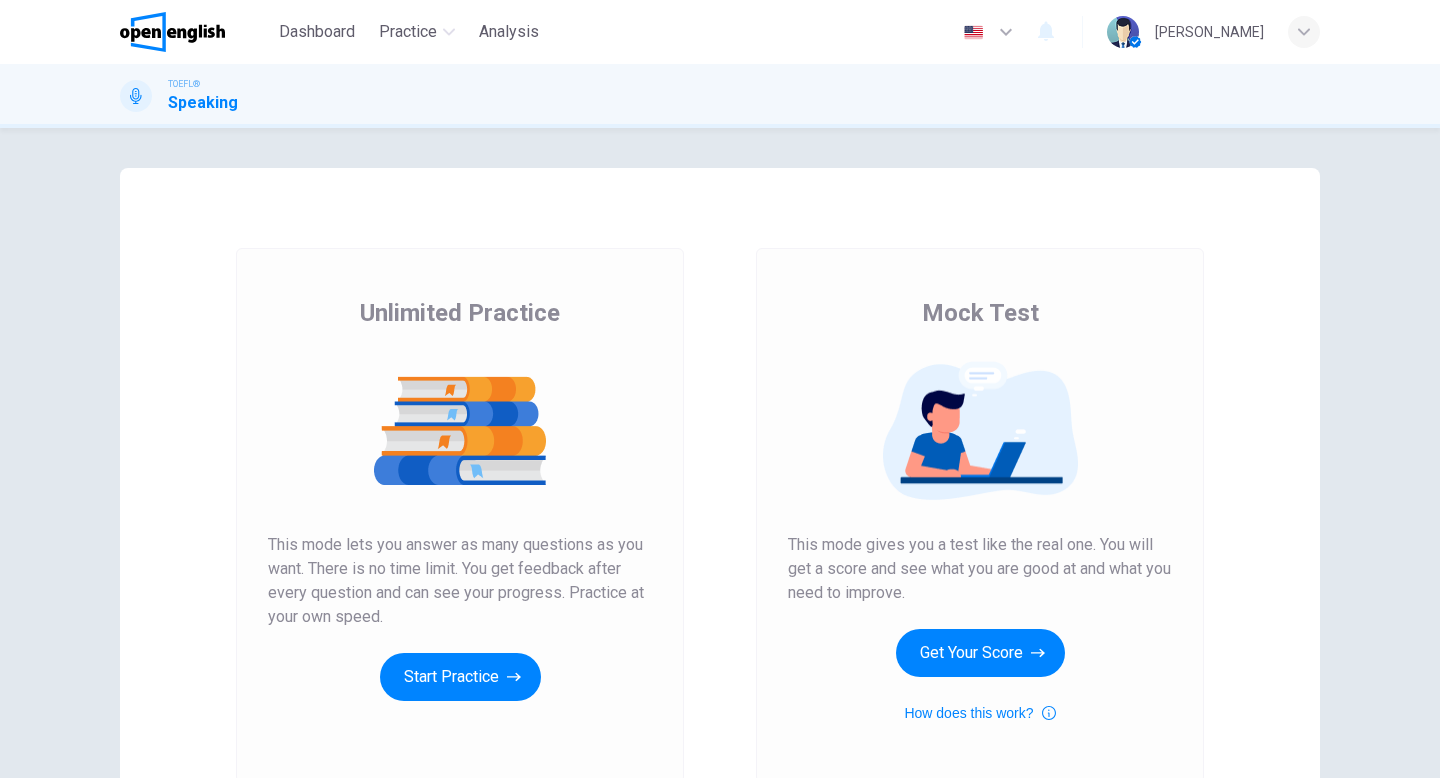 scroll, scrollTop: 0, scrollLeft: 0, axis: both 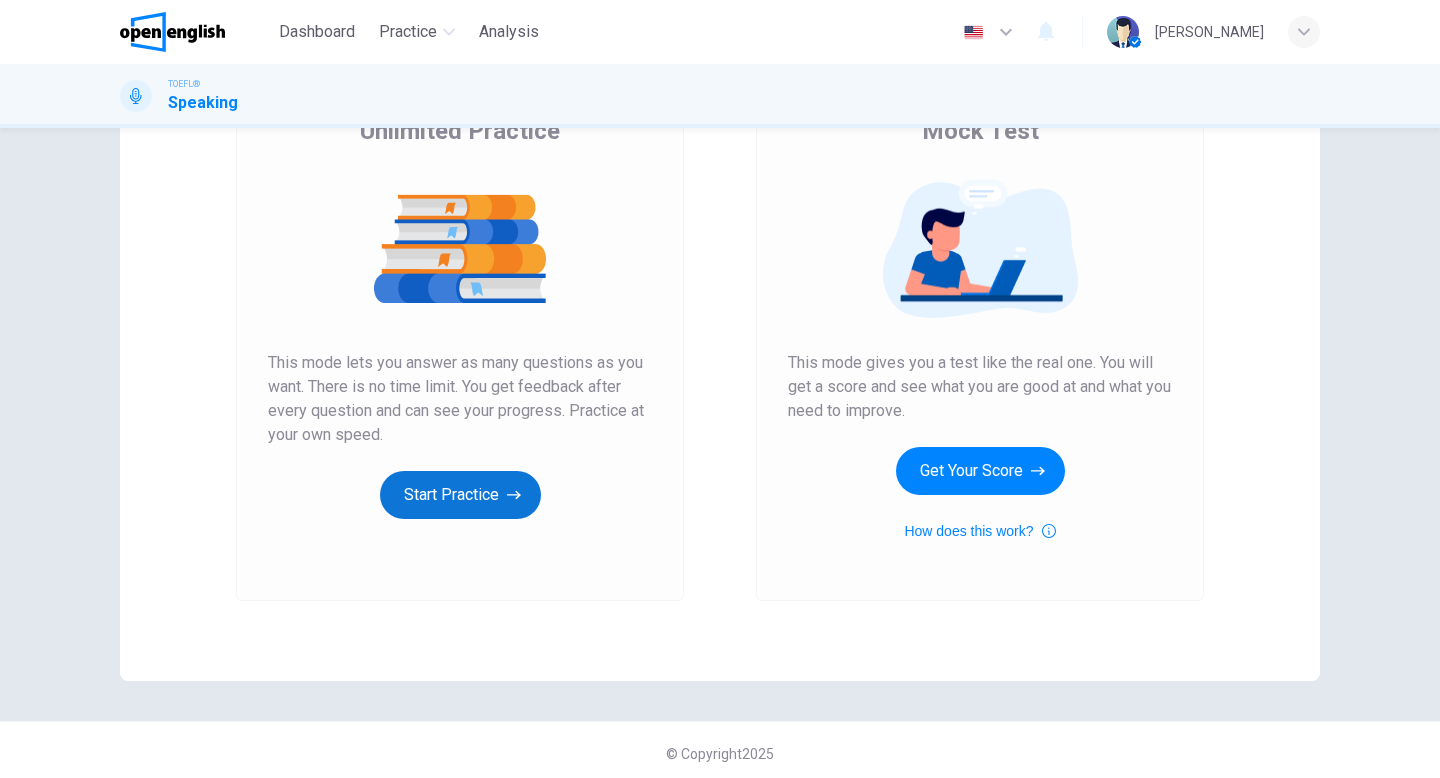 click on "Start Practice" at bounding box center [460, 495] 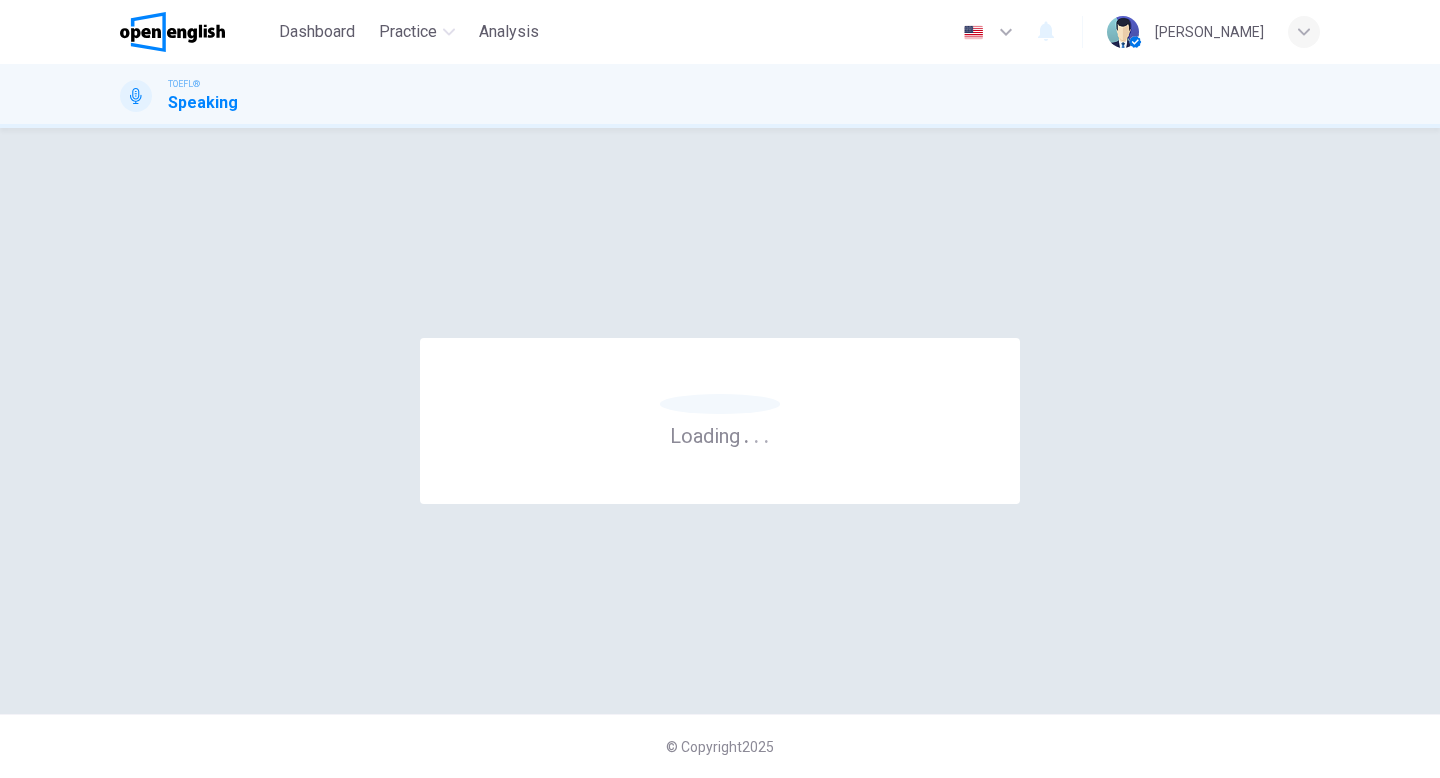 scroll, scrollTop: 0, scrollLeft: 0, axis: both 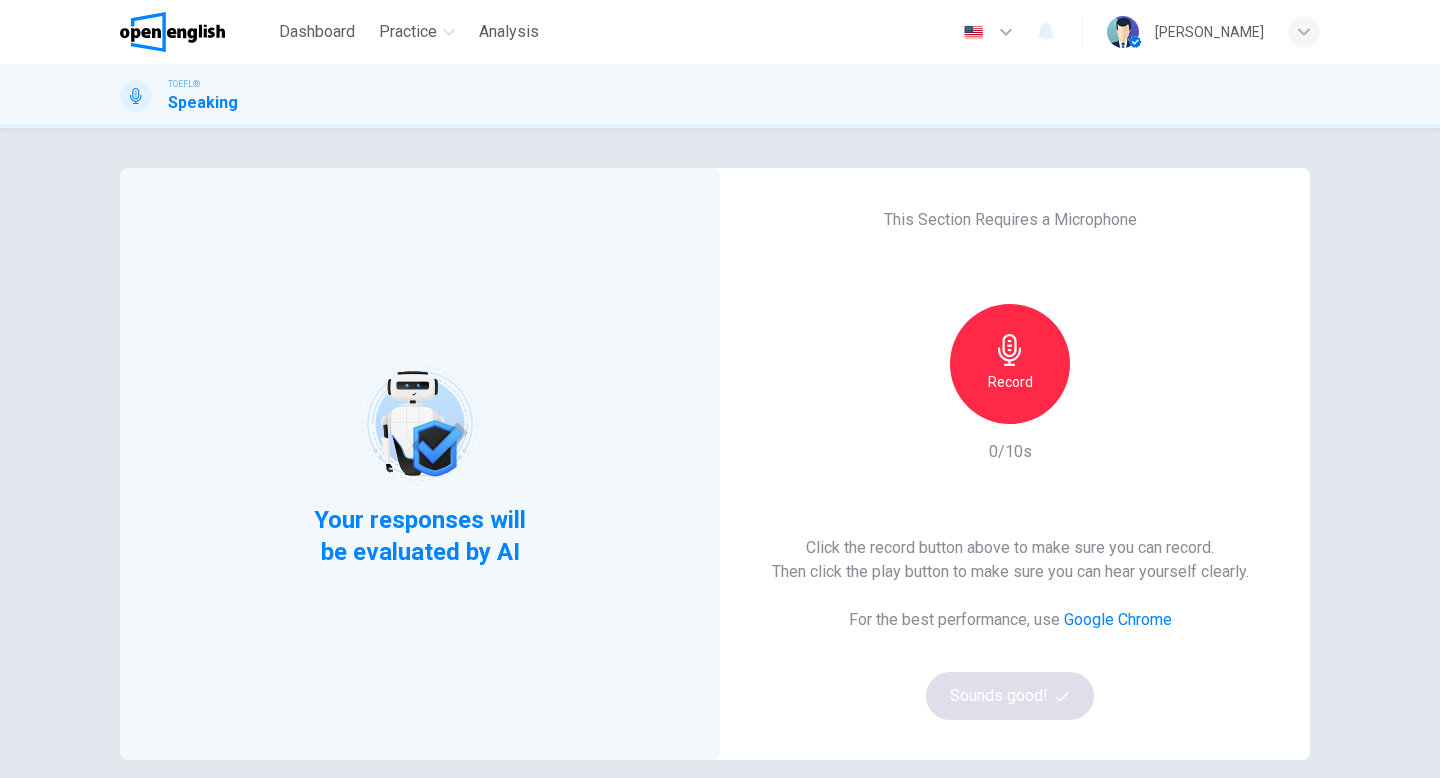 click on "Record" at bounding box center [1010, 382] 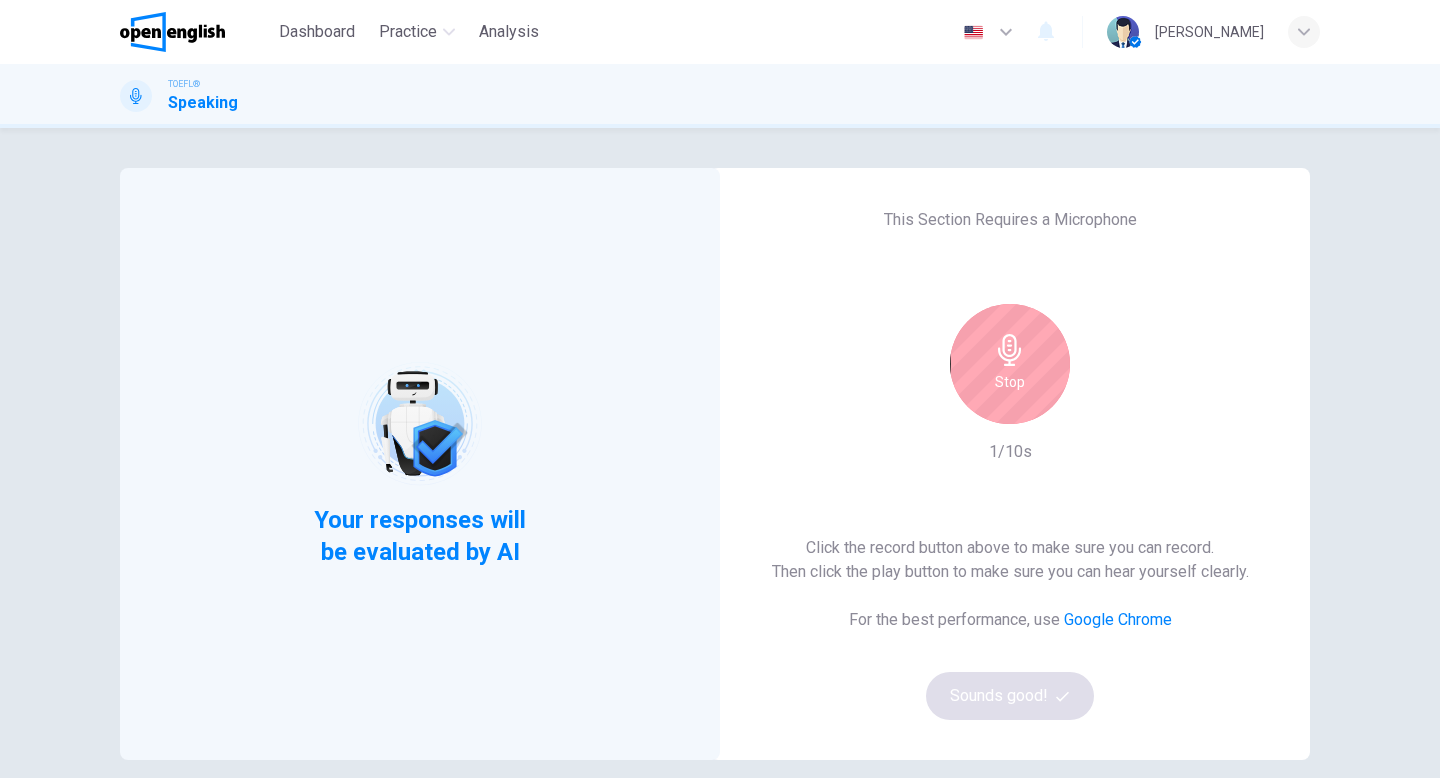 click on "Stop" at bounding box center (1010, 382) 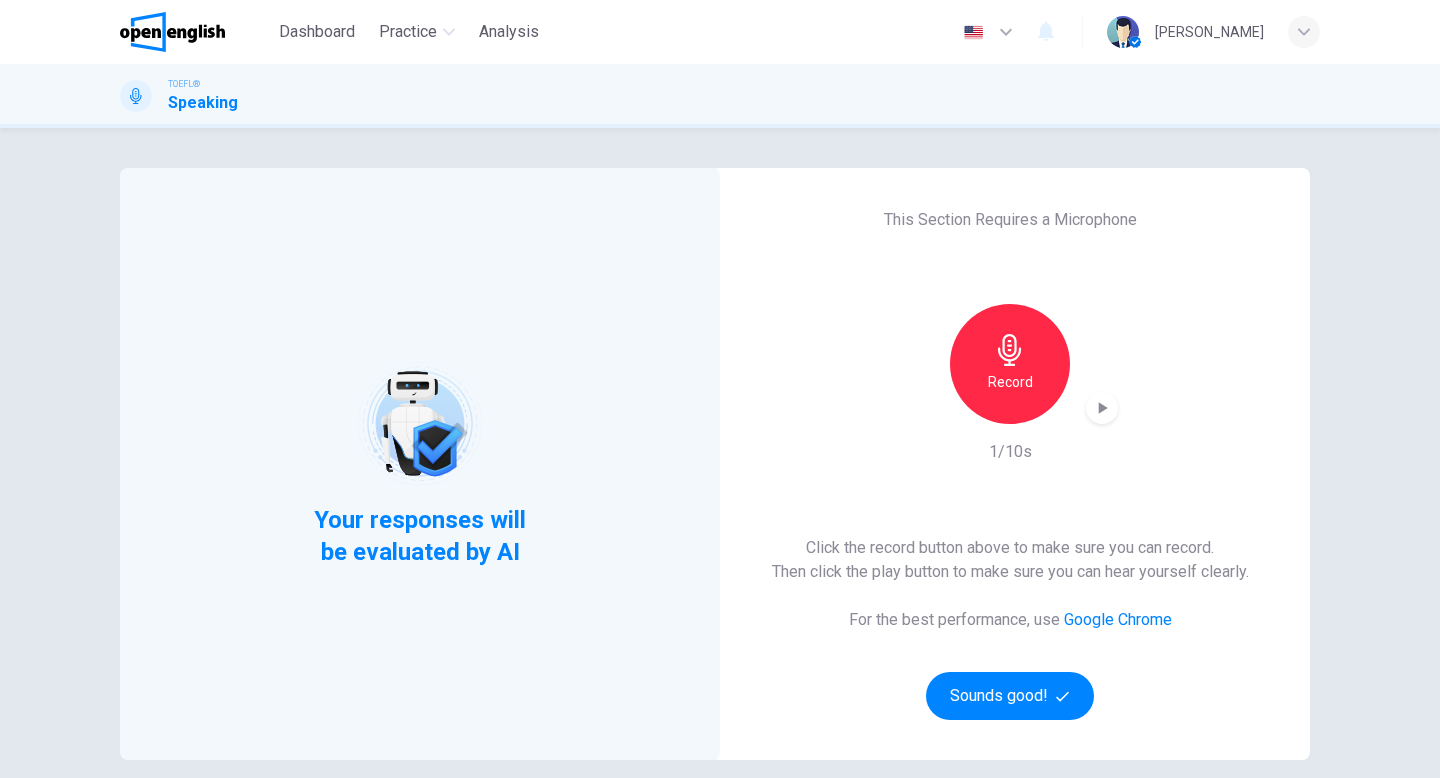 click on "Record" at bounding box center (1010, 364) 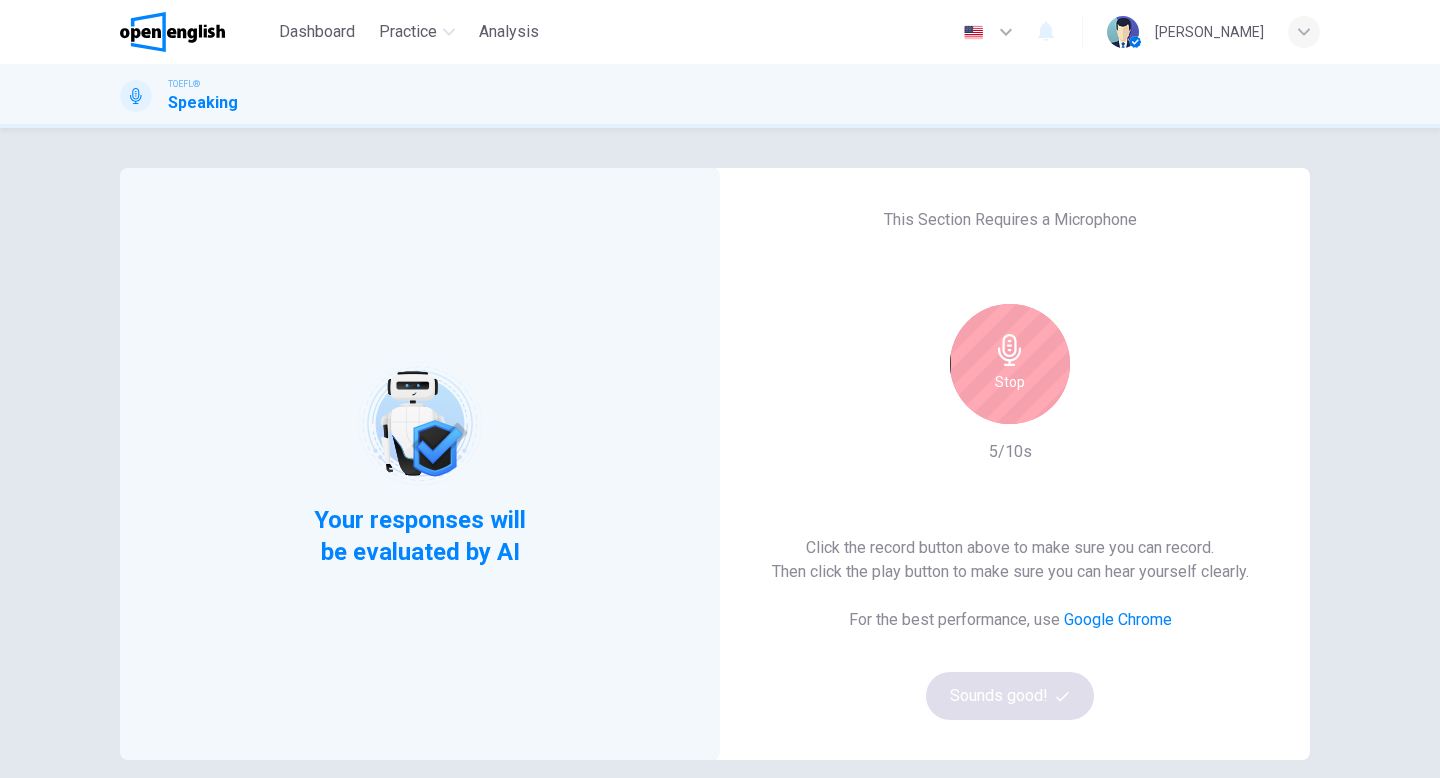 click on "Stop" at bounding box center (1010, 364) 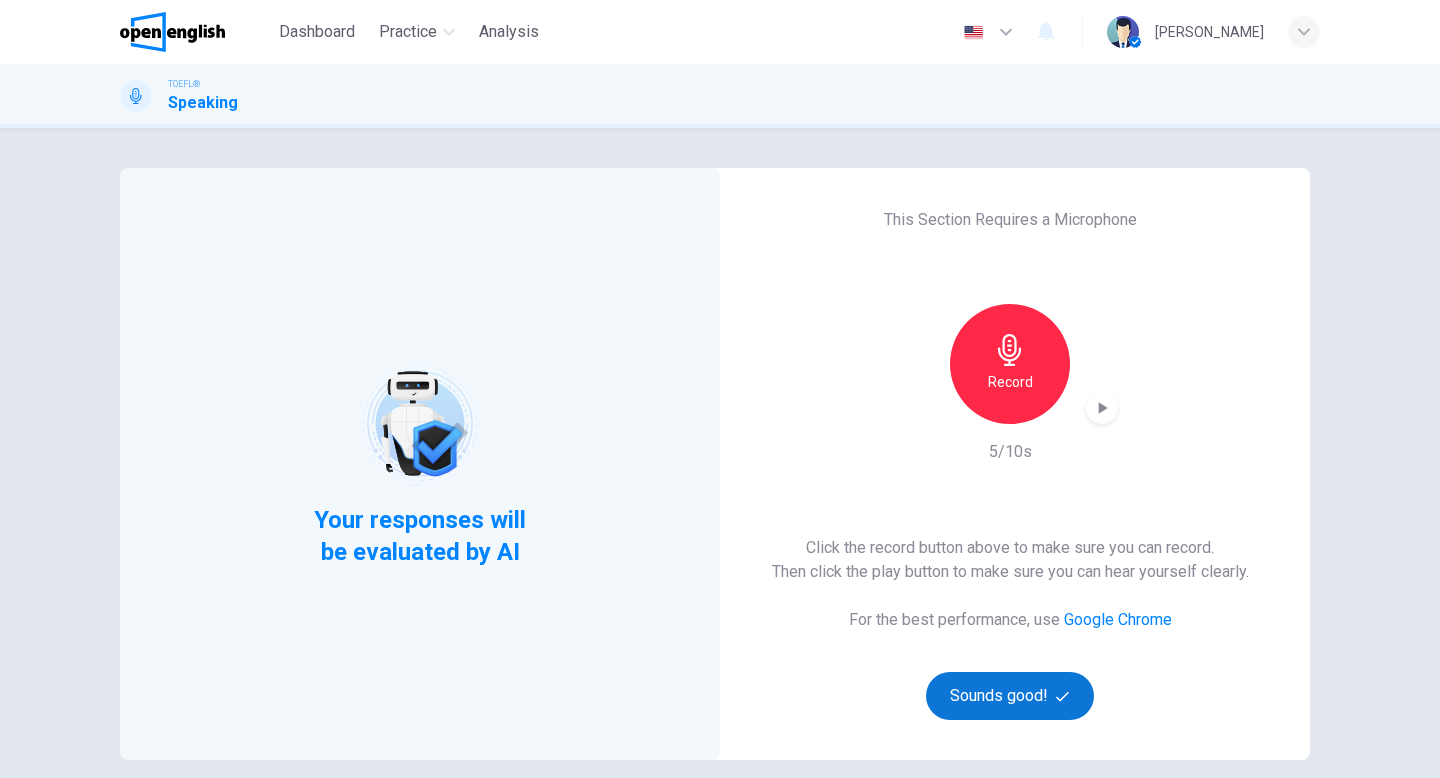 click on "Sounds good!" at bounding box center [1010, 696] 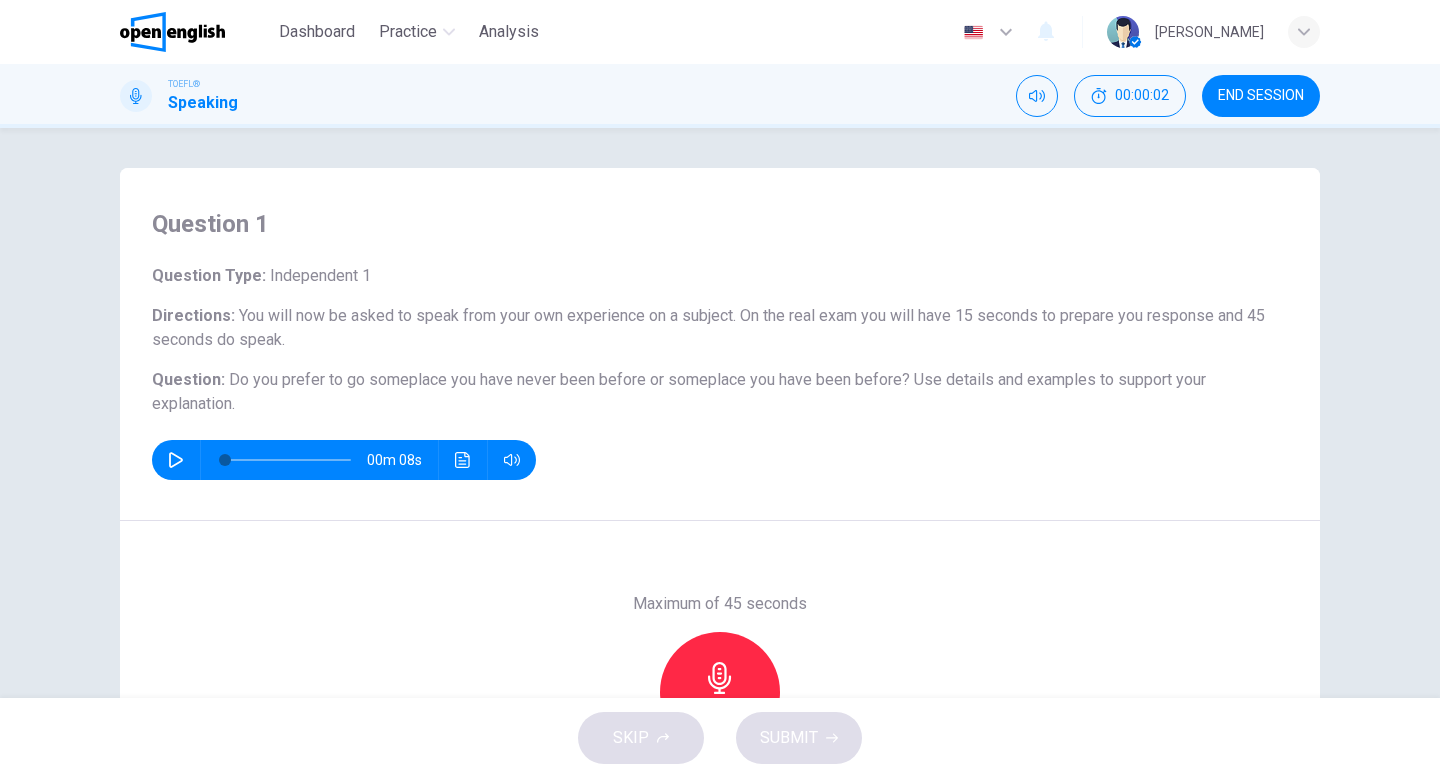 click 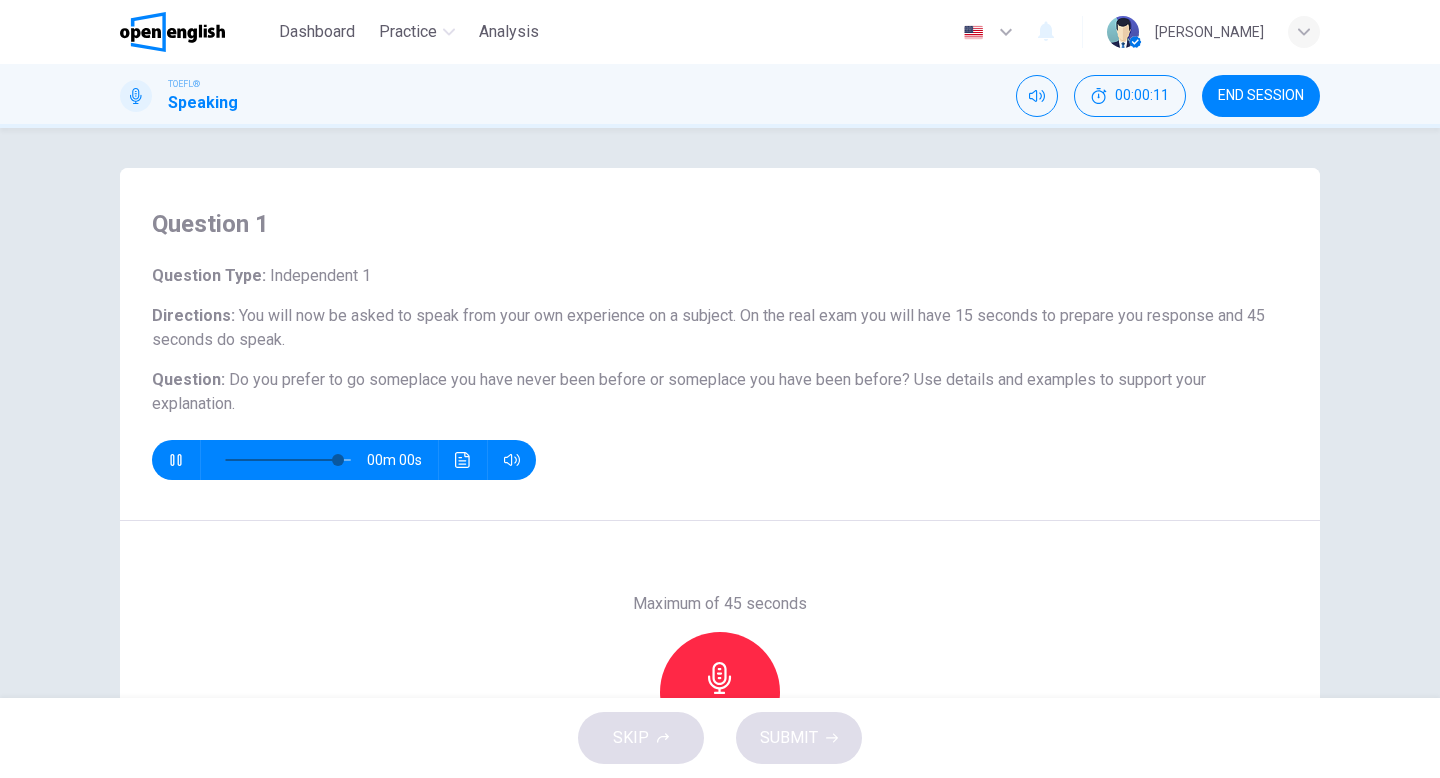 type on "*" 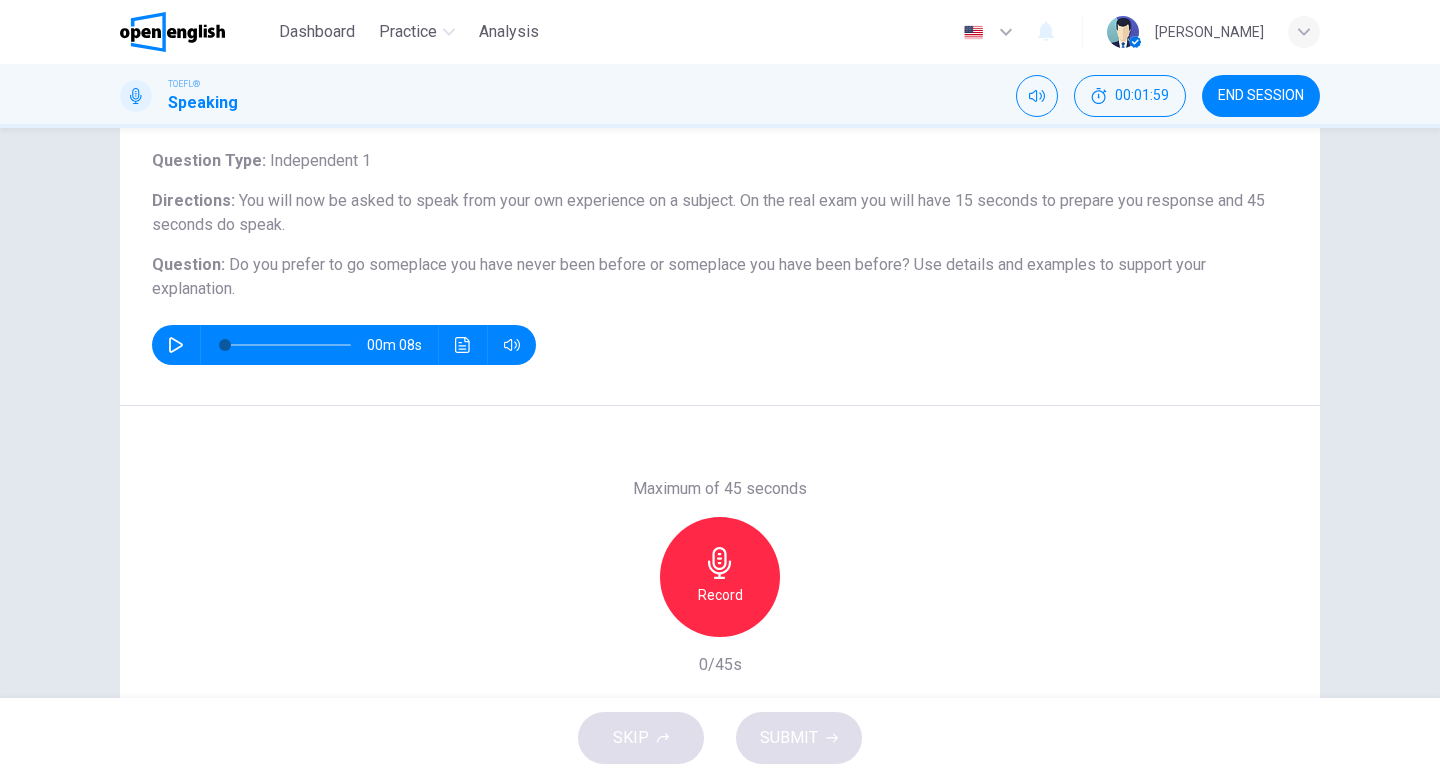 scroll, scrollTop: 157, scrollLeft: 0, axis: vertical 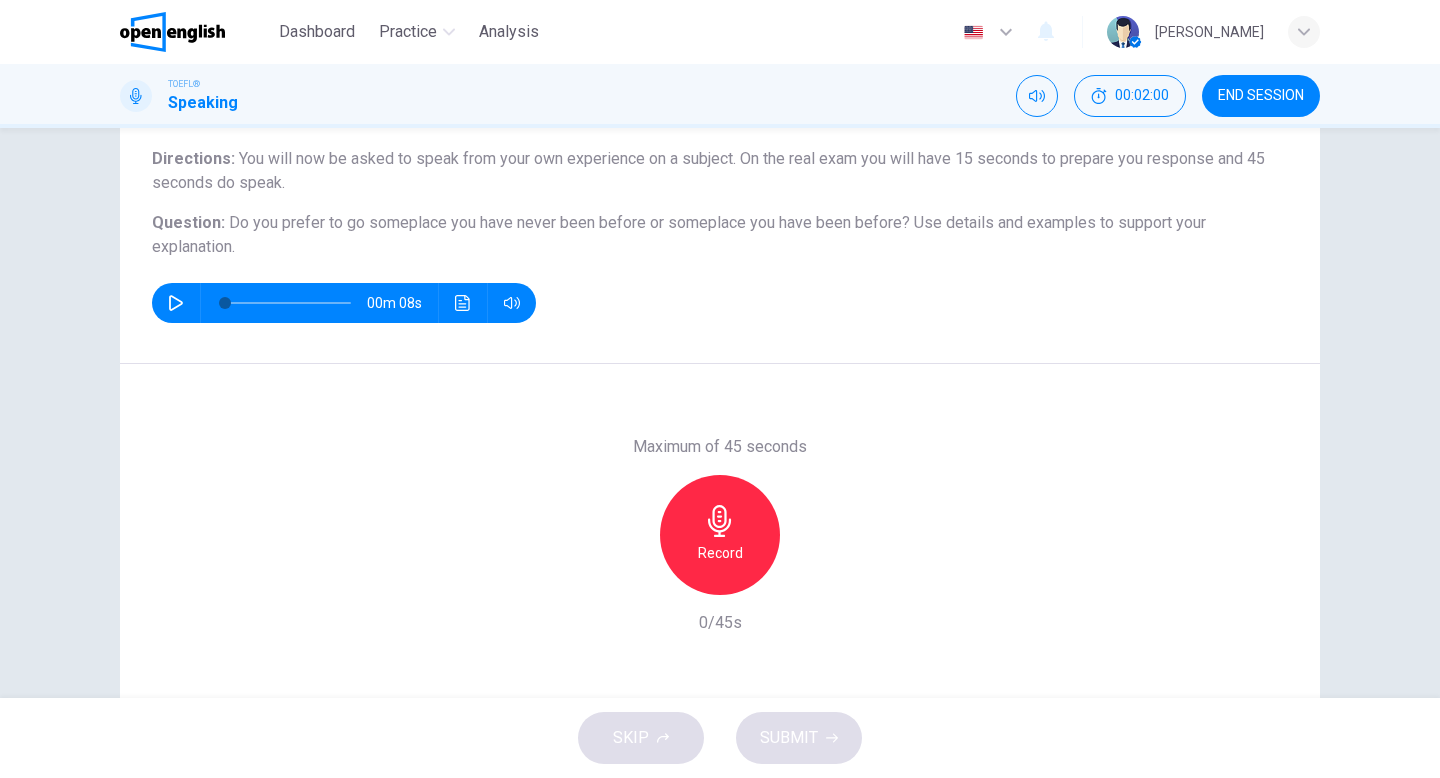 click on "Record" at bounding box center (720, 553) 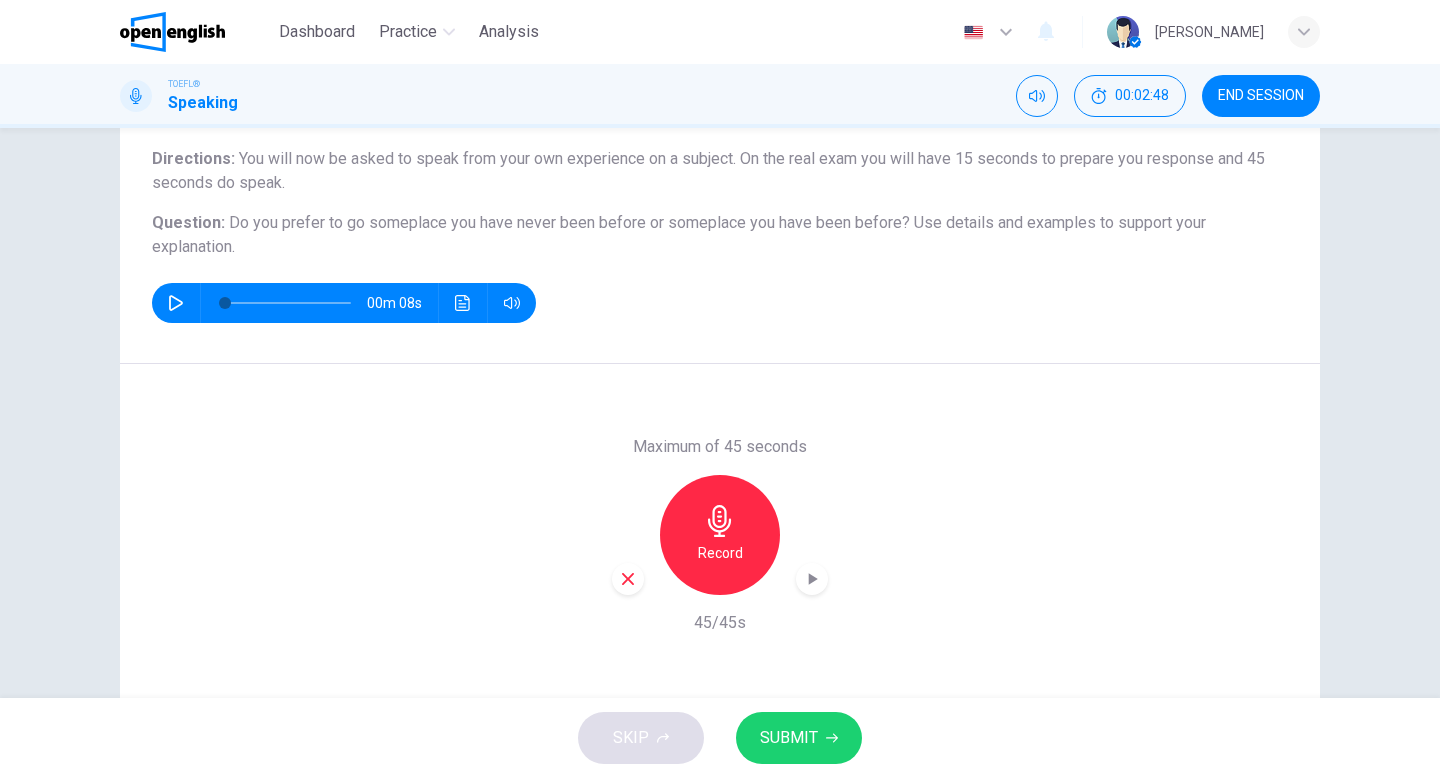 click on "SUBMIT" at bounding box center [789, 738] 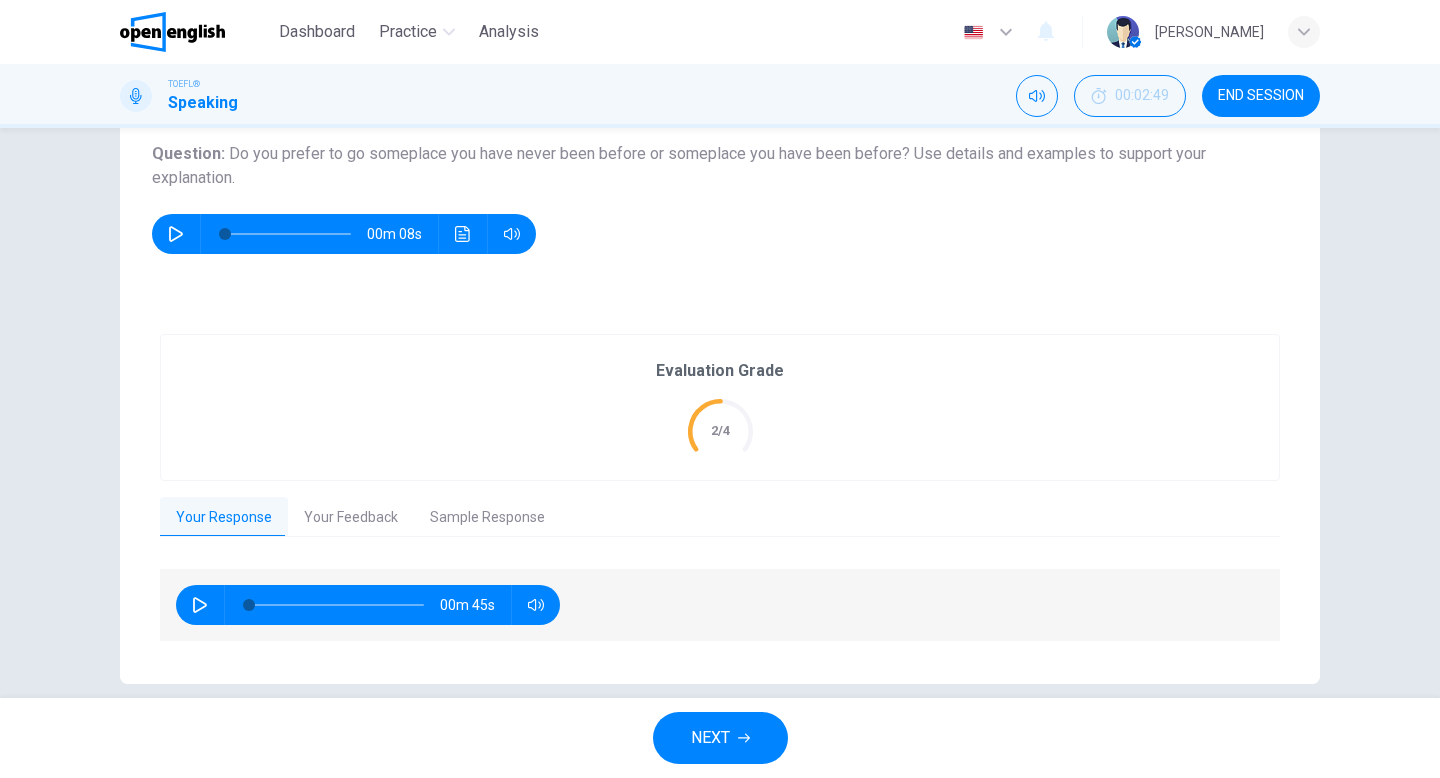 scroll, scrollTop: 252, scrollLeft: 0, axis: vertical 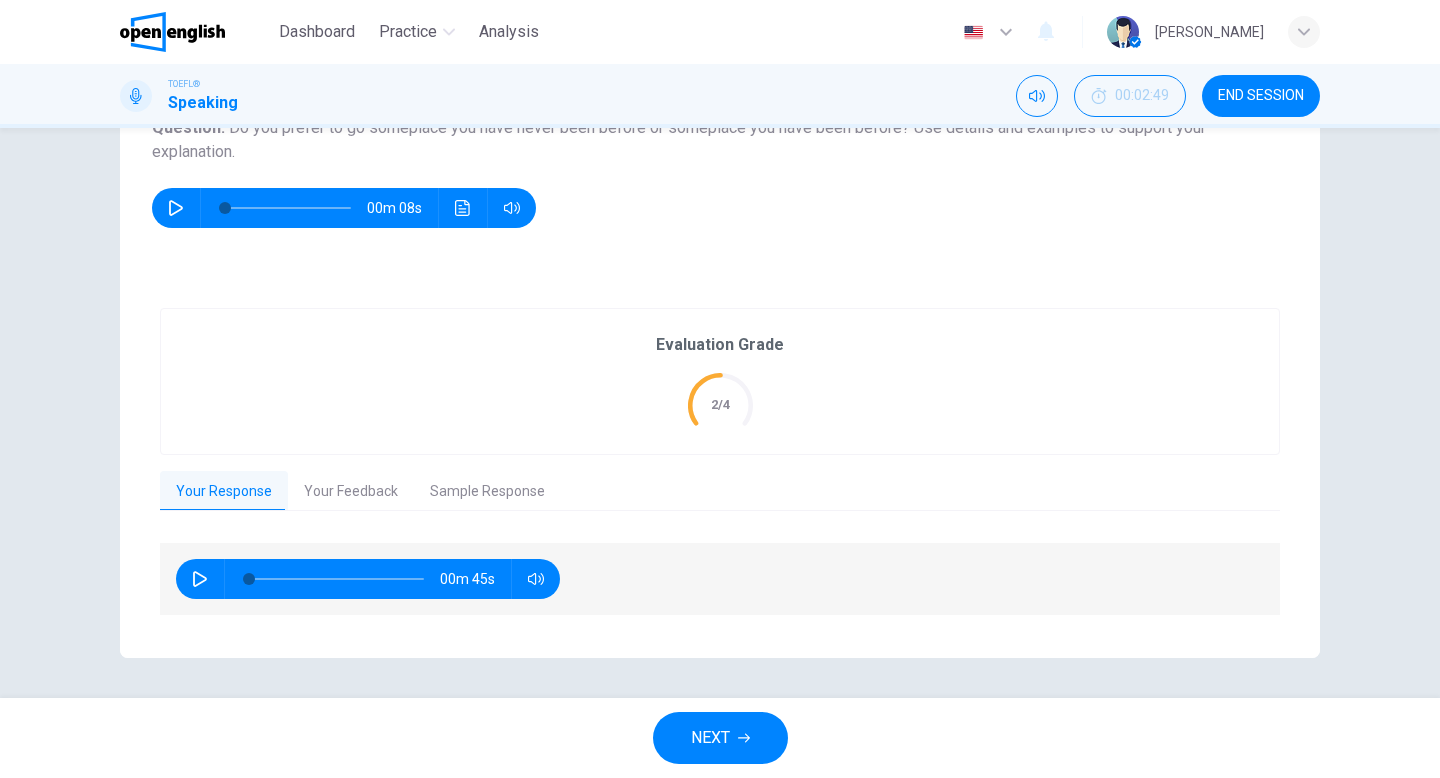 click on "Your Feedback" at bounding box center [351, 492] 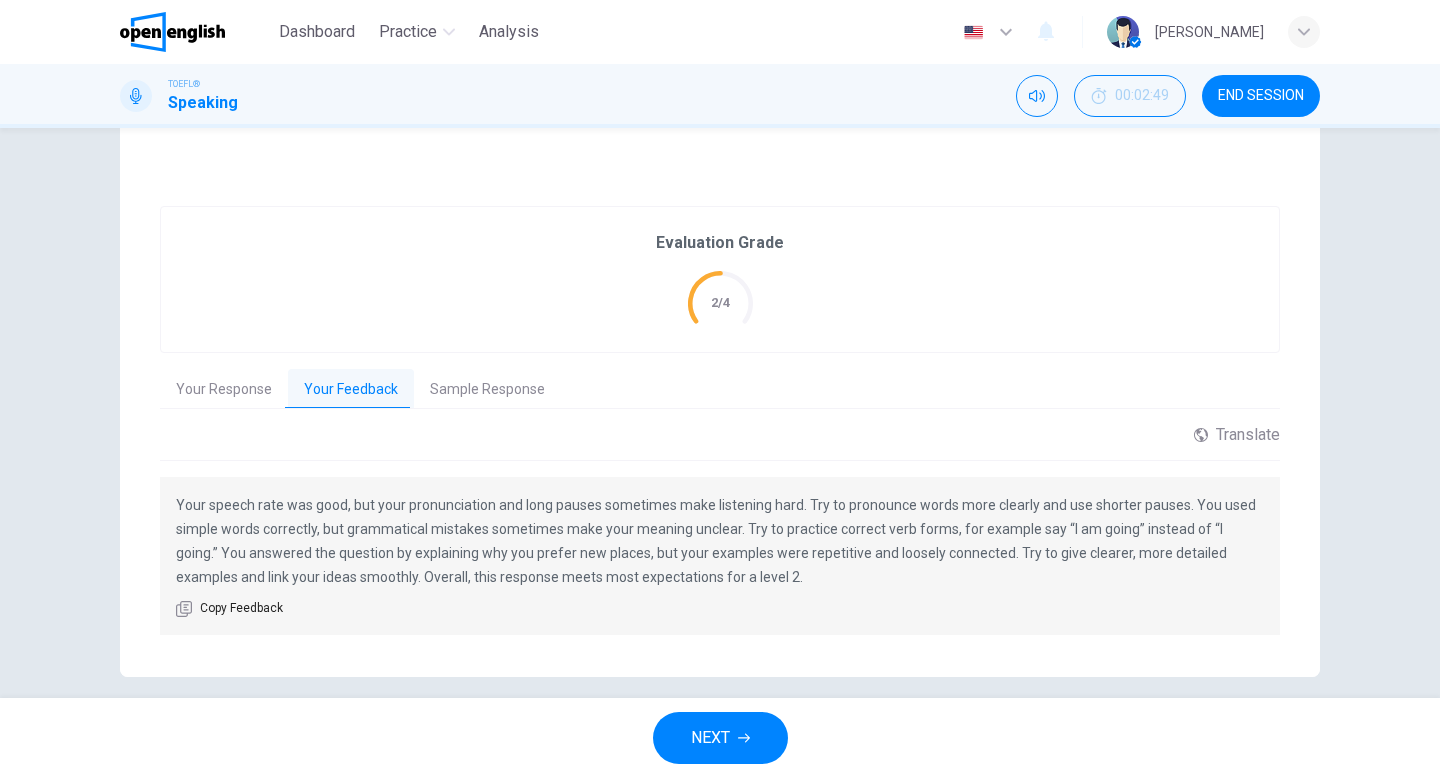 scroll, scrollTop: 373, scrollLeft: 0, axis: vertical 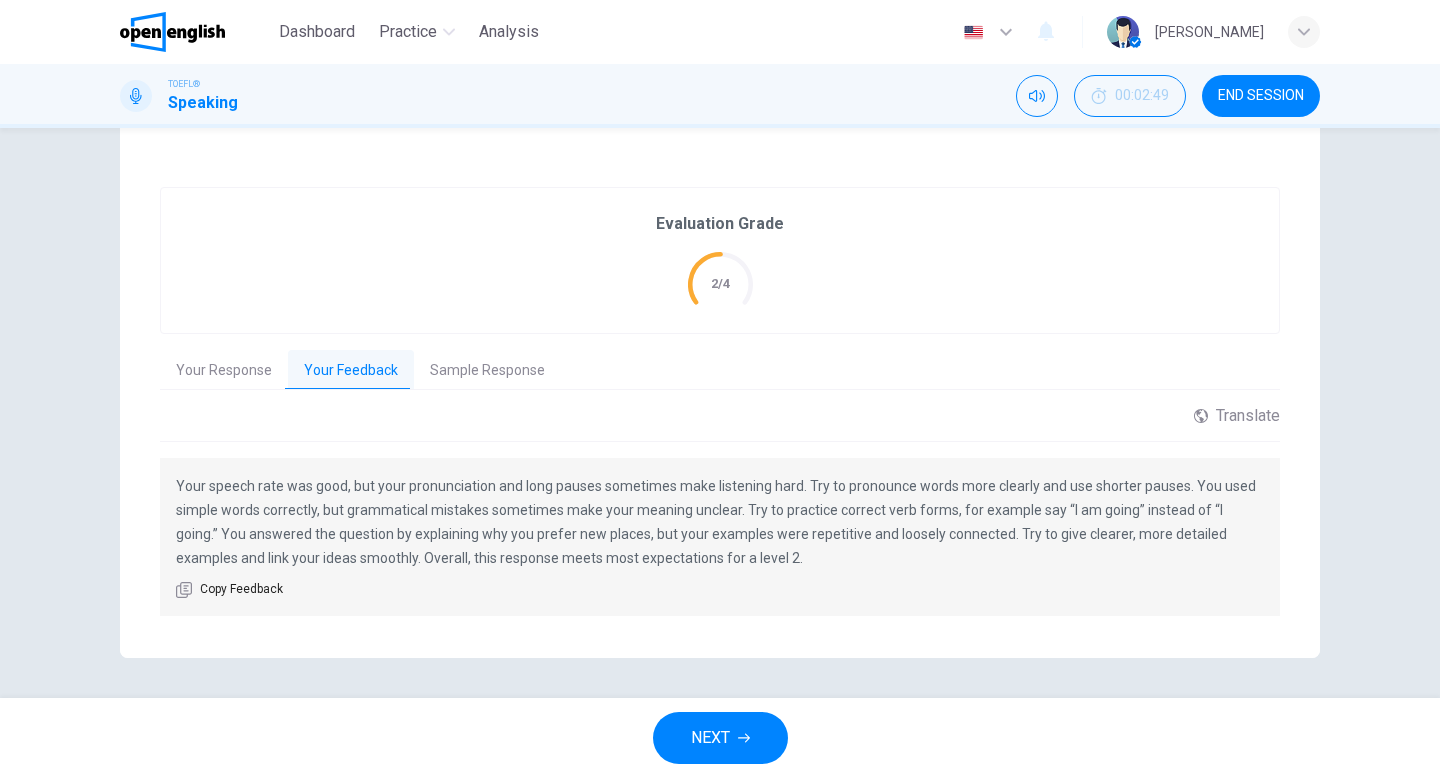click on "Sample Response" at bounding box center [487, 371] 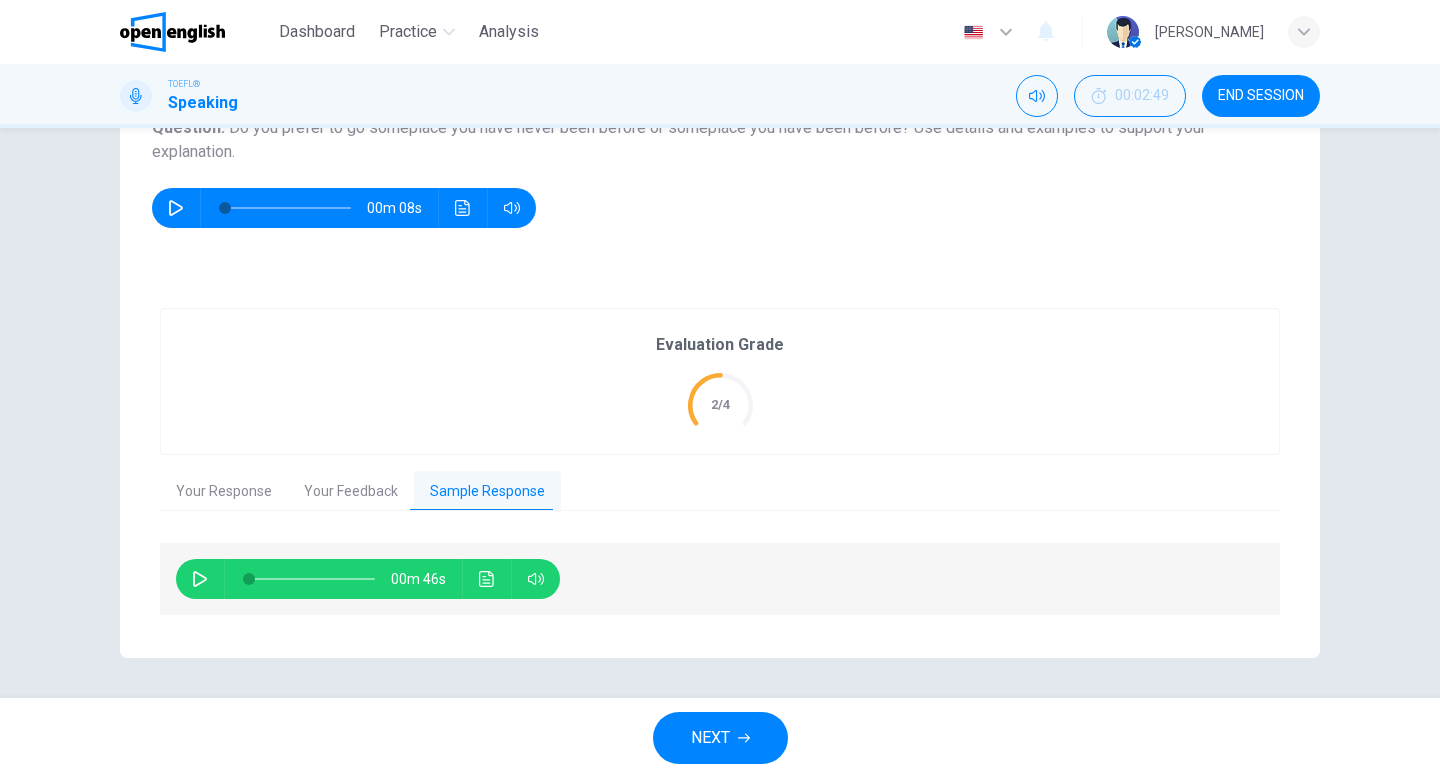 click at bounding box center [200, 579] 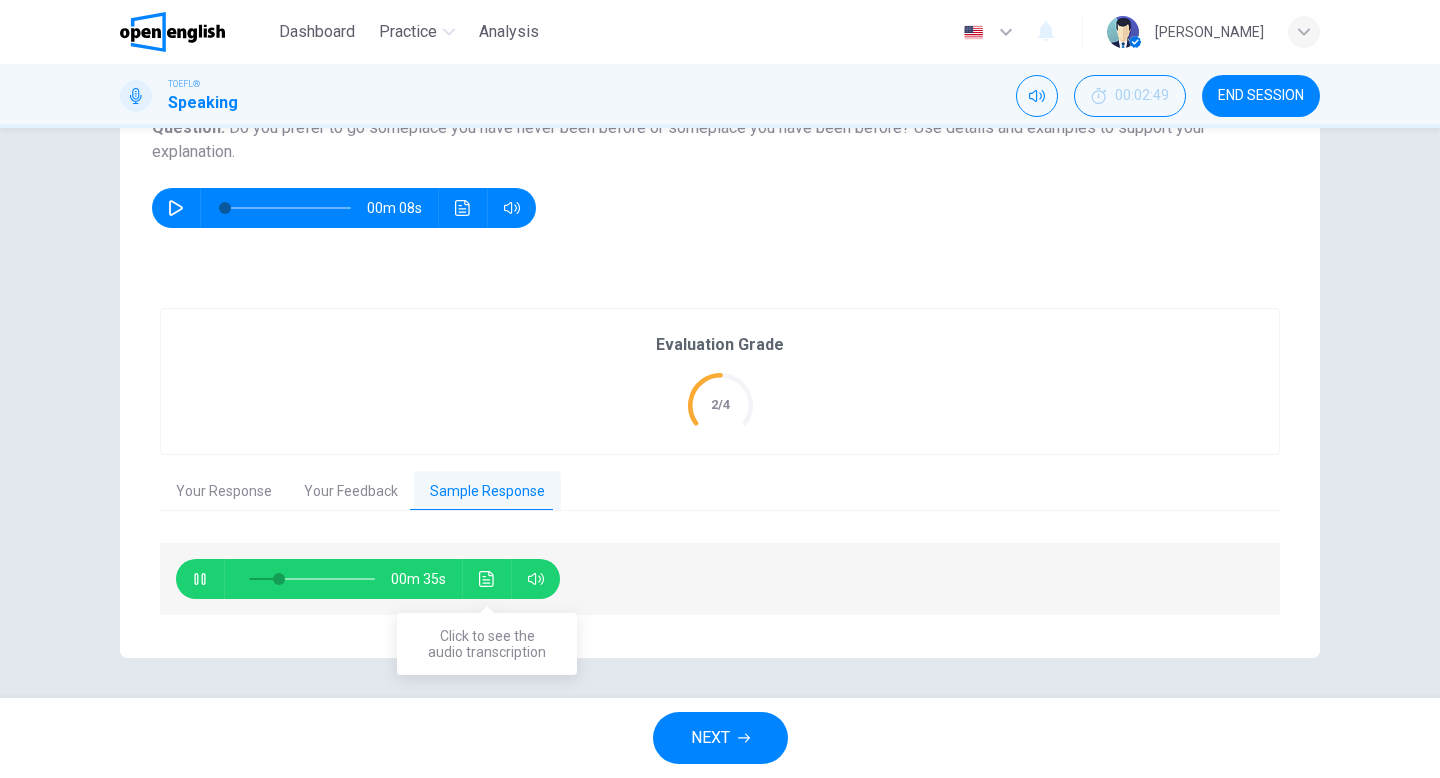 click 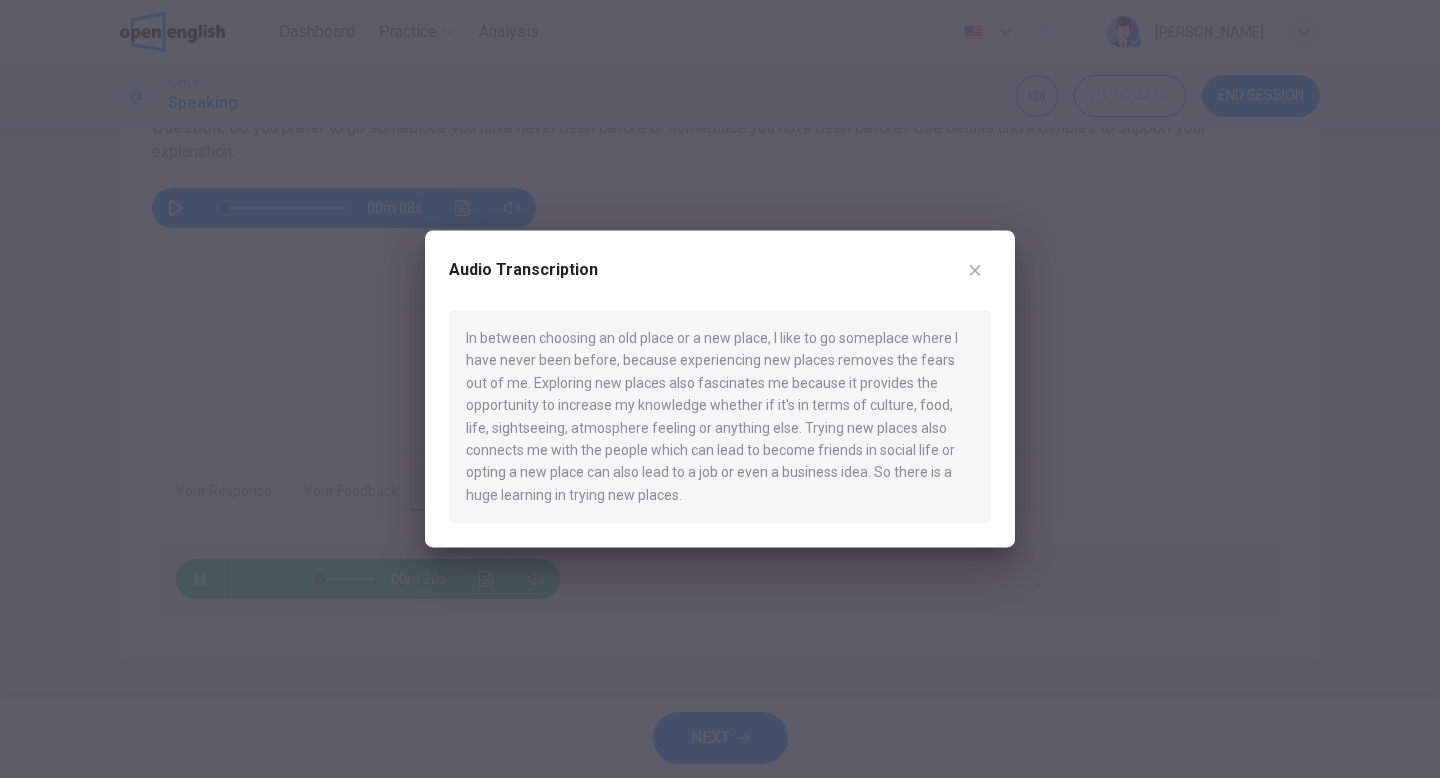 click 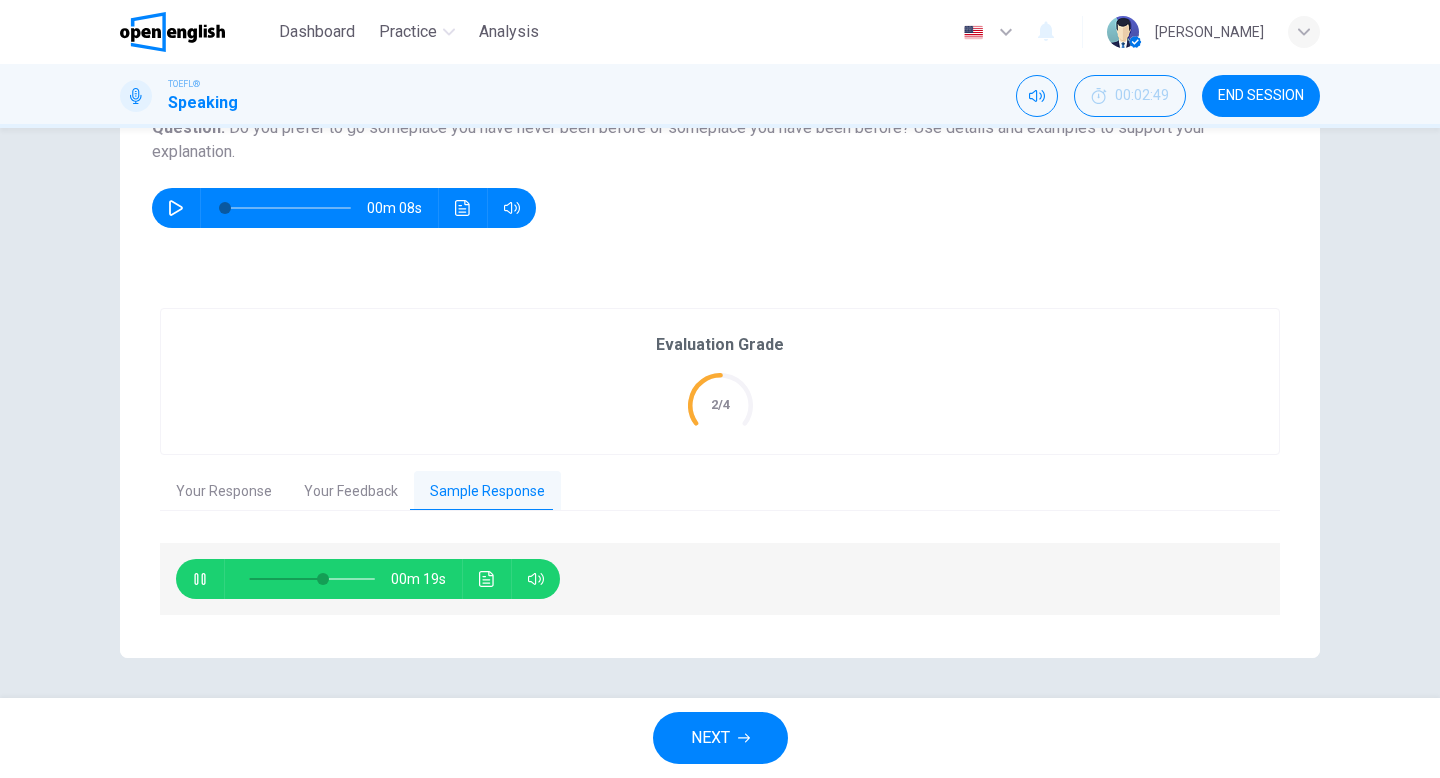 click 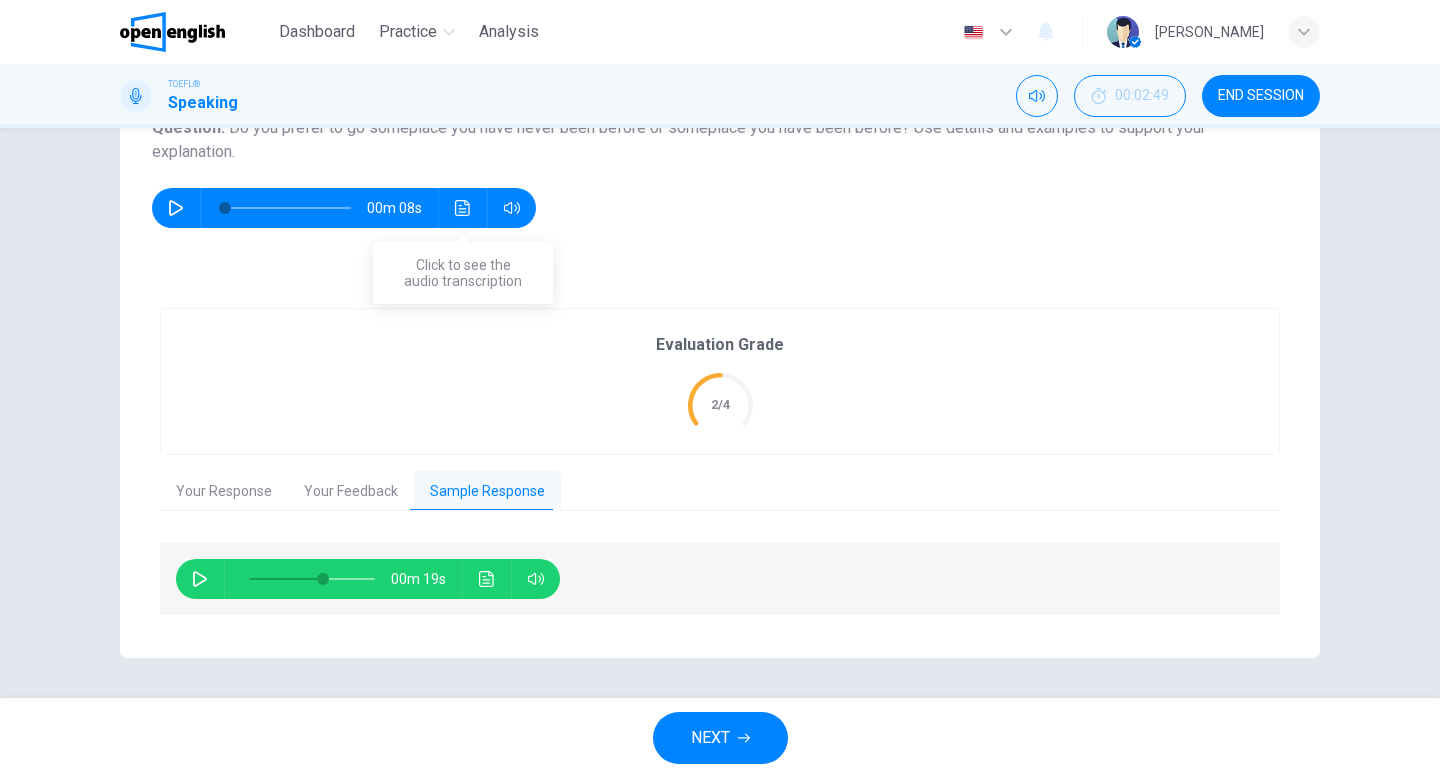 click 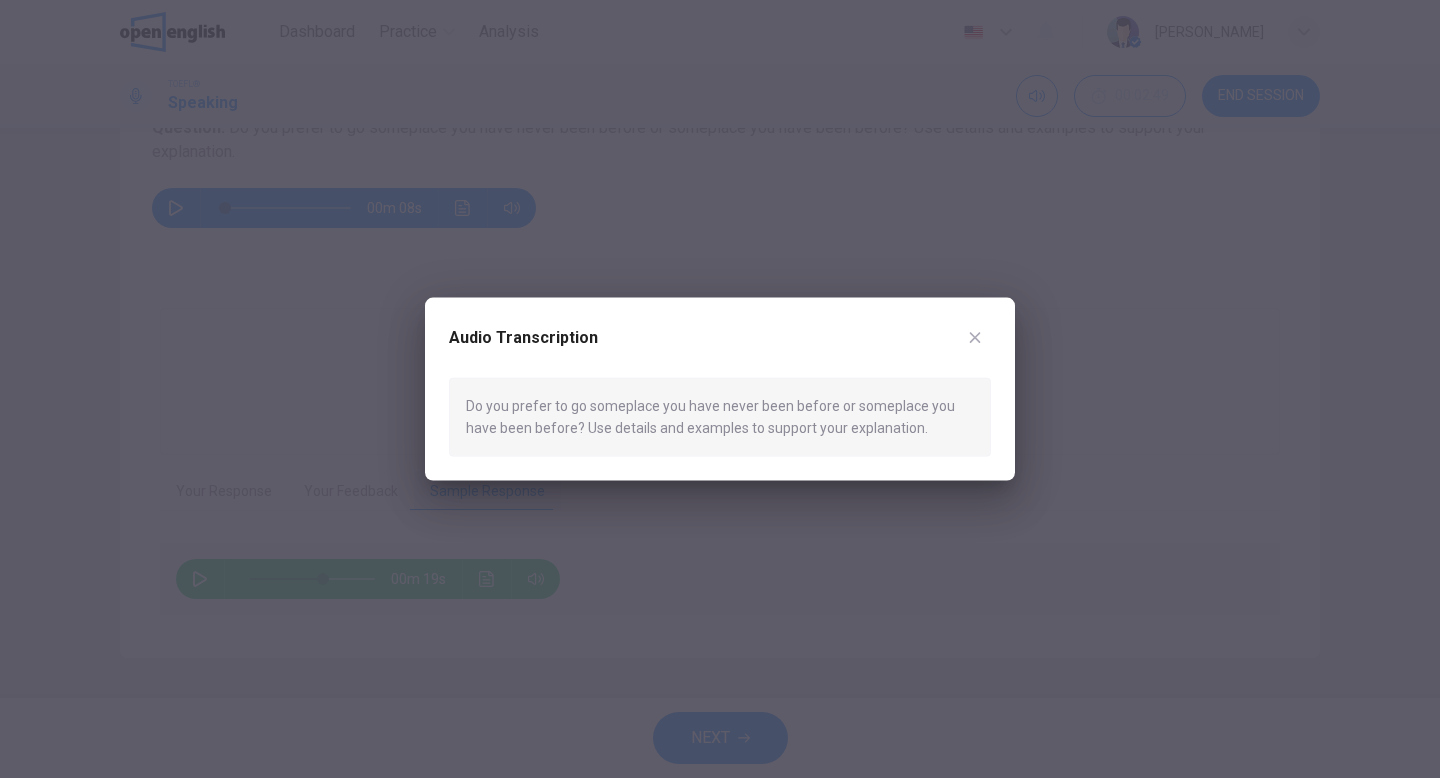 click 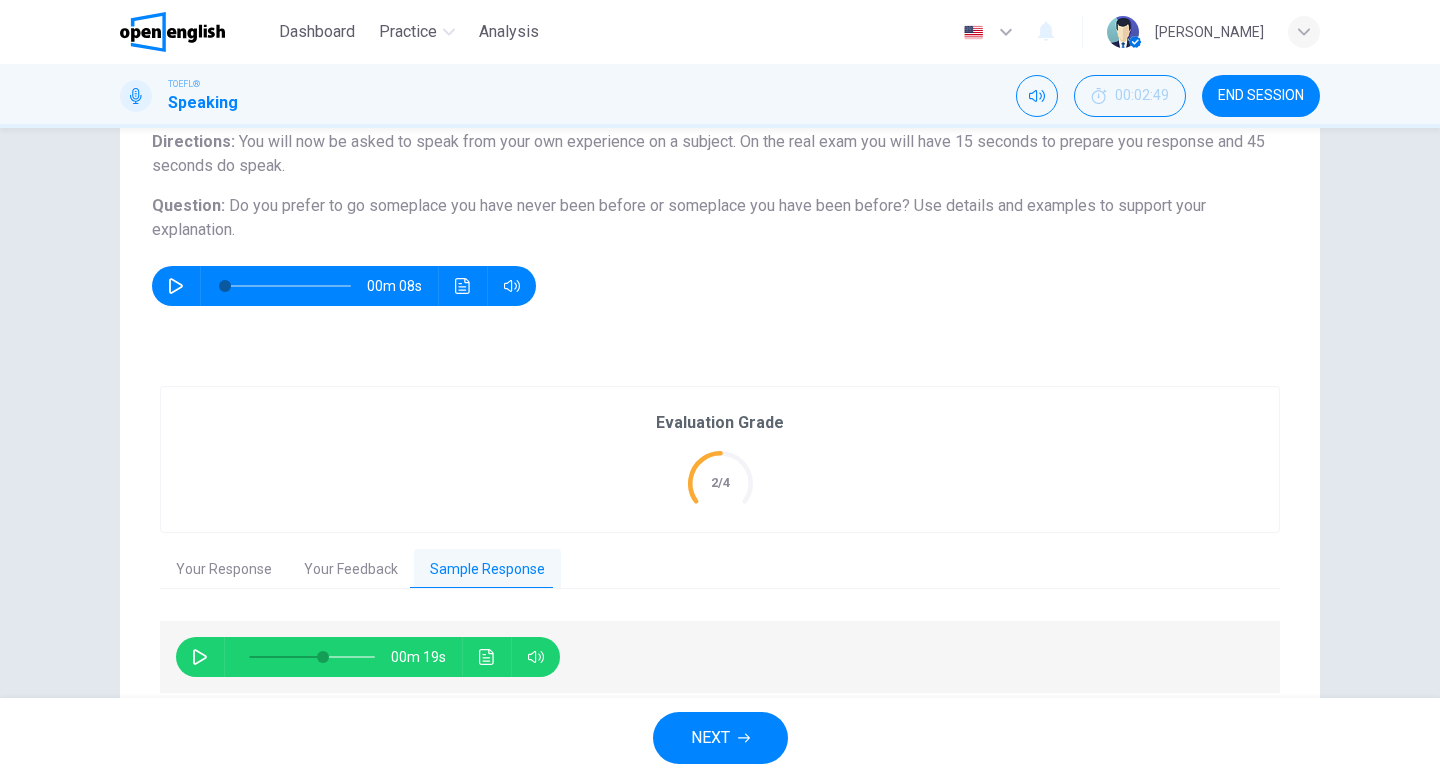 scroll, scrollTop: 252, scrollLeft: 0, axis: vertical 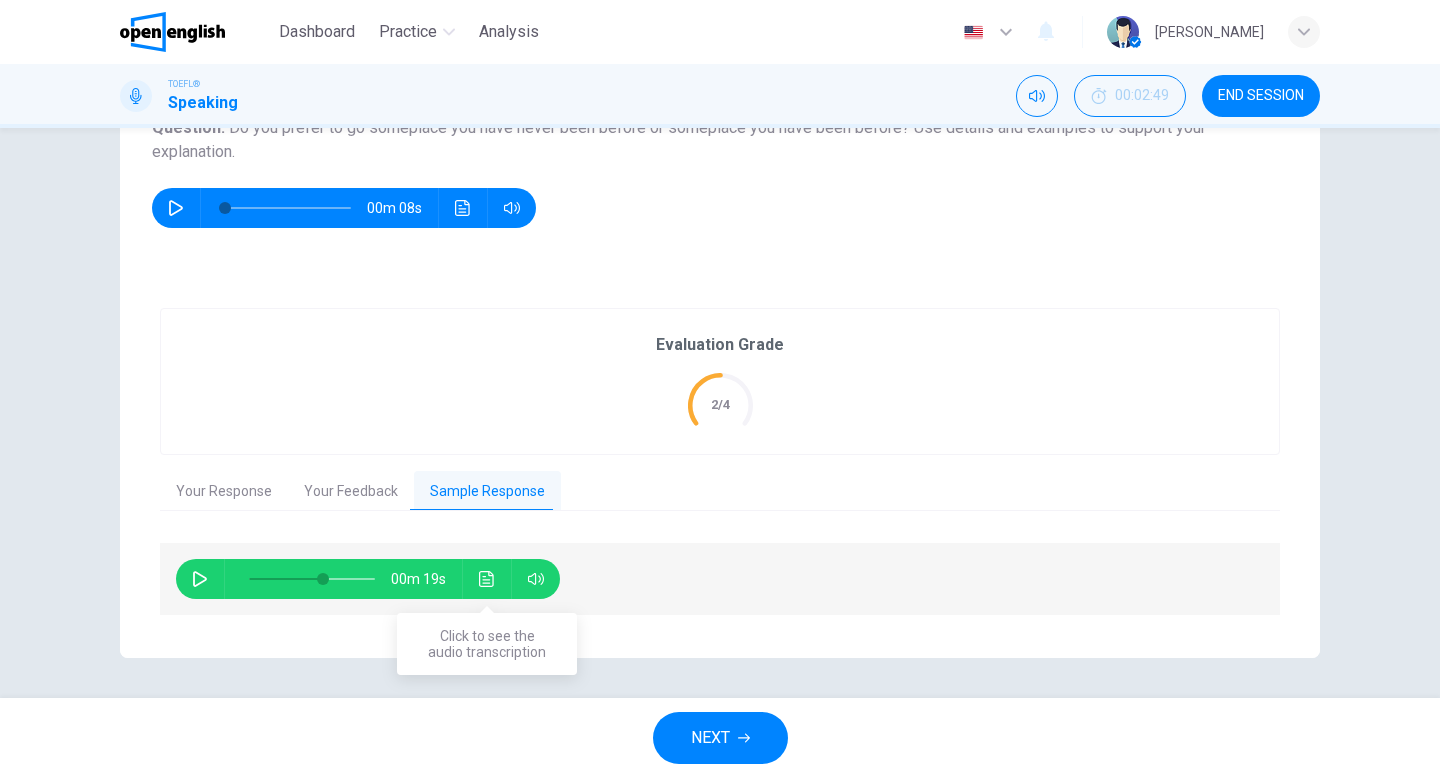 click at bounding box center [487, 579] 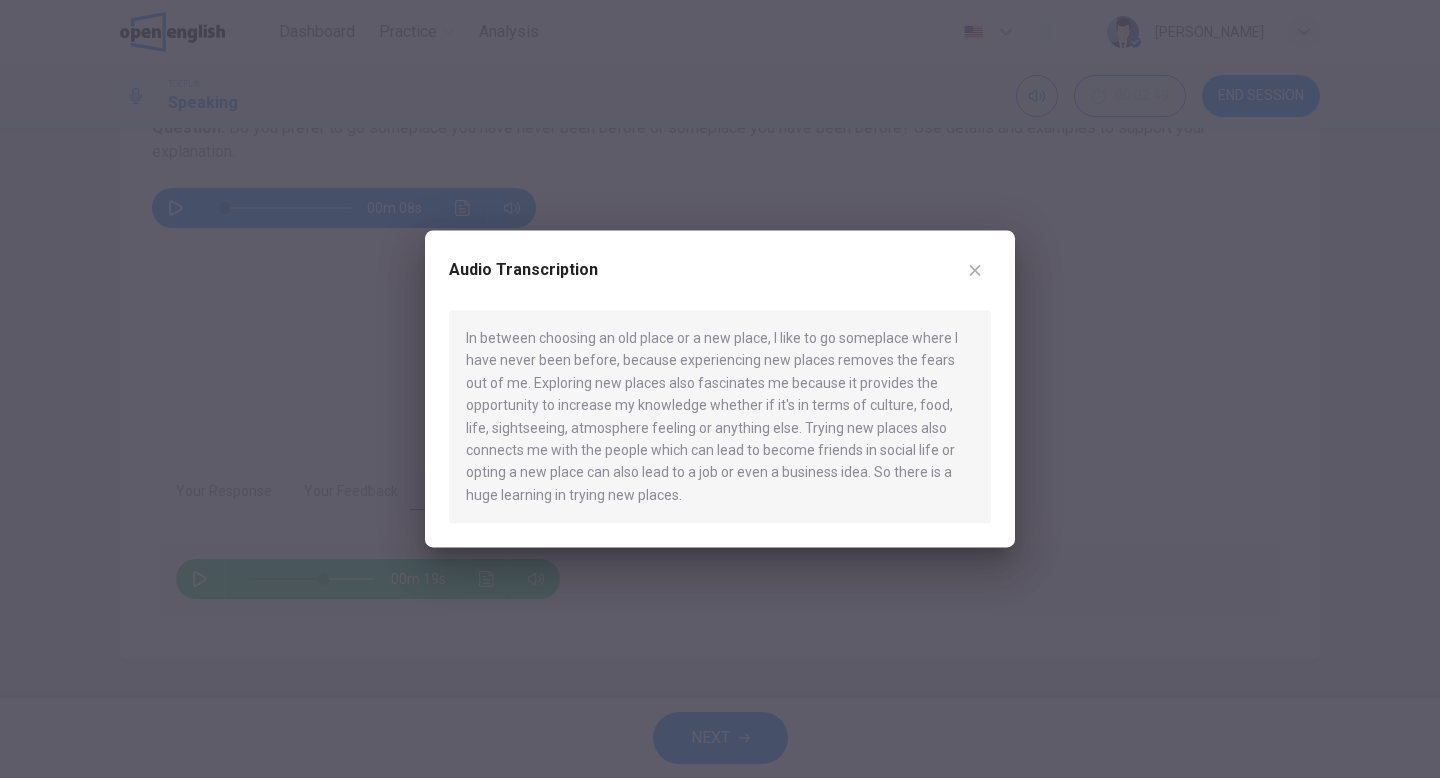 click at bounding box center [975, 270] 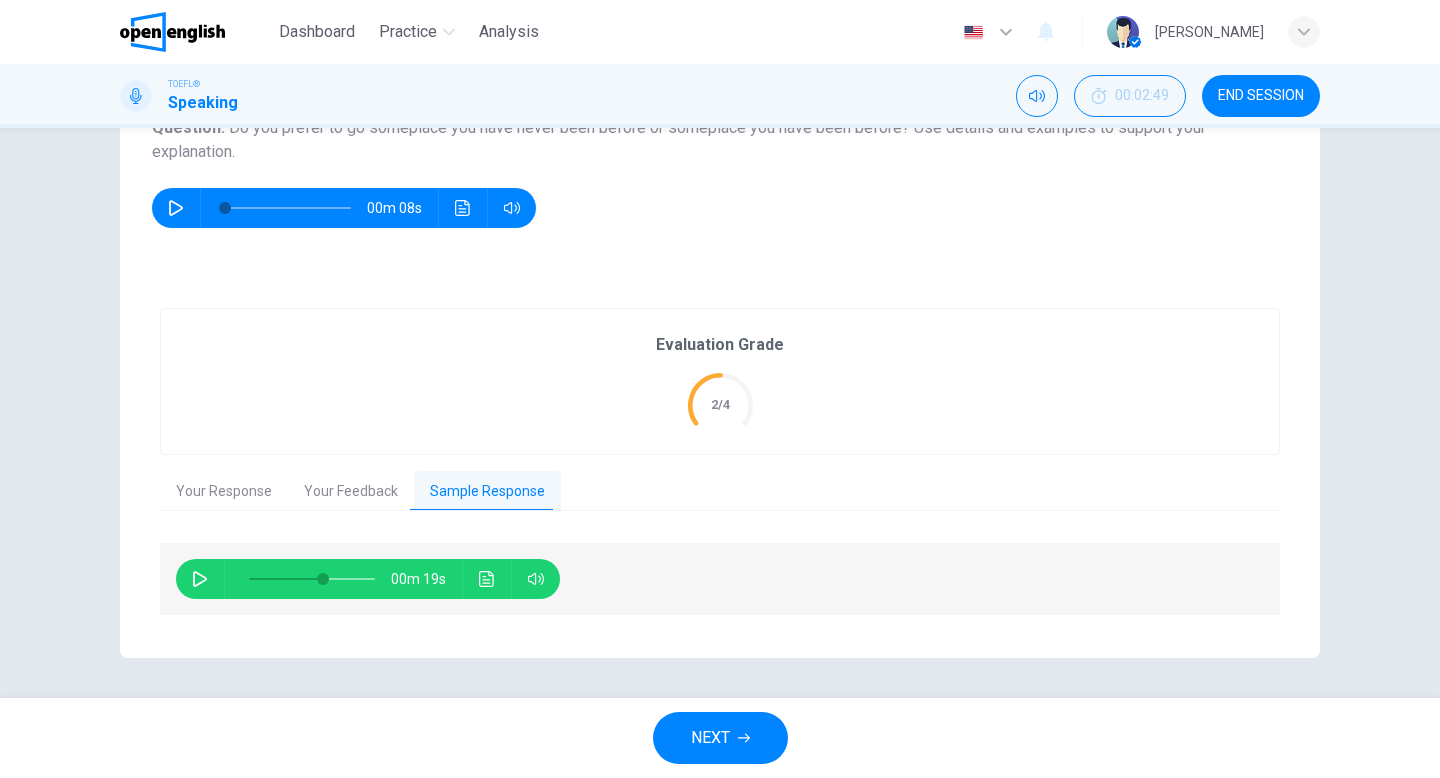 click 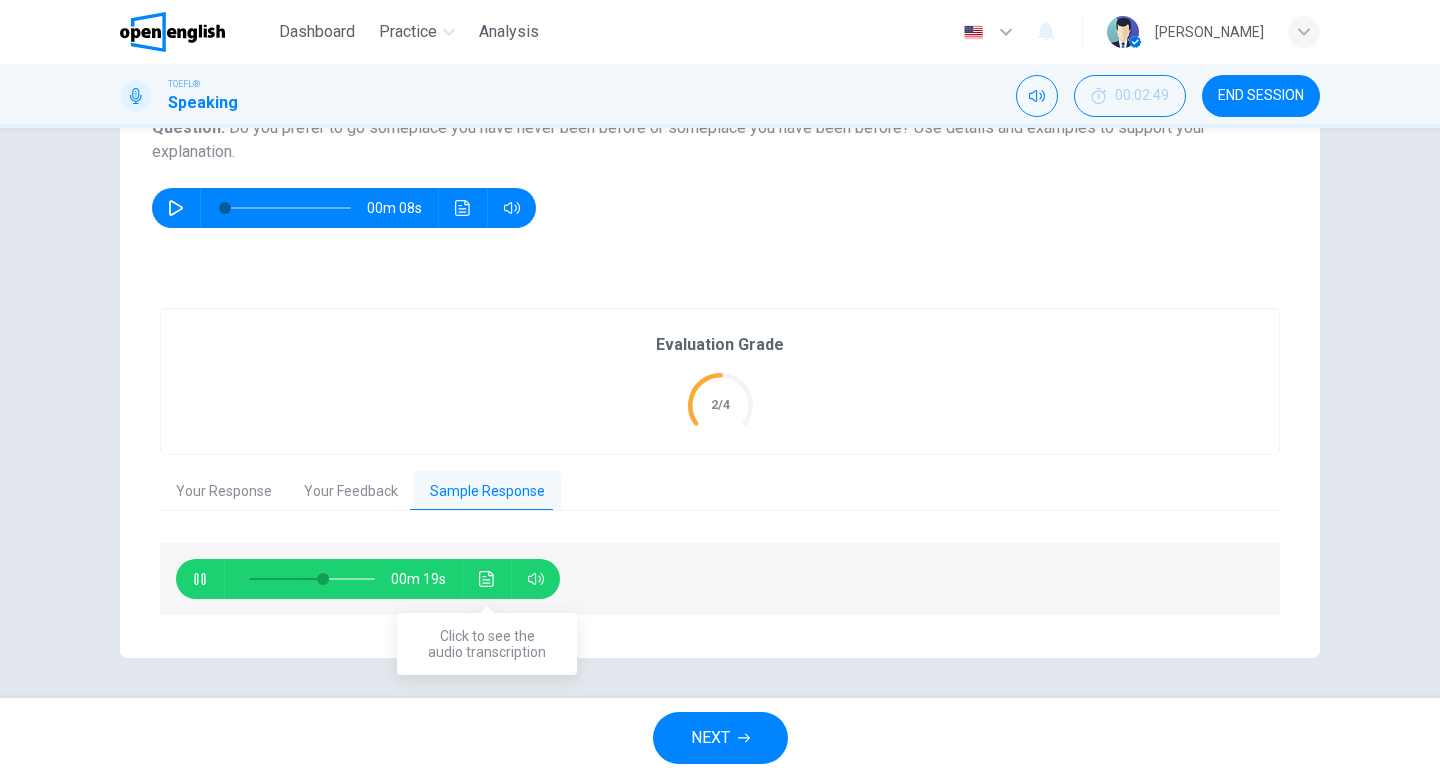click 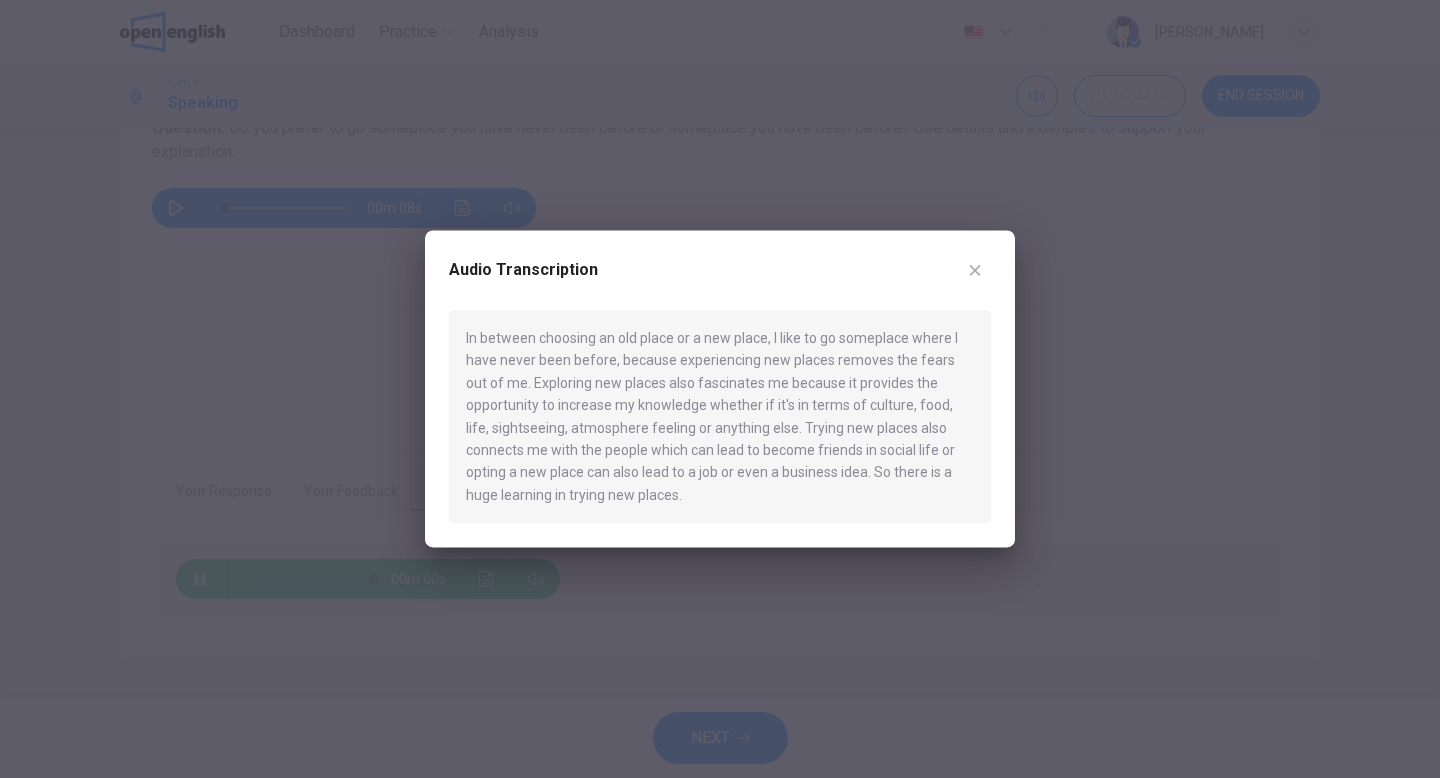 type on "*" 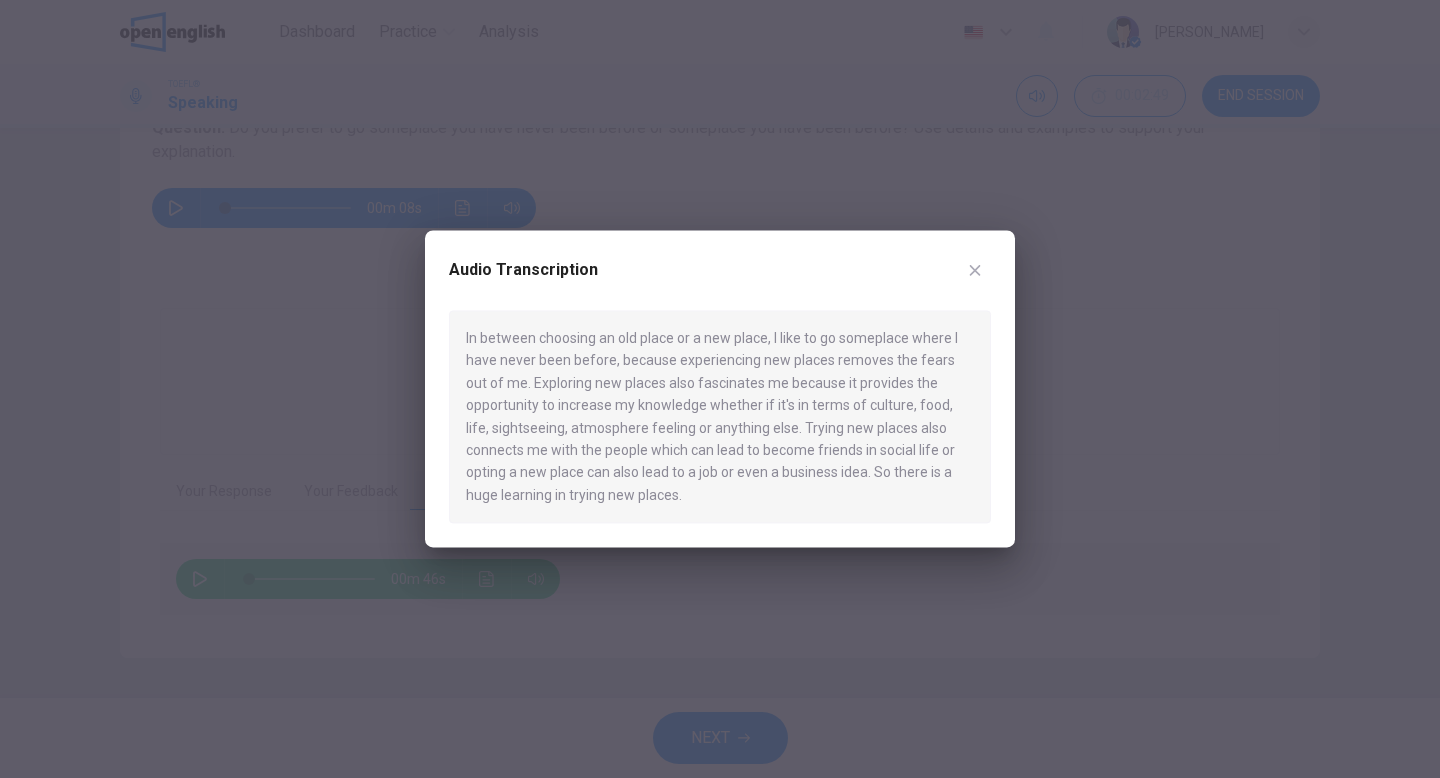 click 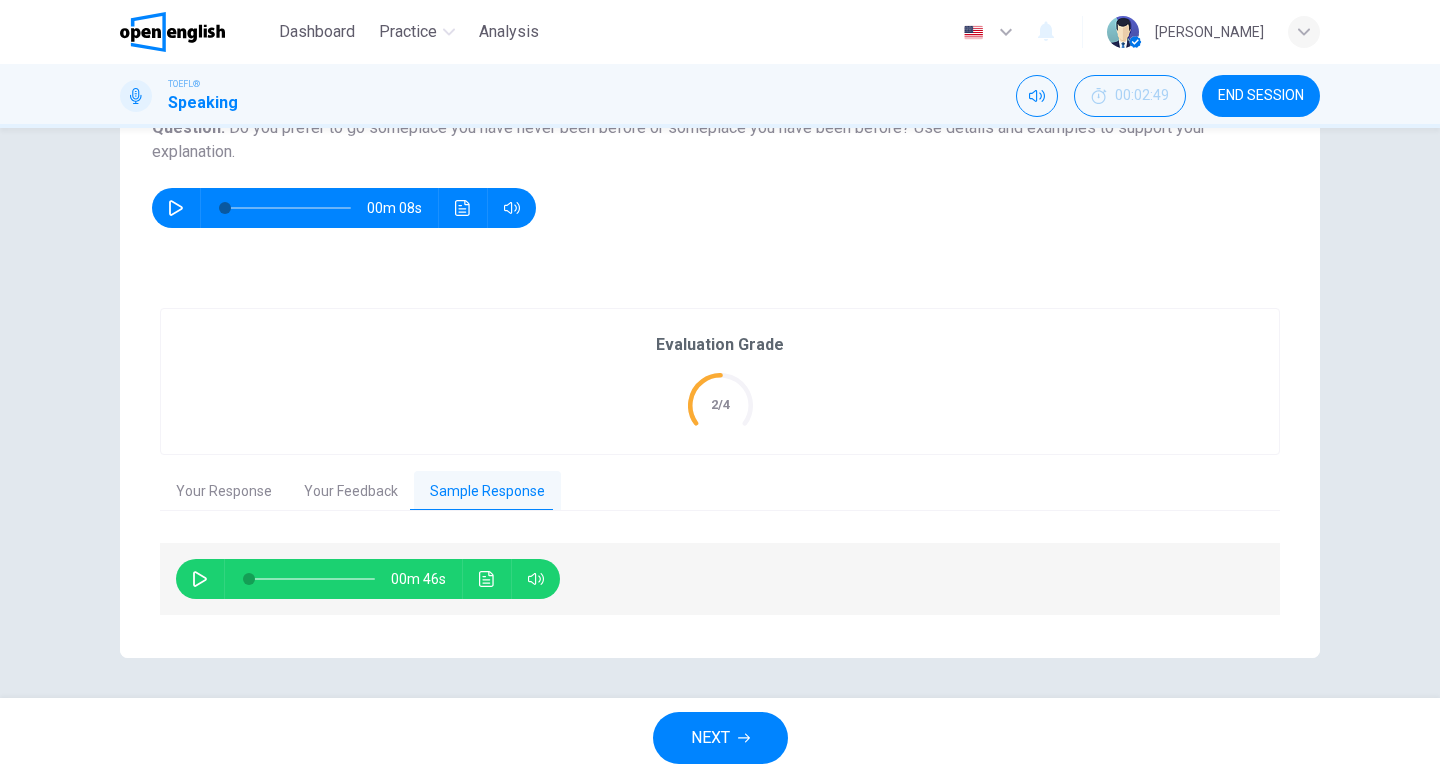 click on "NEXT" at bounding box center (710, 738) 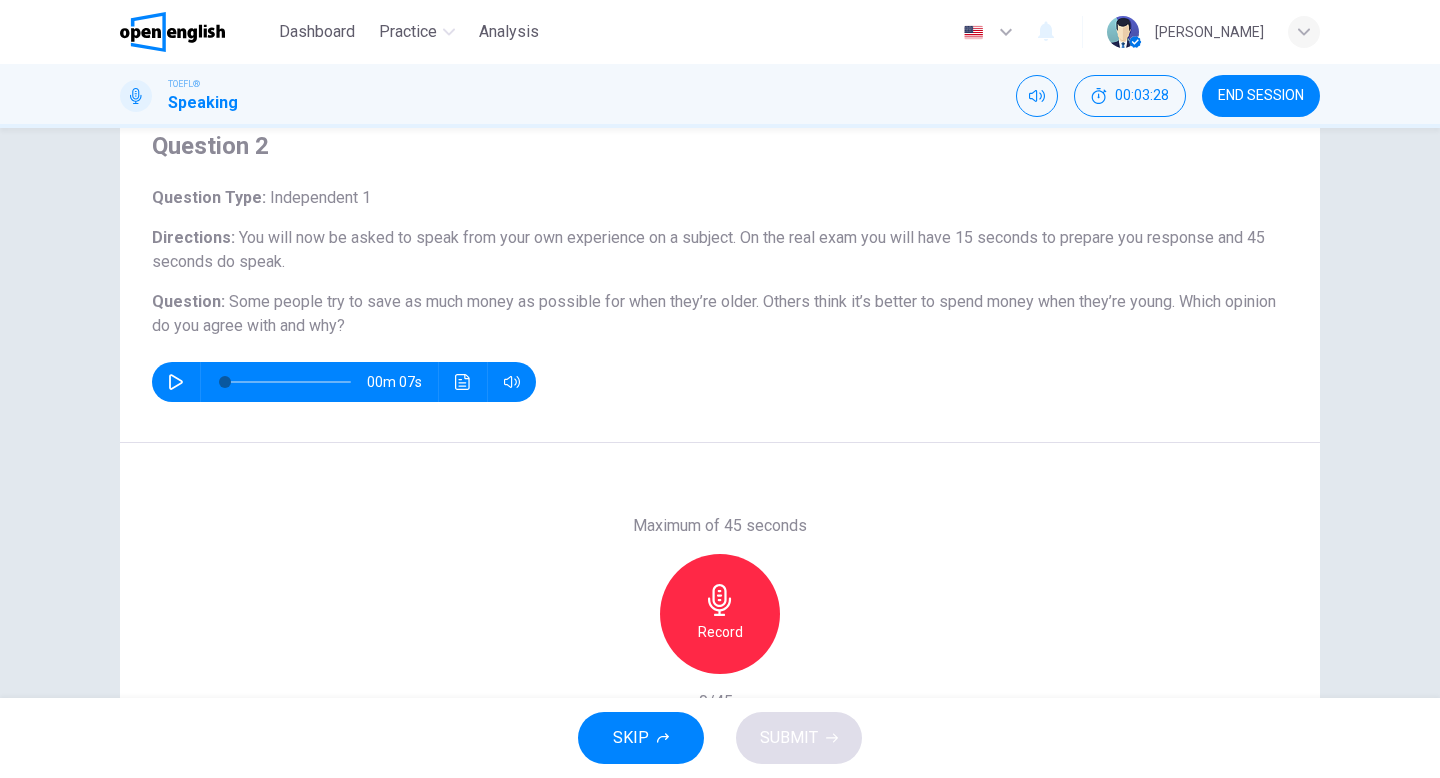 scroll, scrollTop: 85, scrollLeft: 0, axis: vertical 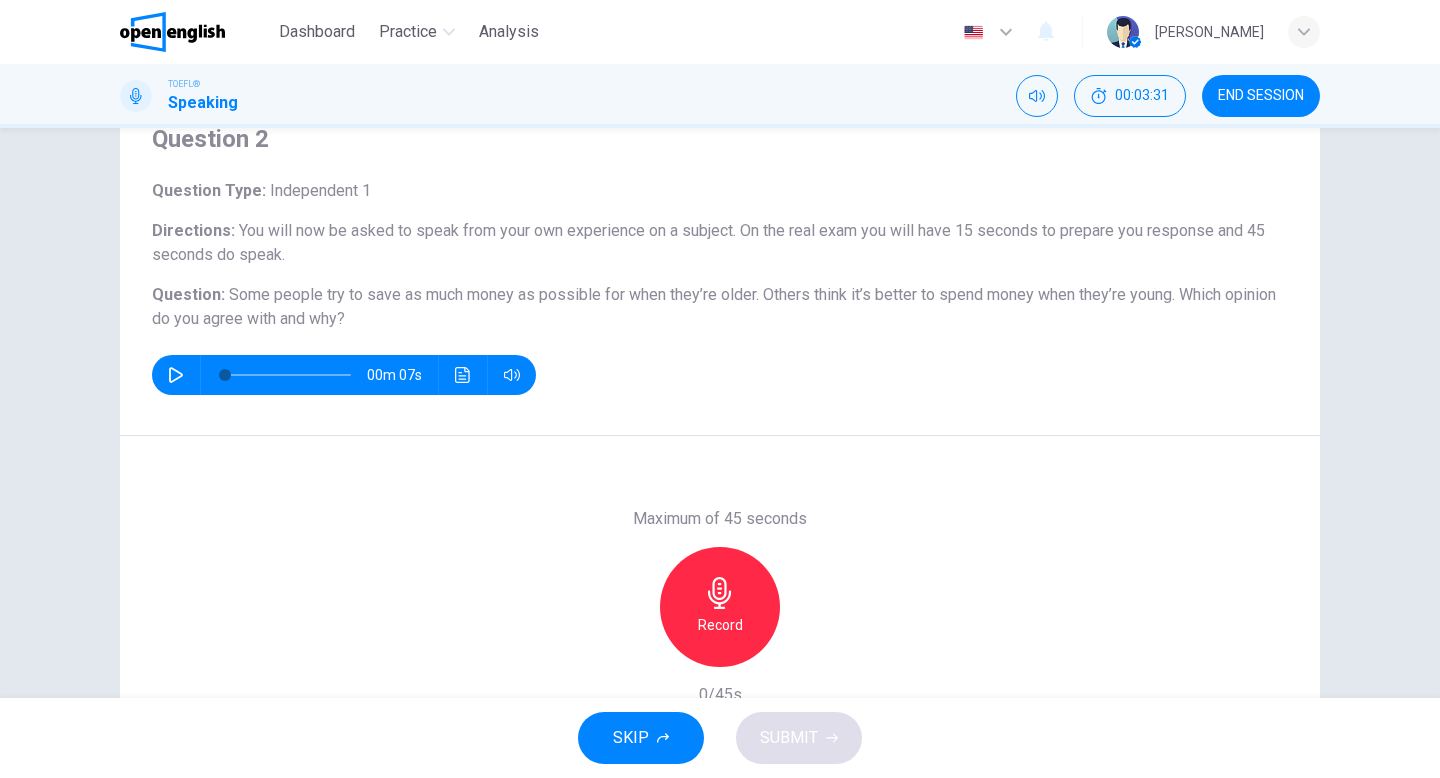 click at bounding box center [176, 375] 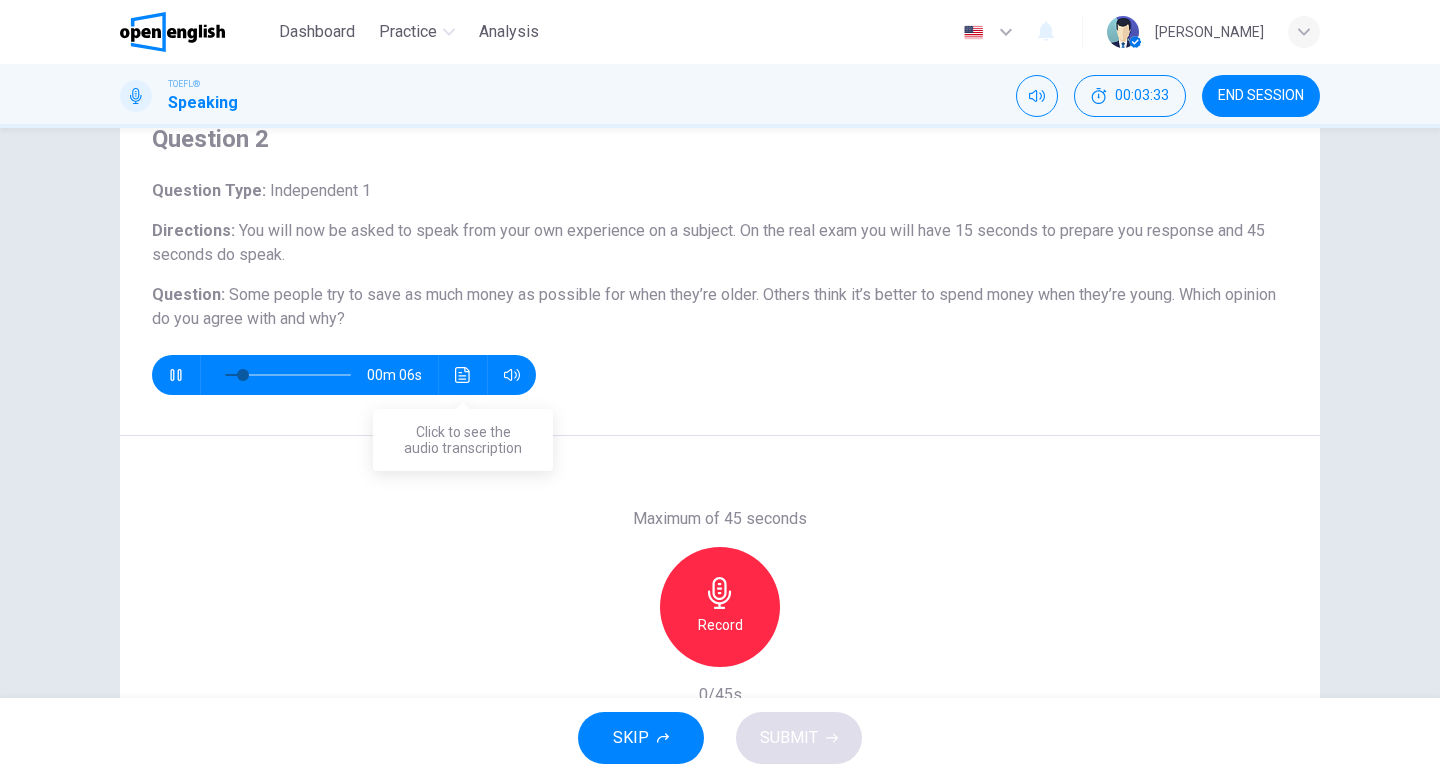 click 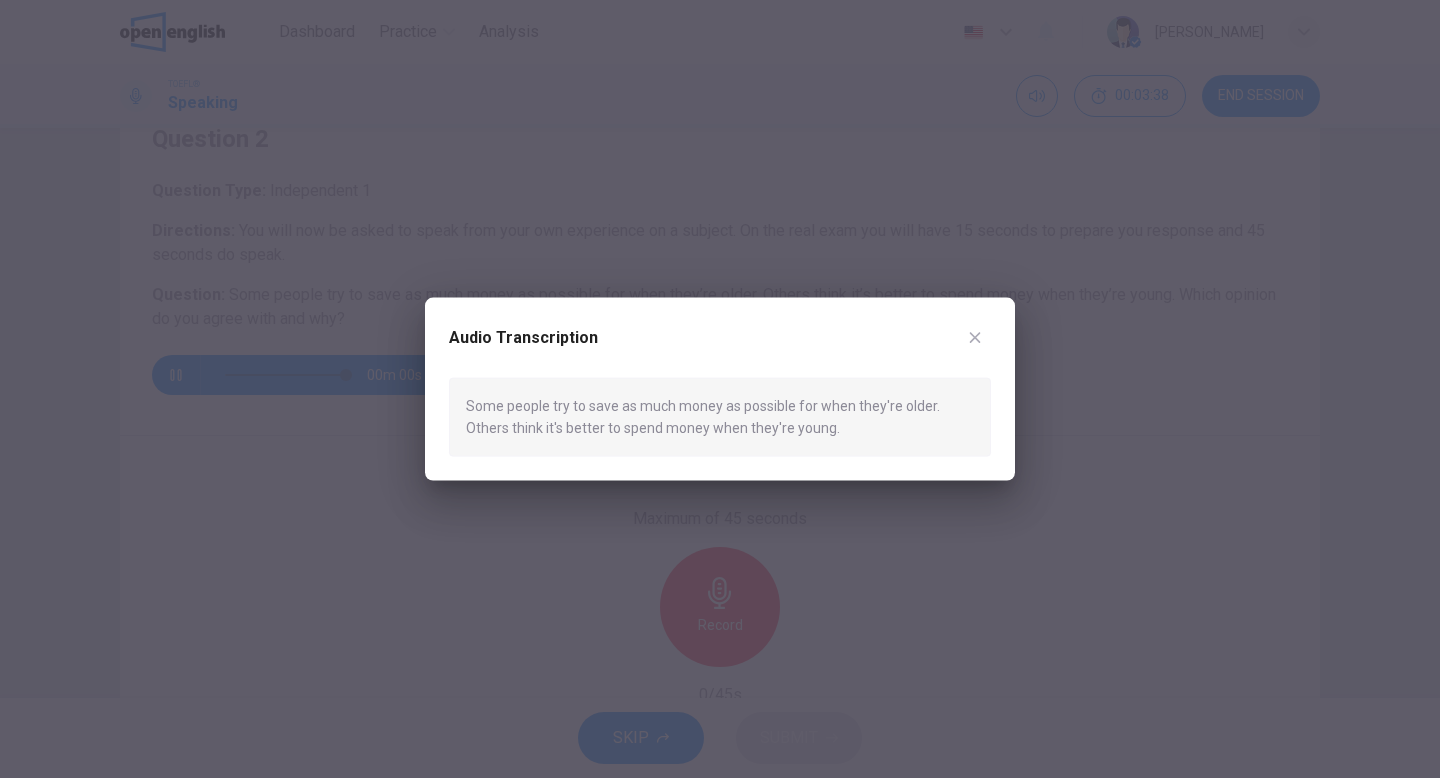 click 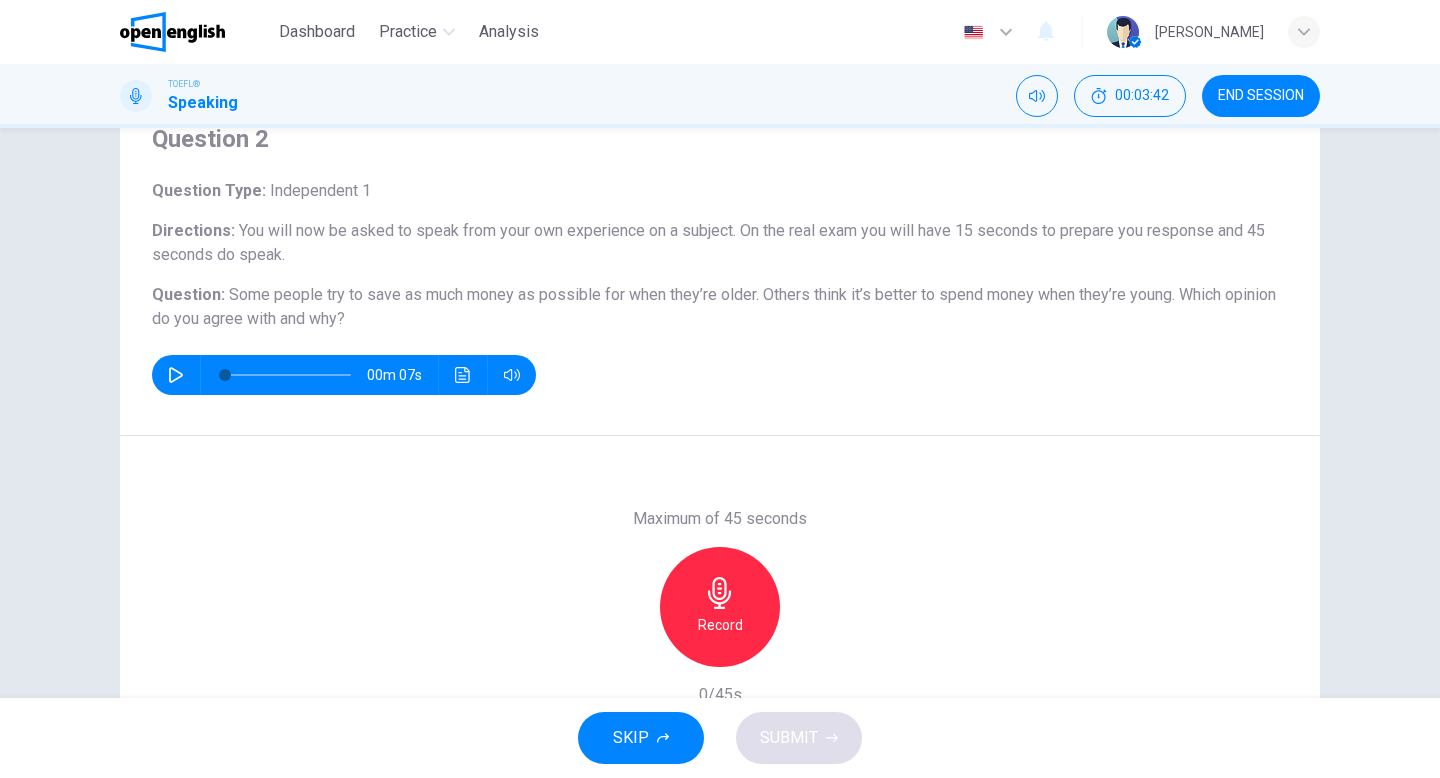 click on "Record" at bounding box center [720, 625] 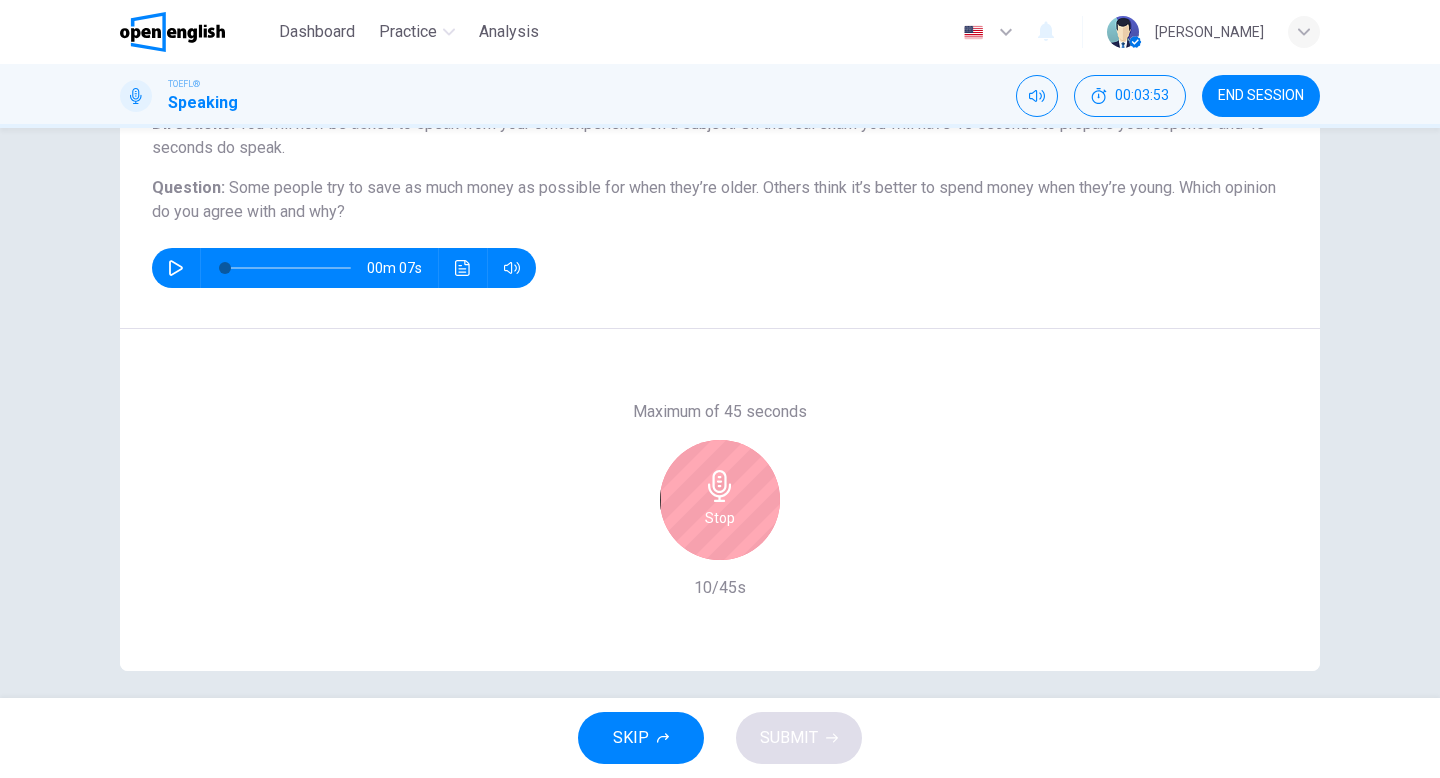 scroll, scrollTop: 205, scrollLeft: 0, axis: vertical 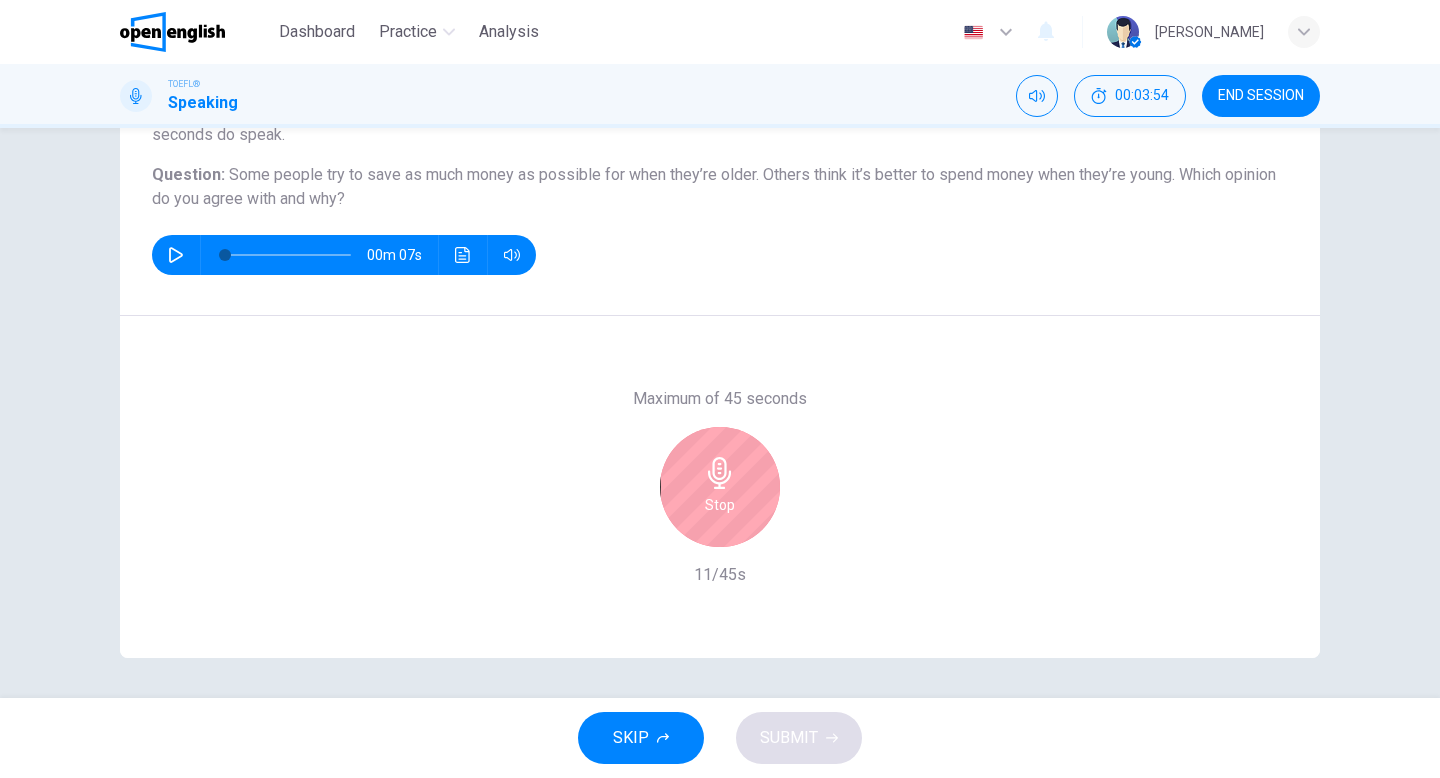 click on "Stop" at bounding box center (720, 505) 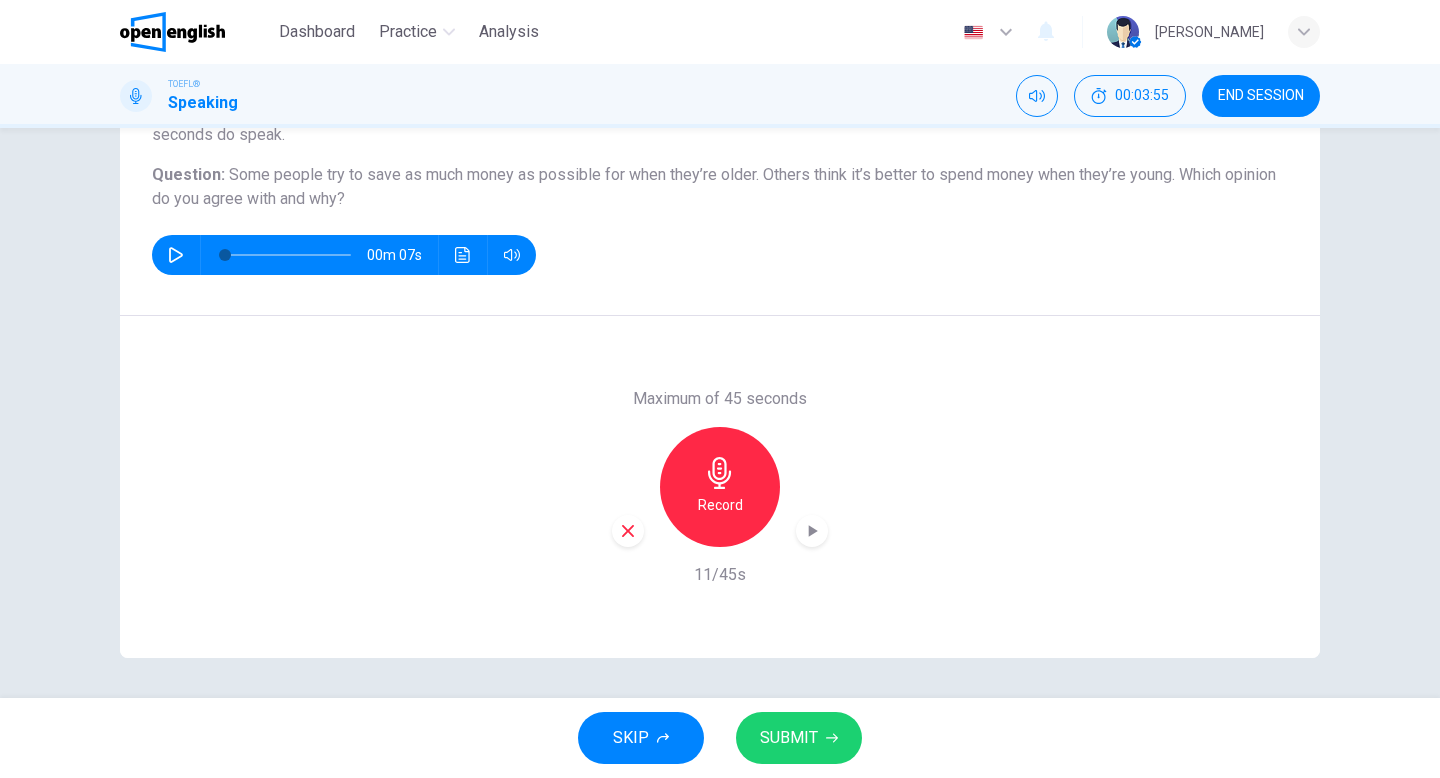 click 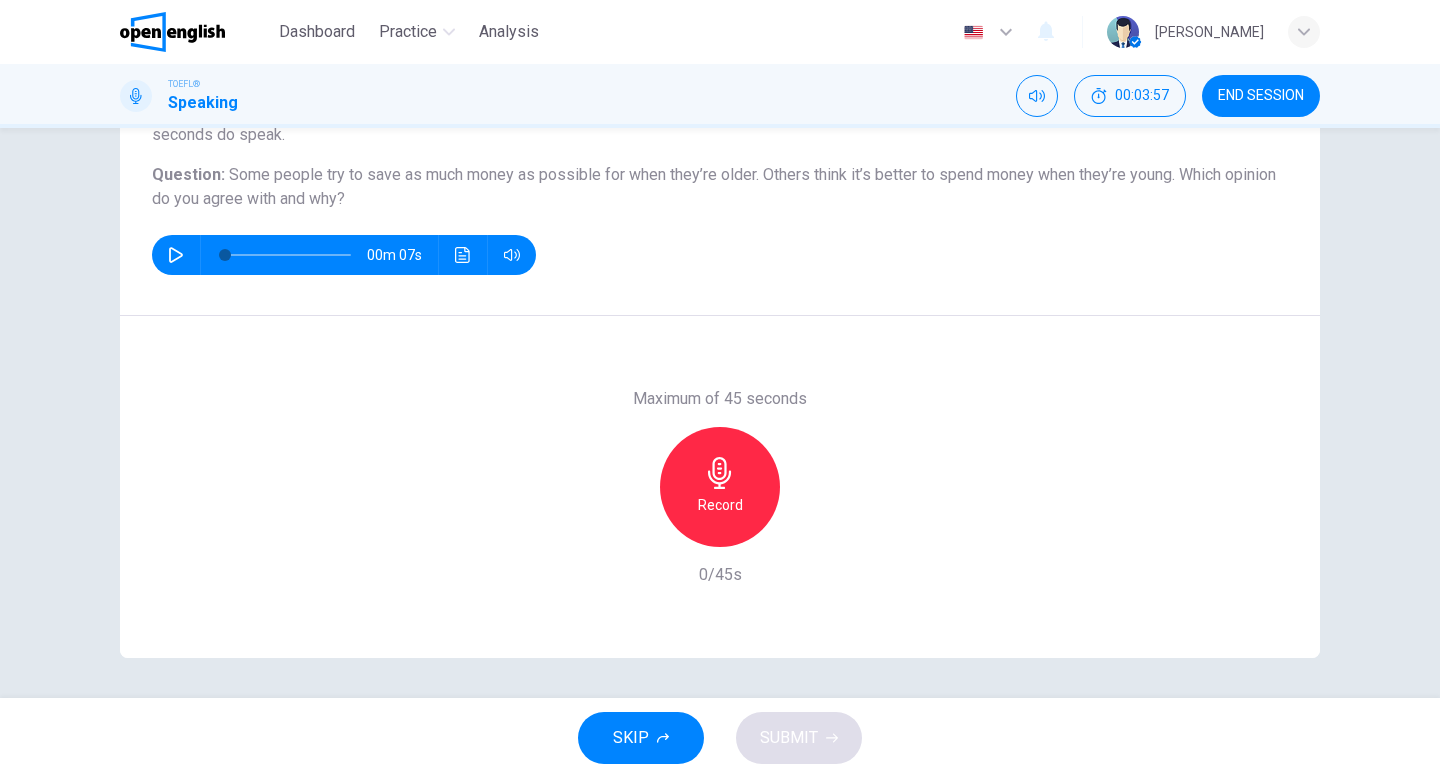 click on "Record" at bounding box center (720, 487) 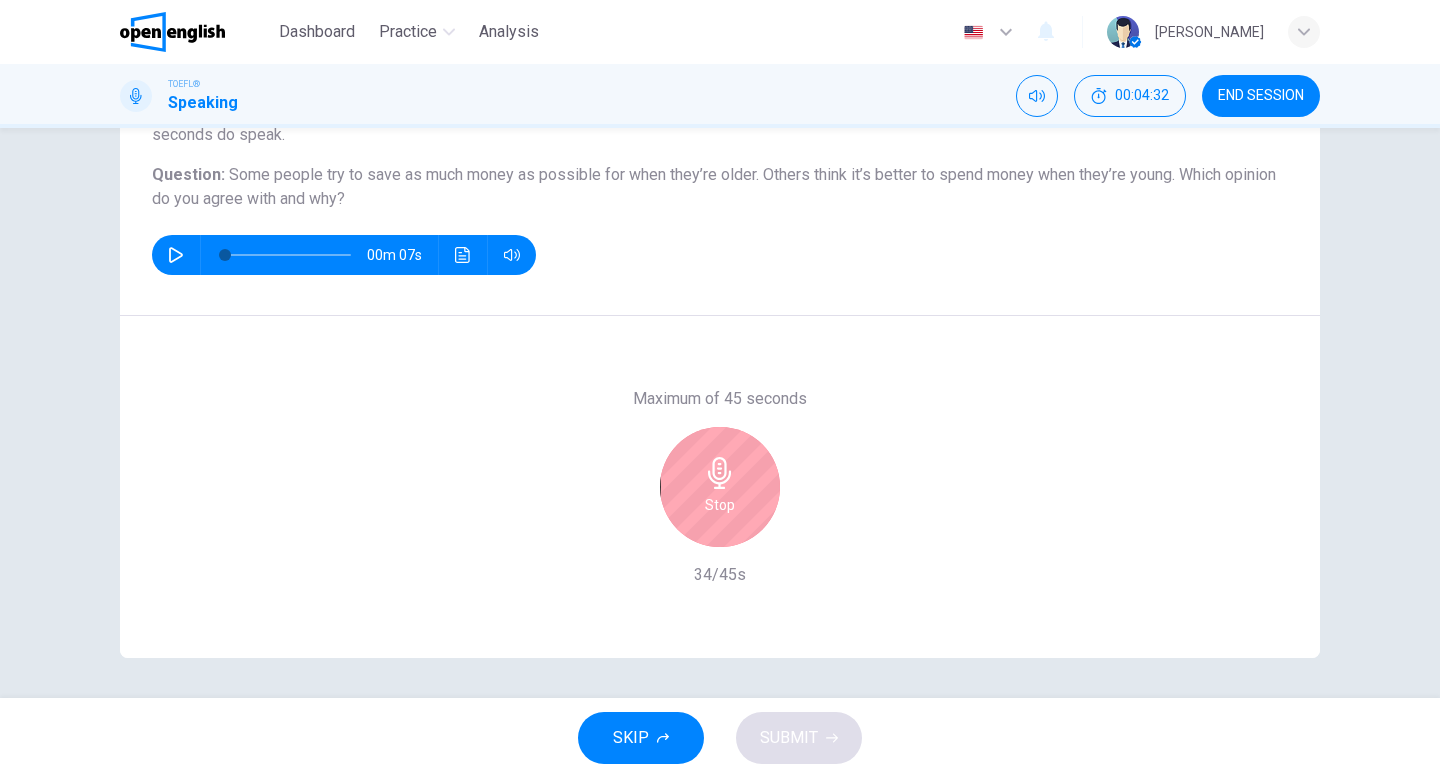 click on "Stop" at bounding box center [720, 487] 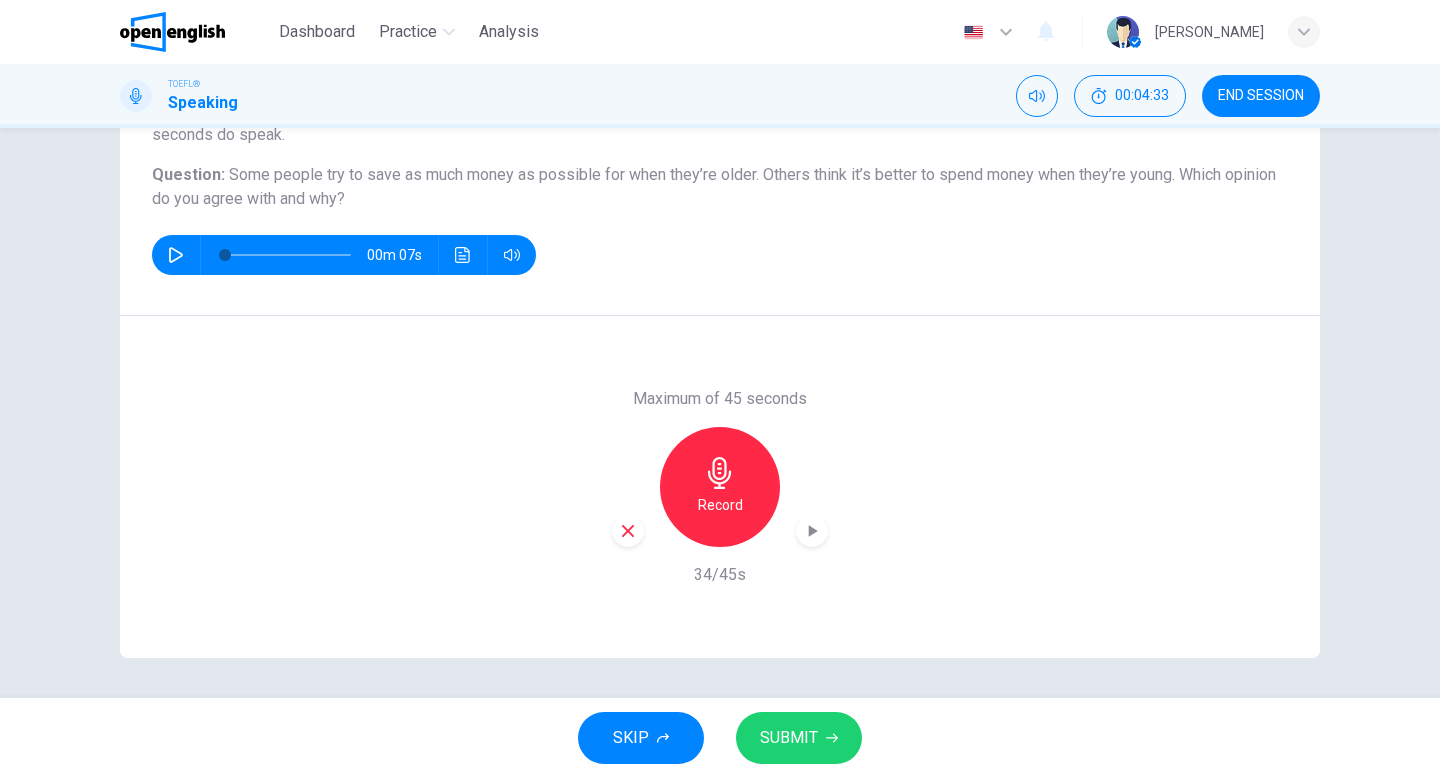 click 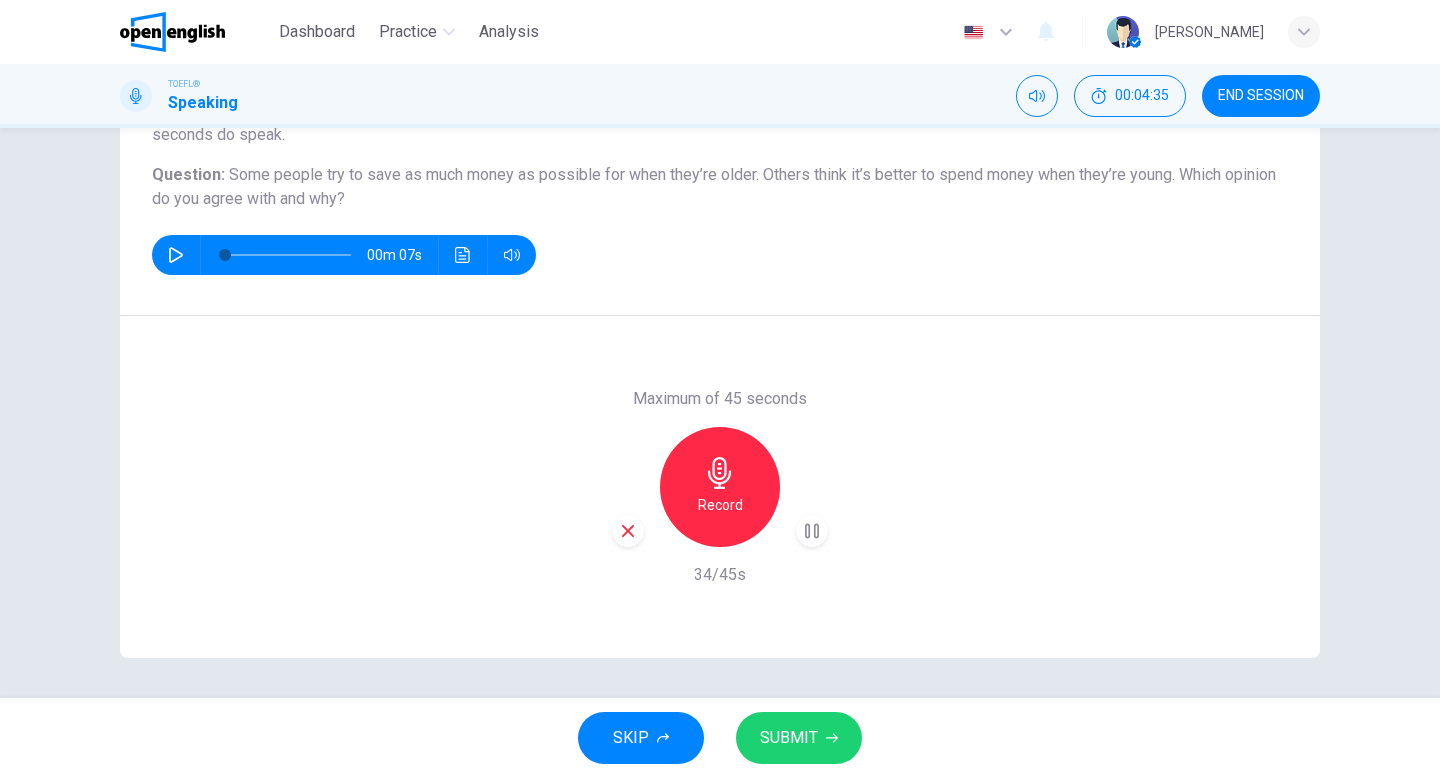 click on "SUBMIT" at bounding box center (789, 738) 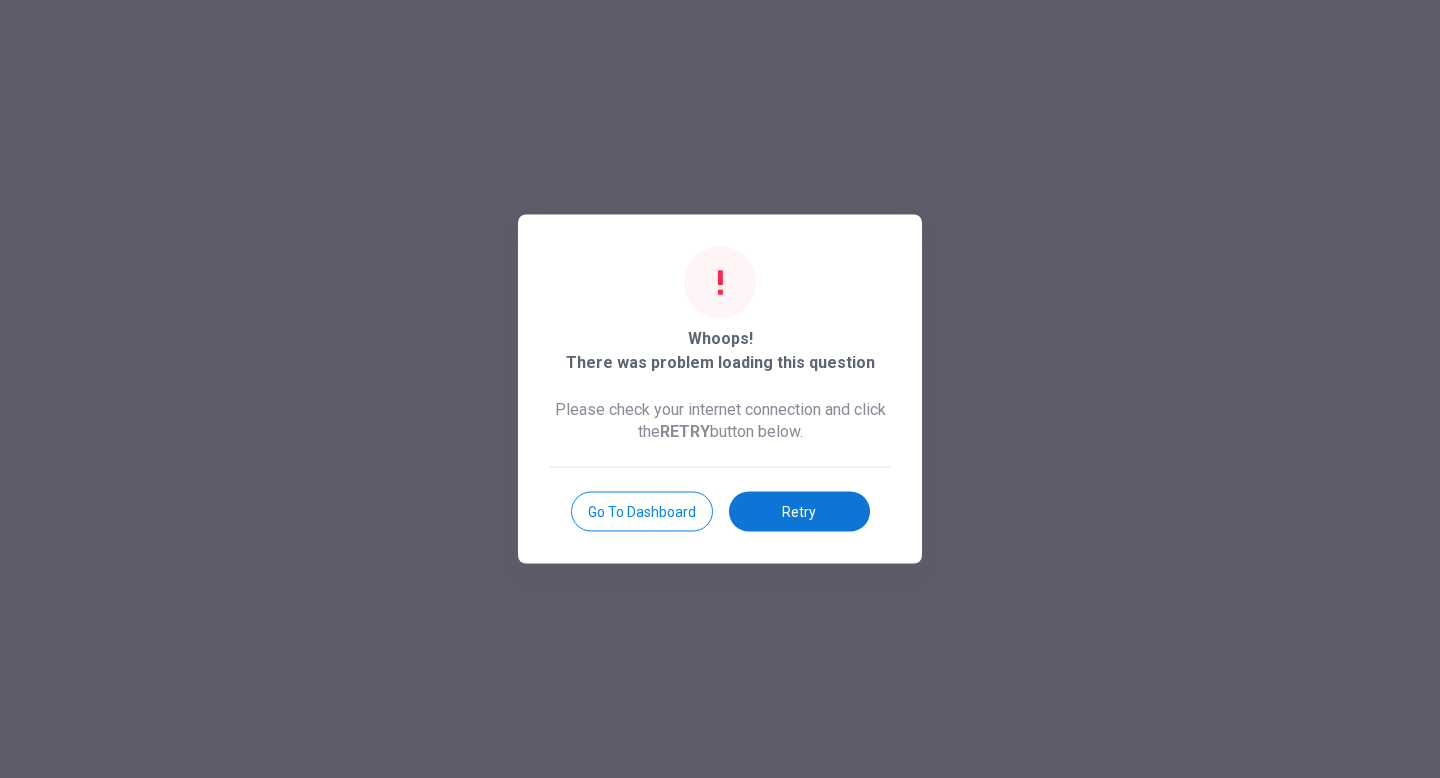 click on "Retry" at bounding box center (799, 512) 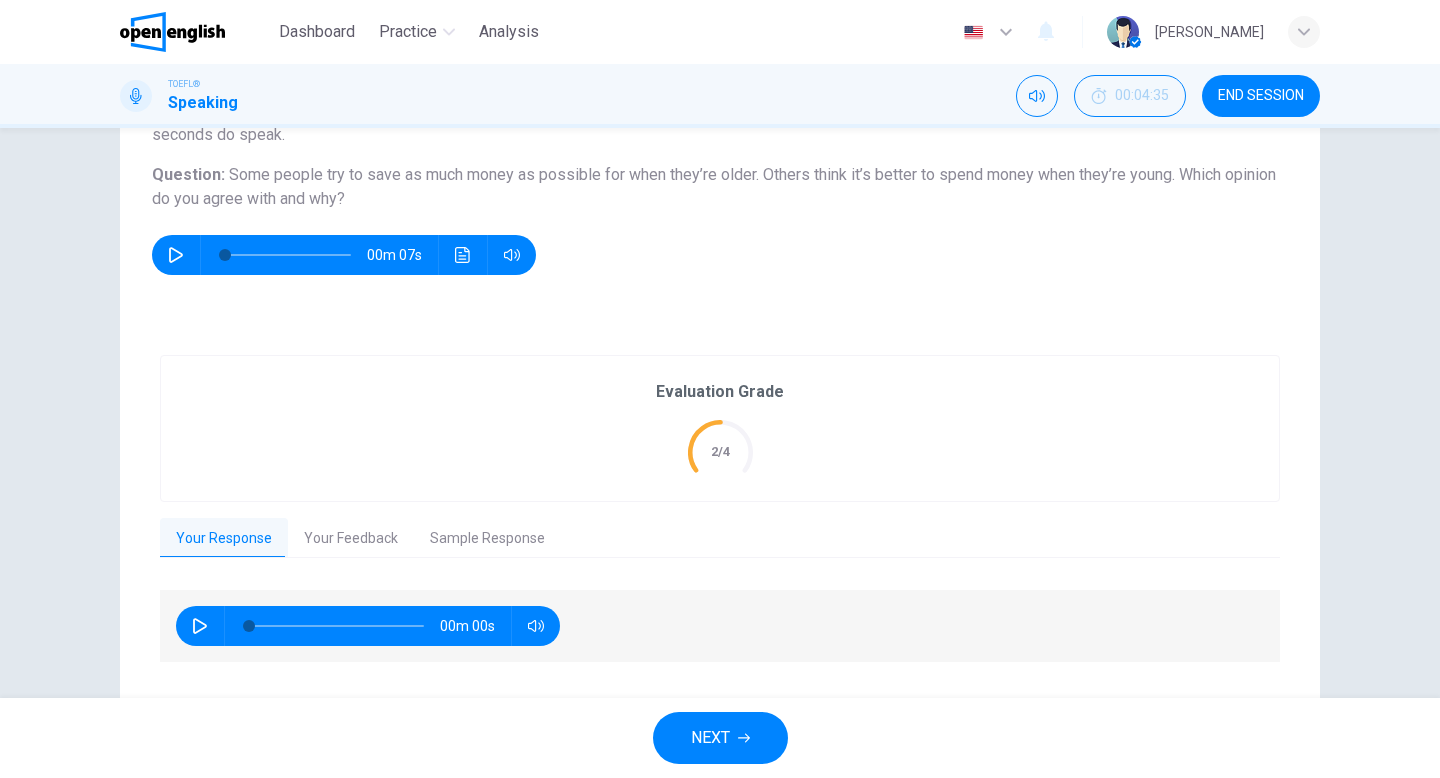 click at bounding box center [200, 626] 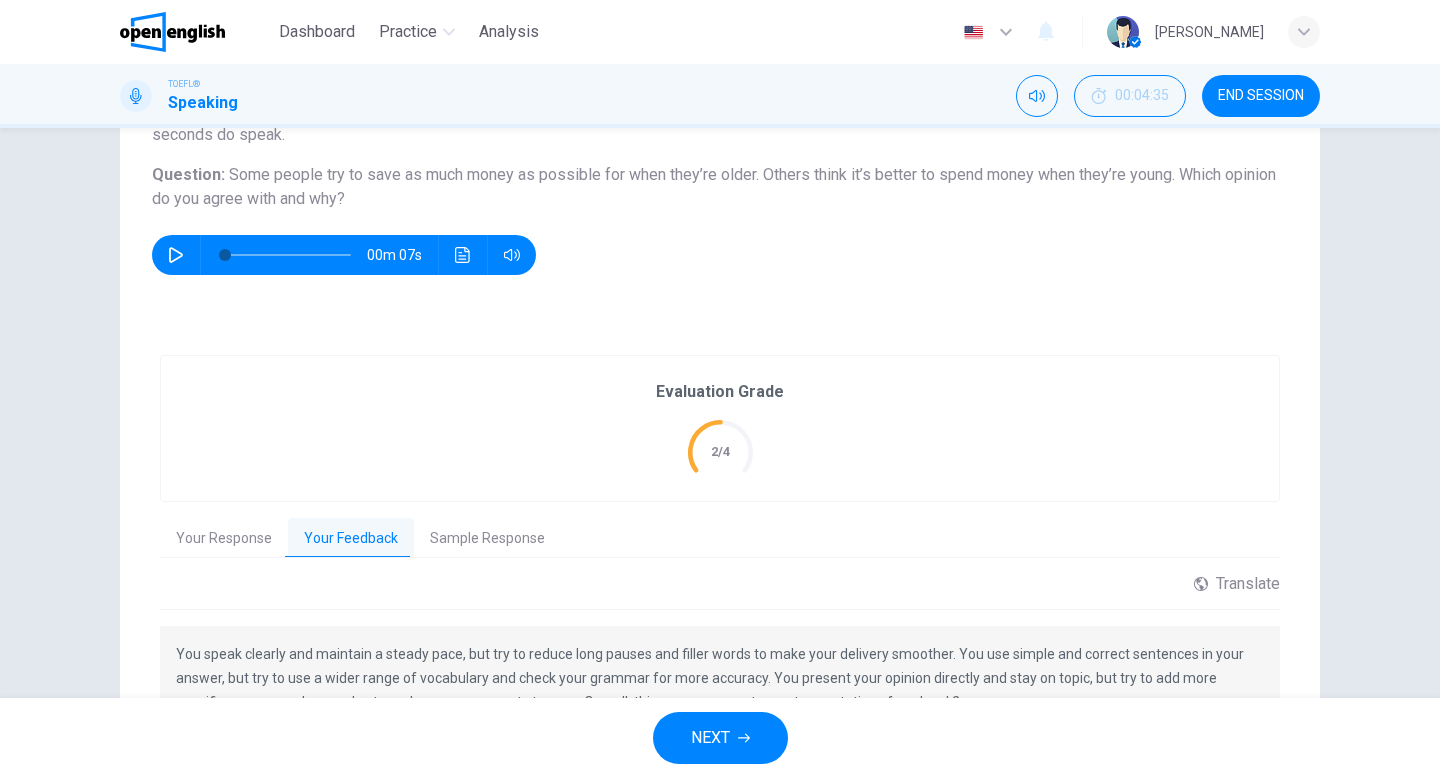 scroll, scrollTop: 349, scrollLeft: 0, axis: vertical 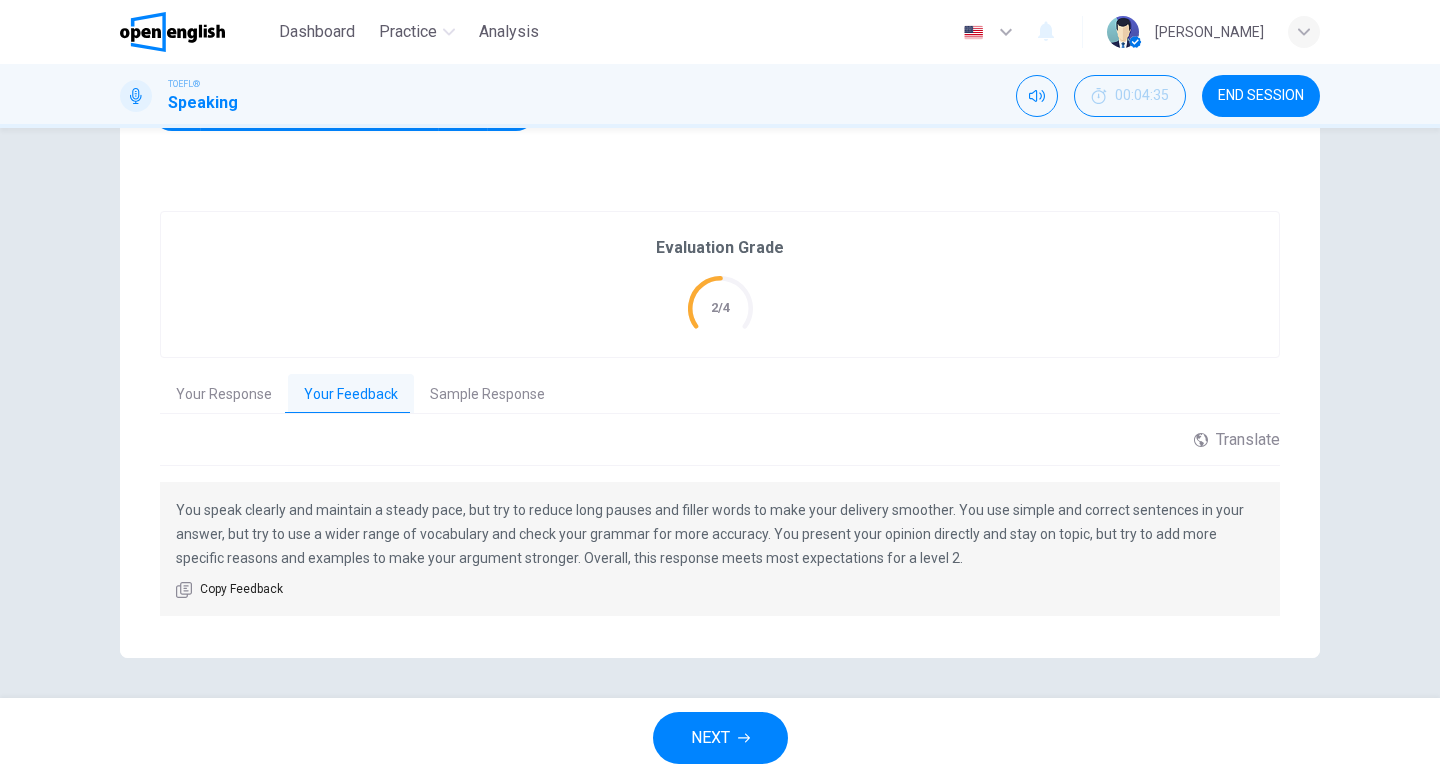 click on "Sample Response" at bounding box center (487, 395) 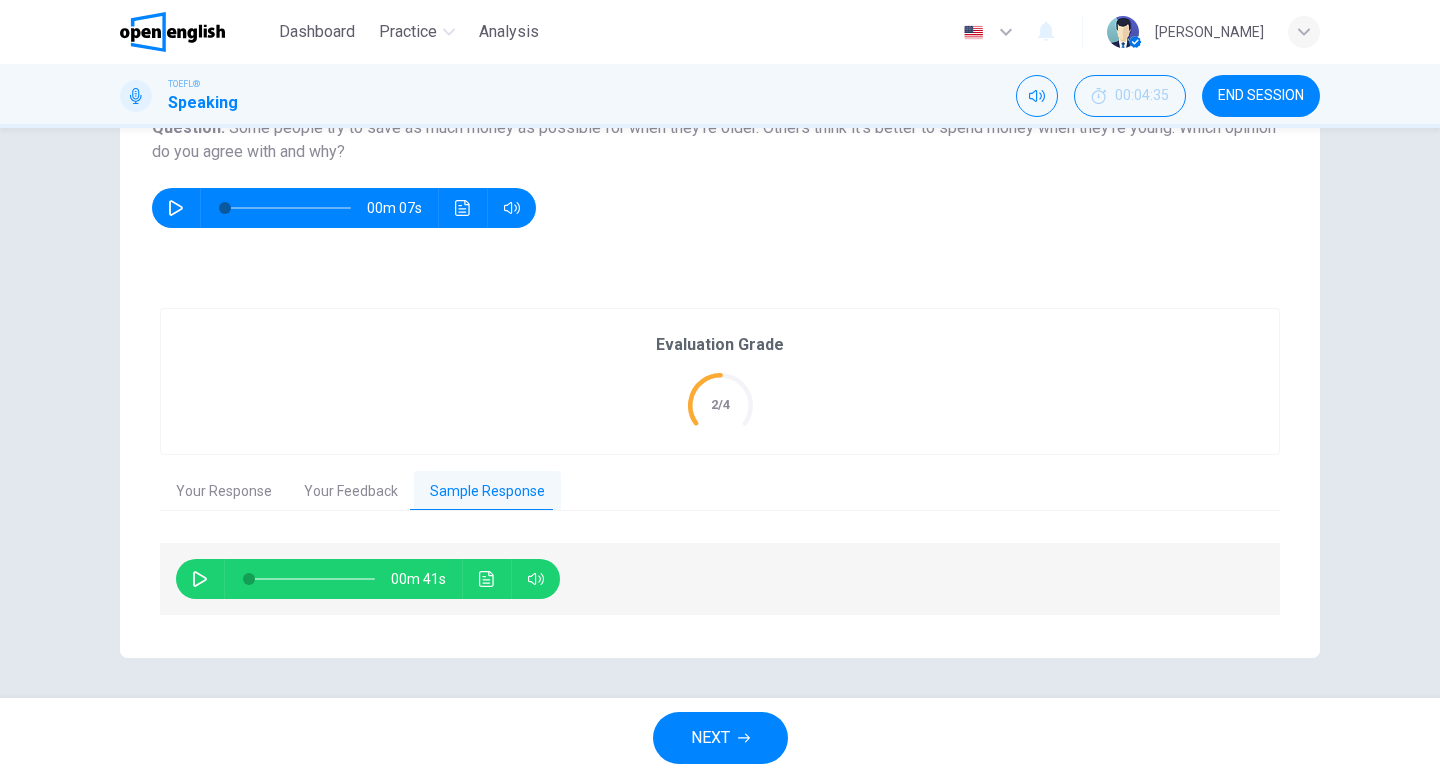 scroll, scrollTop: 252, scrollLeft: 0, axis: vertical 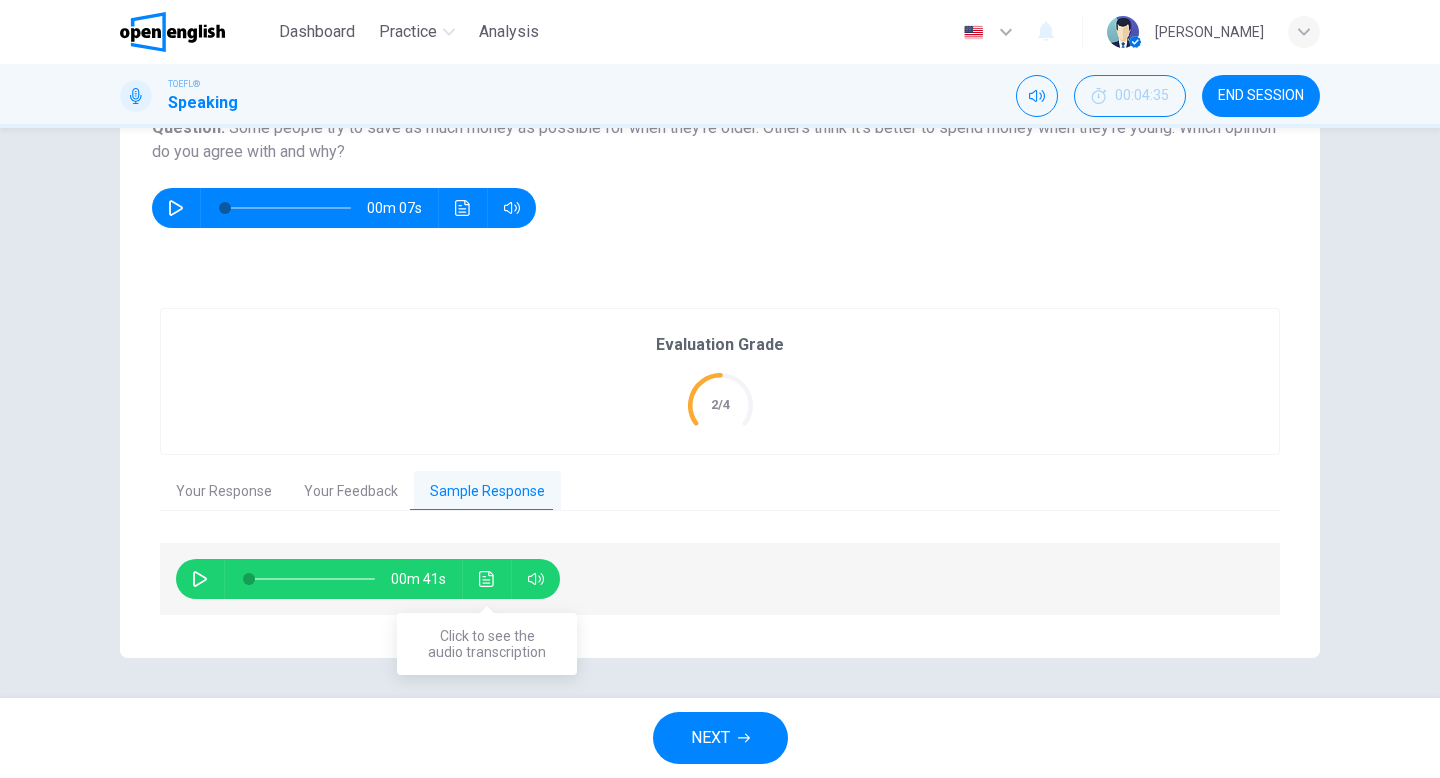 click 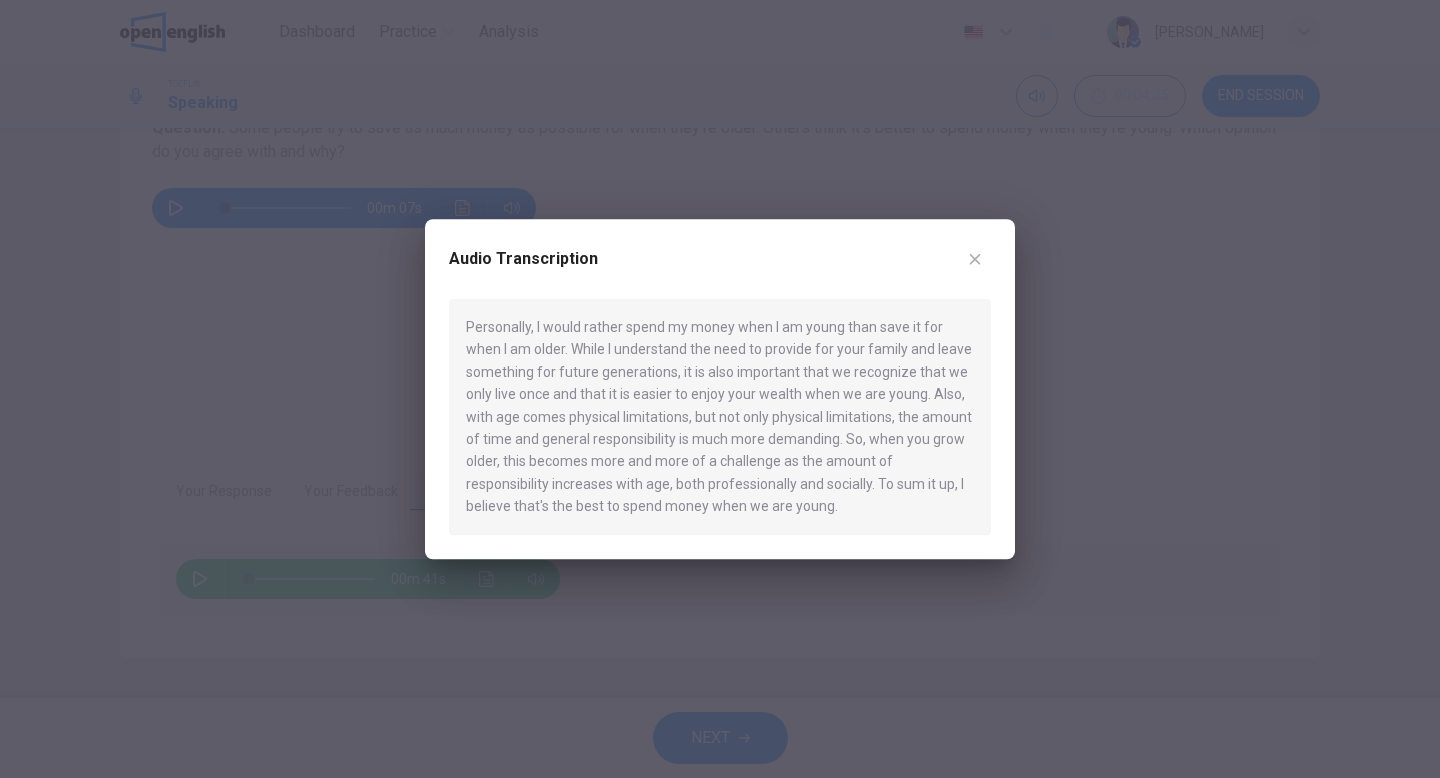 click at bounding box center [720, 389] 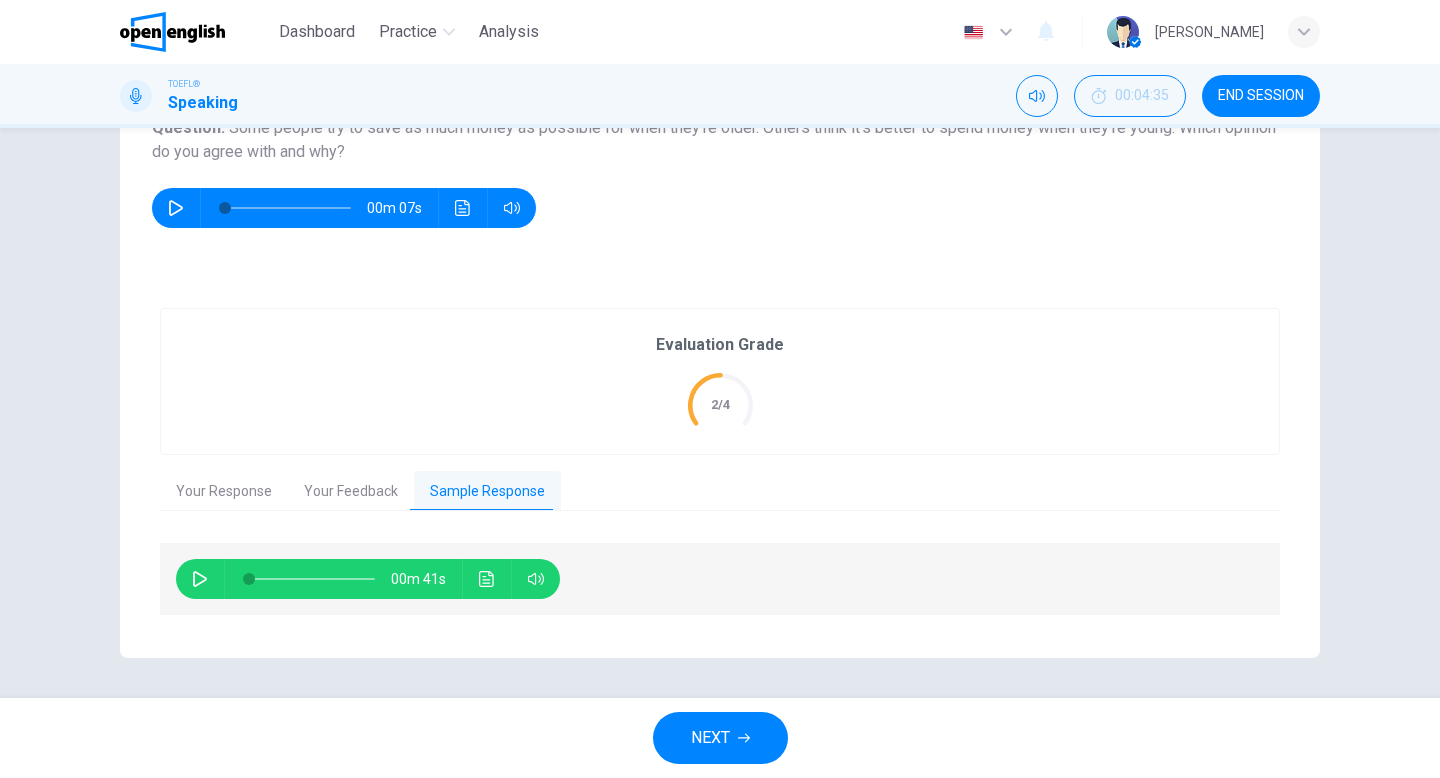 click 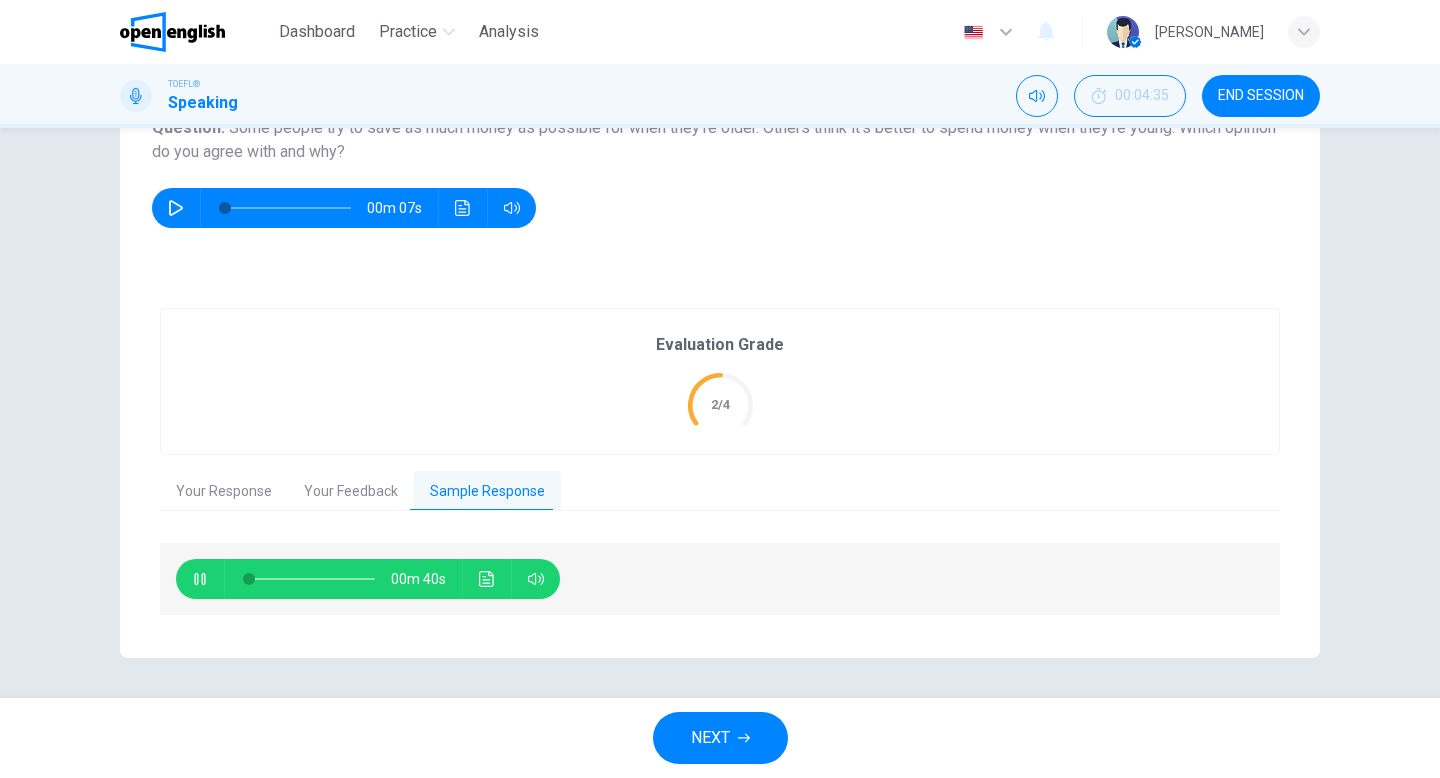 click 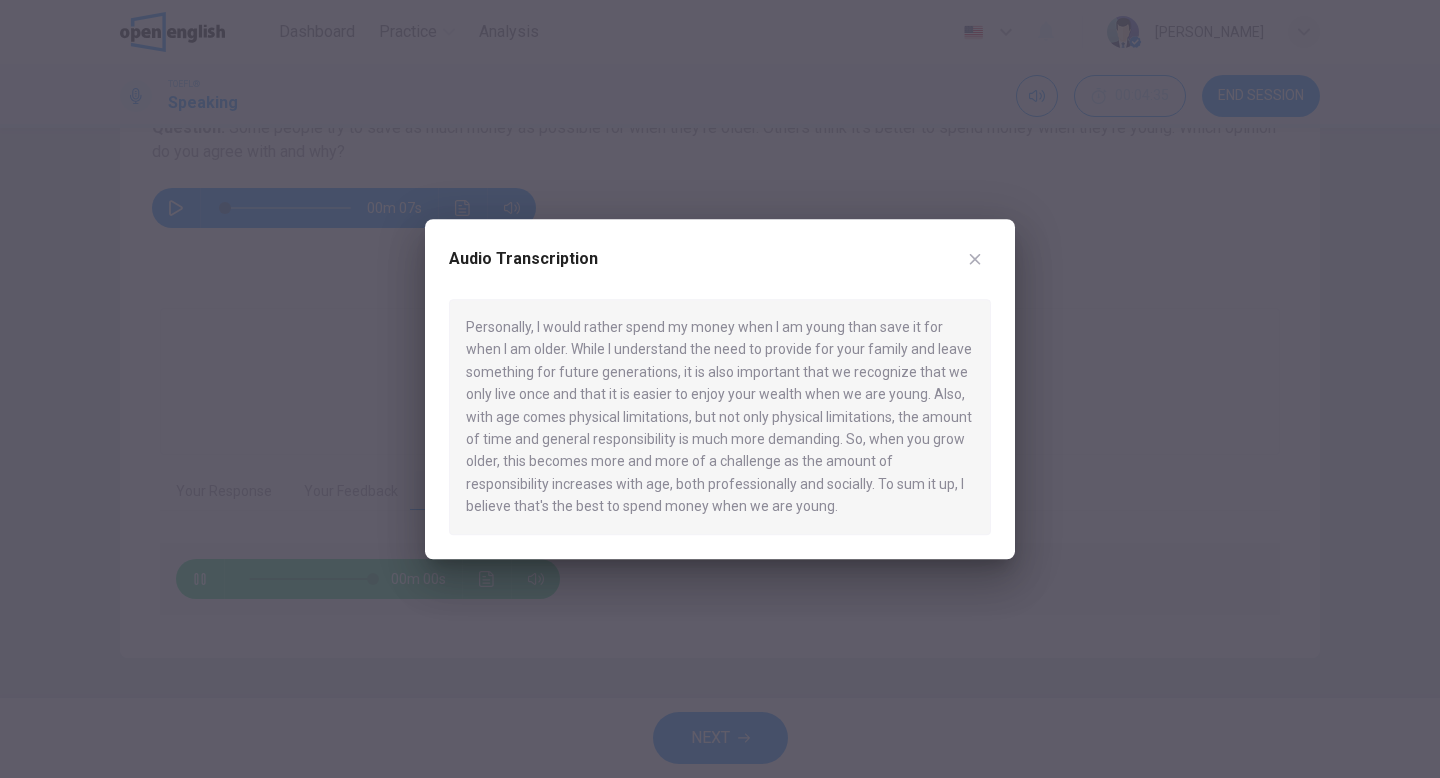 type on "*" 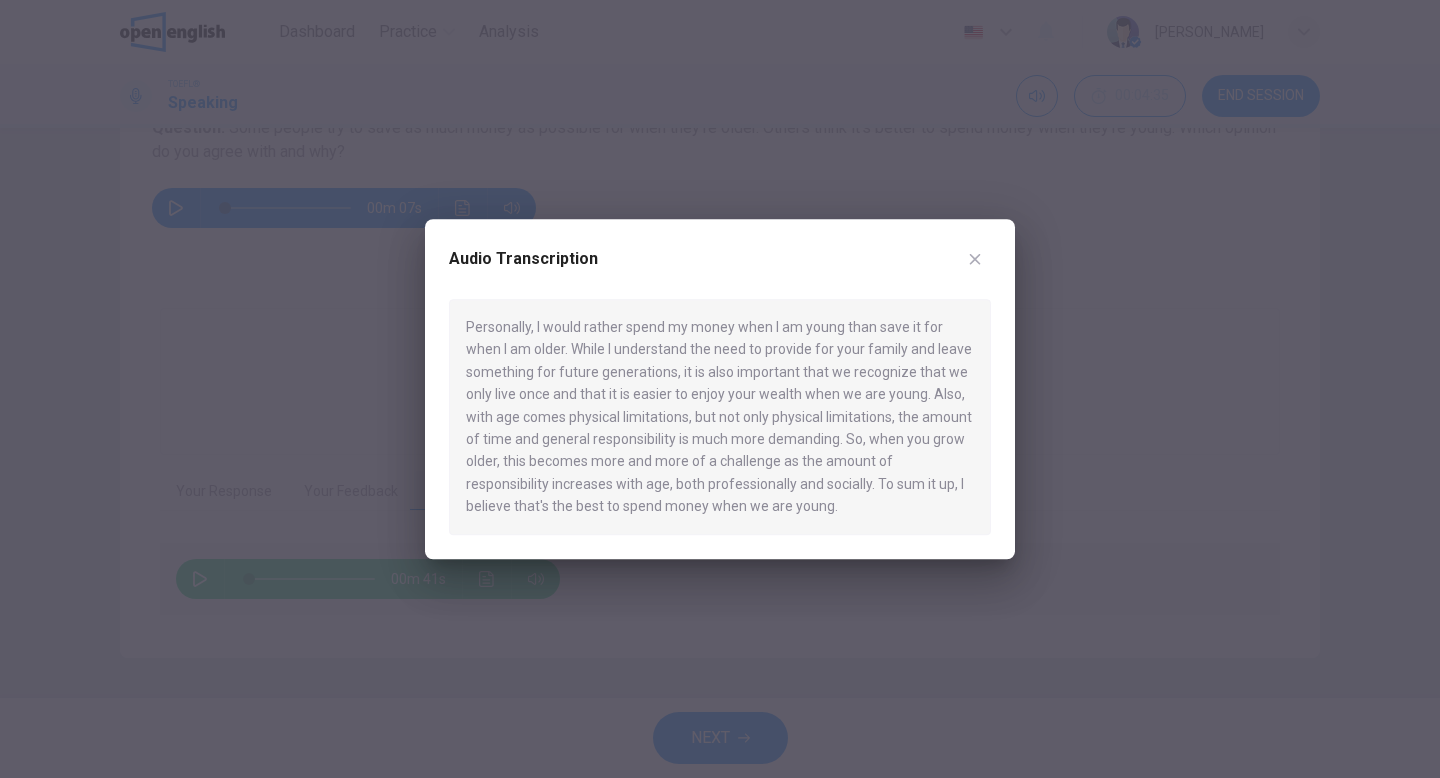 click 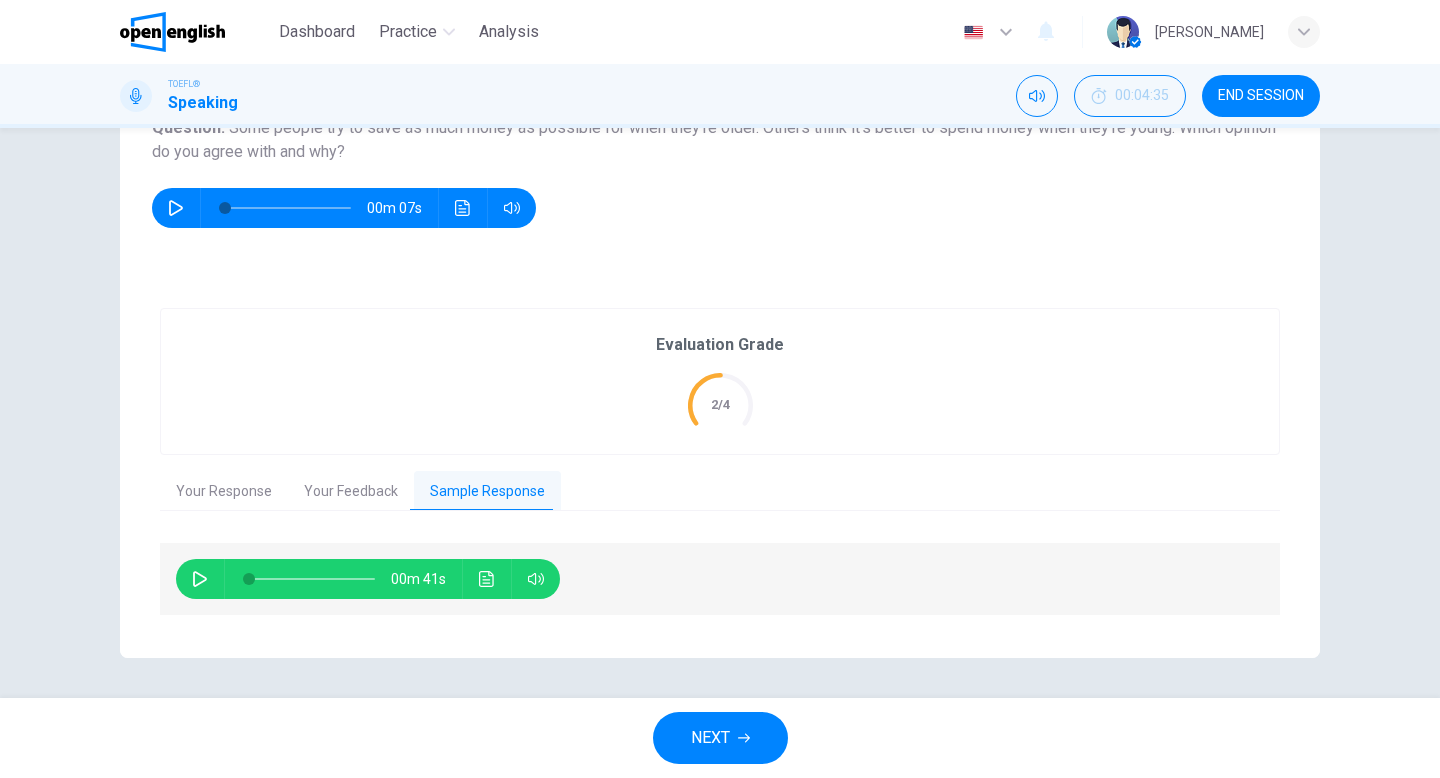 click on "NEXT" at bounding box center [710, 738] 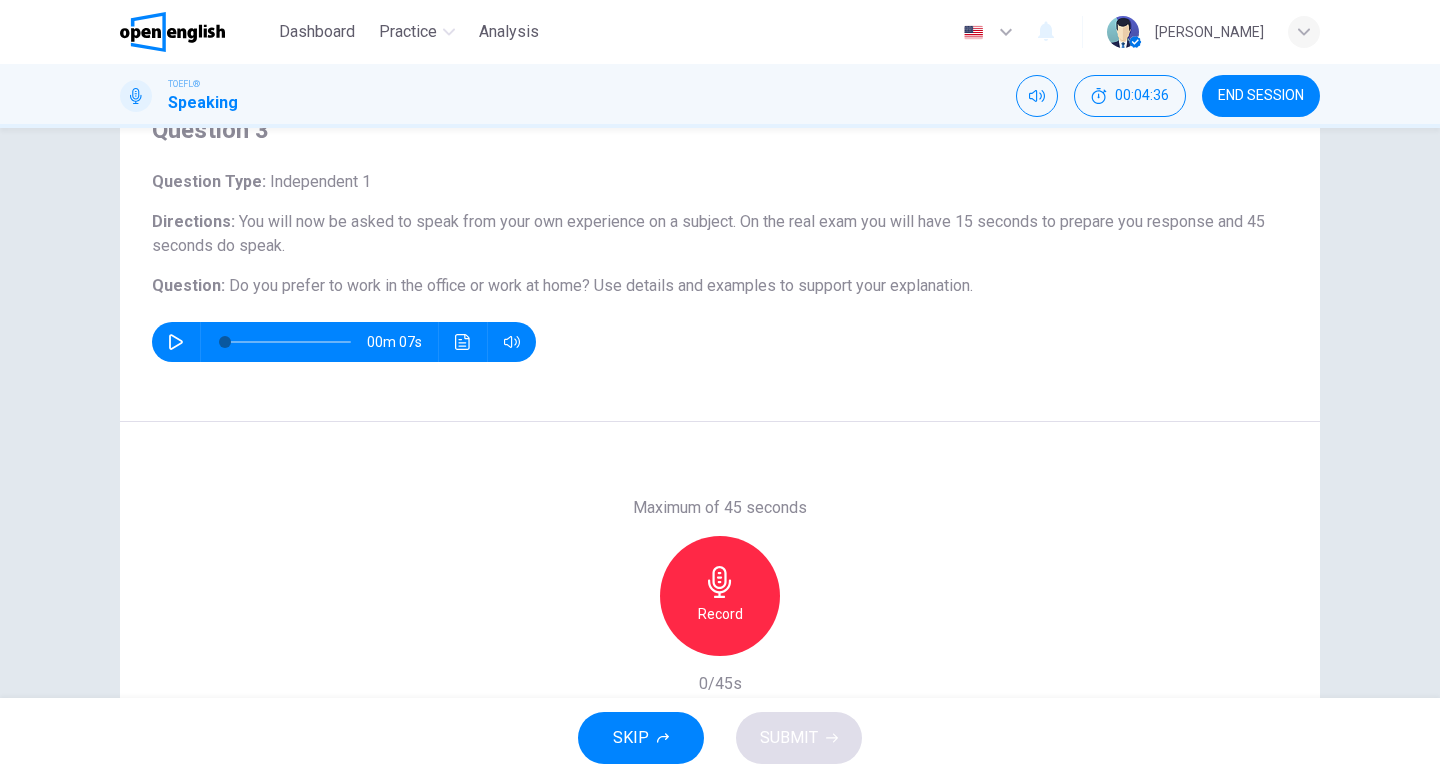scroll, scrollTop: 74, scrollLeft: 0, axis: vertical 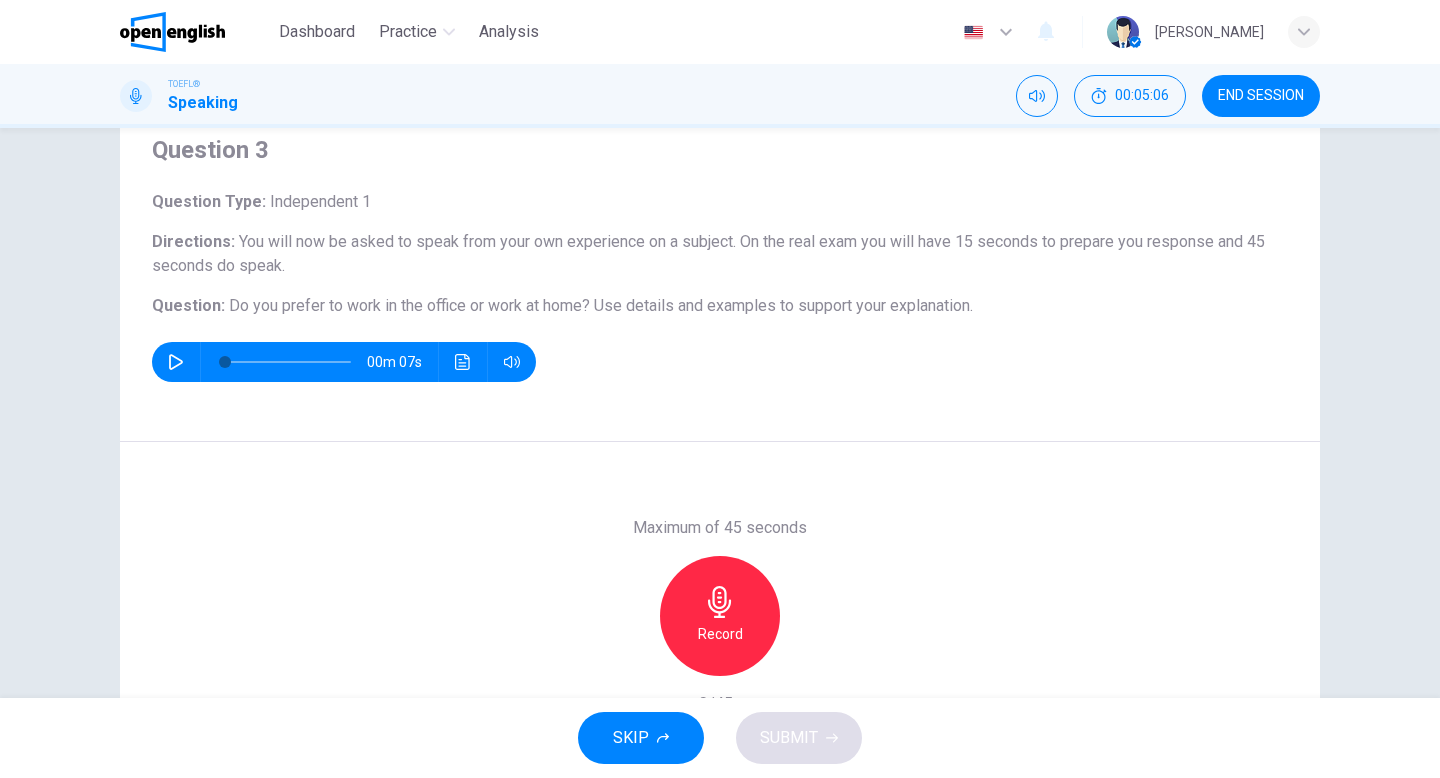 click 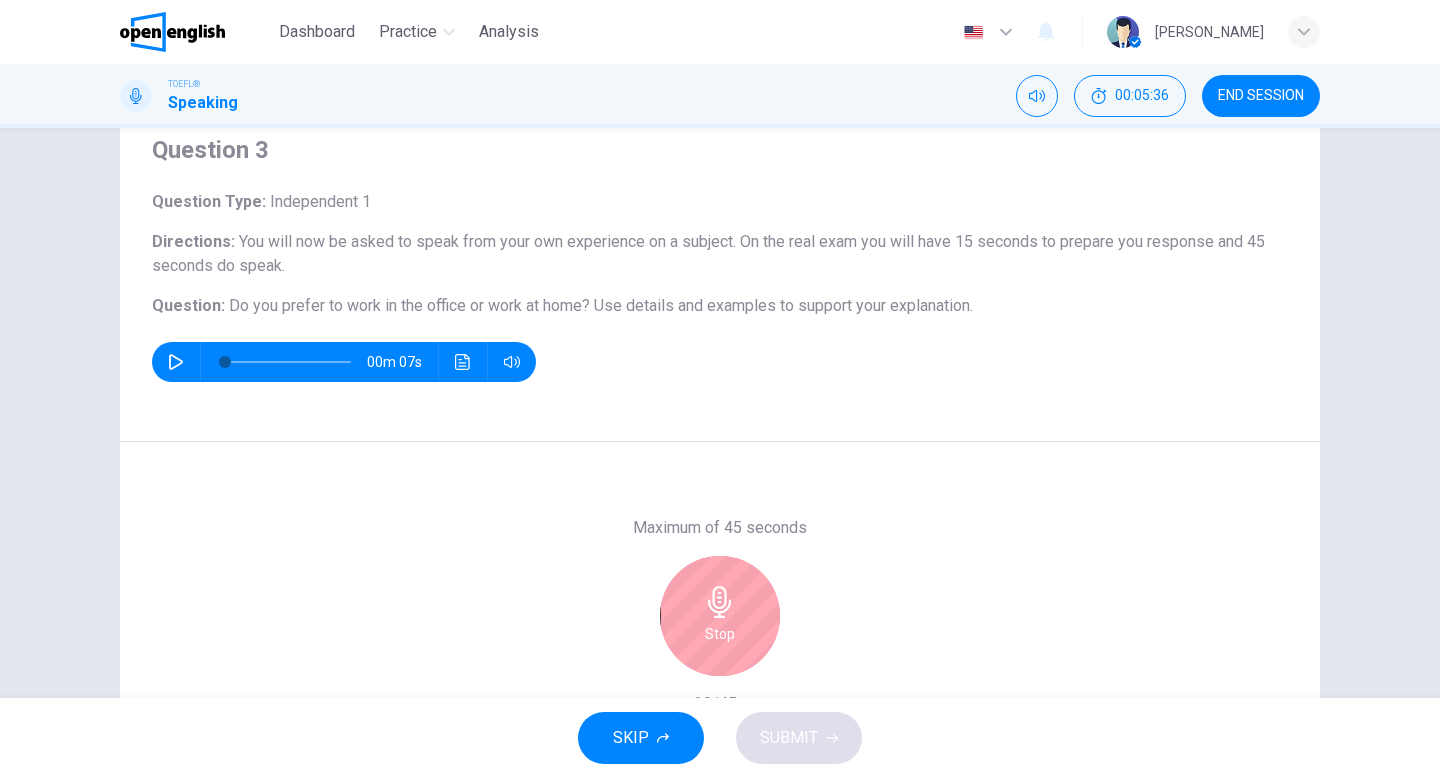 click 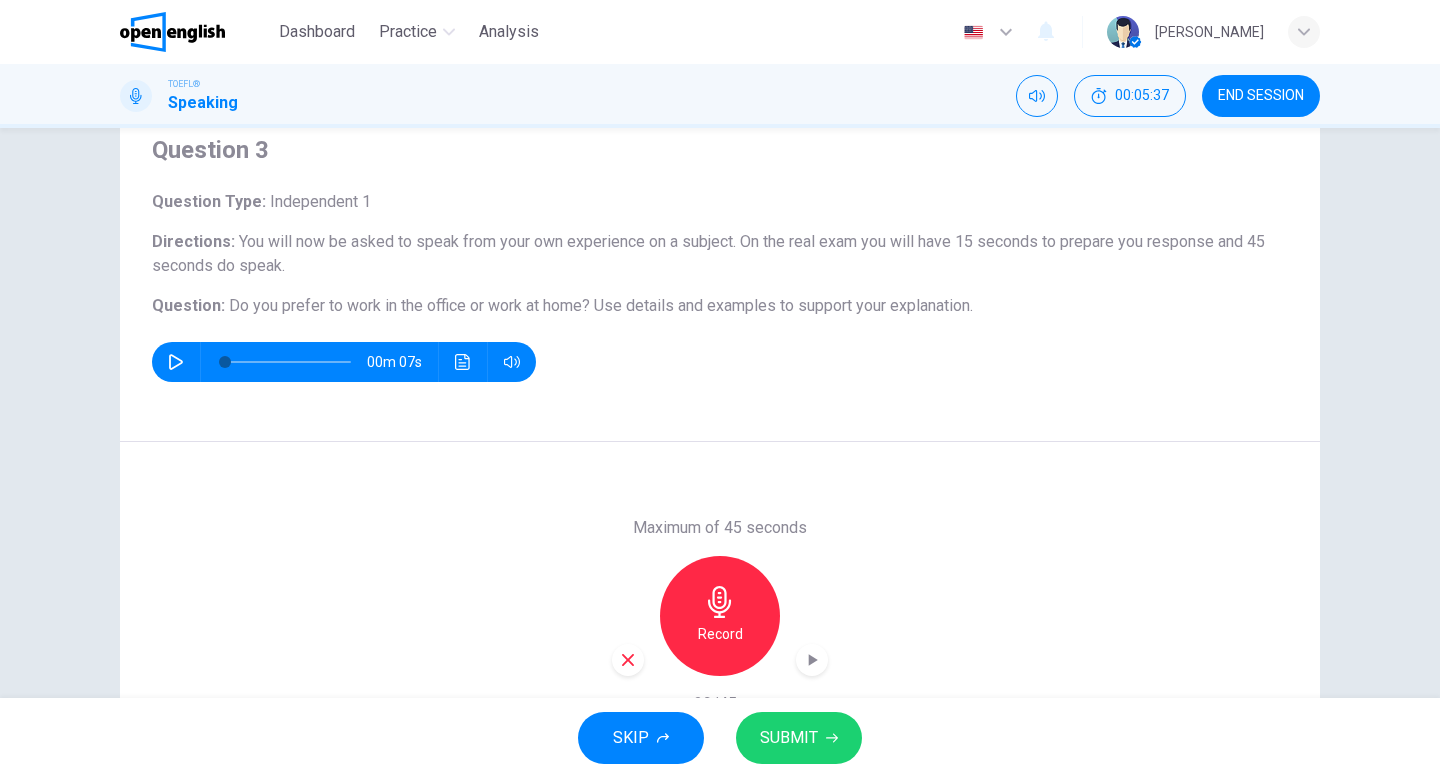 click 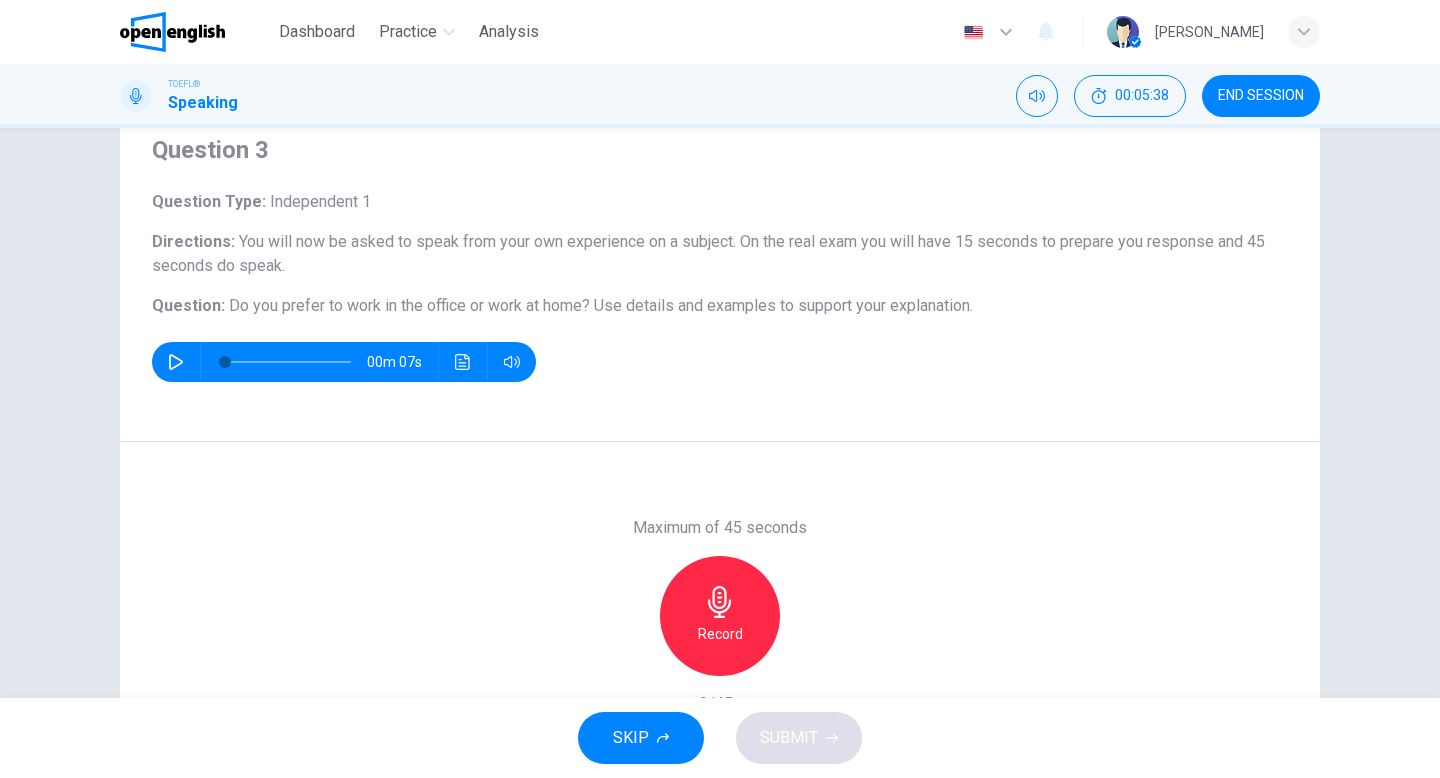 click 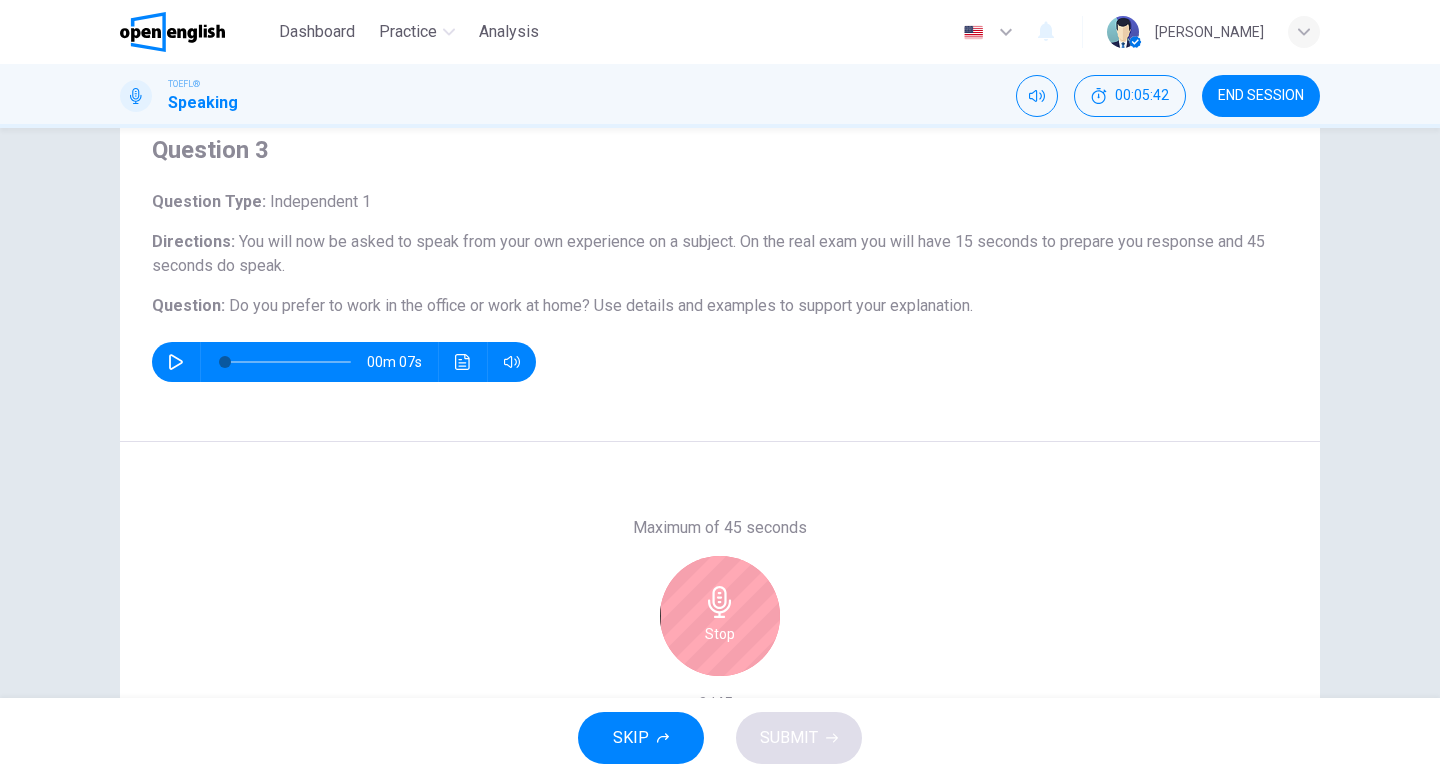 click 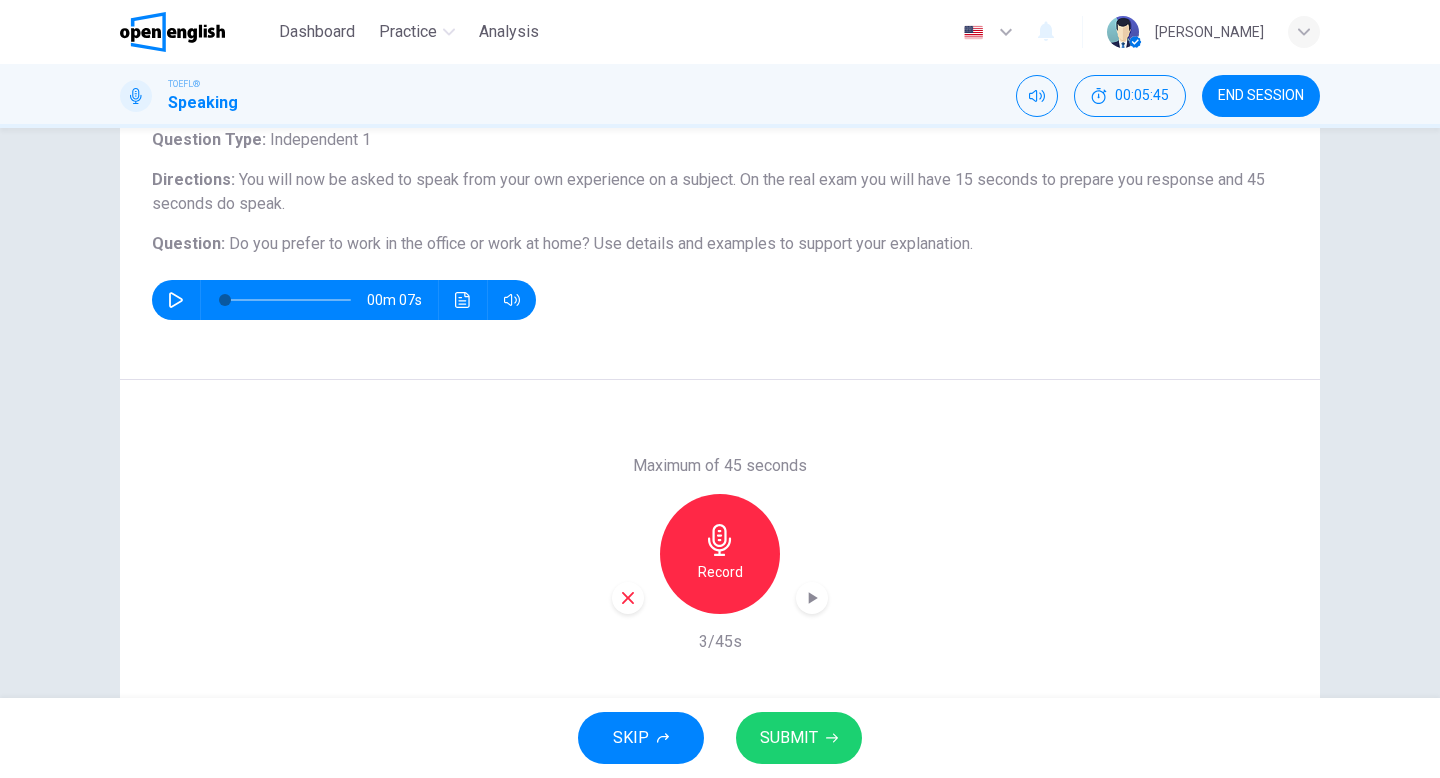 scroll, scrollTop: 146, scrollLeft: 0, axis: vertical 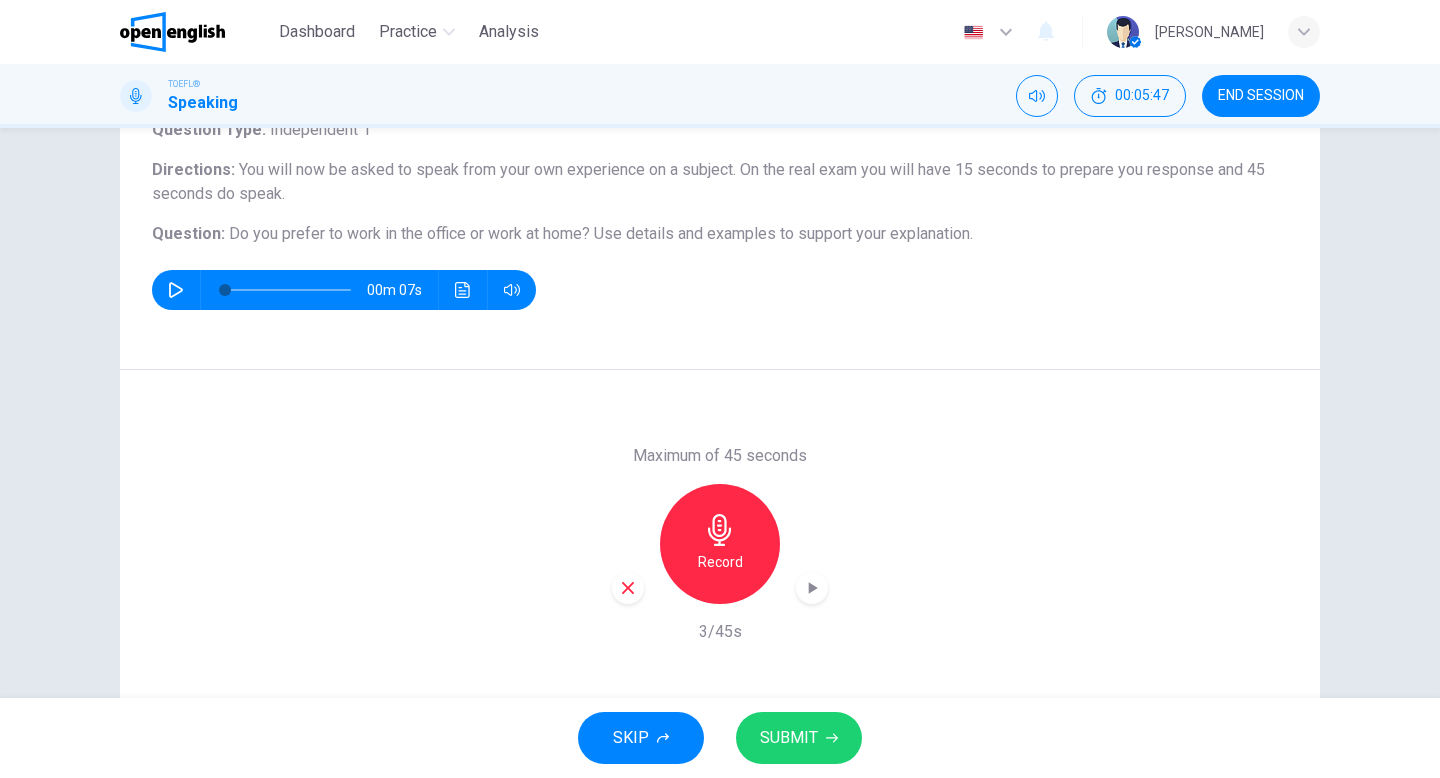 click 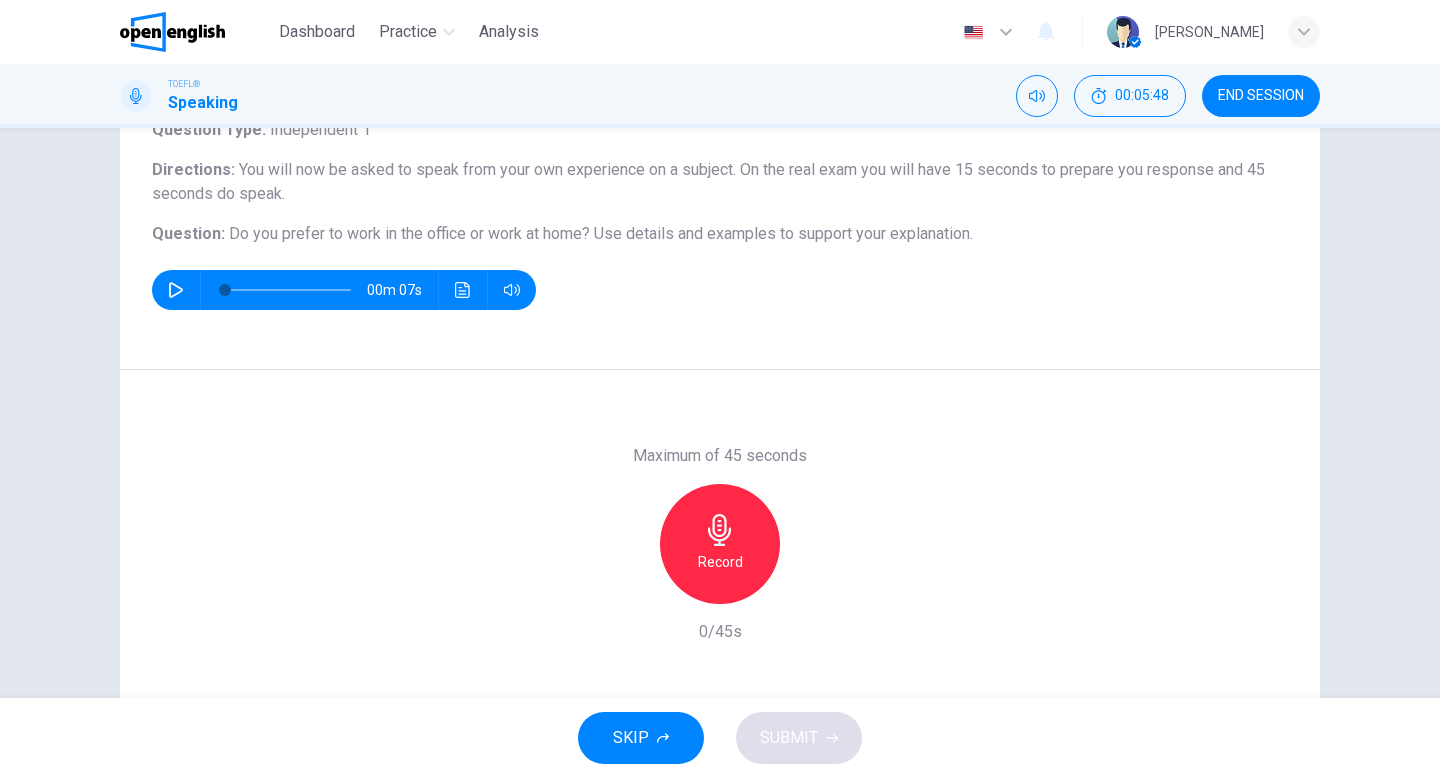 click on "Record" at bounding box center (720, 544) 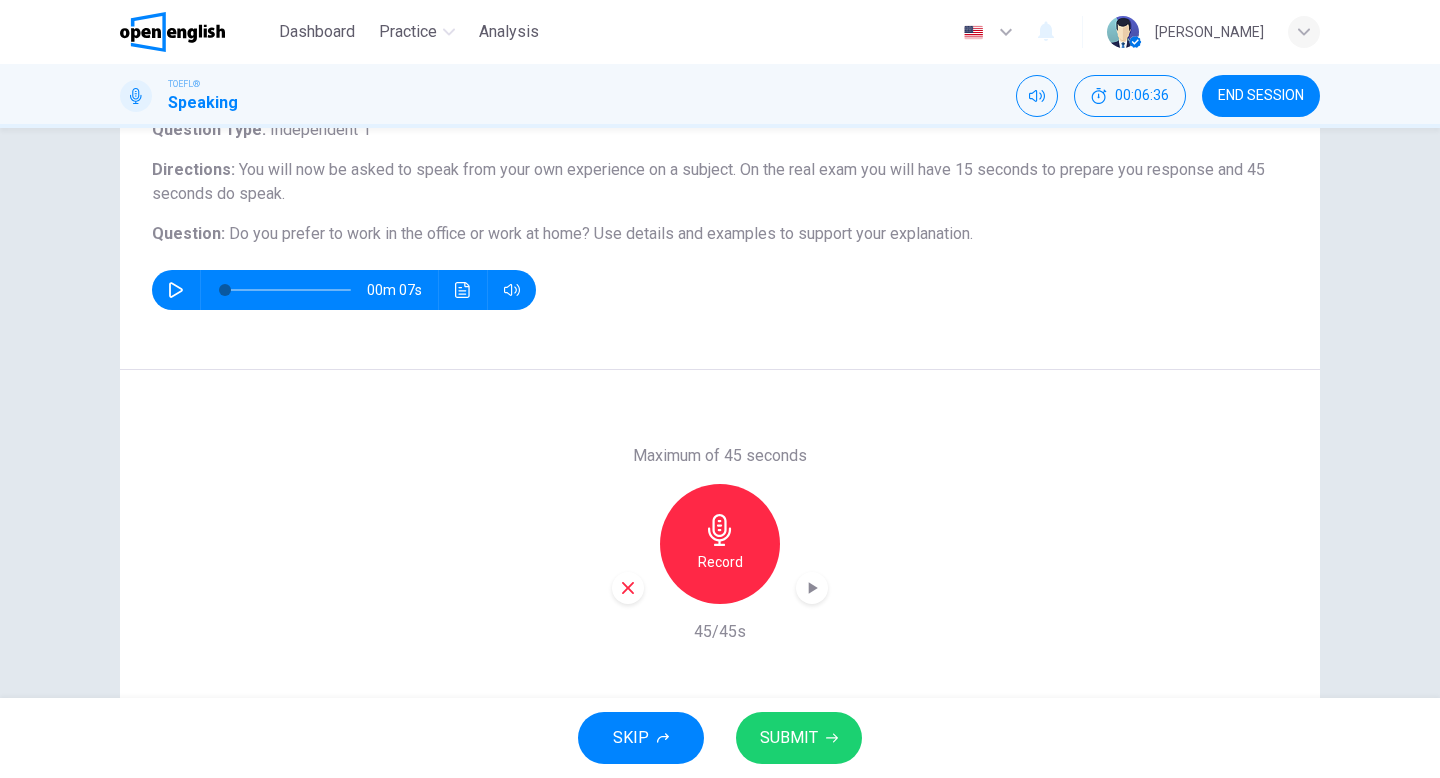 click 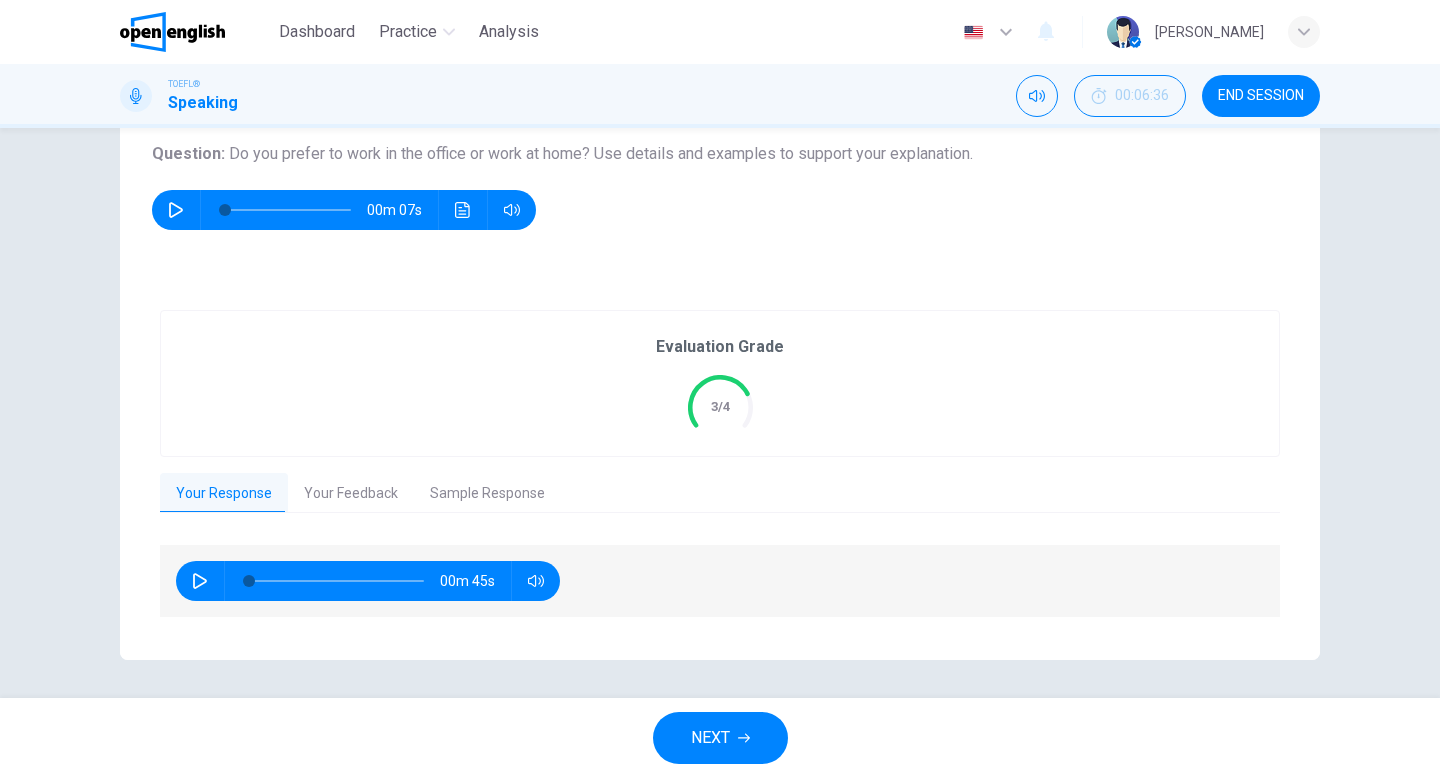 scroll, scrollTop: 228, scrollLeft: 0, axis: vertical 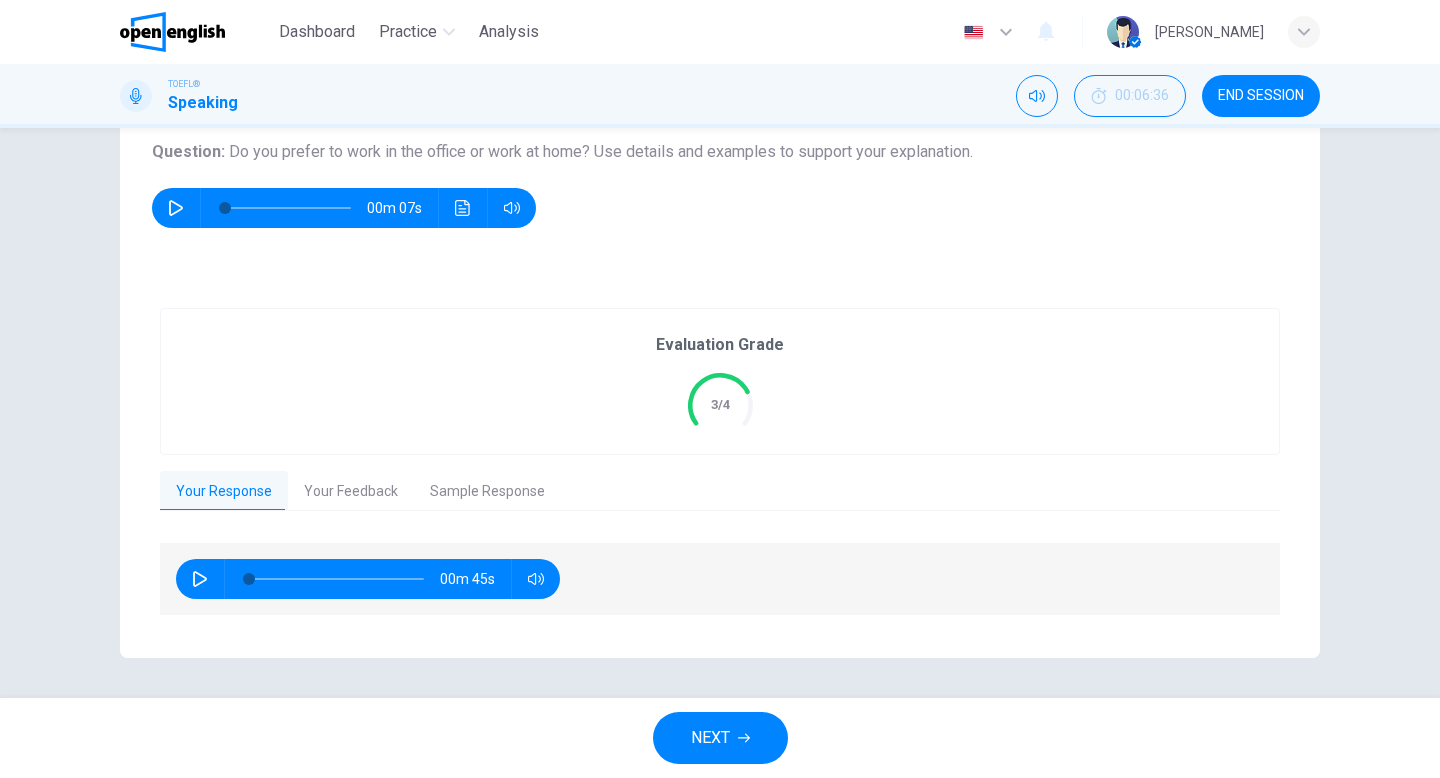 click 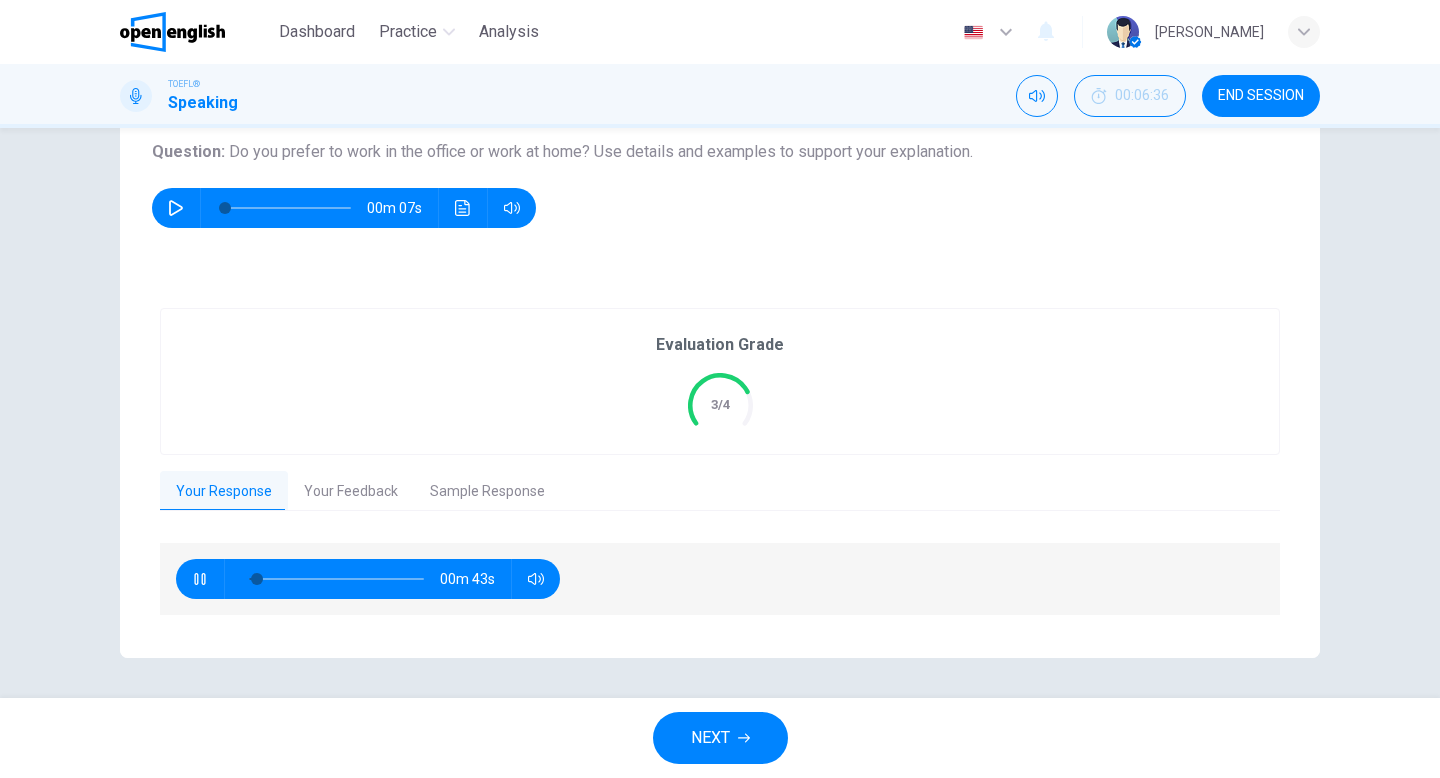 type on "*" 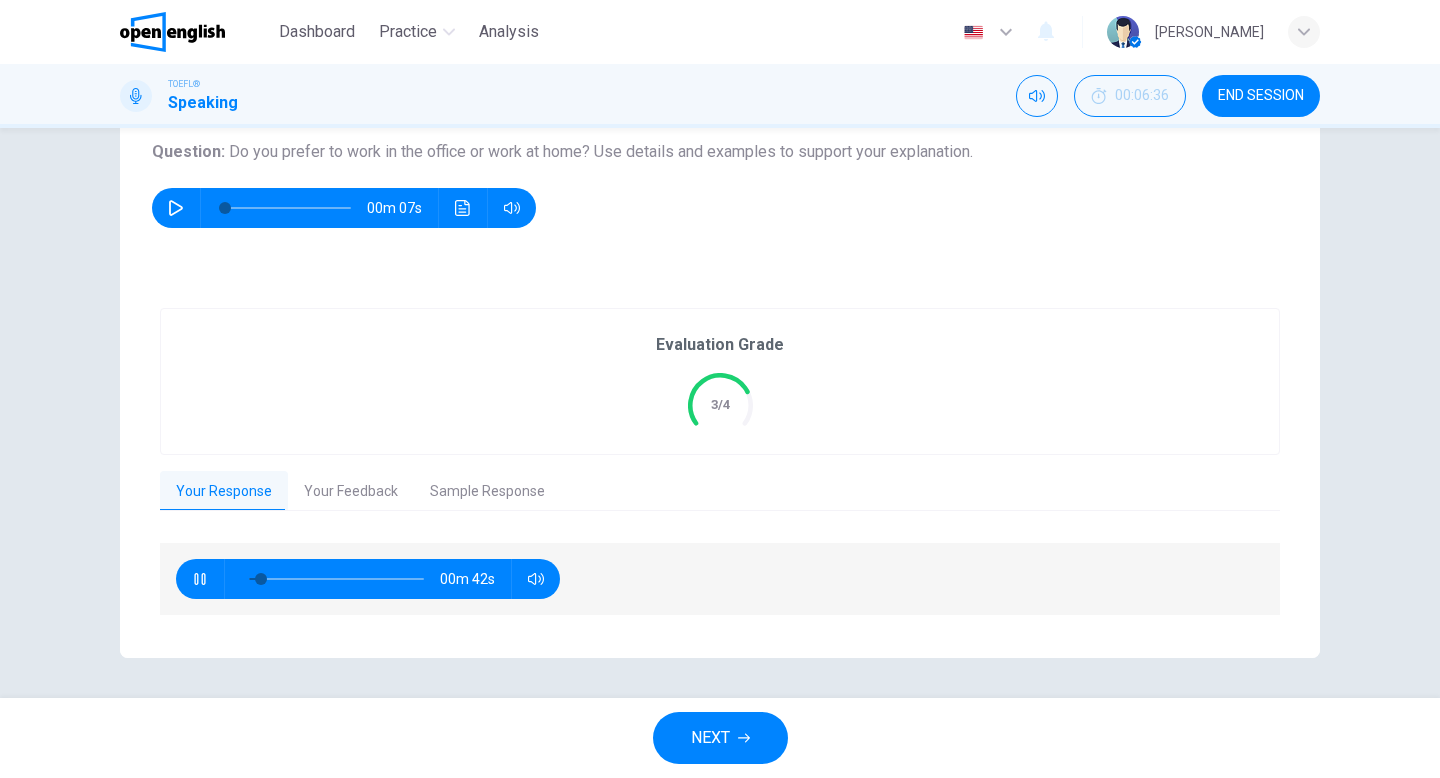 click on "Your Feedback" at bounding box center (351, 492) 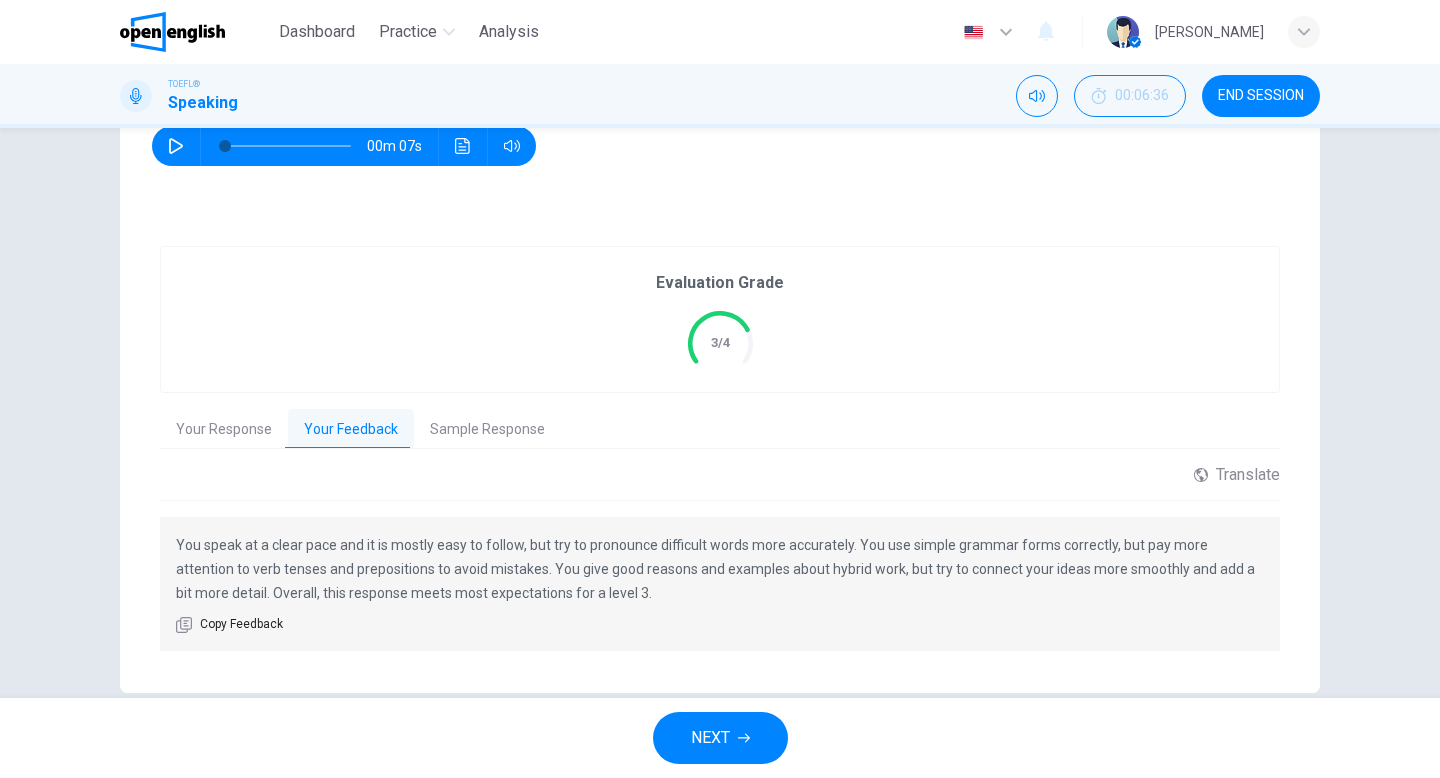 scroll, scrollTop: 309, scrollLeft: 0, axis: vertical 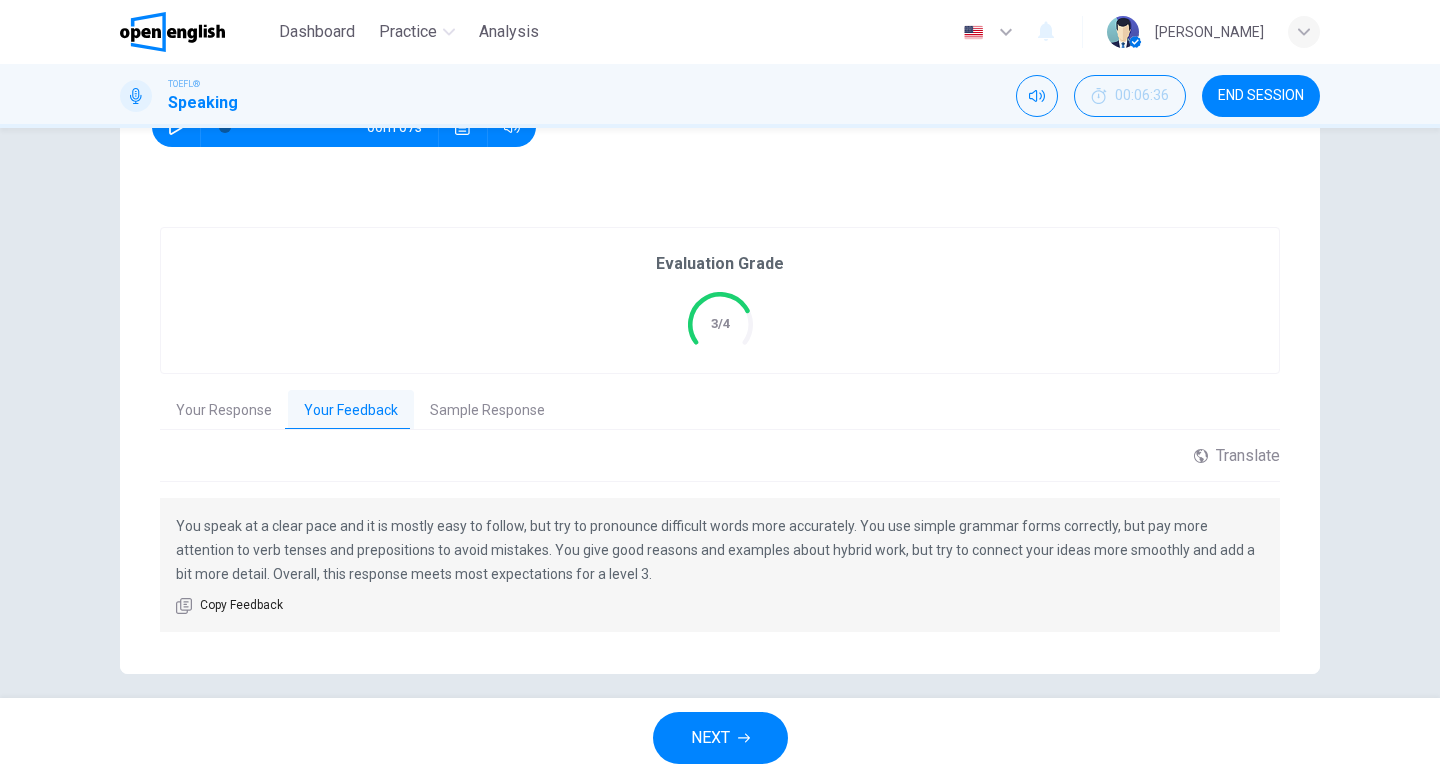 click on "Sample Response" at bounding box center [487, 411] 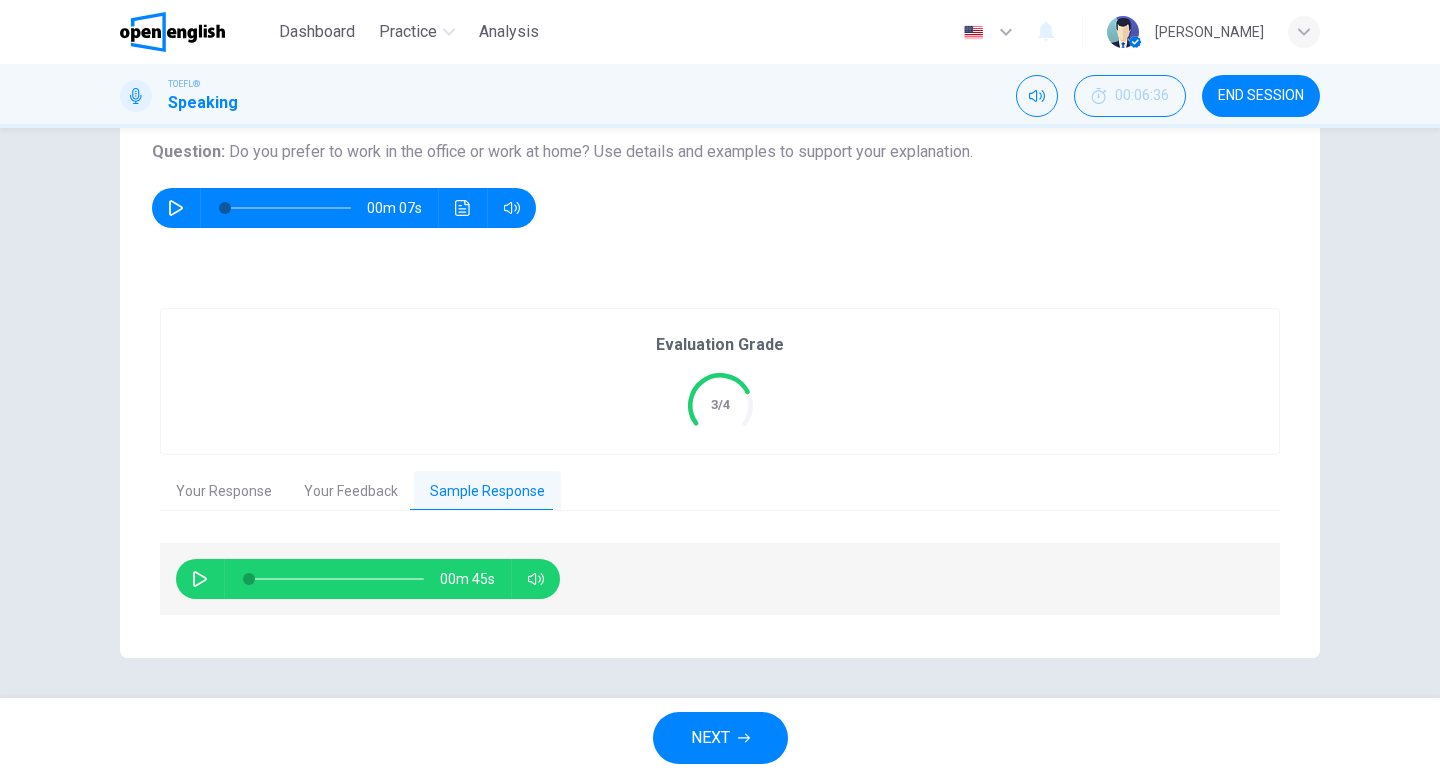click 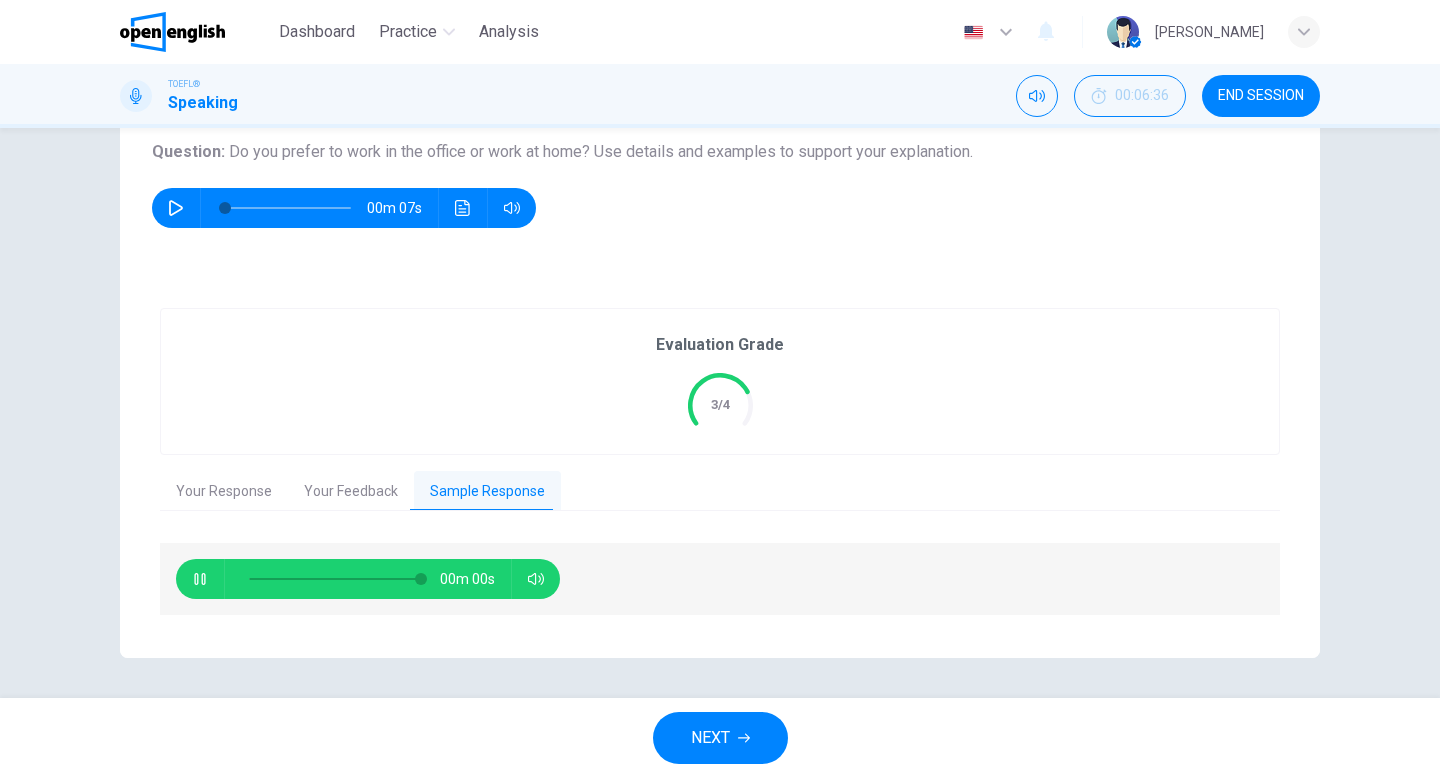 type on "*" 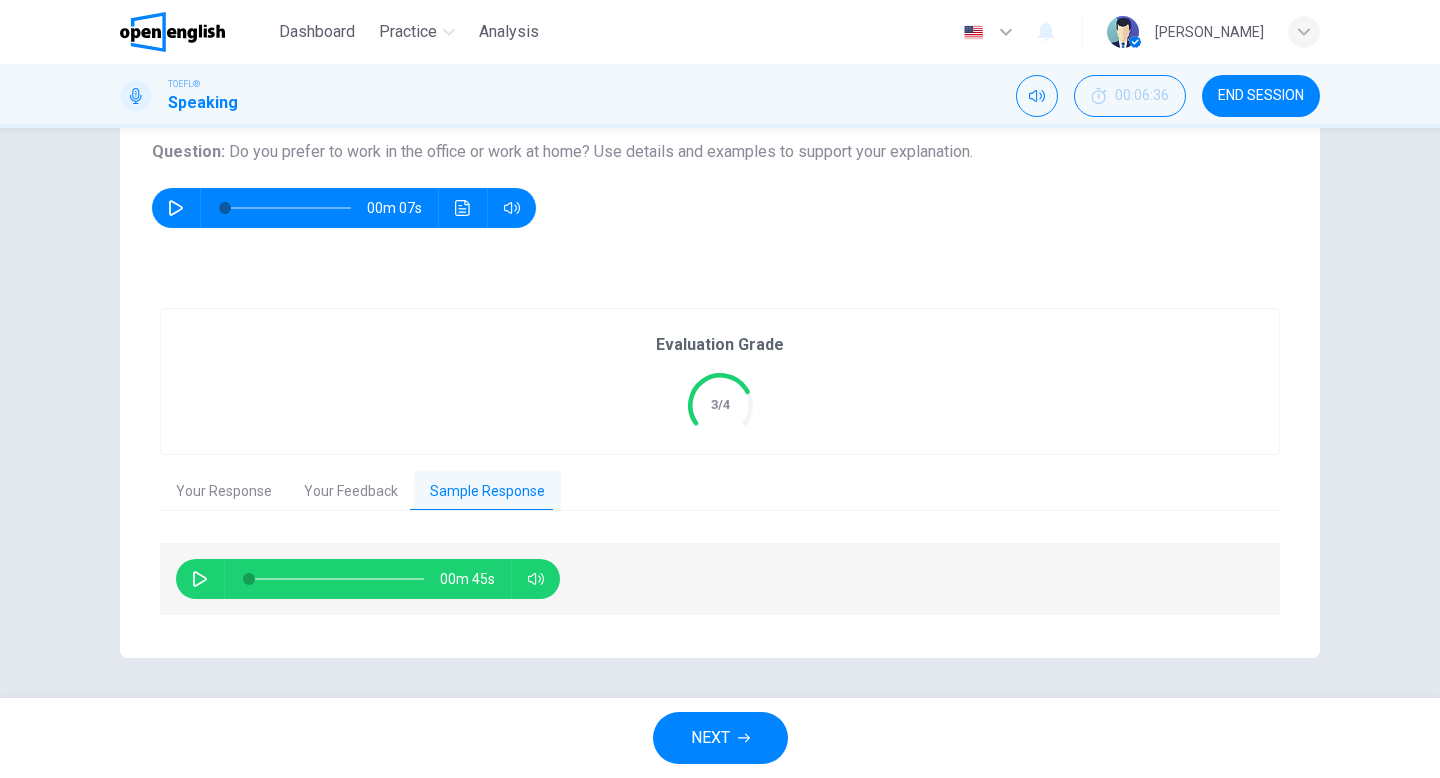 click on "NEXT" at bounding box center [710, 738] 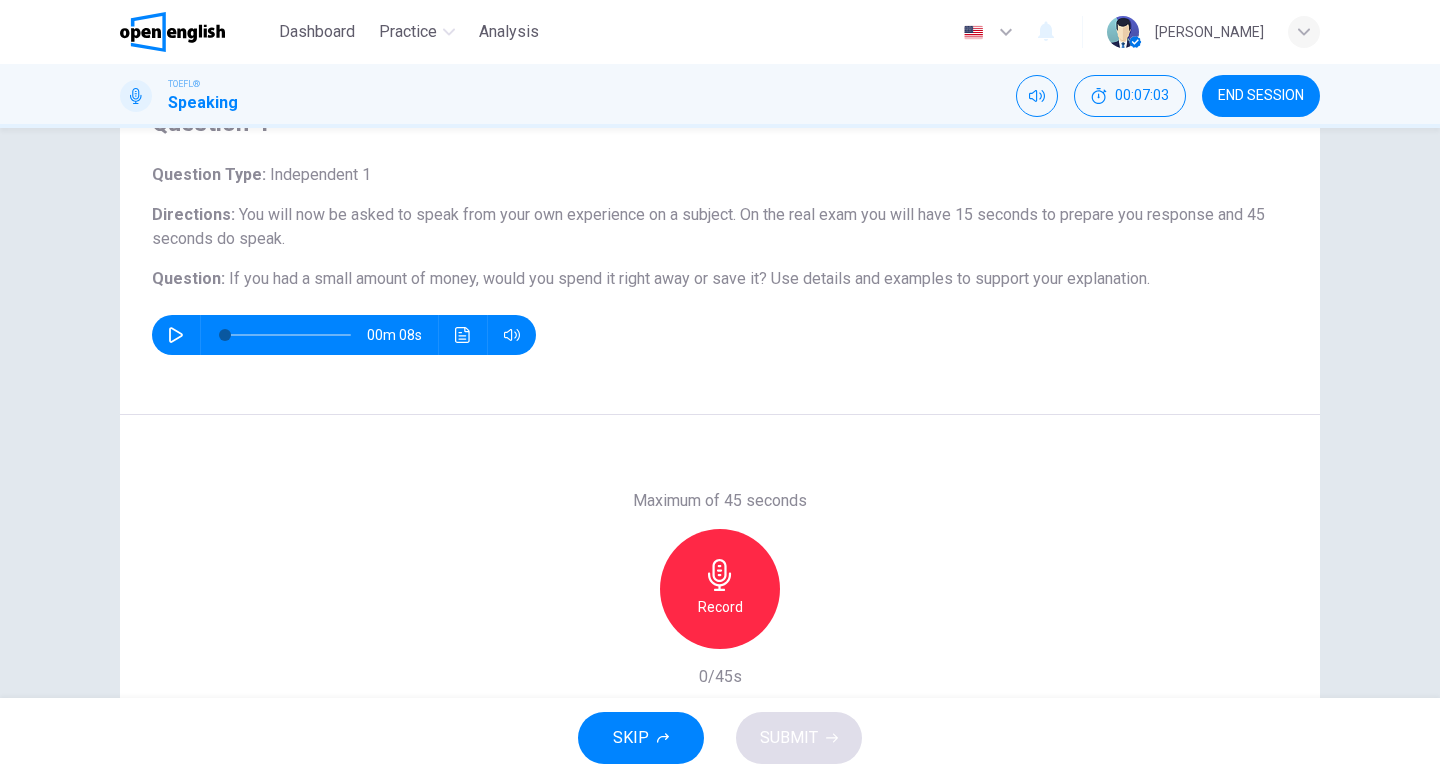 scroll, scrollTop: 102, scrollLeft: 0, axis: vertical 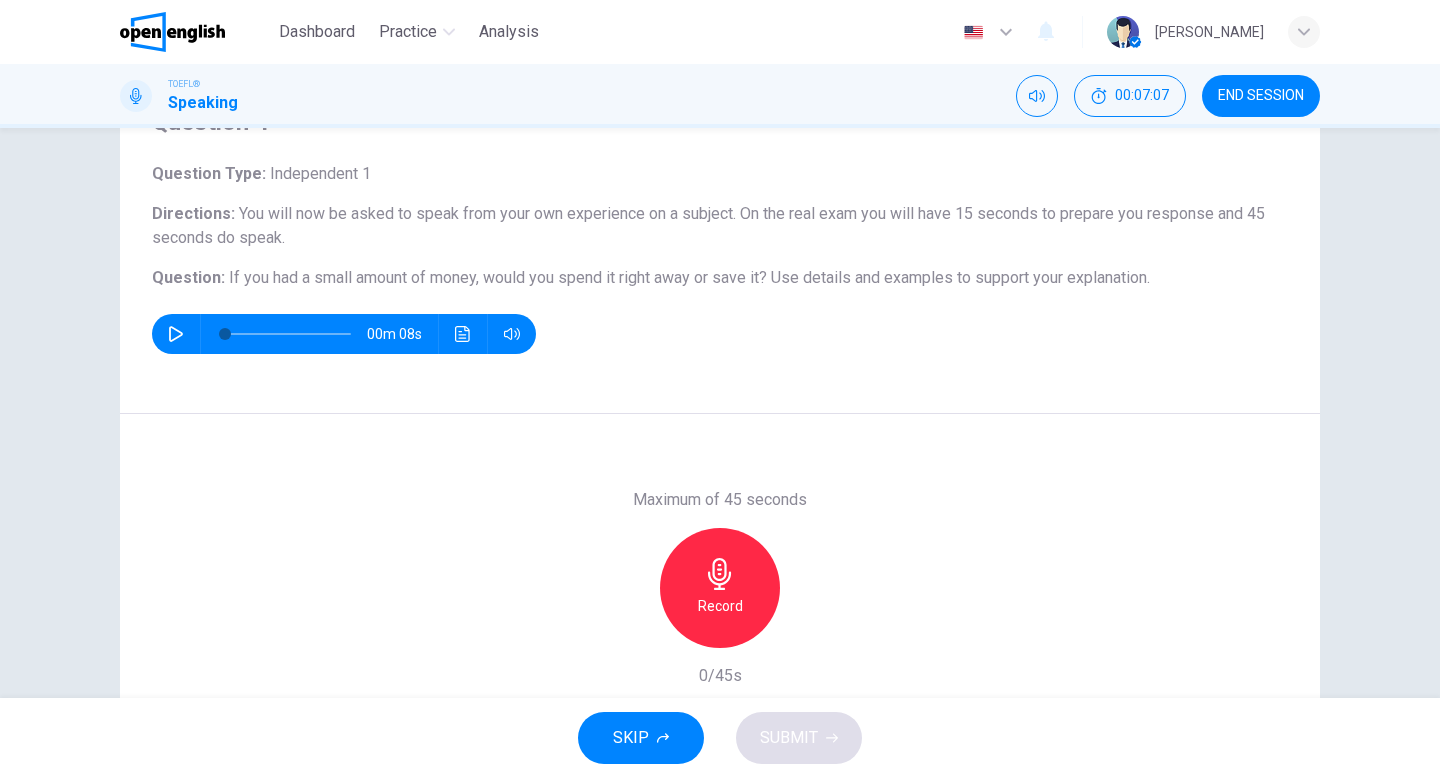 click 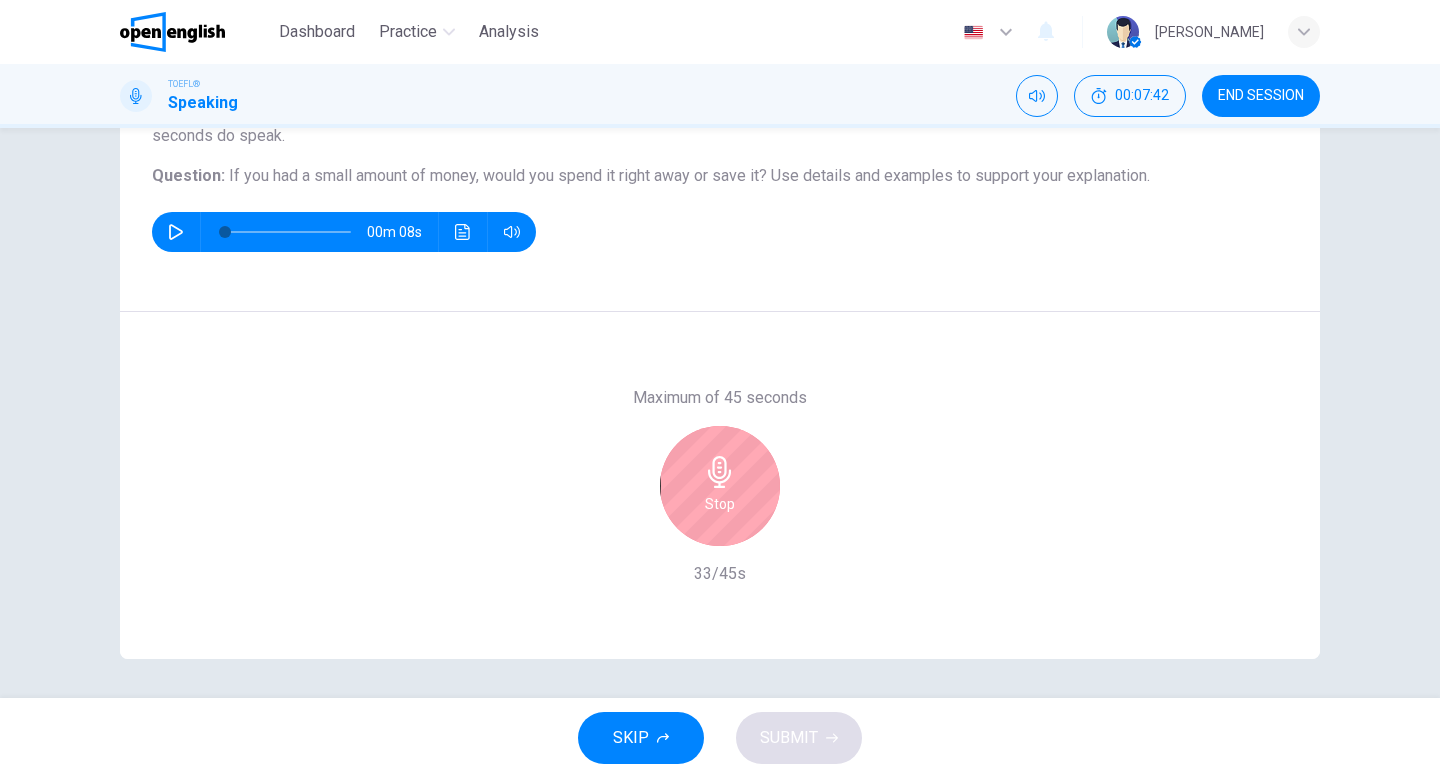 scroll, scrollTop: 205, scrollLeft: 0, axis: vertical 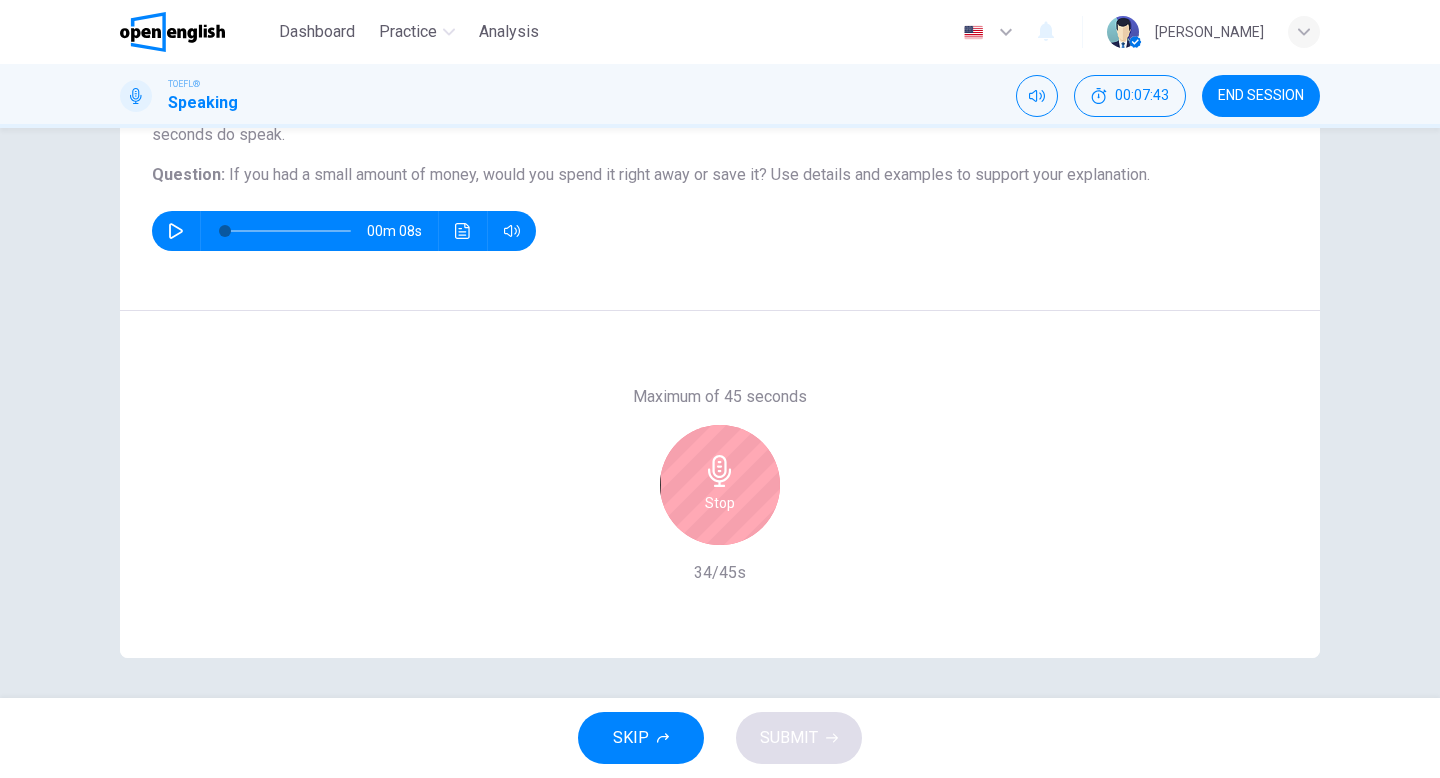 click 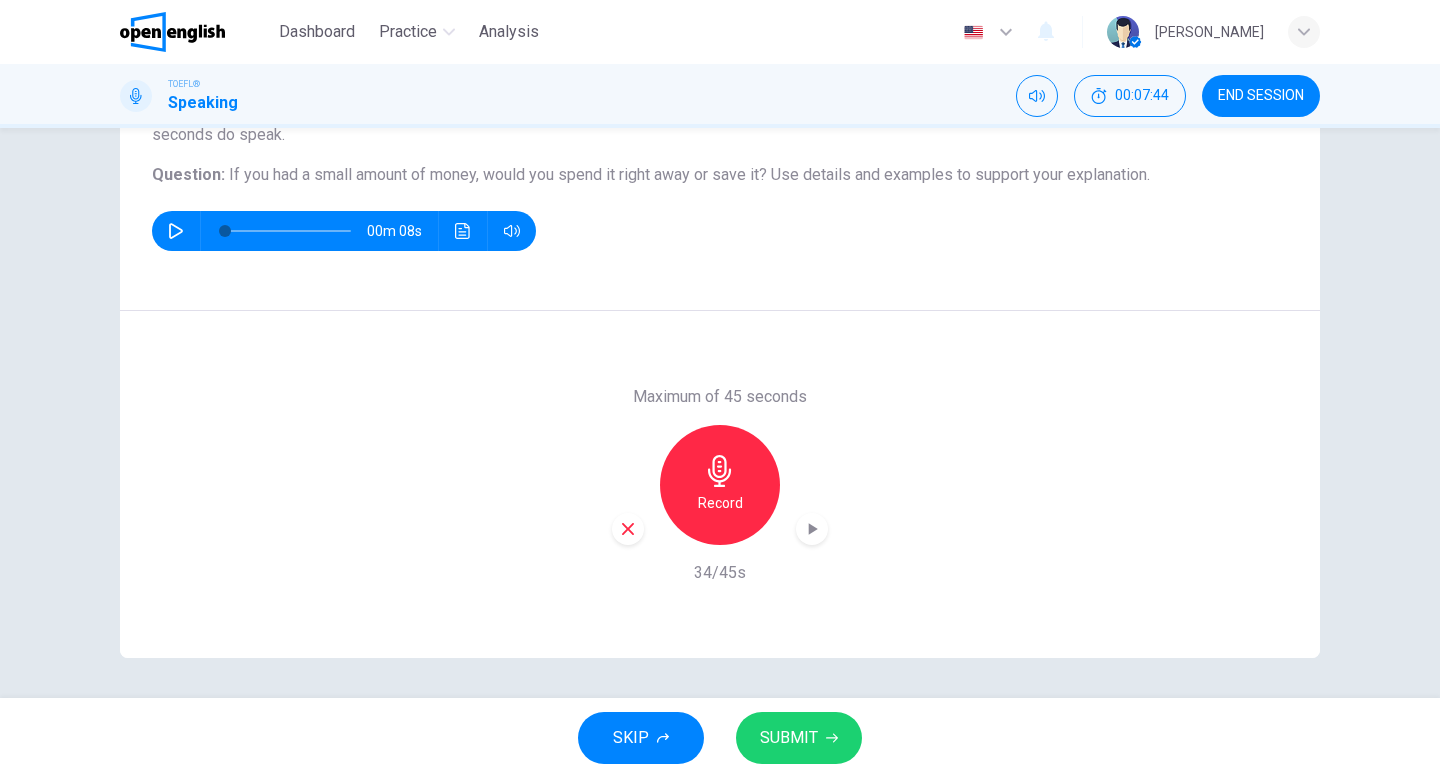 click 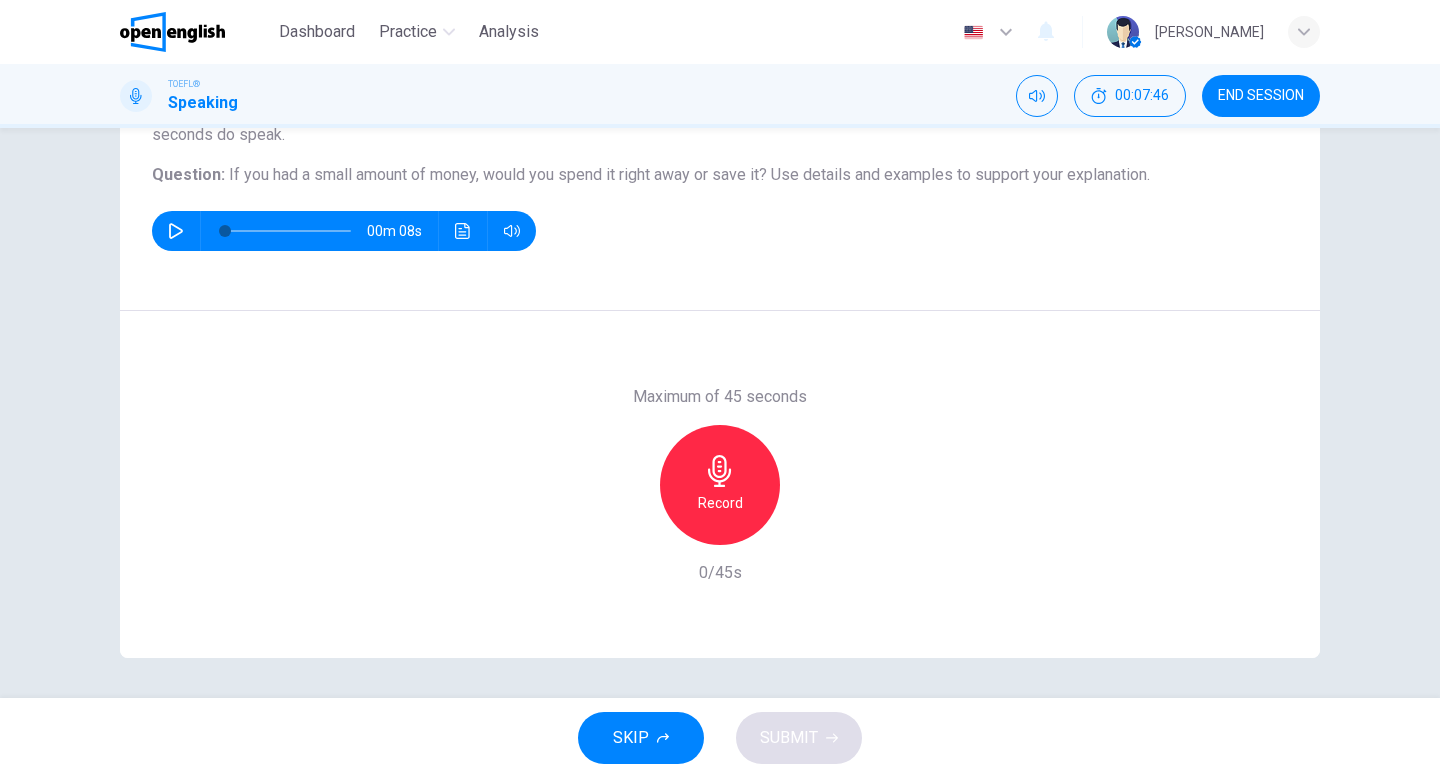 click 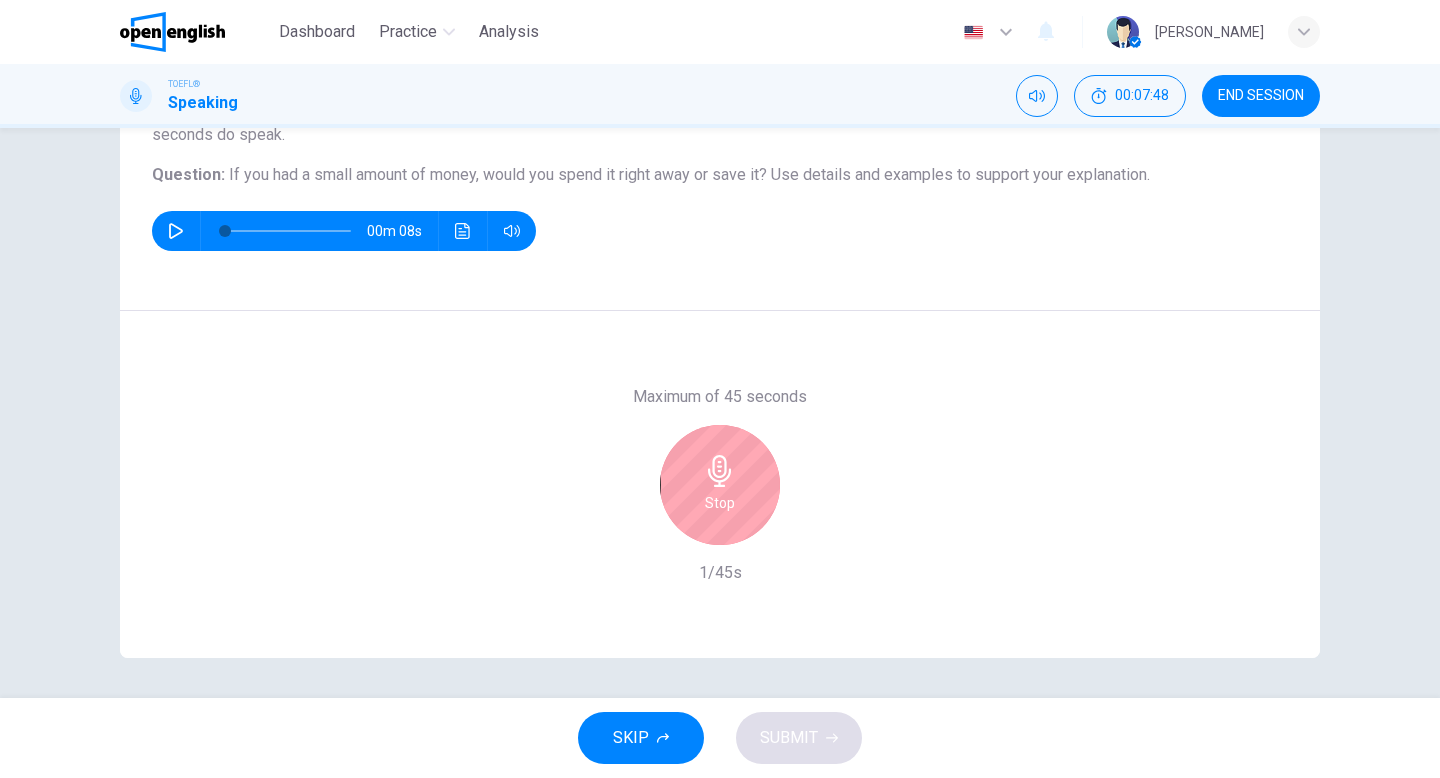 click 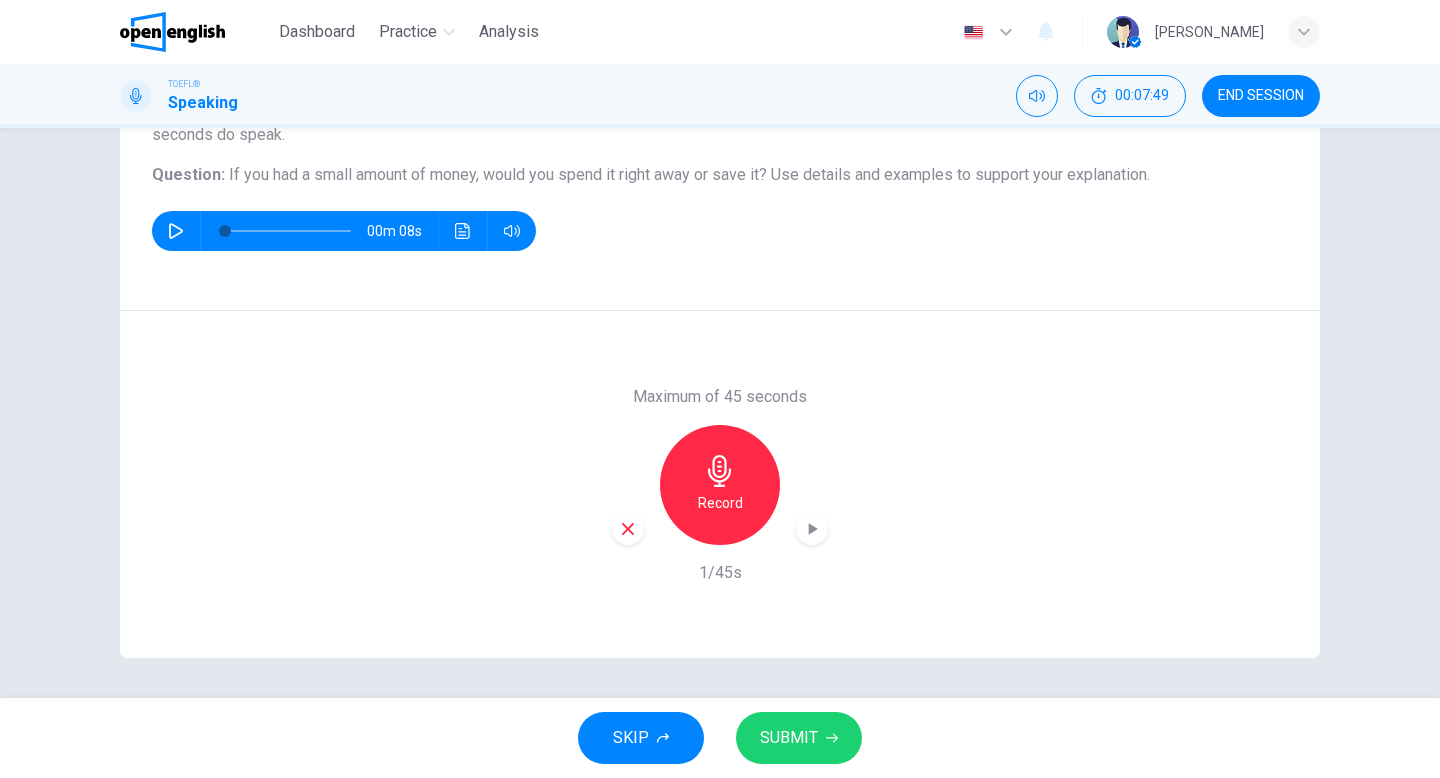 click 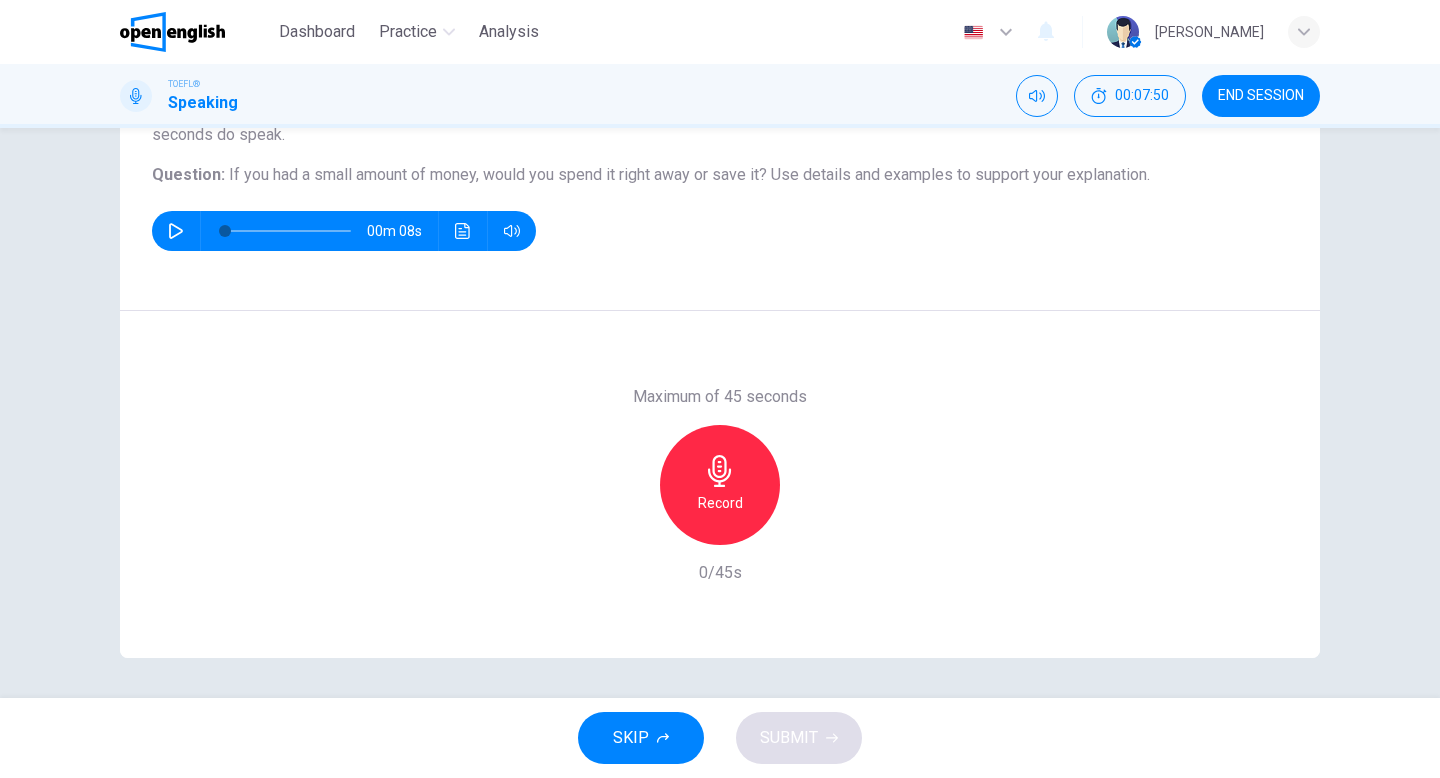 click 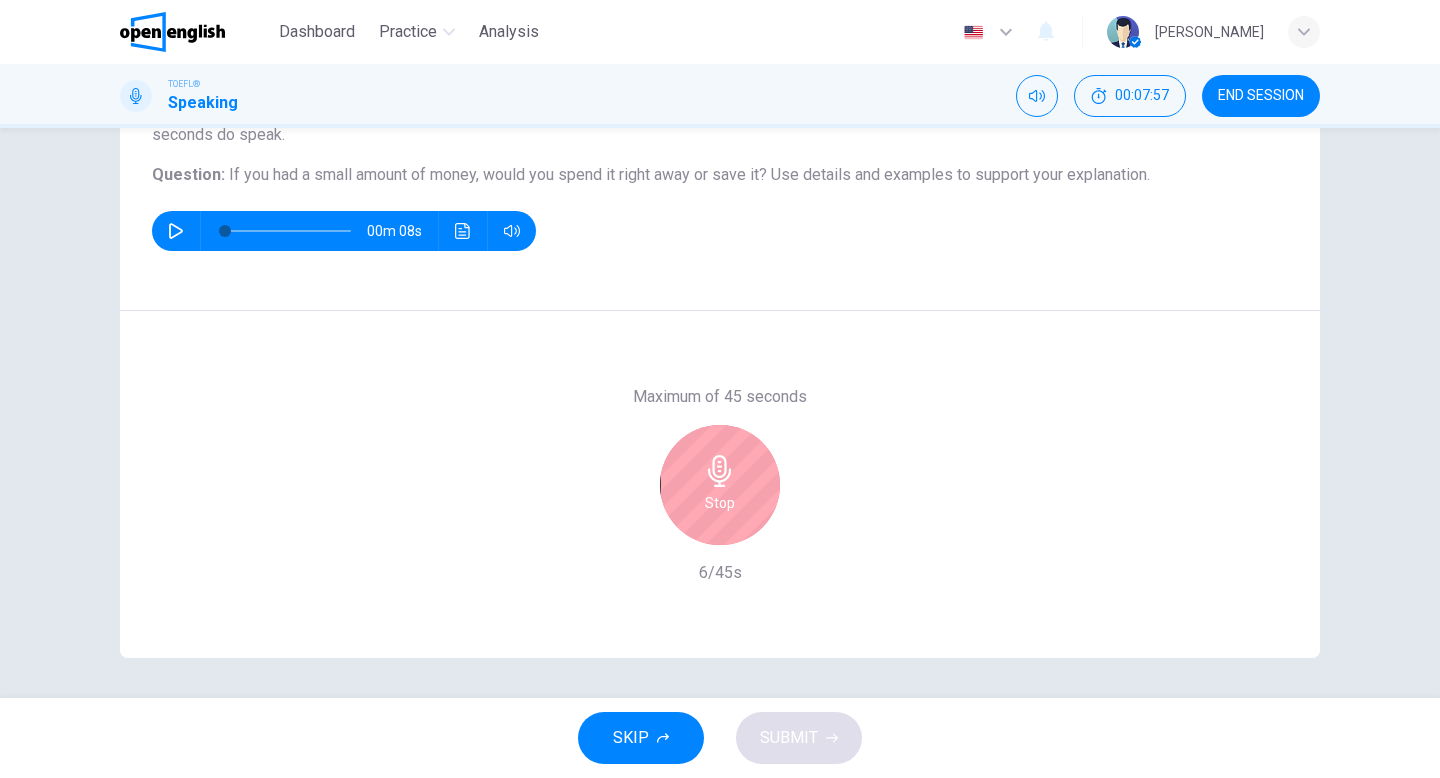 click 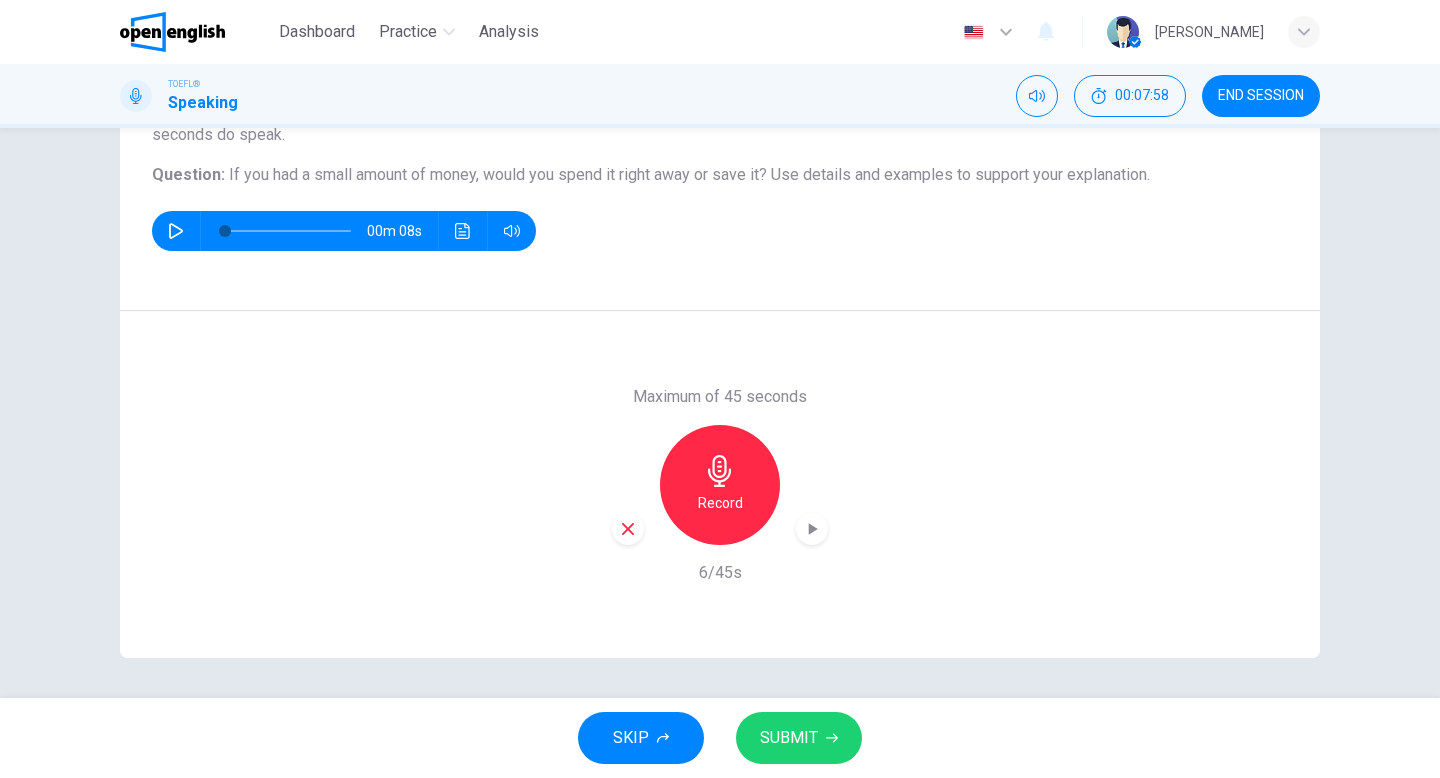 click 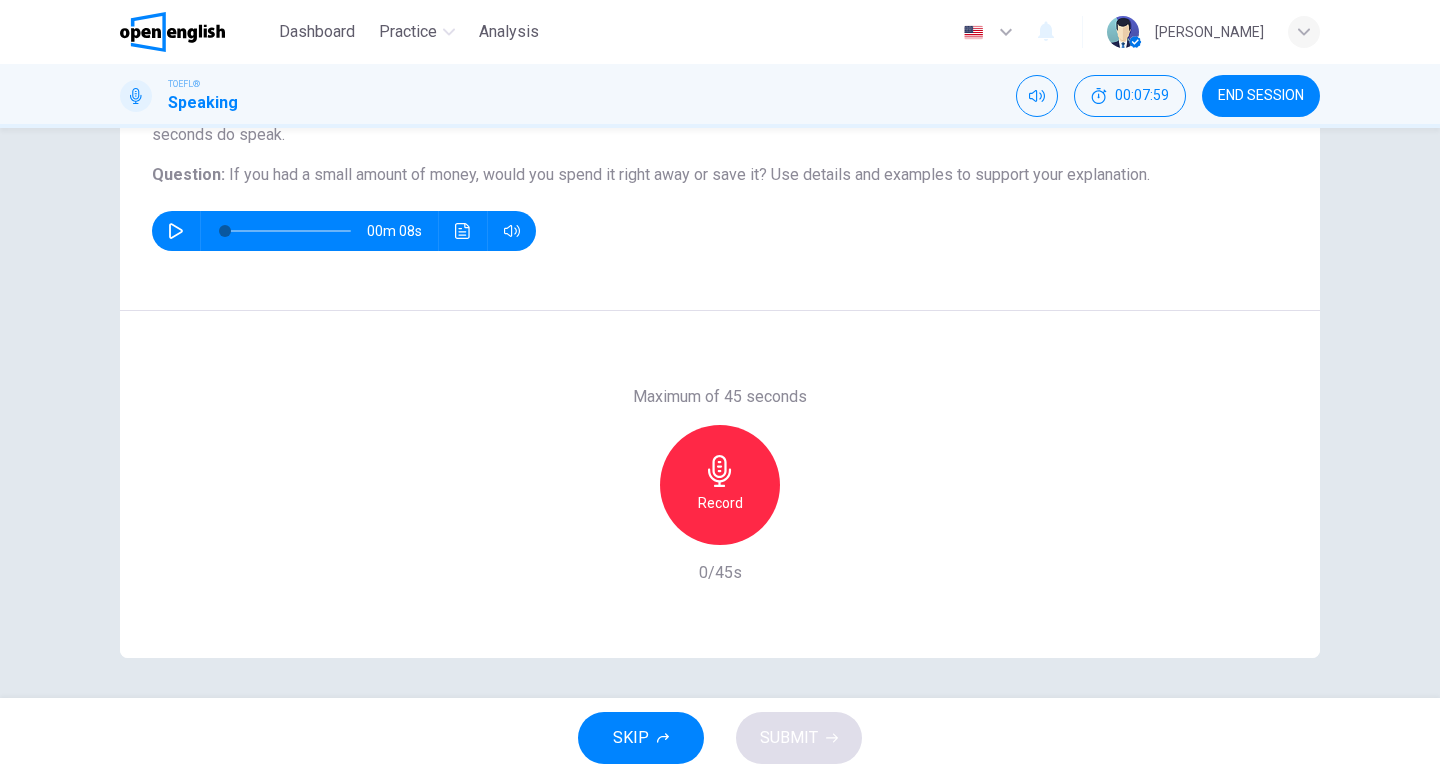 click on "Record" at bounding box center (720, 503) 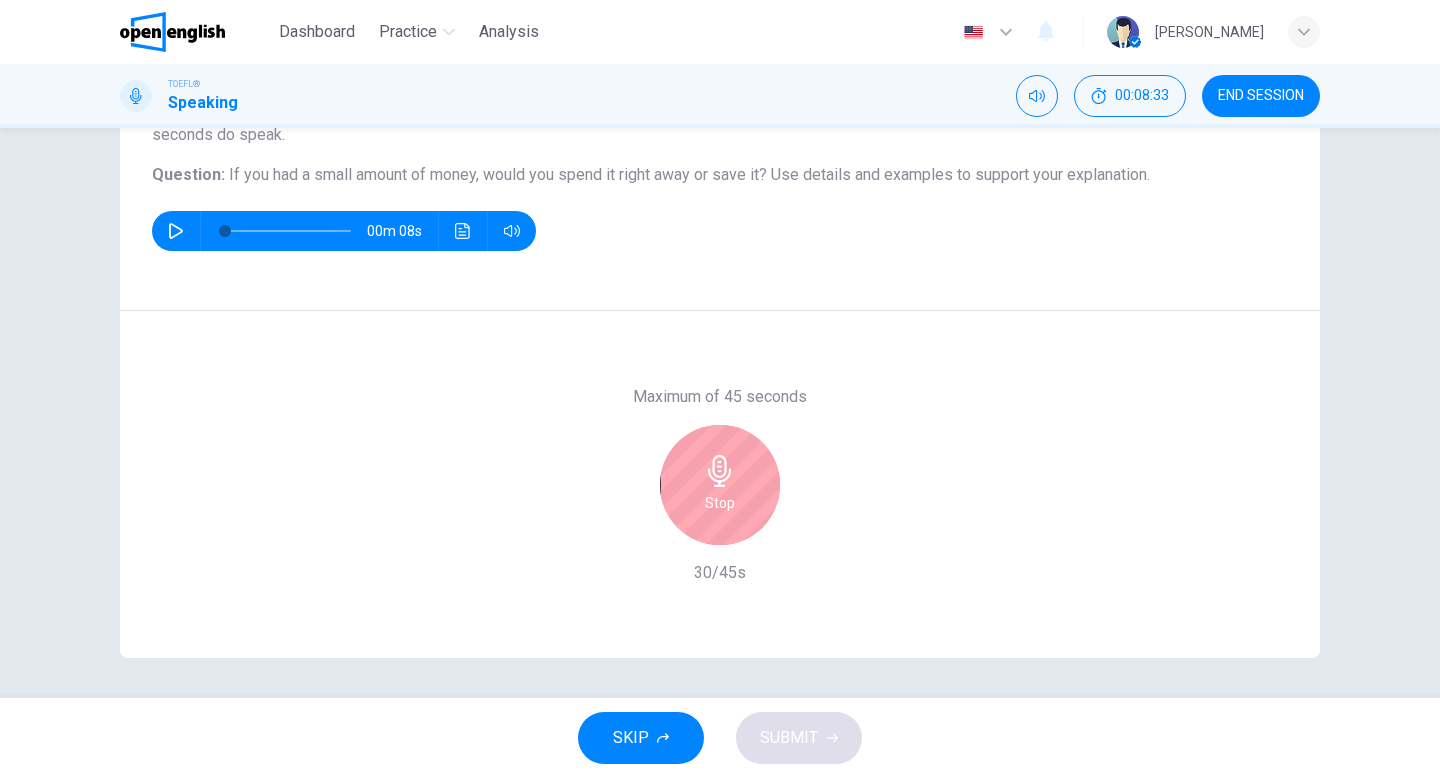 click on "Stop" at bounding box center [720, 485] 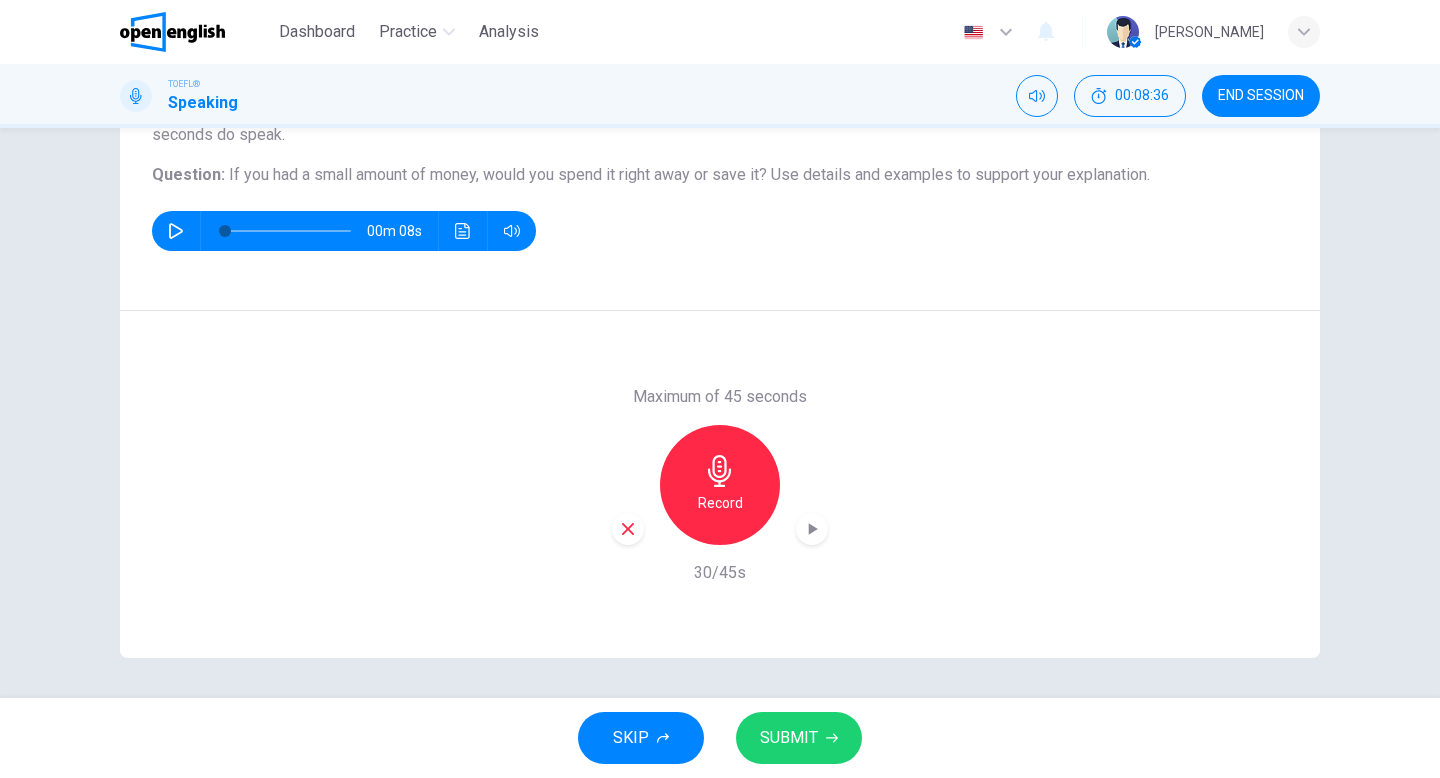 click on "SUBMIT" at bounding box center (789, 738) 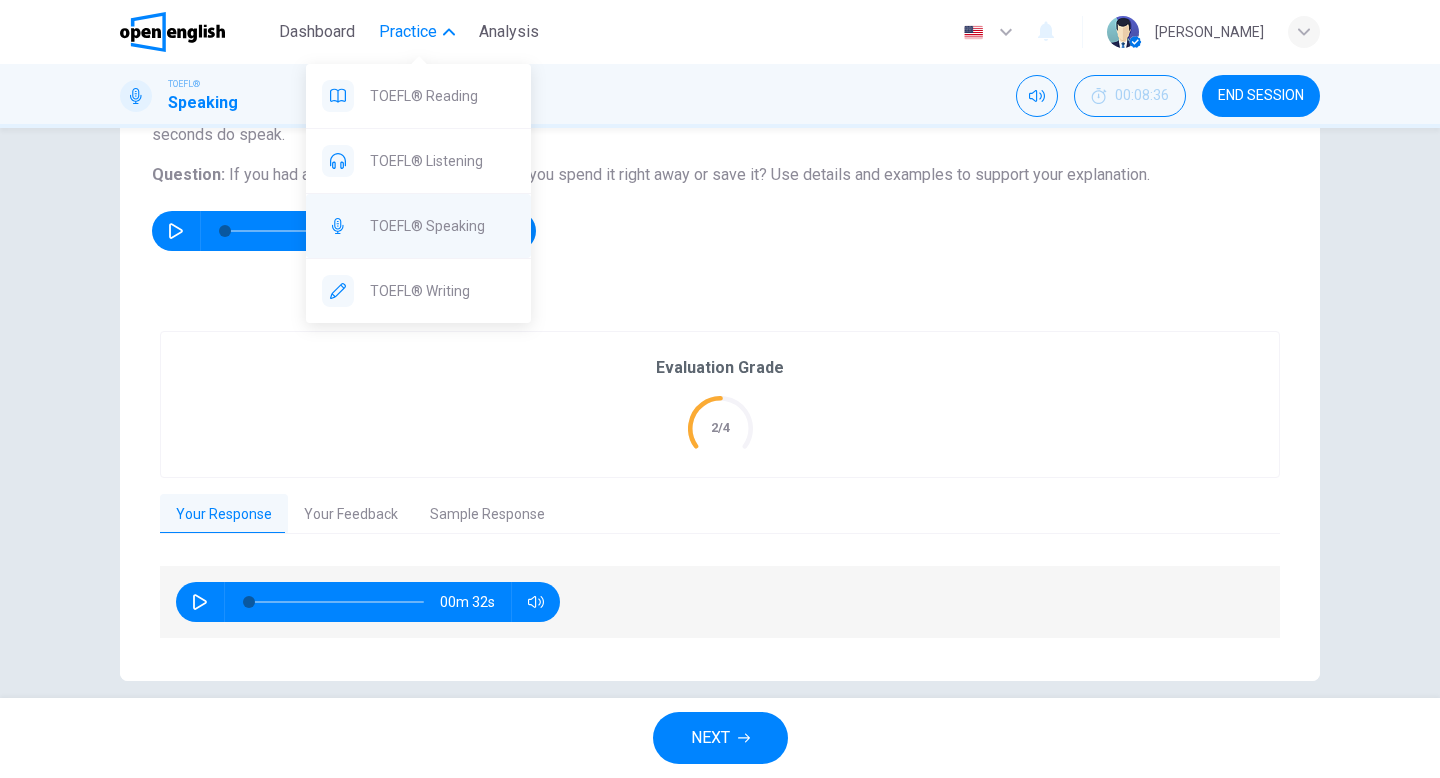 click on "TOEFL® Speaking" at bounding box center [442, 226] 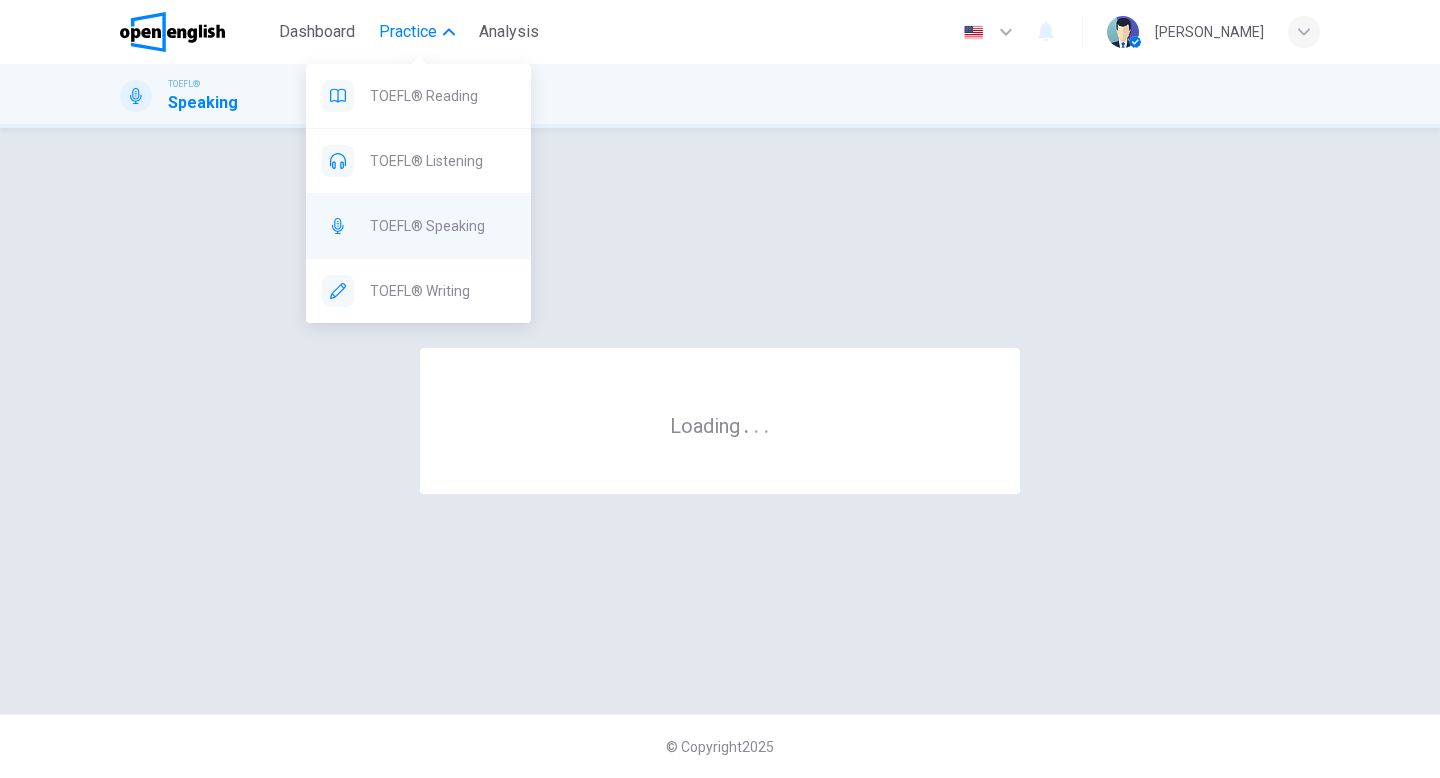 scroll, scrollTop: 0, scrollLeft: 0, axis: both 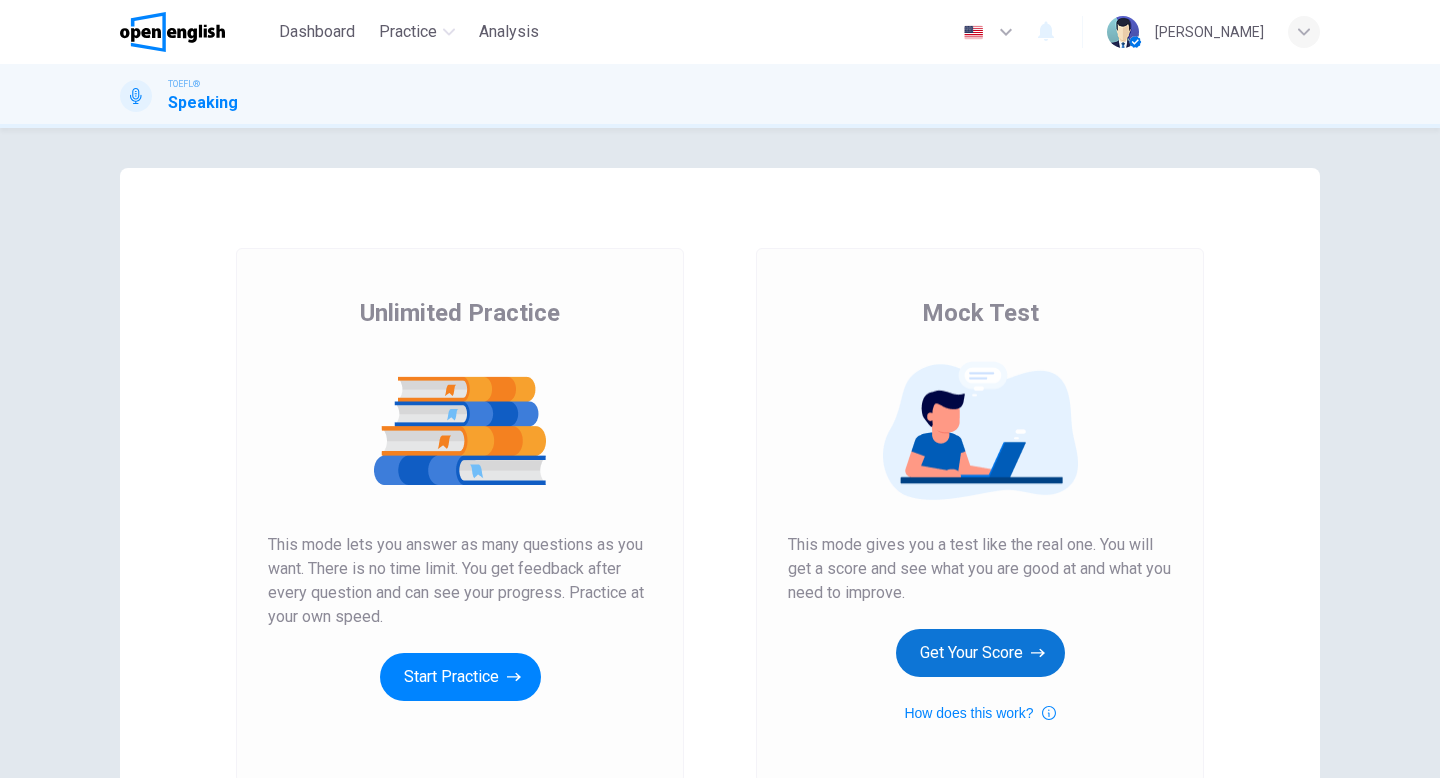 click on "Get Your Score" at bounding box center (980, 653) 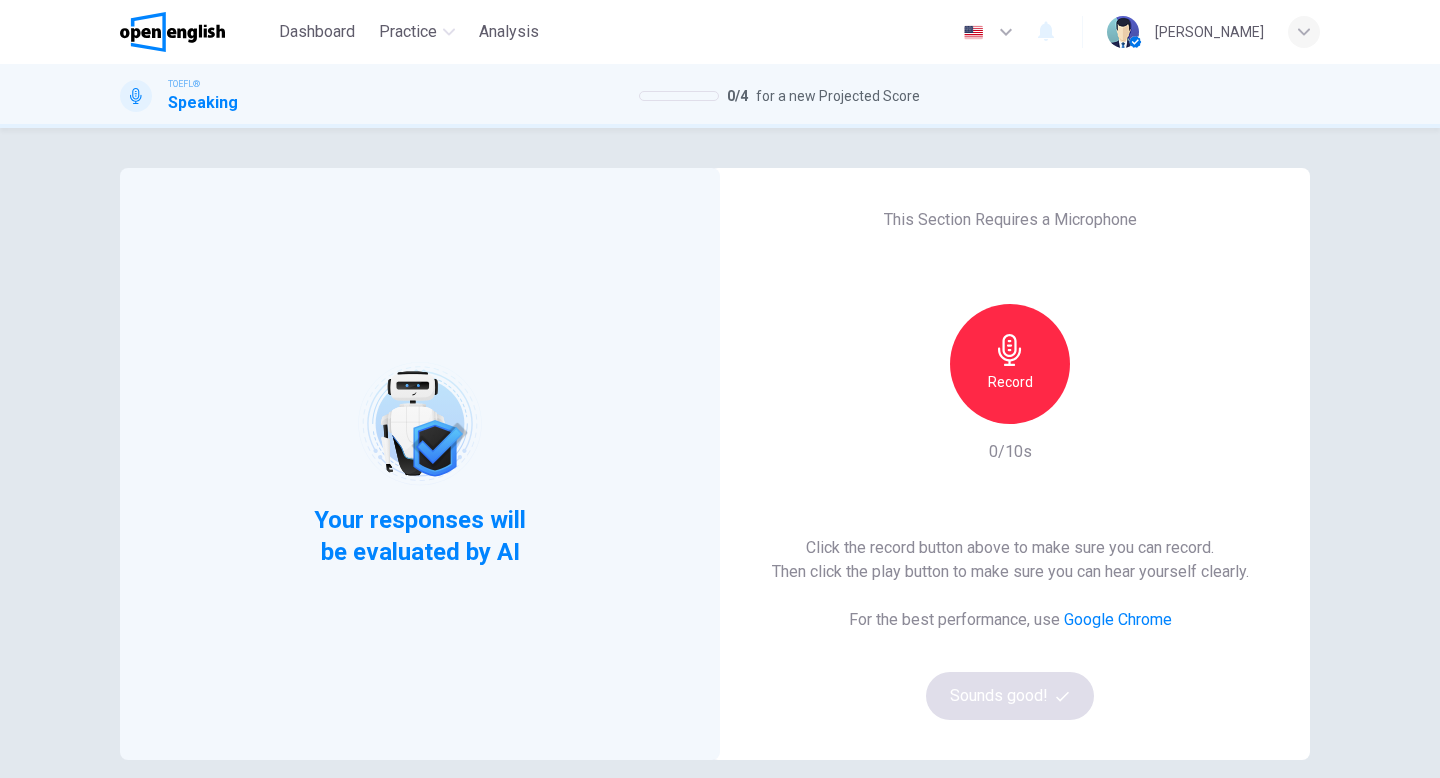 click on "Record" at bounding box center (1010, 382) 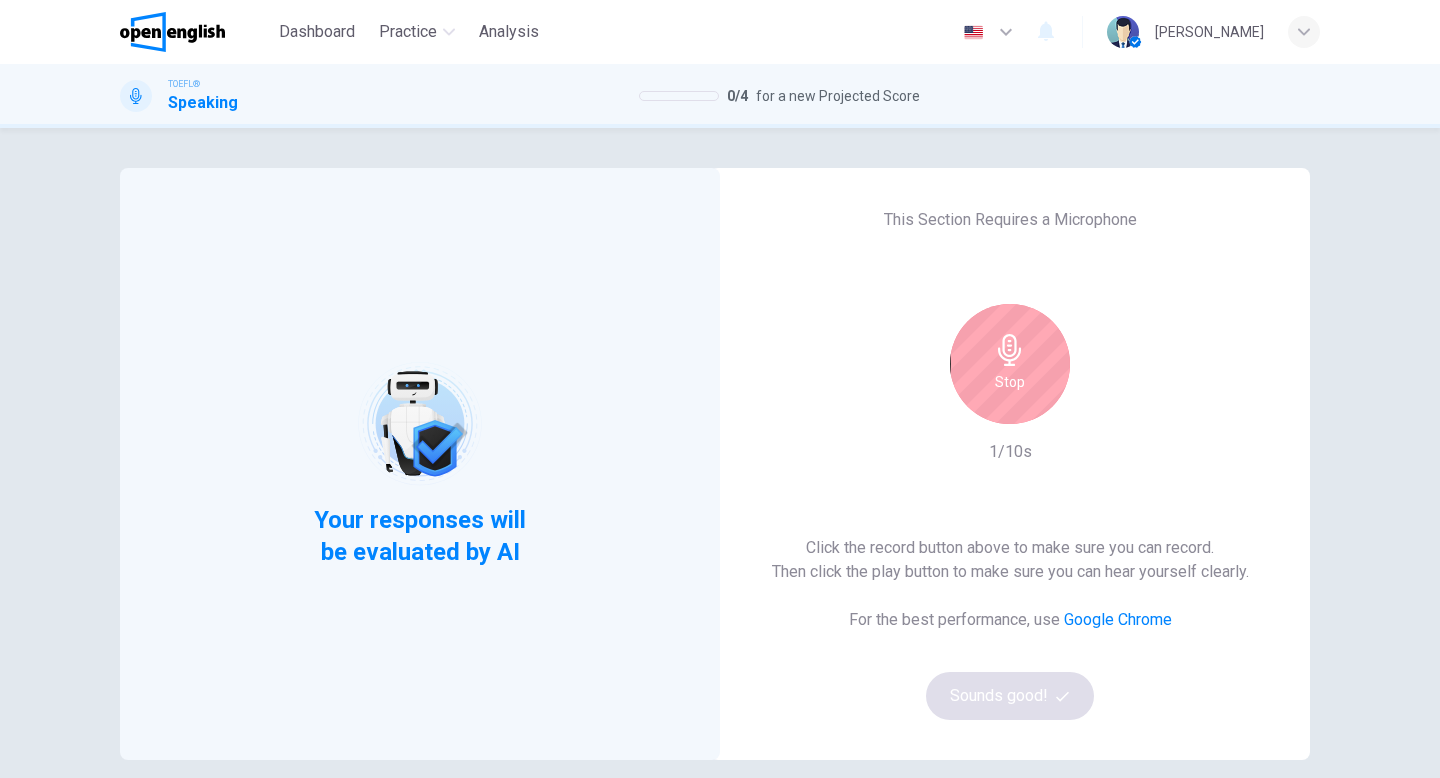 click 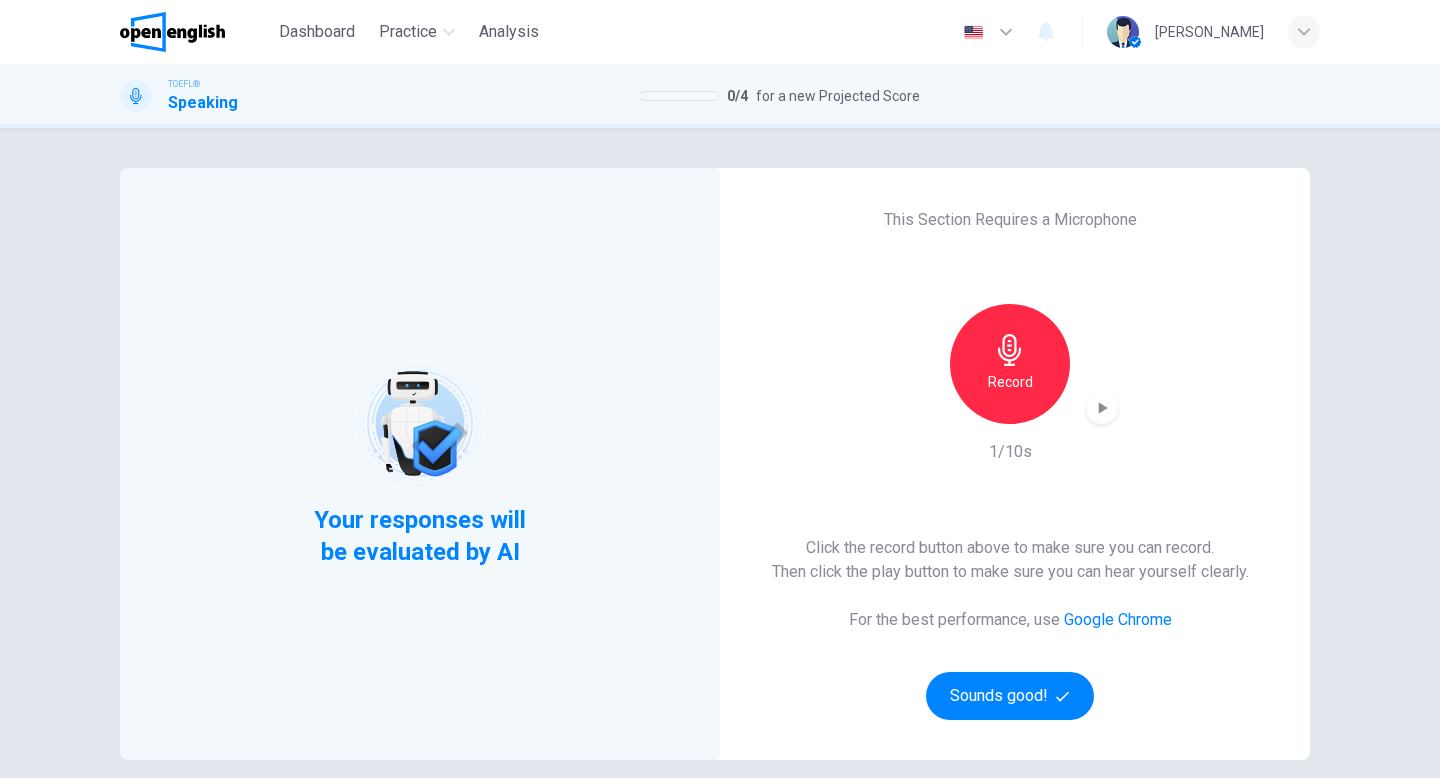 click 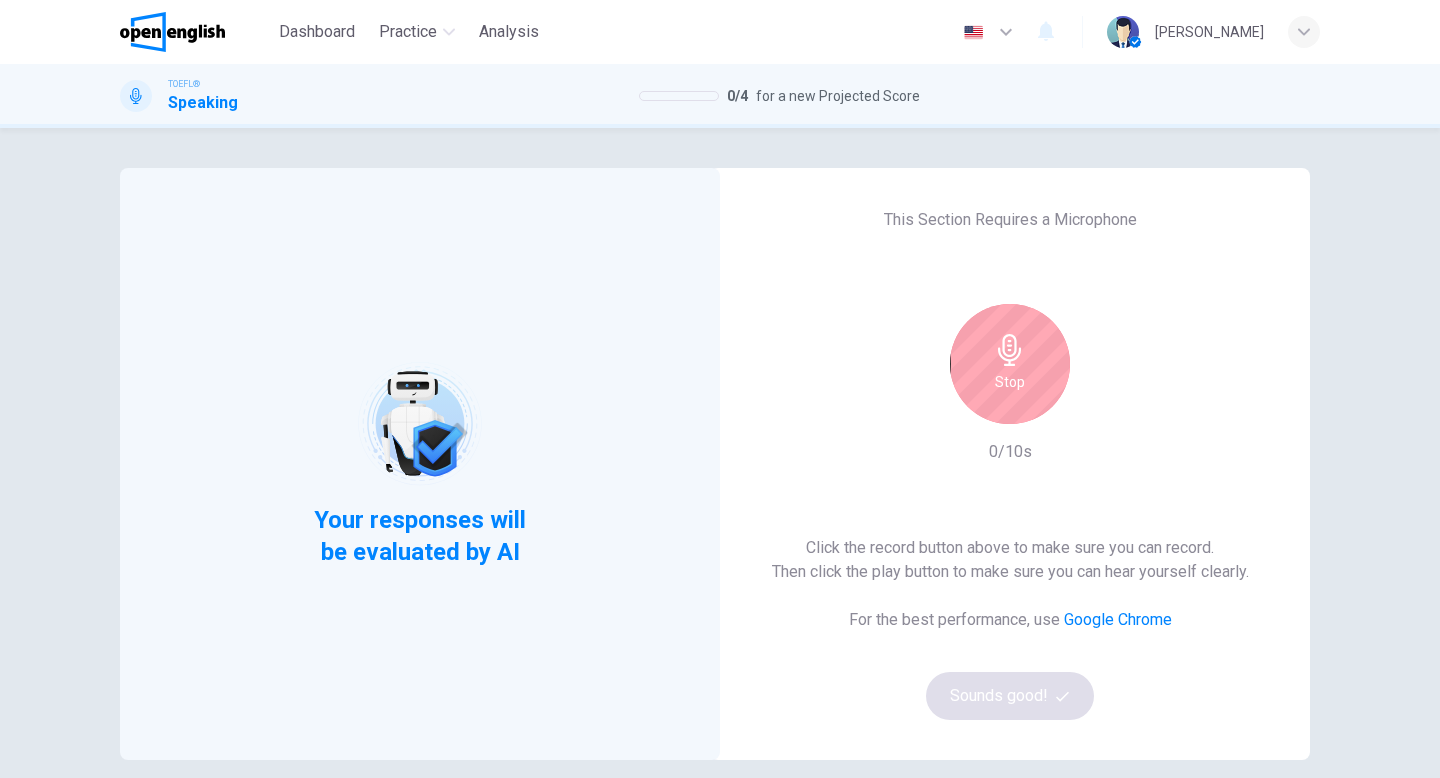 click 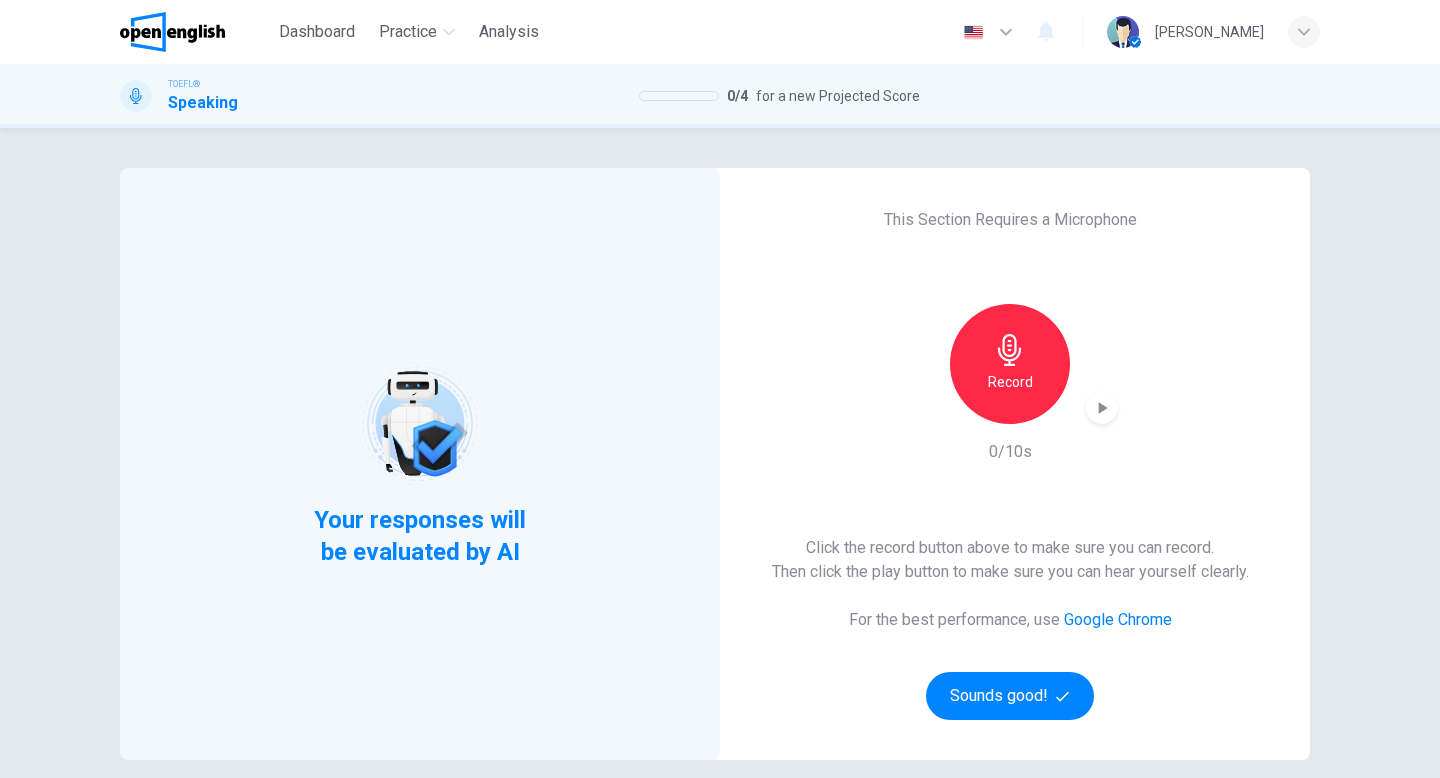 click on "Record" at bounding box center [1010, 364] 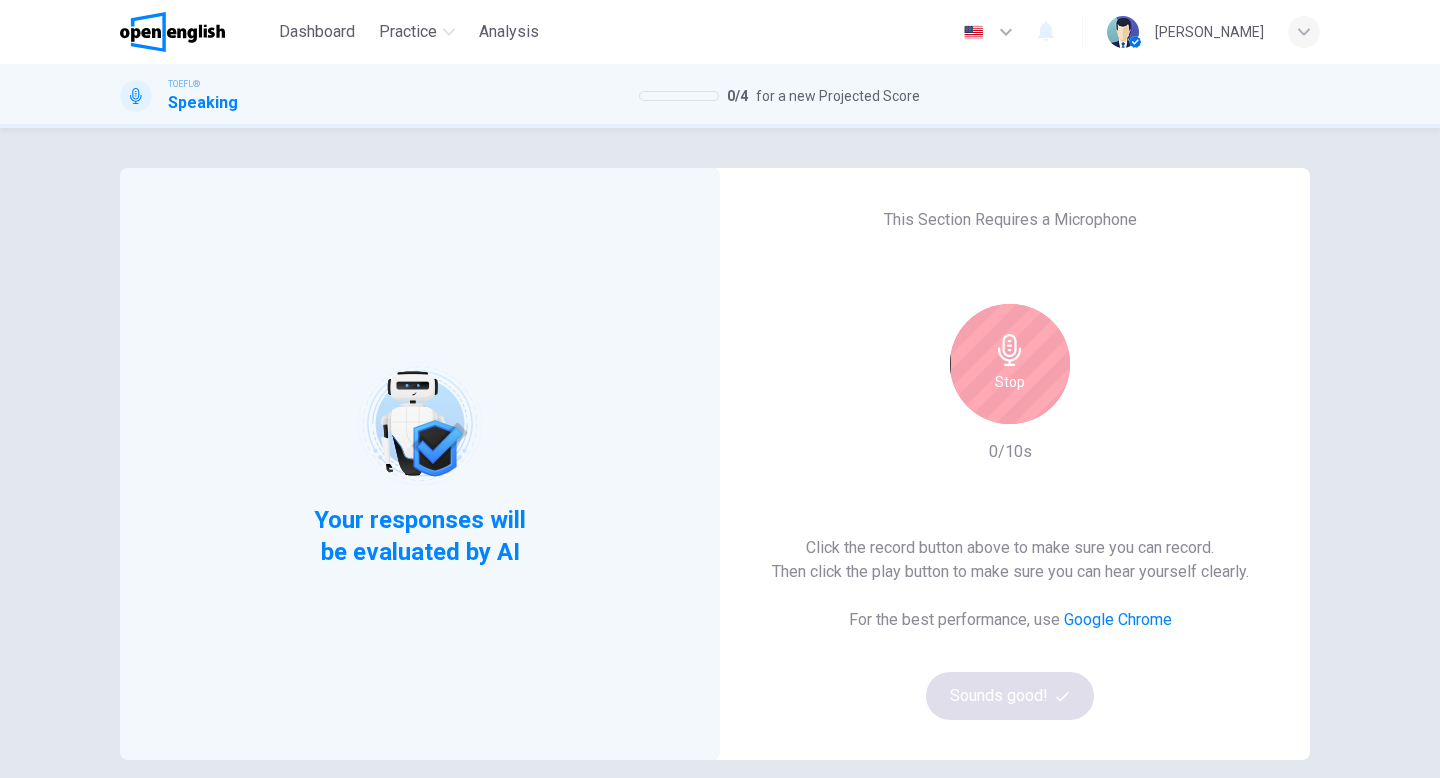 click on "Stop" at bounding box center [1010, 364] 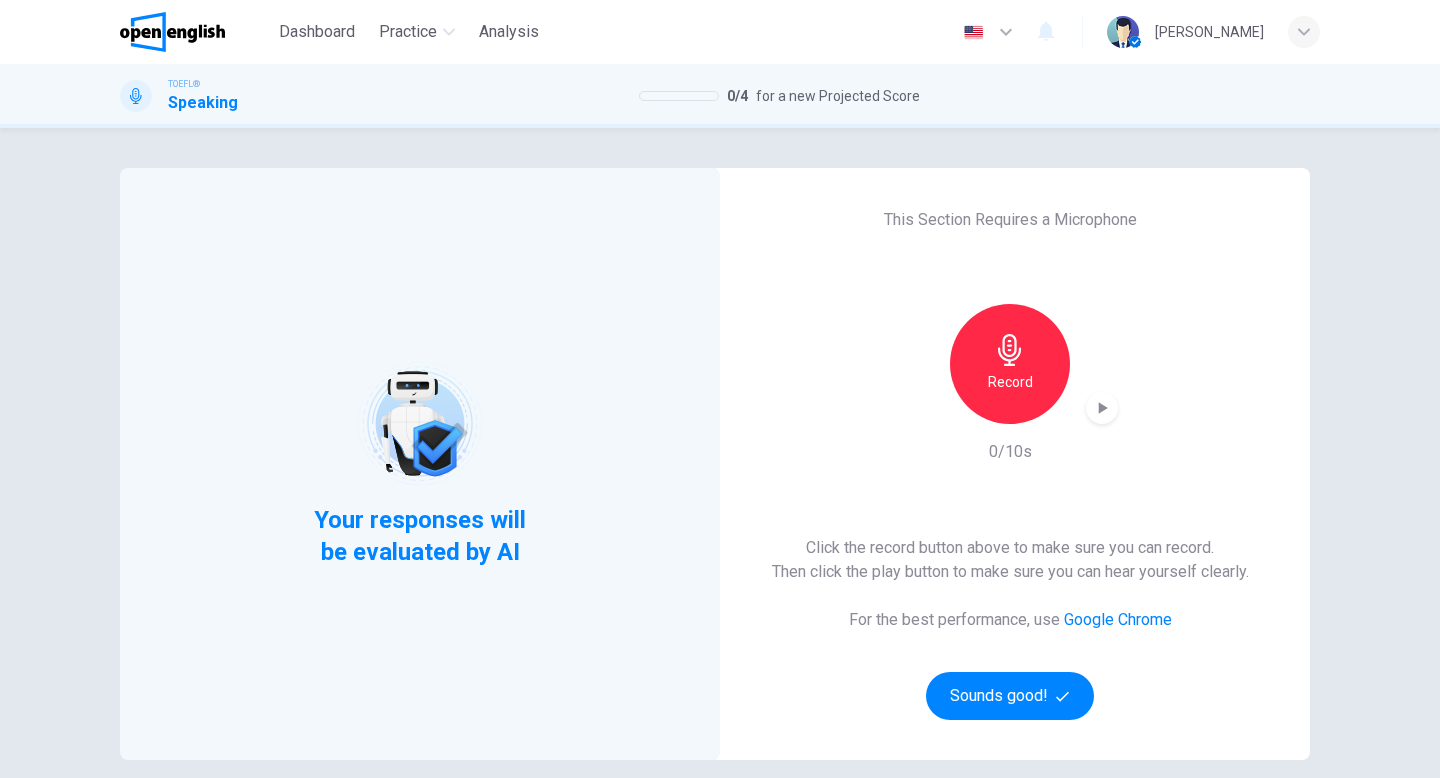 click 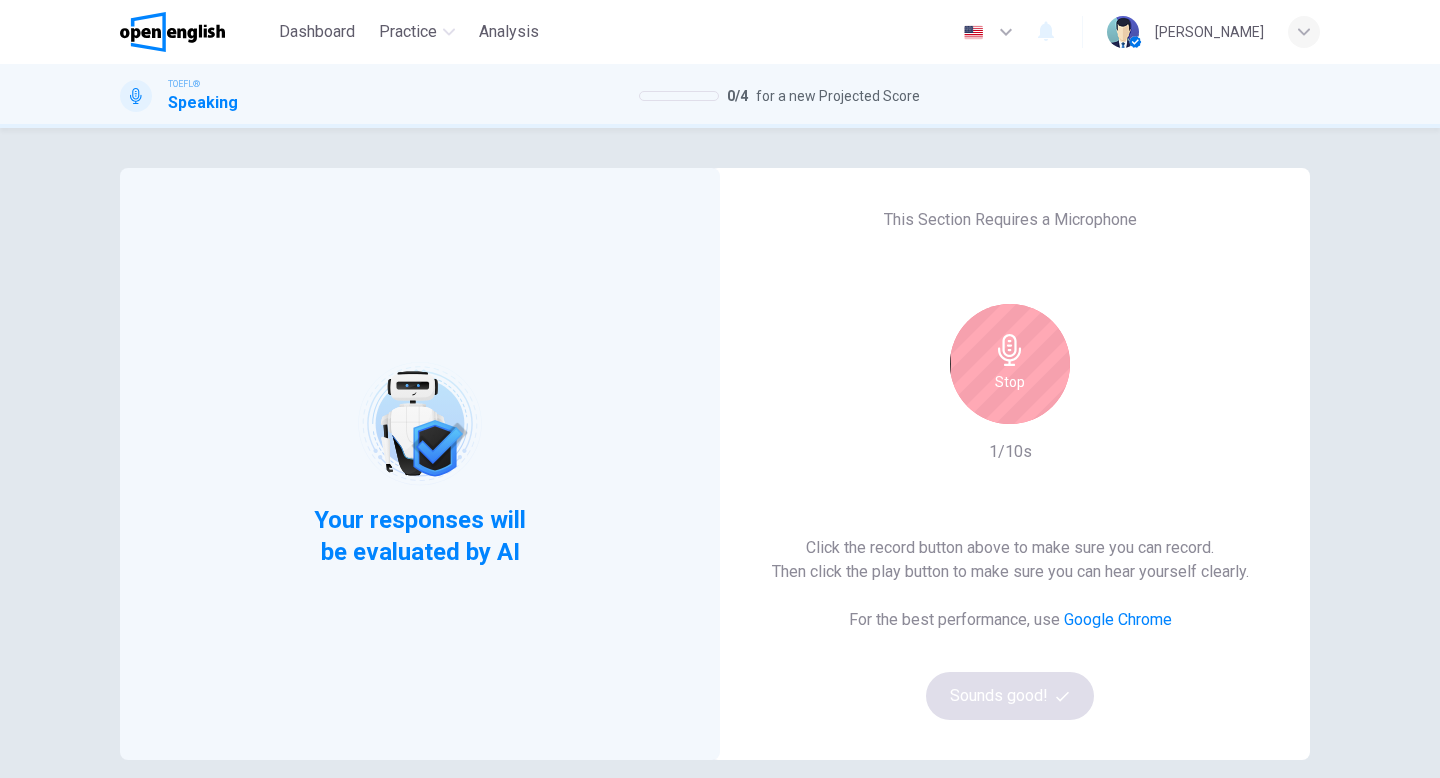 click 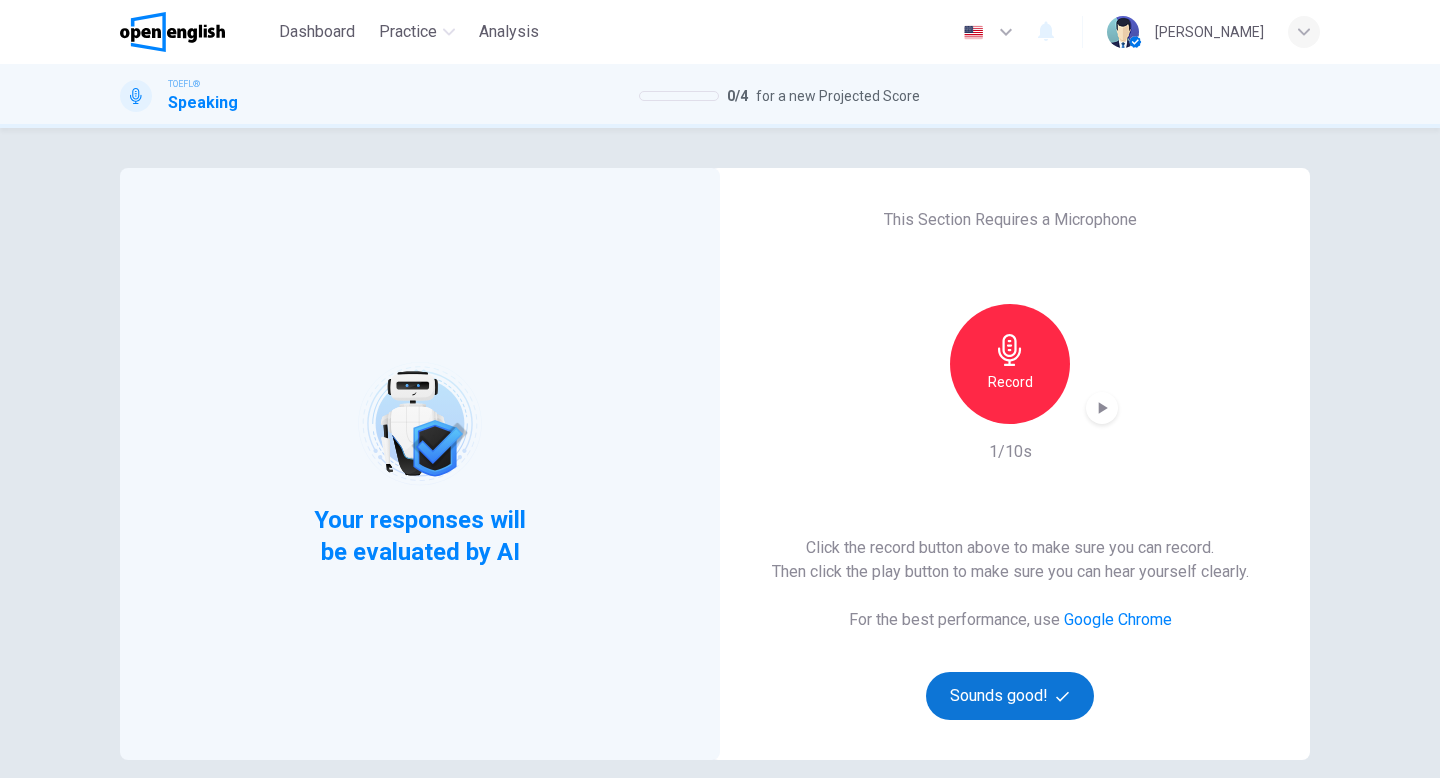 click on "Sounds good!" at bounding box center [1010, 696] 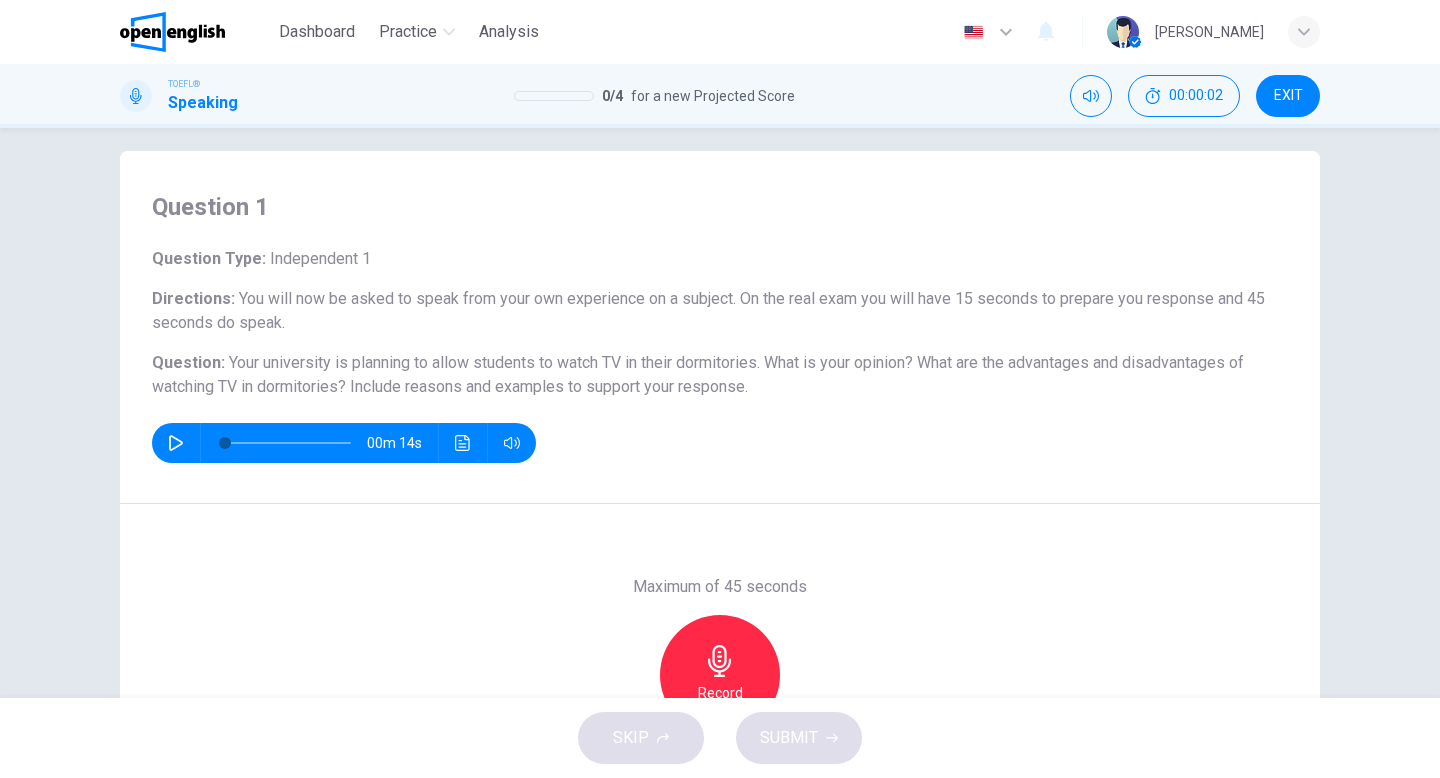 scroll, scrollTop: 21, scrollLeft: 0, axis: vertical 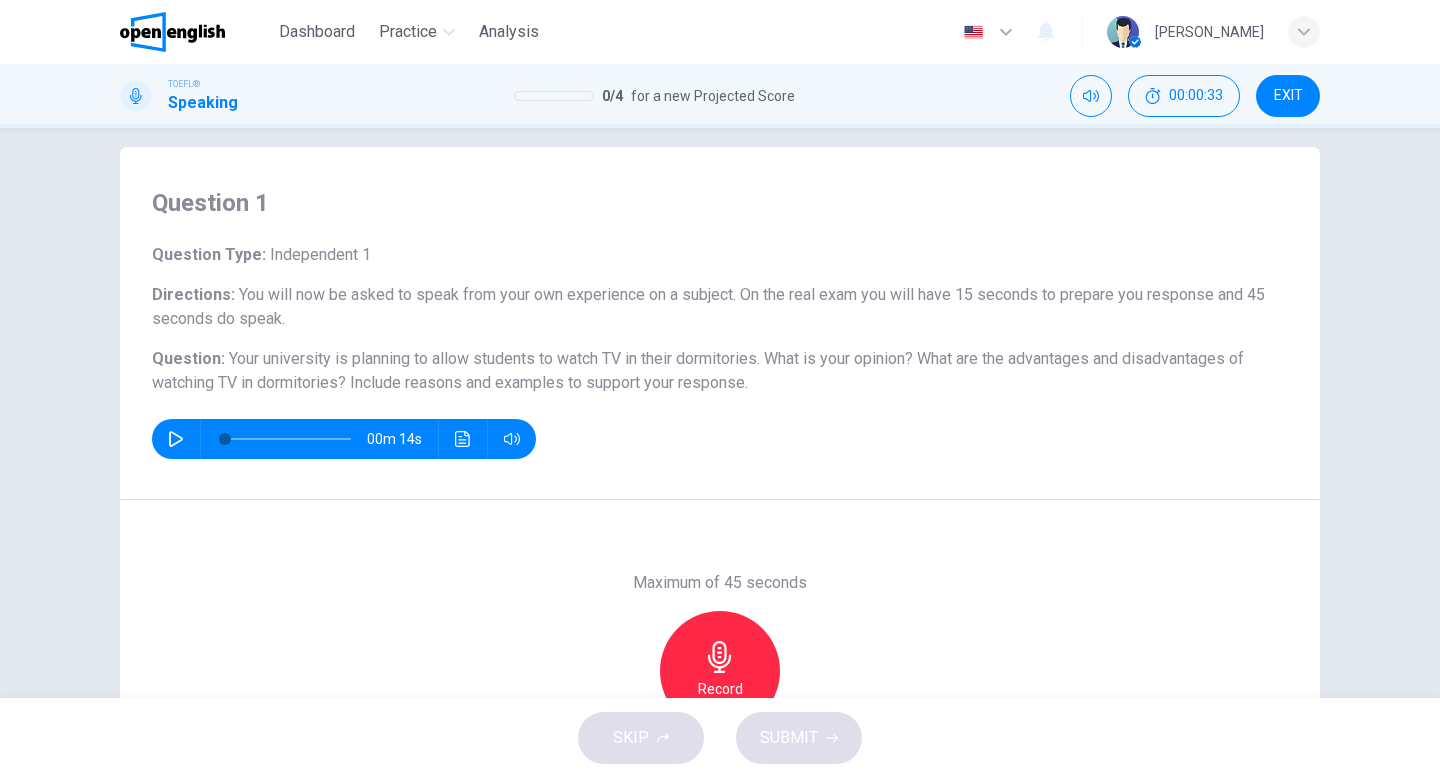 click 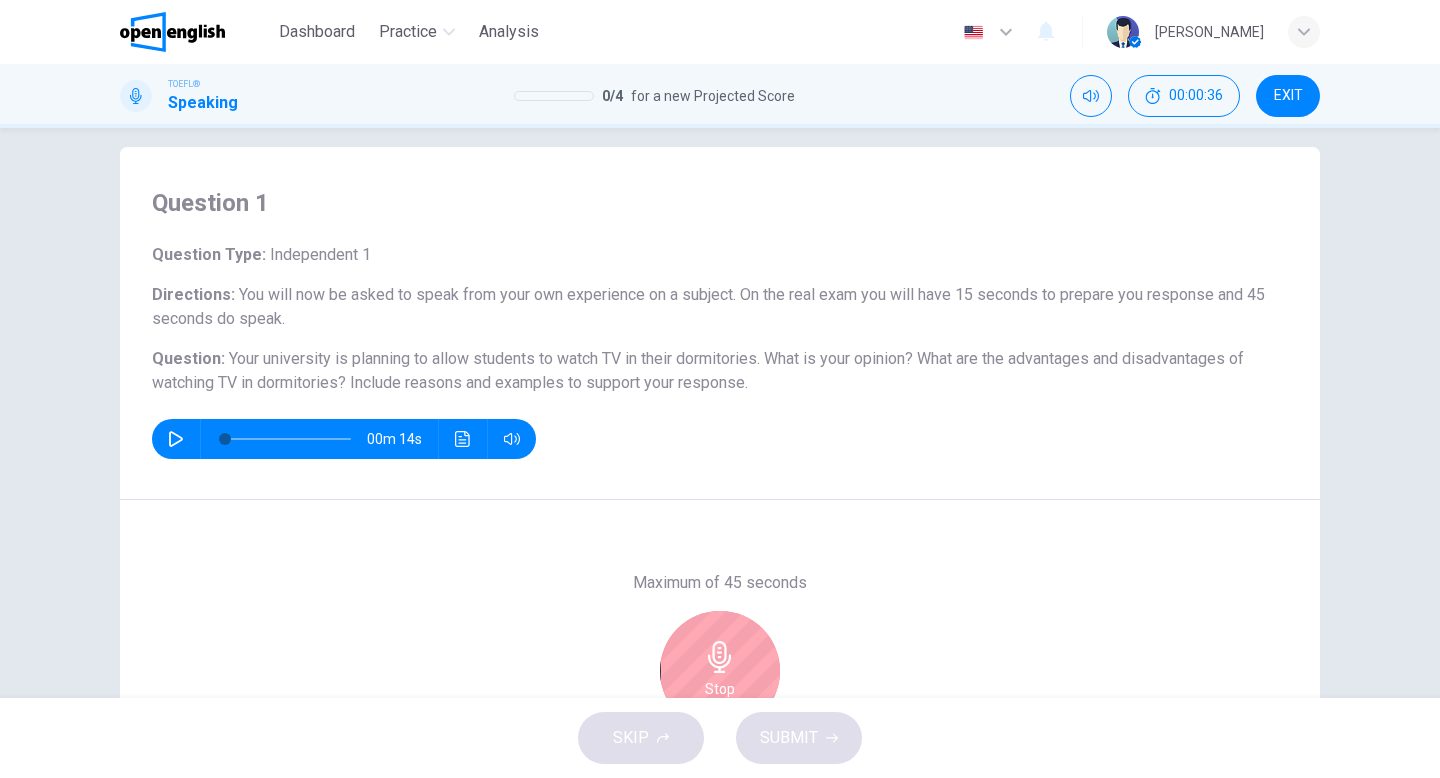 scroll, scrollTop: 205, scrollLeft: 0, axis: vertical 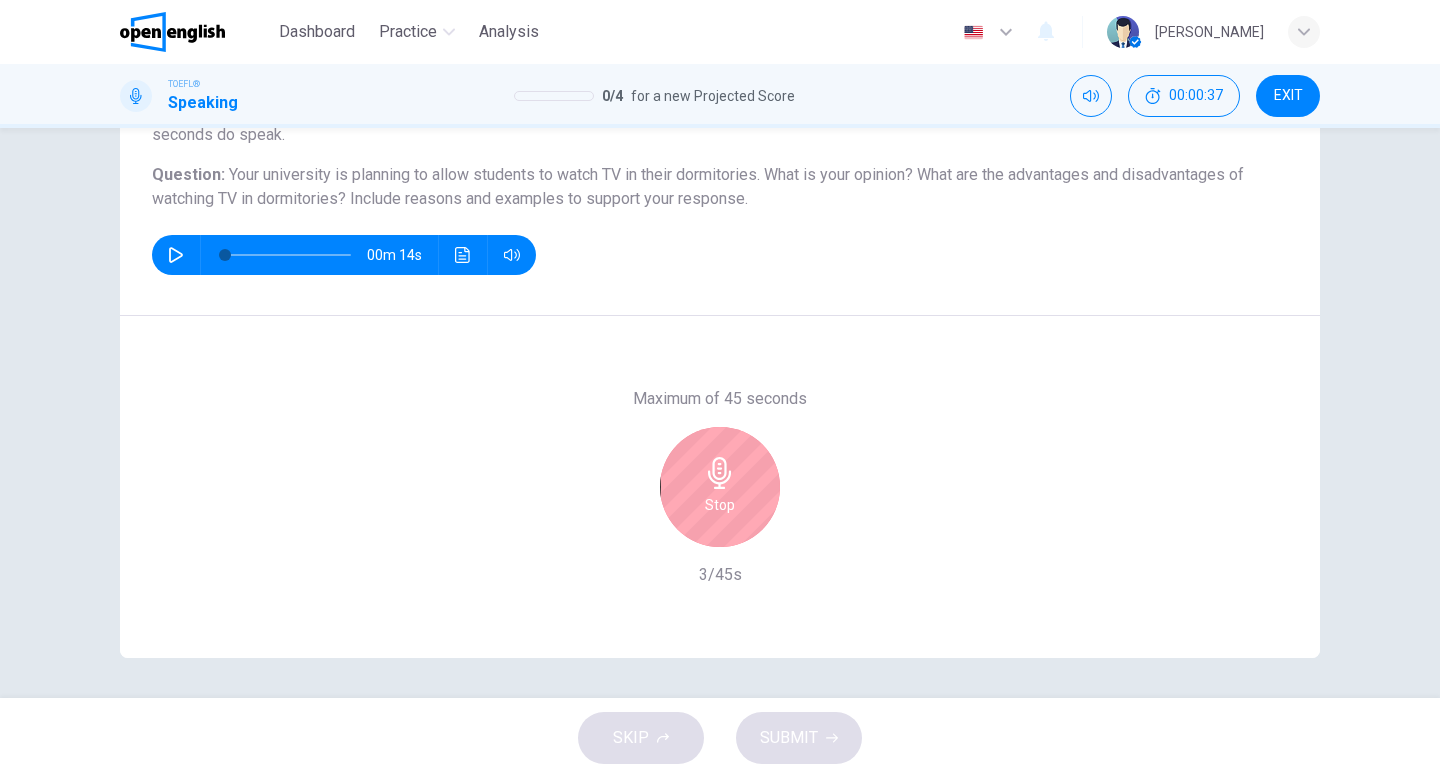click on "Stop" at bounding box center (720, 505) 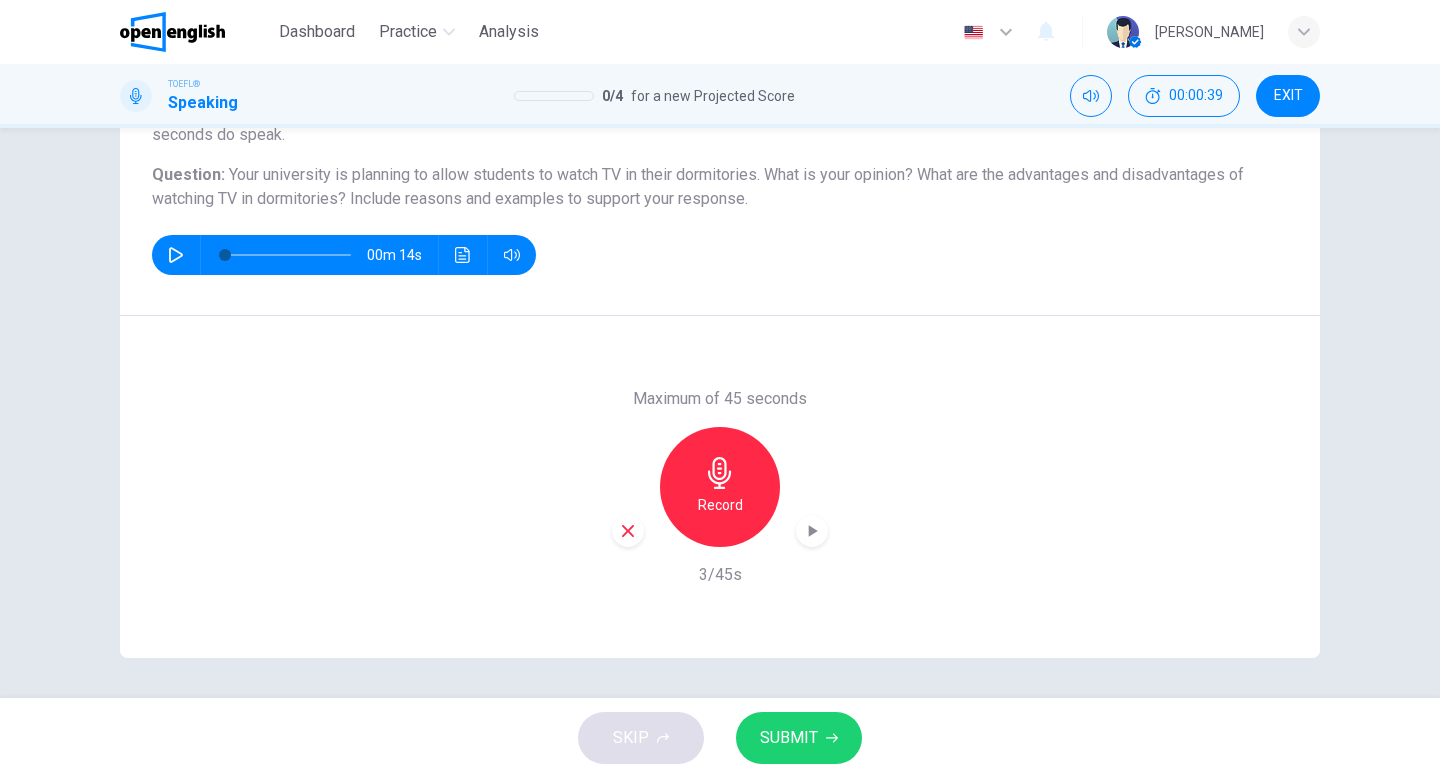 click 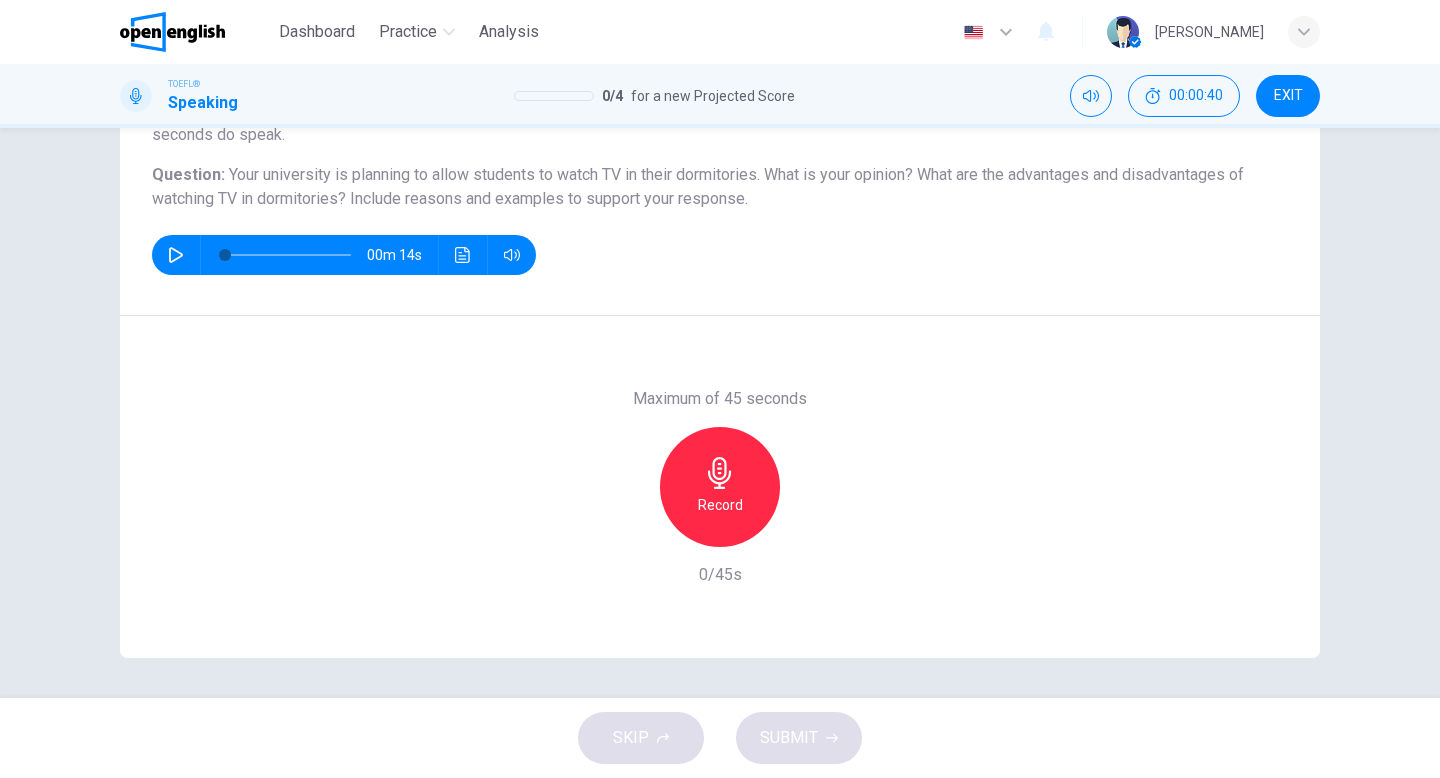 click on "Record" at bounding box center (720, 487) 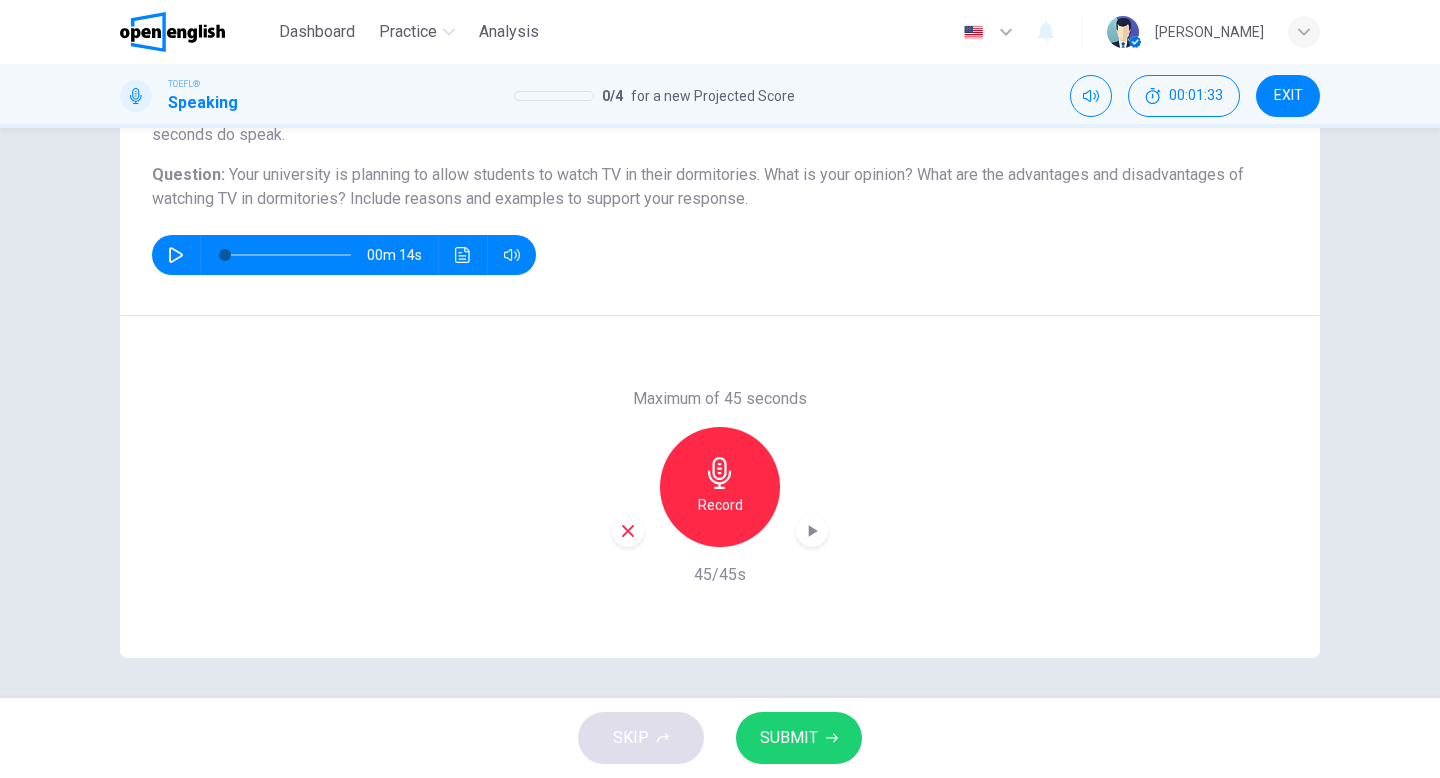 click 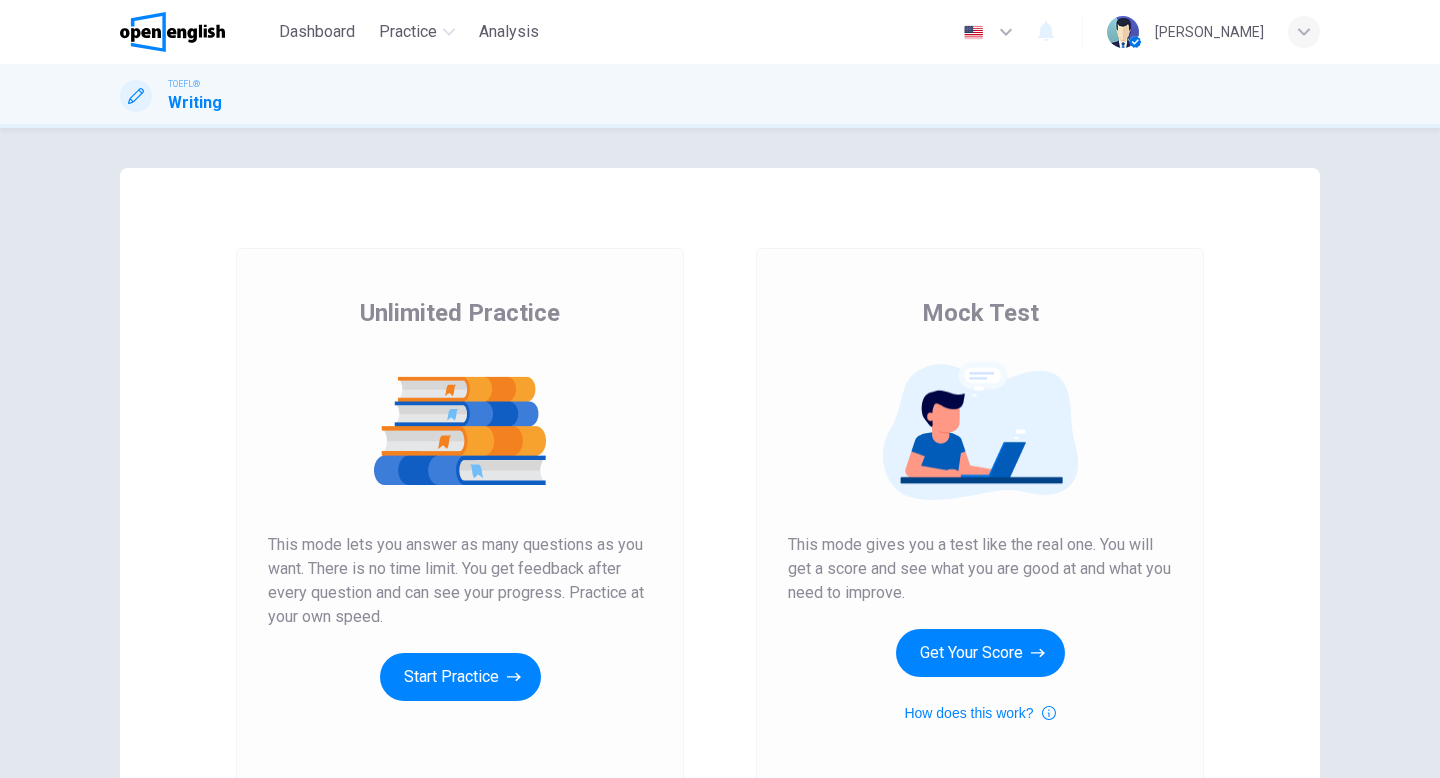 scroll, scrollTop: 0, scrollLeft: 0, axis: both 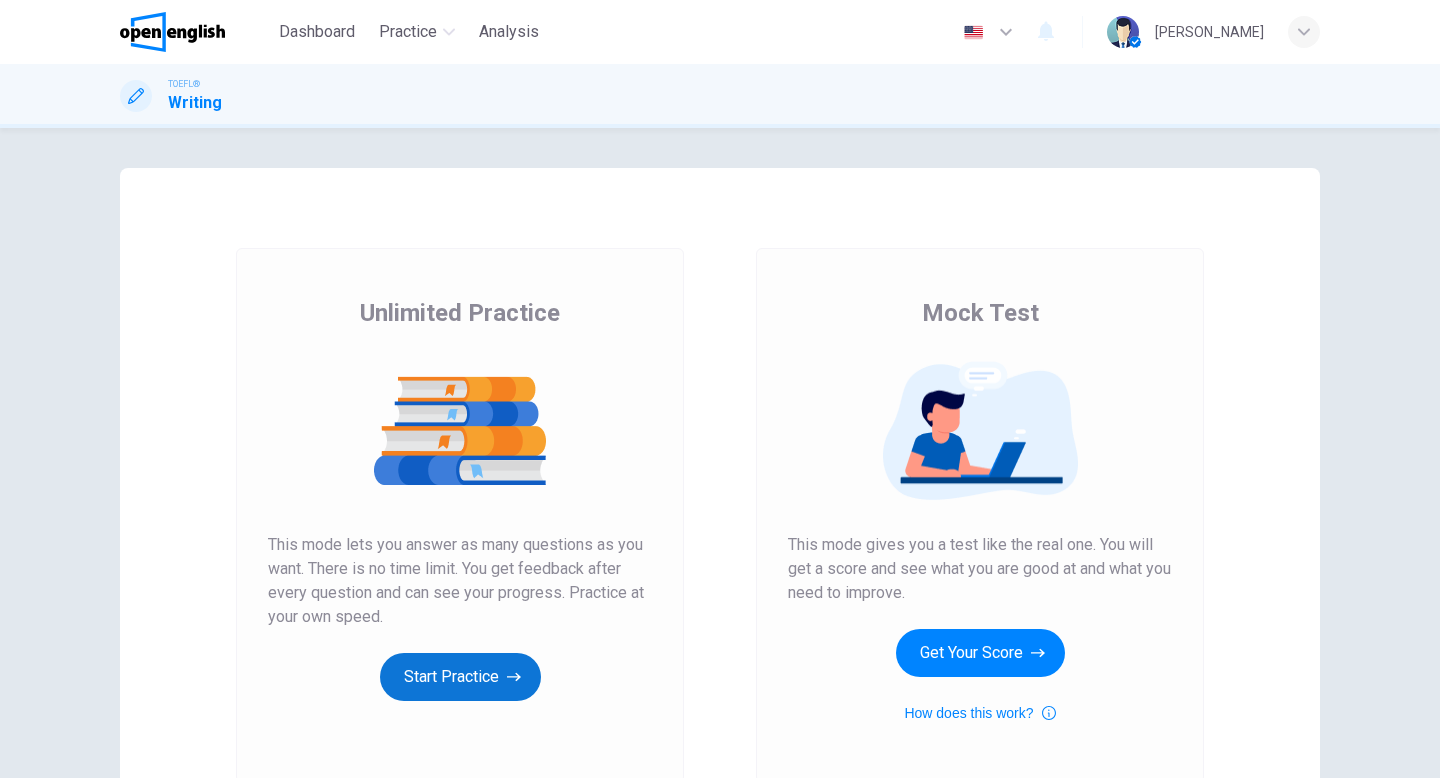click on "Start Practice" at bounding box center (460, 677) 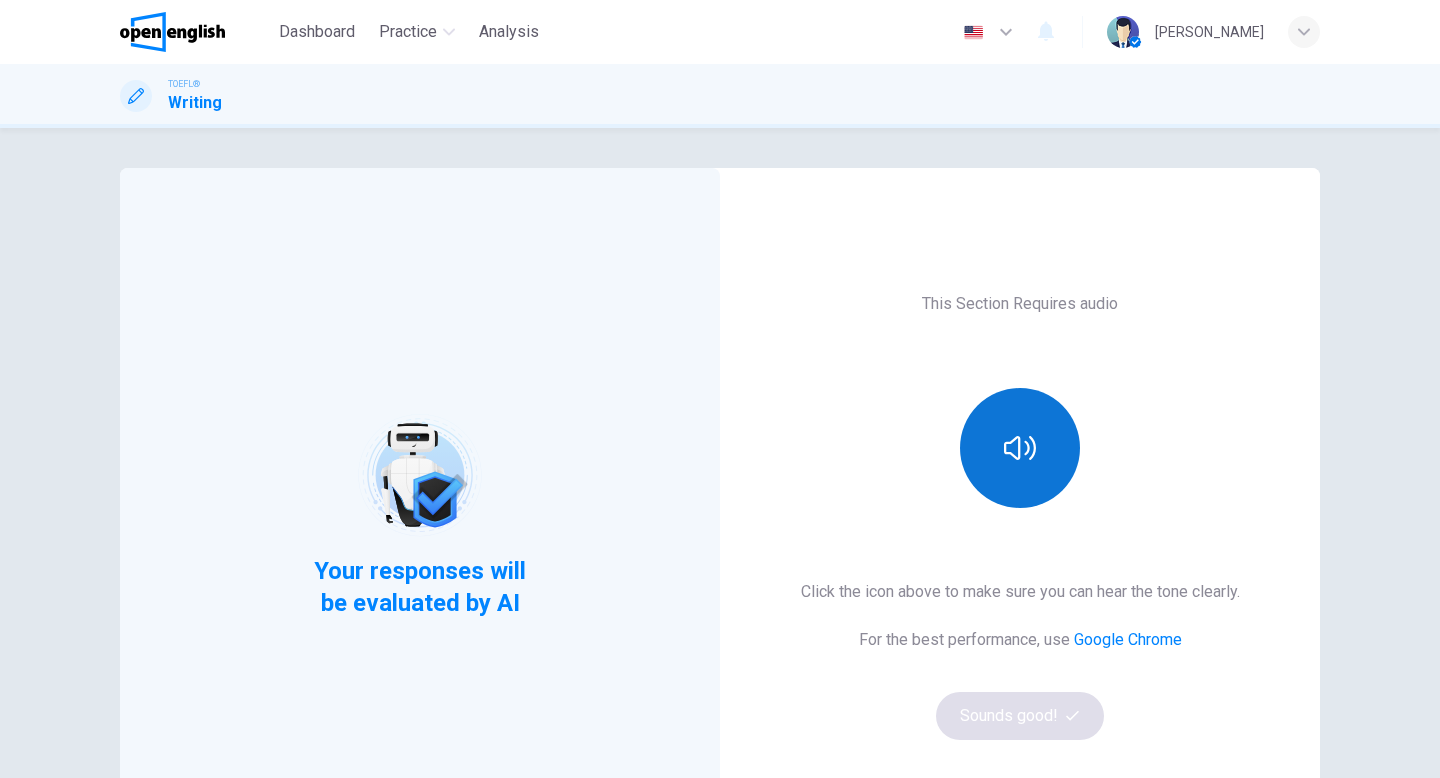 click 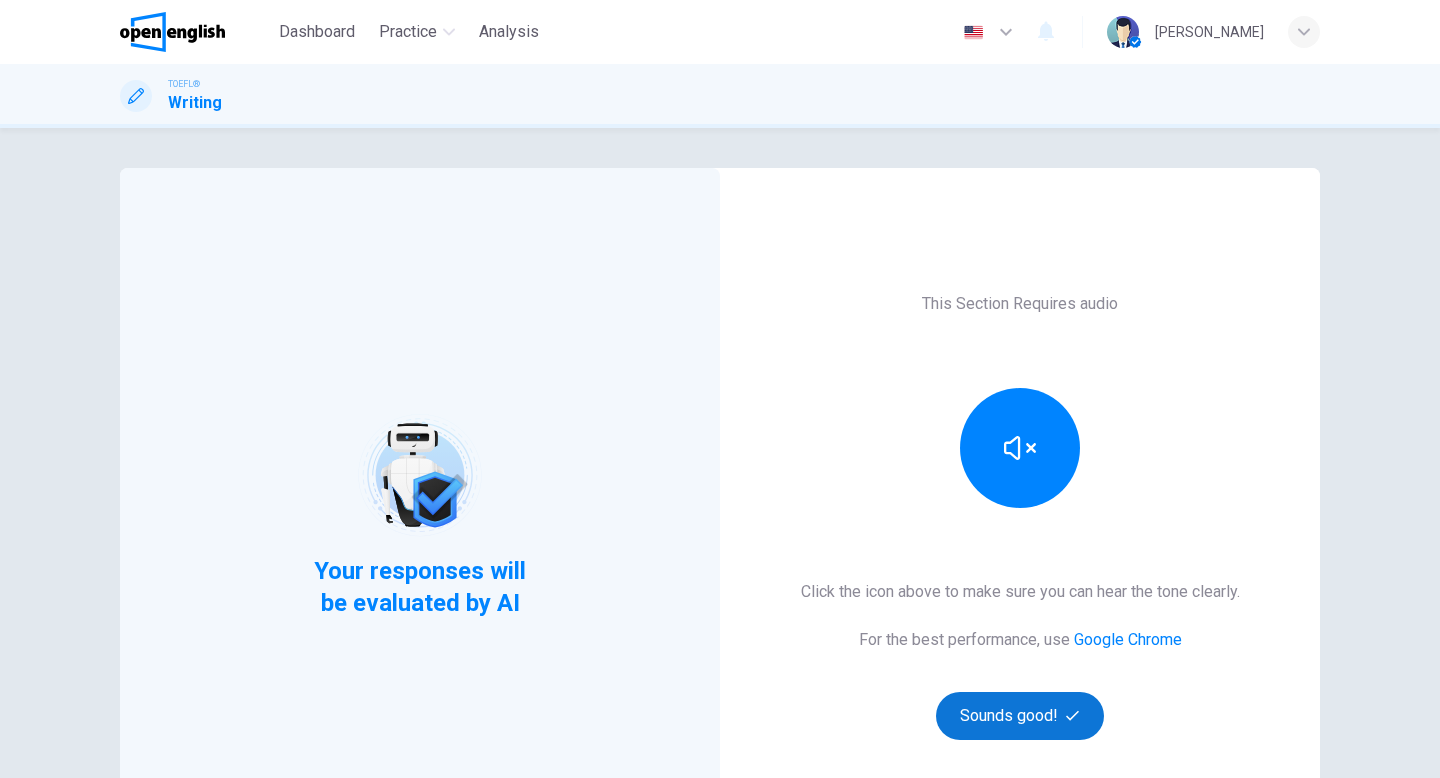 click on "Sounds good!" at bounding box center (1020, 716) 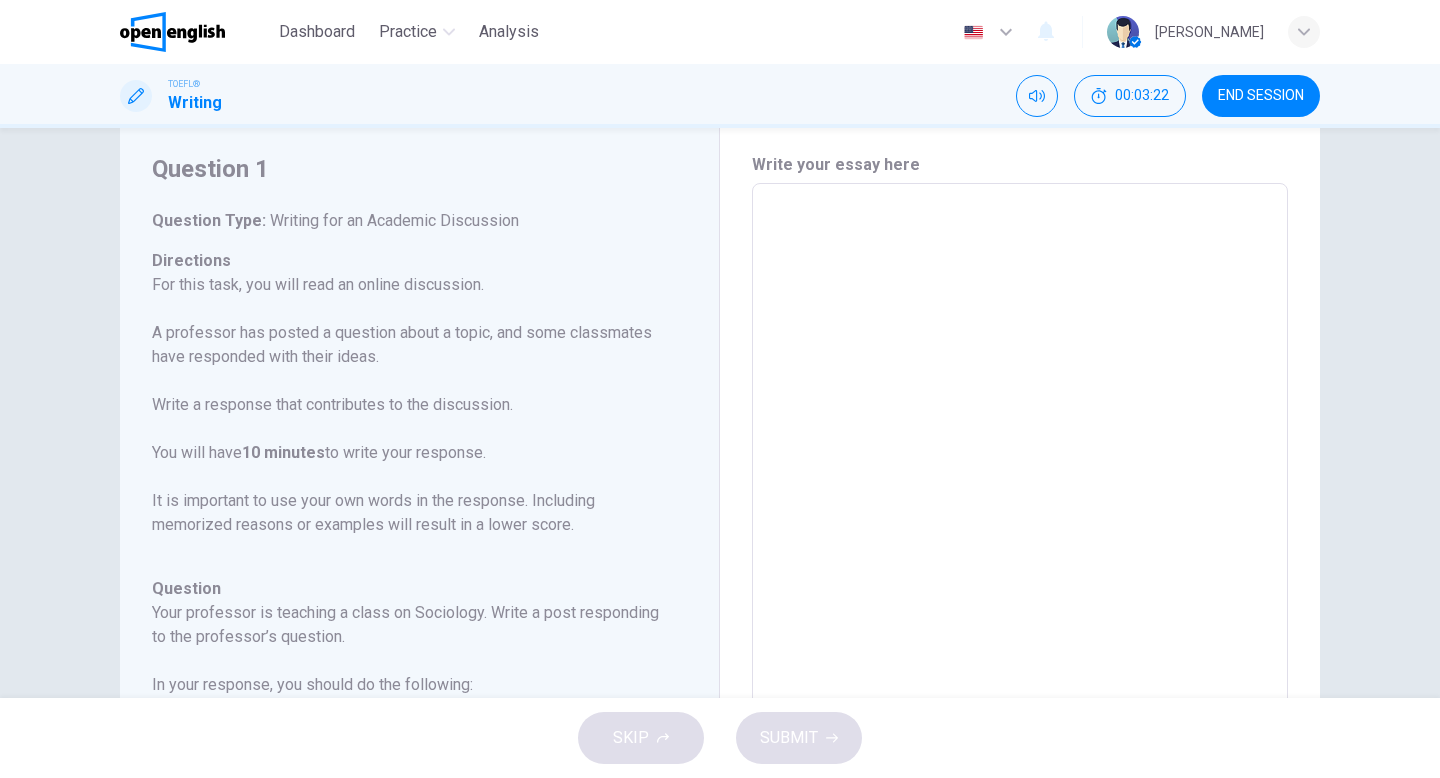scroll, scrollTop: 0, scrollLeft: 0, axis: both 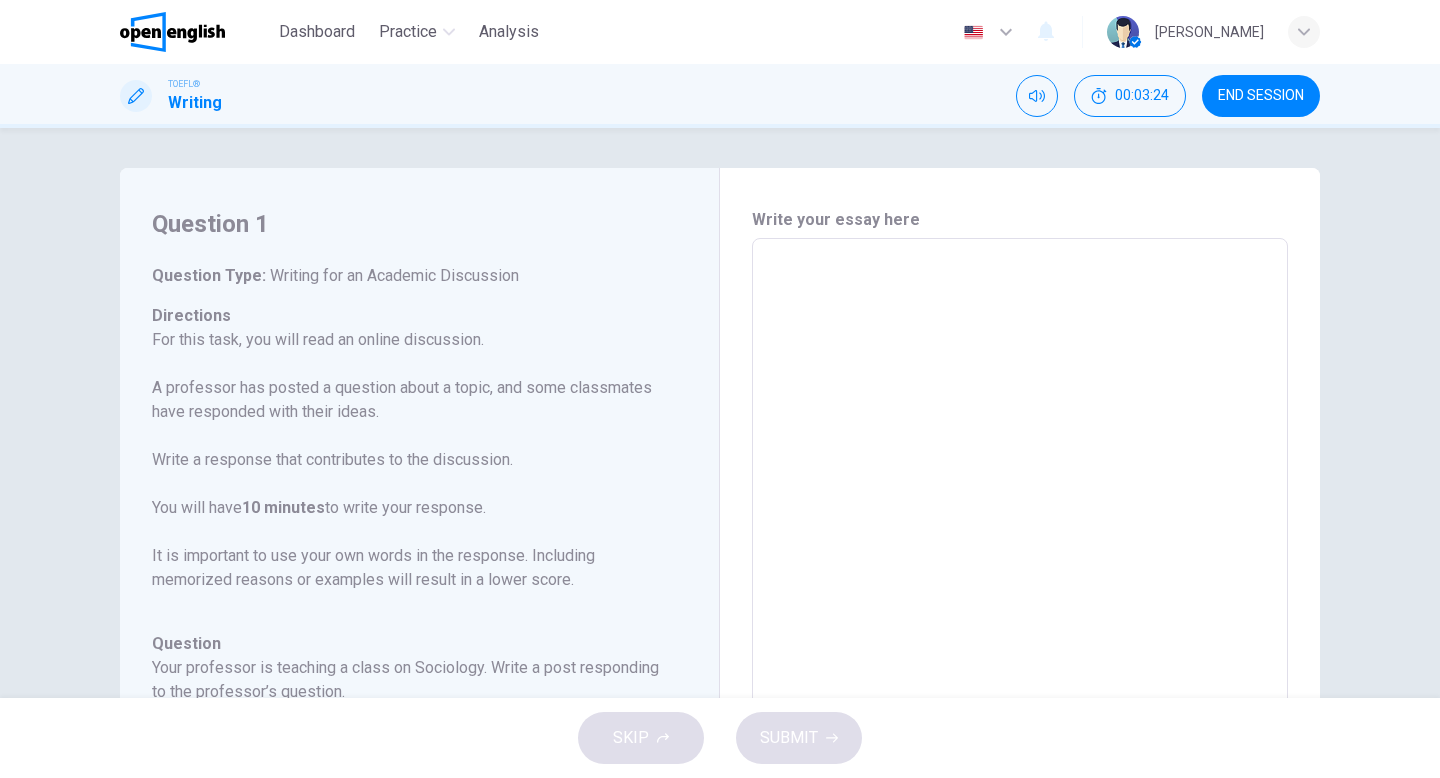 click at bounding box center (1020, 572) 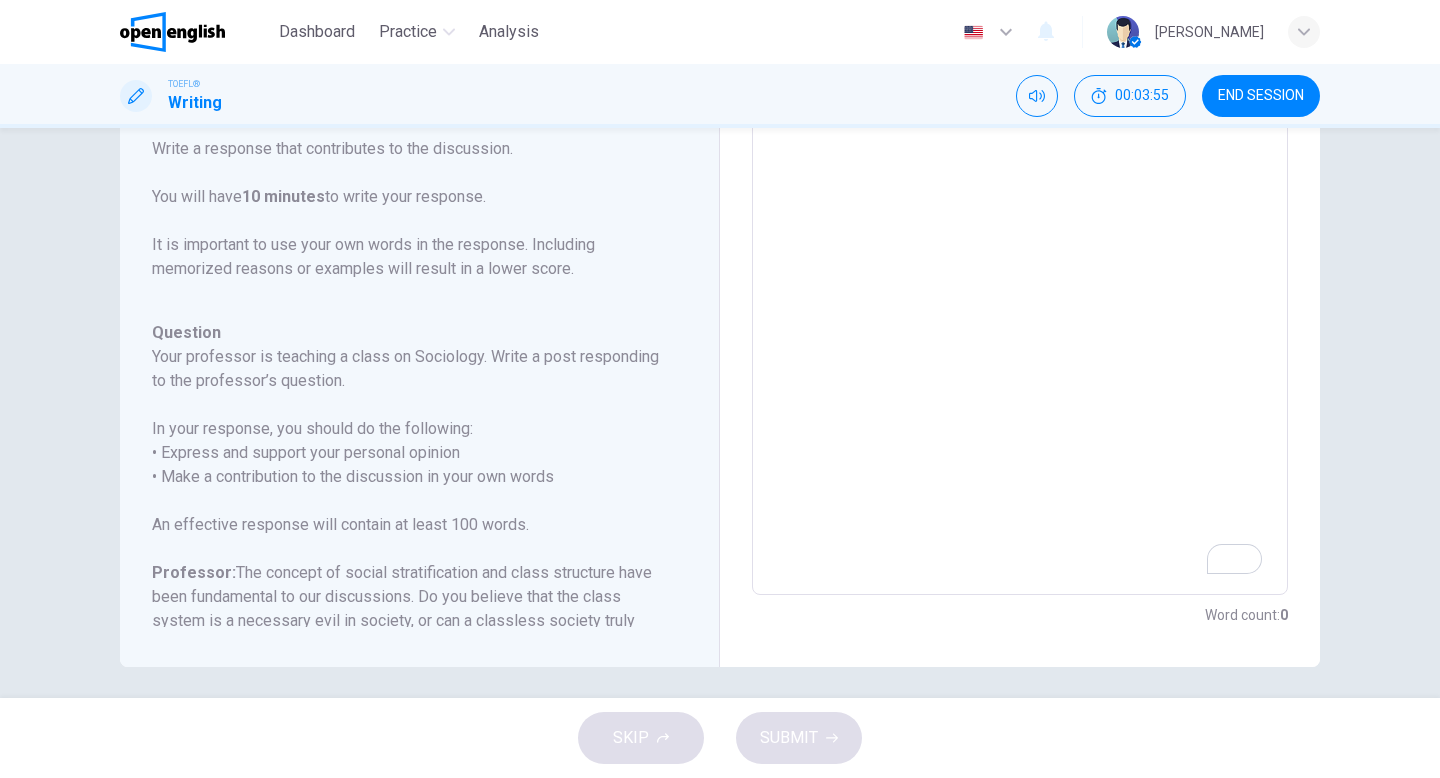 scroll, scrollTop: 320, scrollLeft: 0, axis: vertical 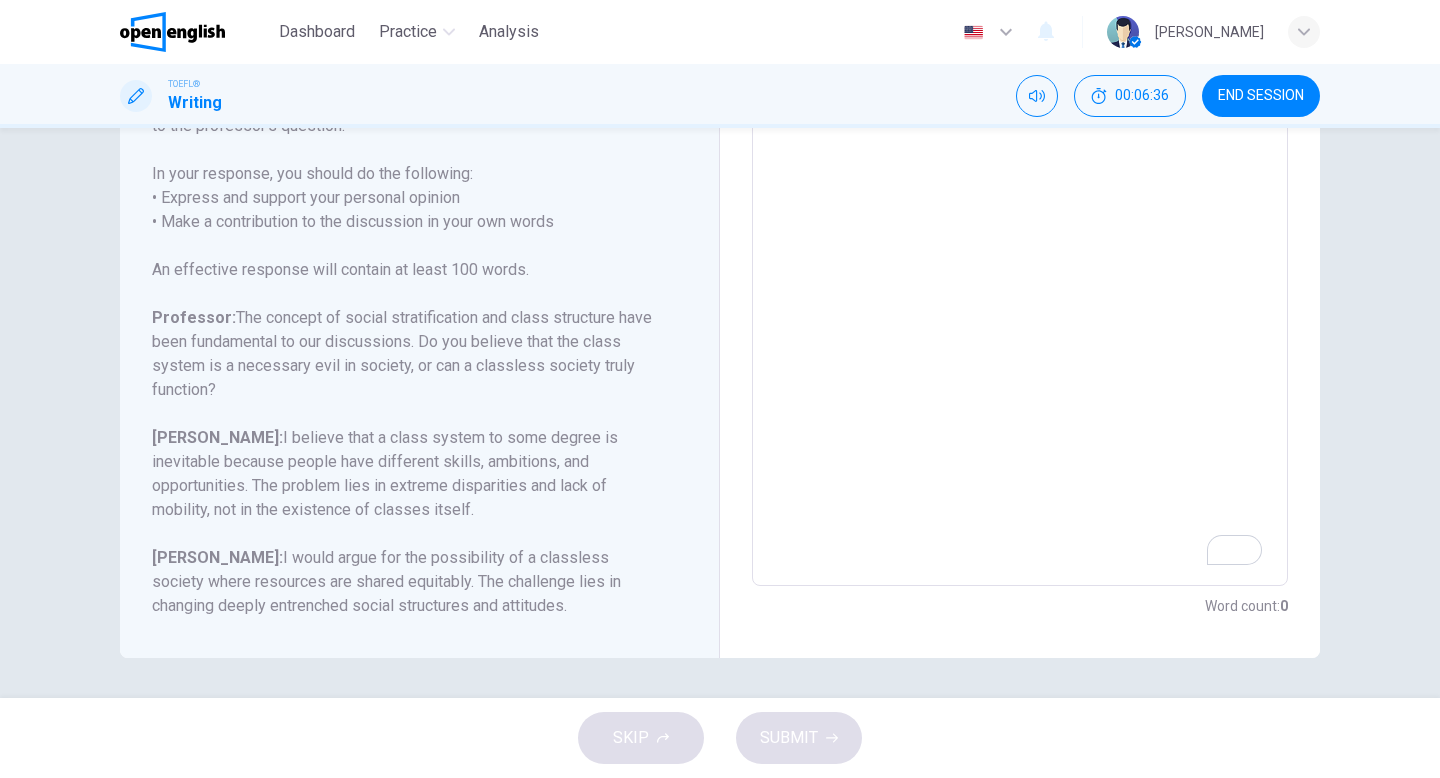 click at bounding box center (1020, 252) 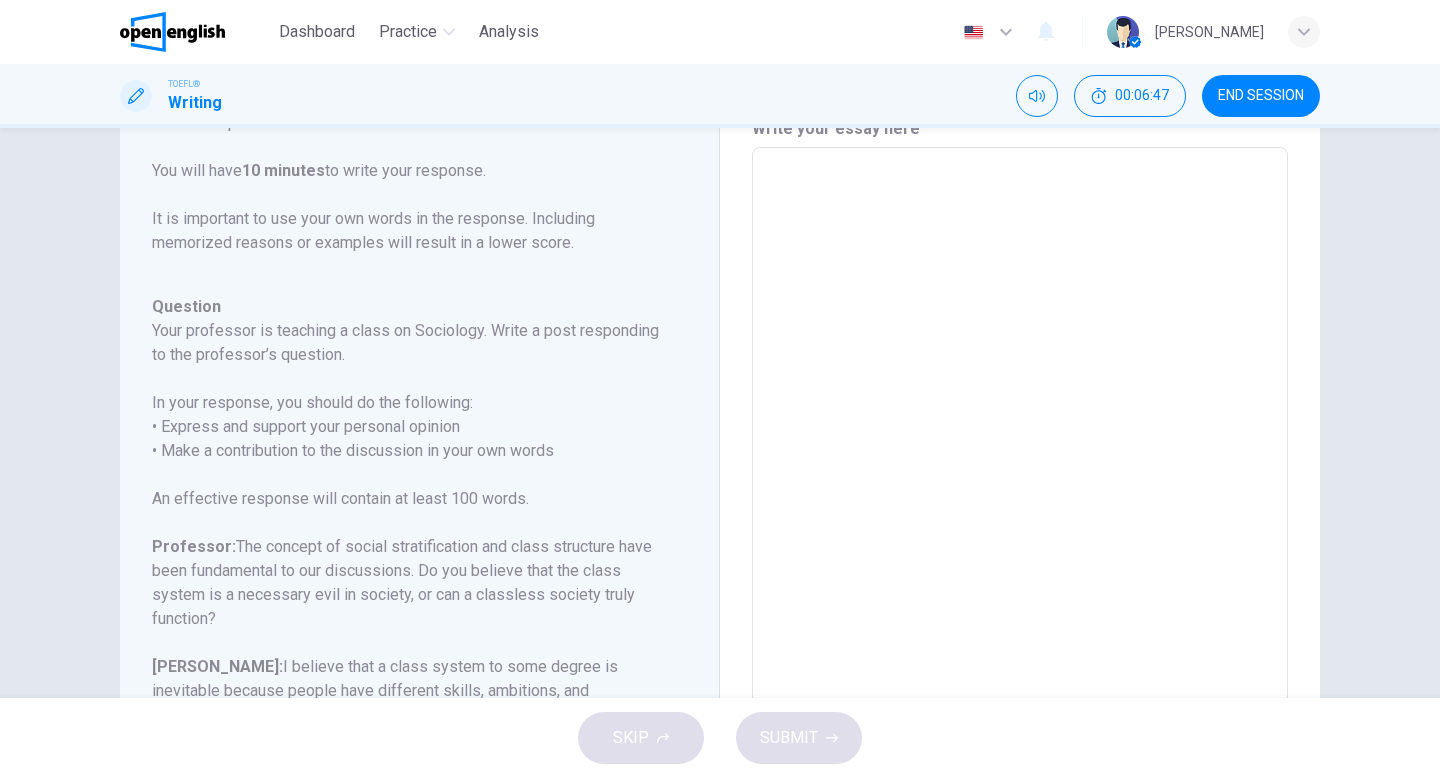 scroll, scrollTop: 0, scrollLeft: 0, axis: both 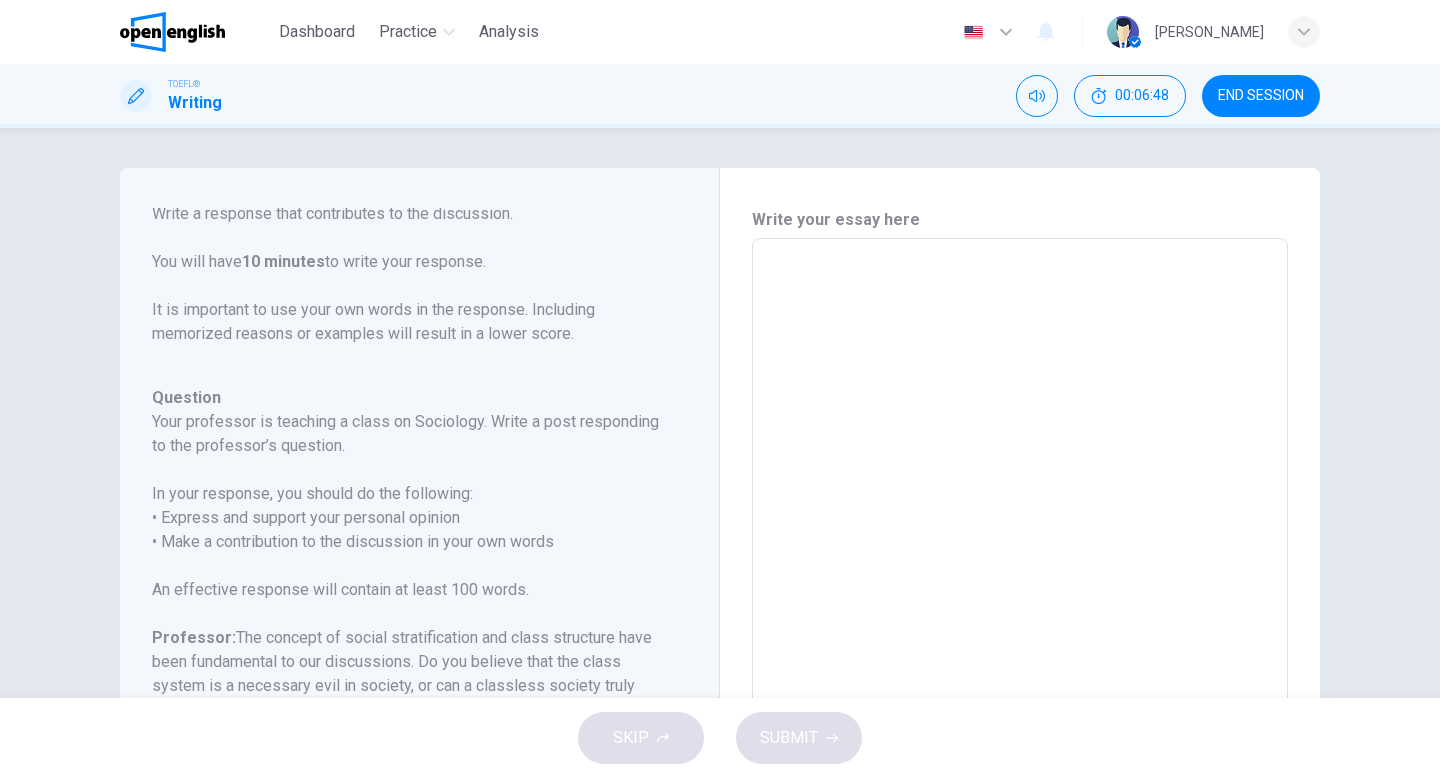 click at bounding box center [1020, 572] 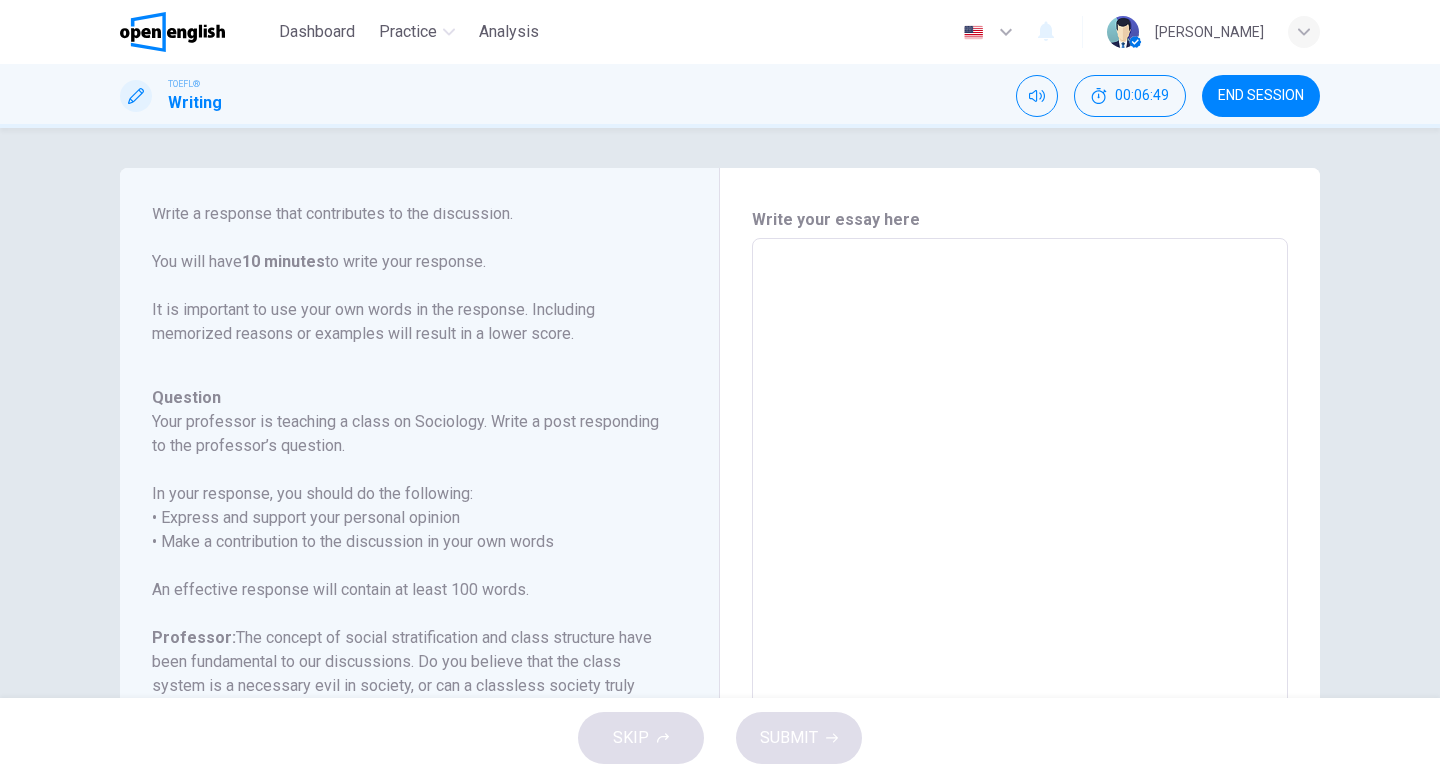 type on "*" 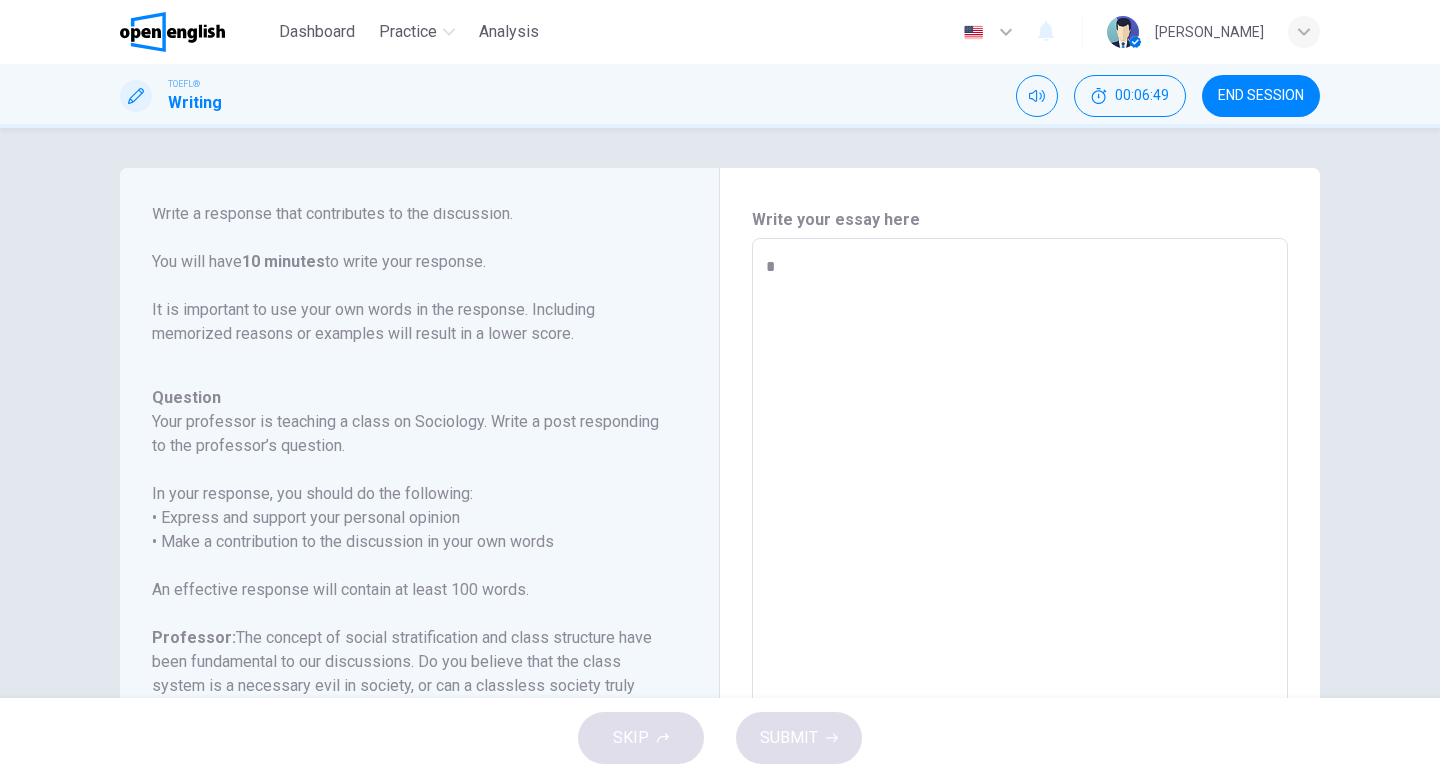 type on "*" 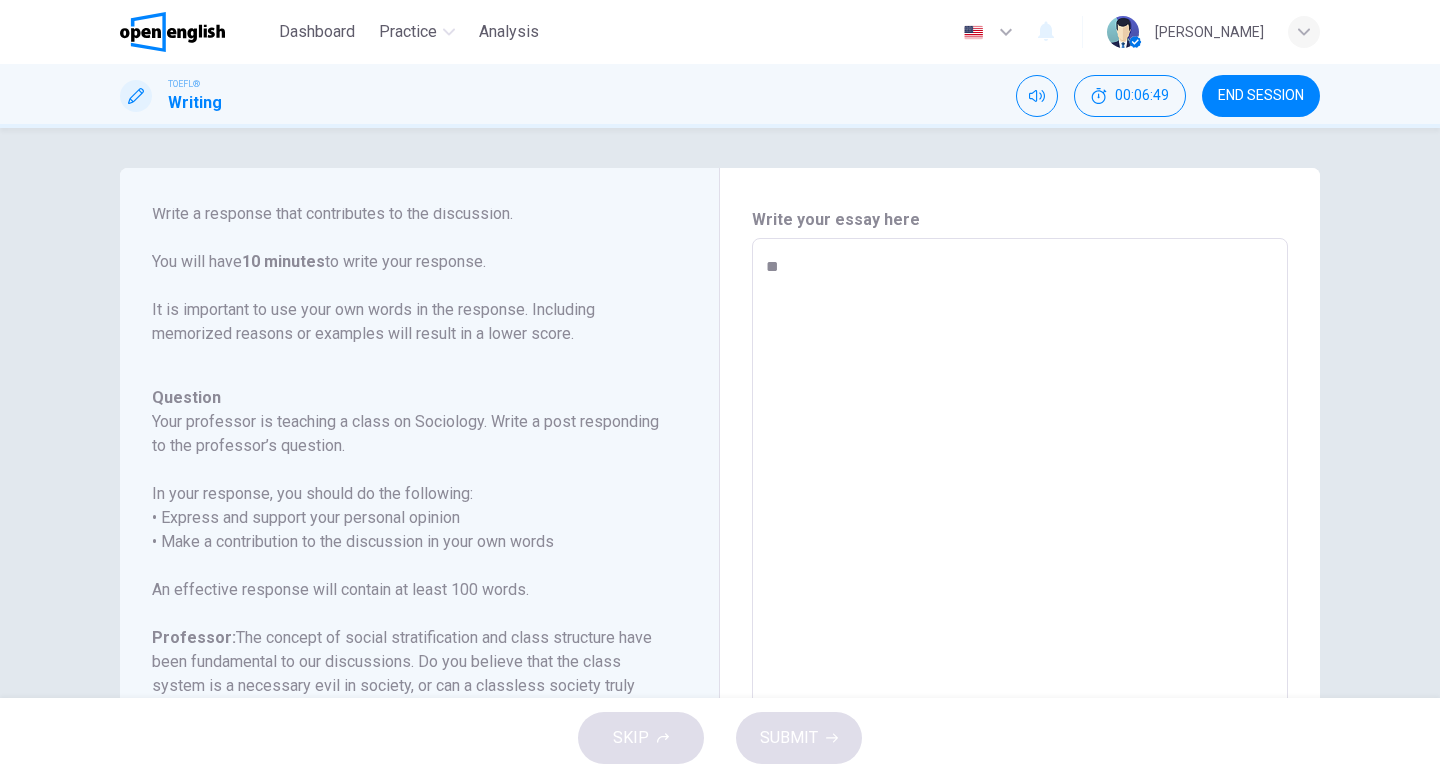 type on "*" 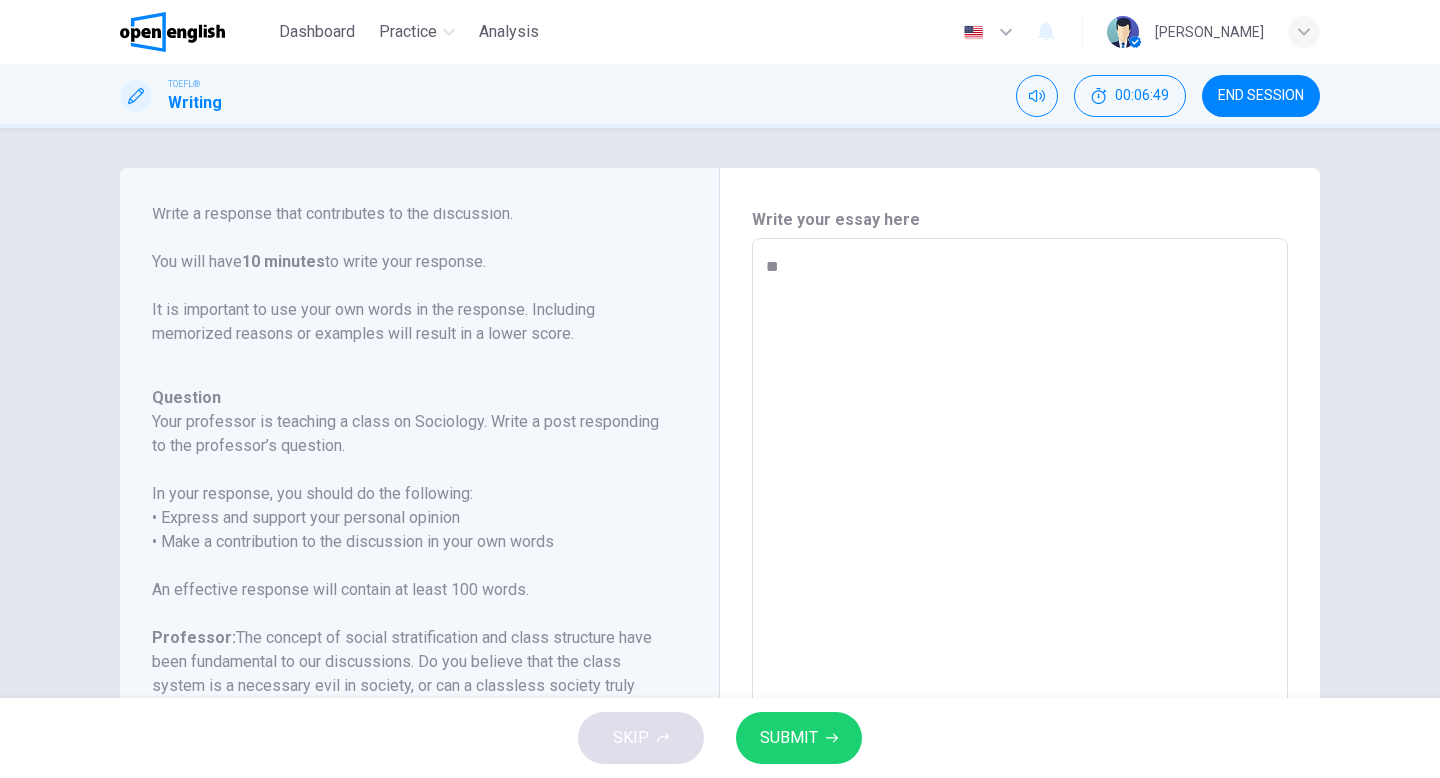 type on "**" 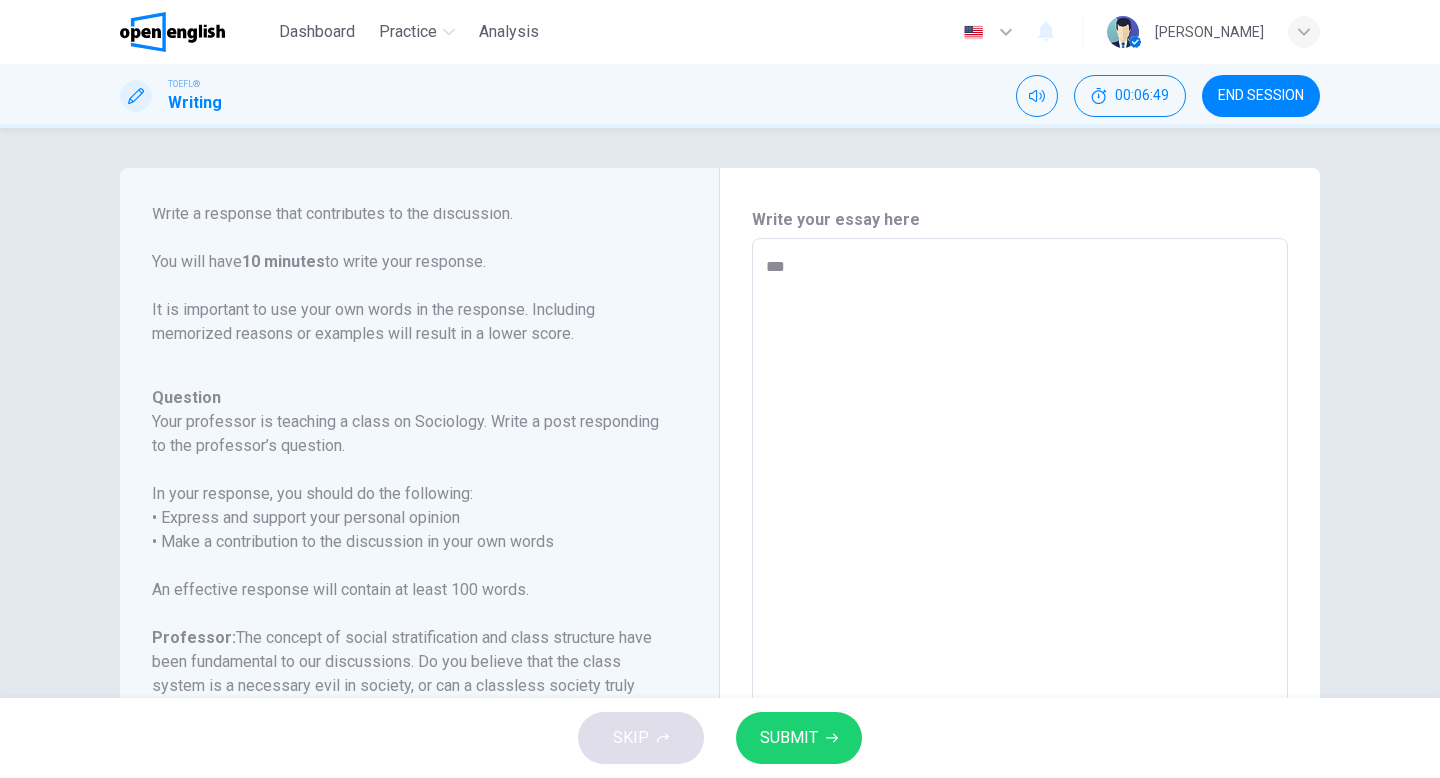 type on "*" 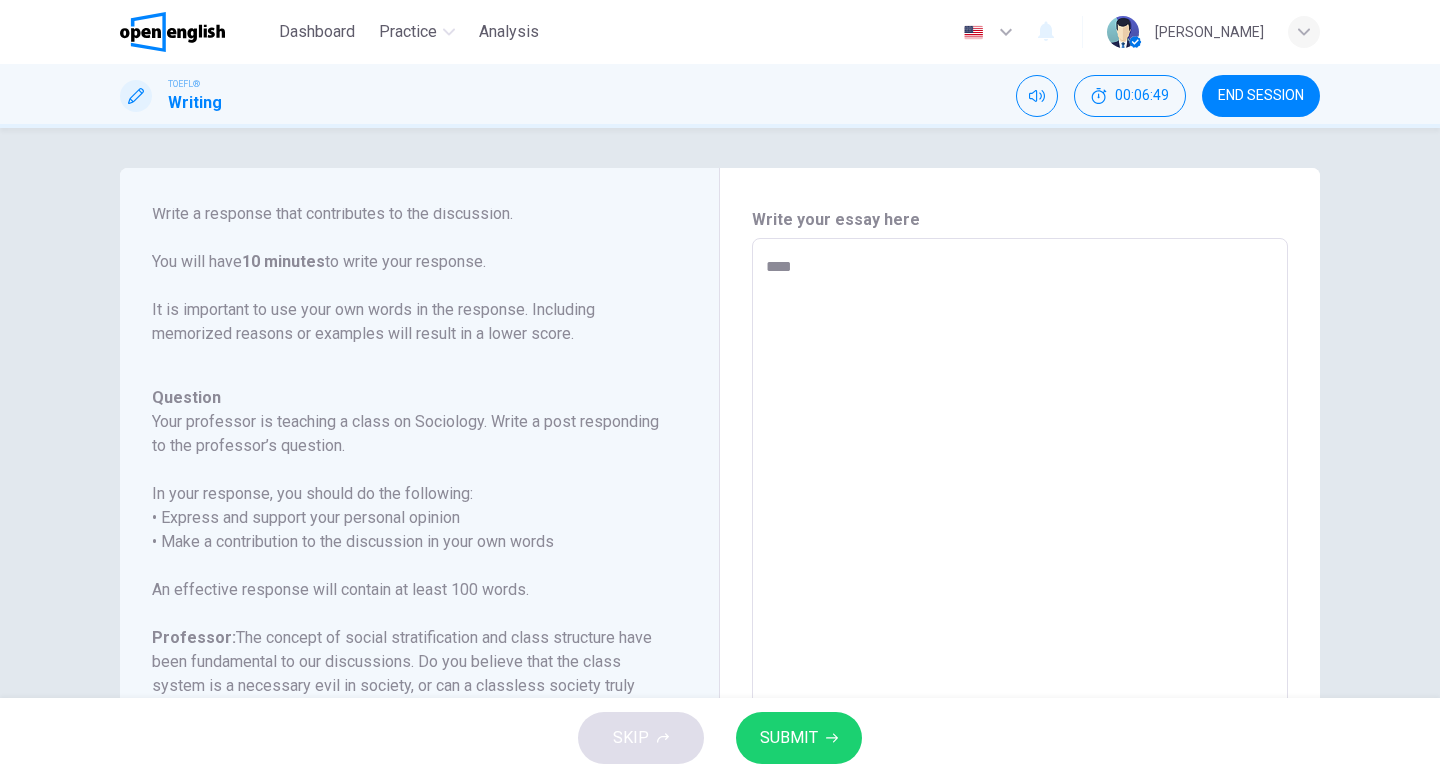 type on "*" 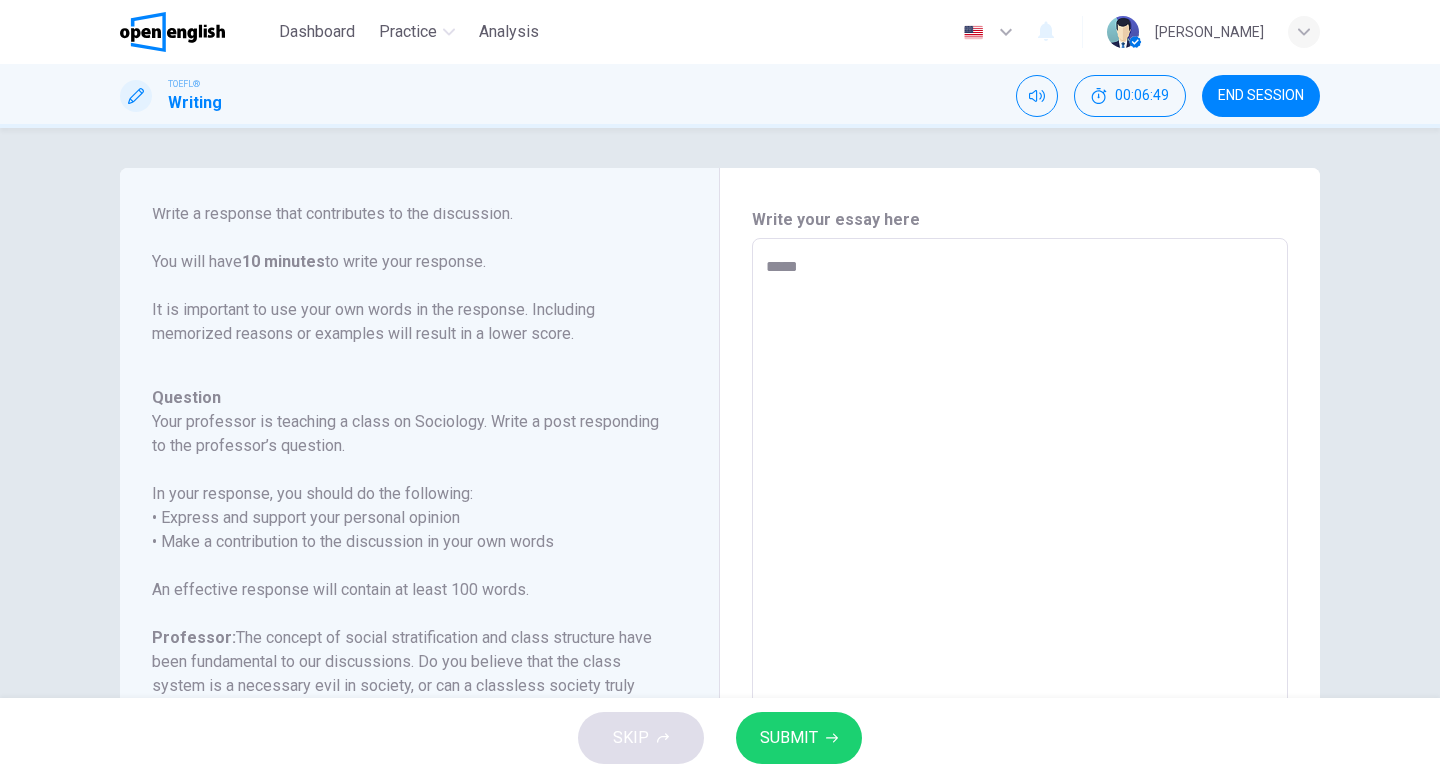 type on "*****" 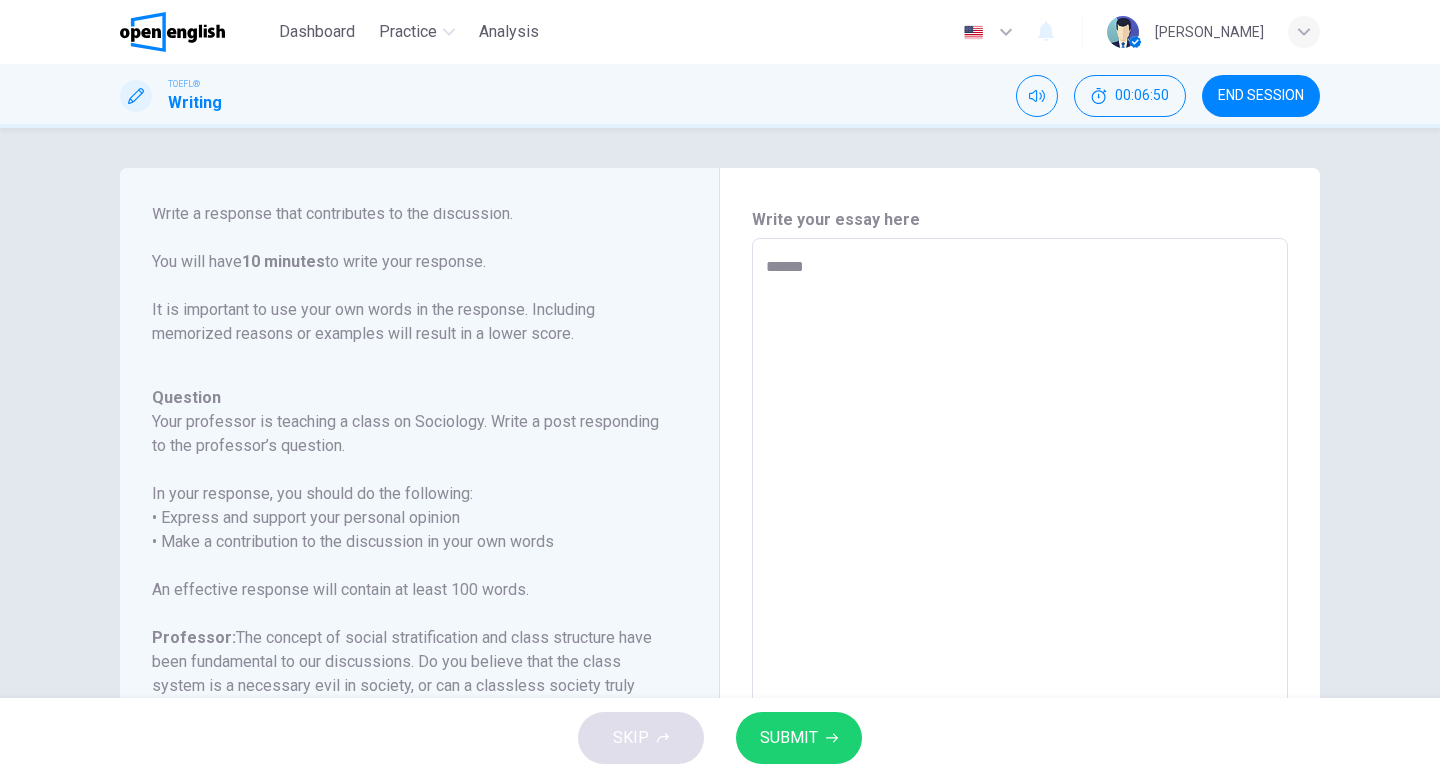 type on "*" 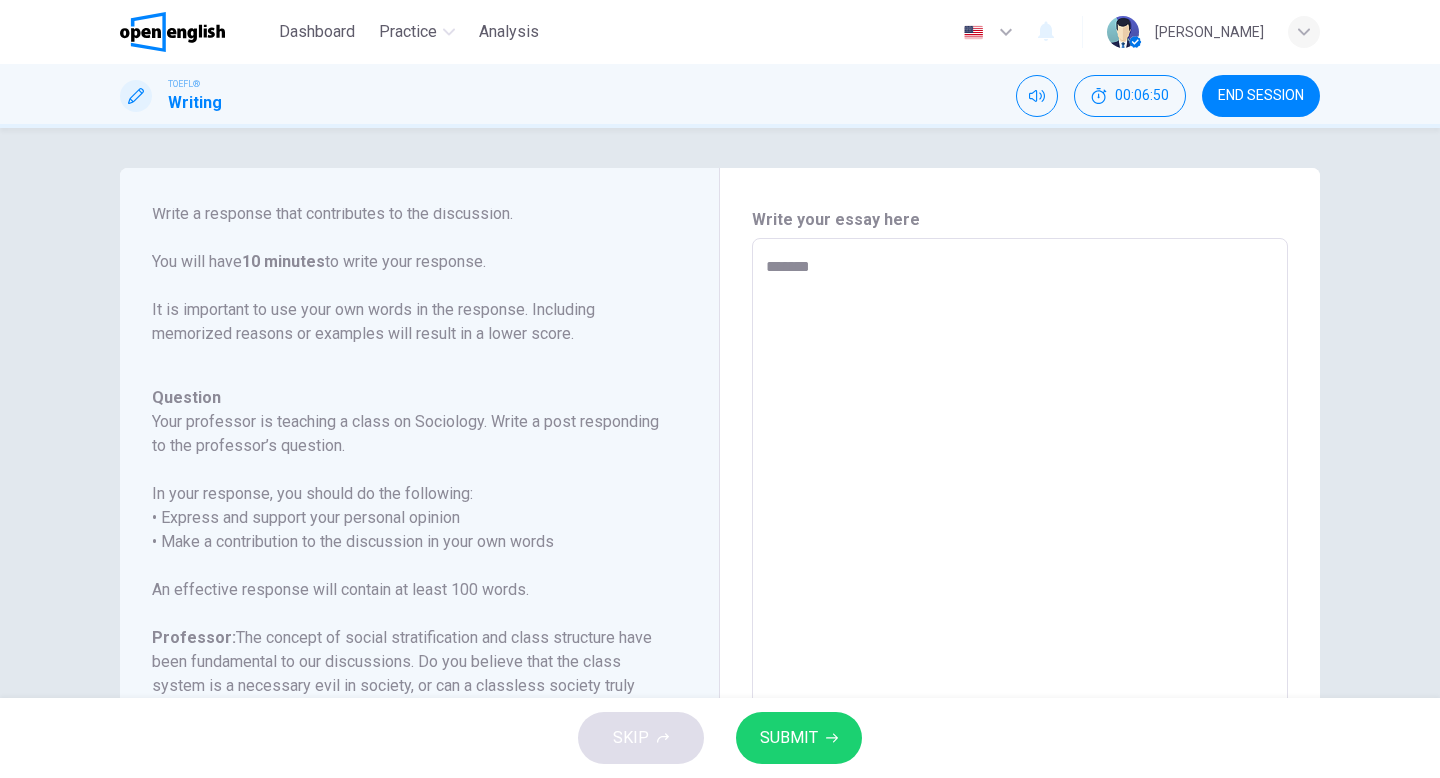 type on "*" 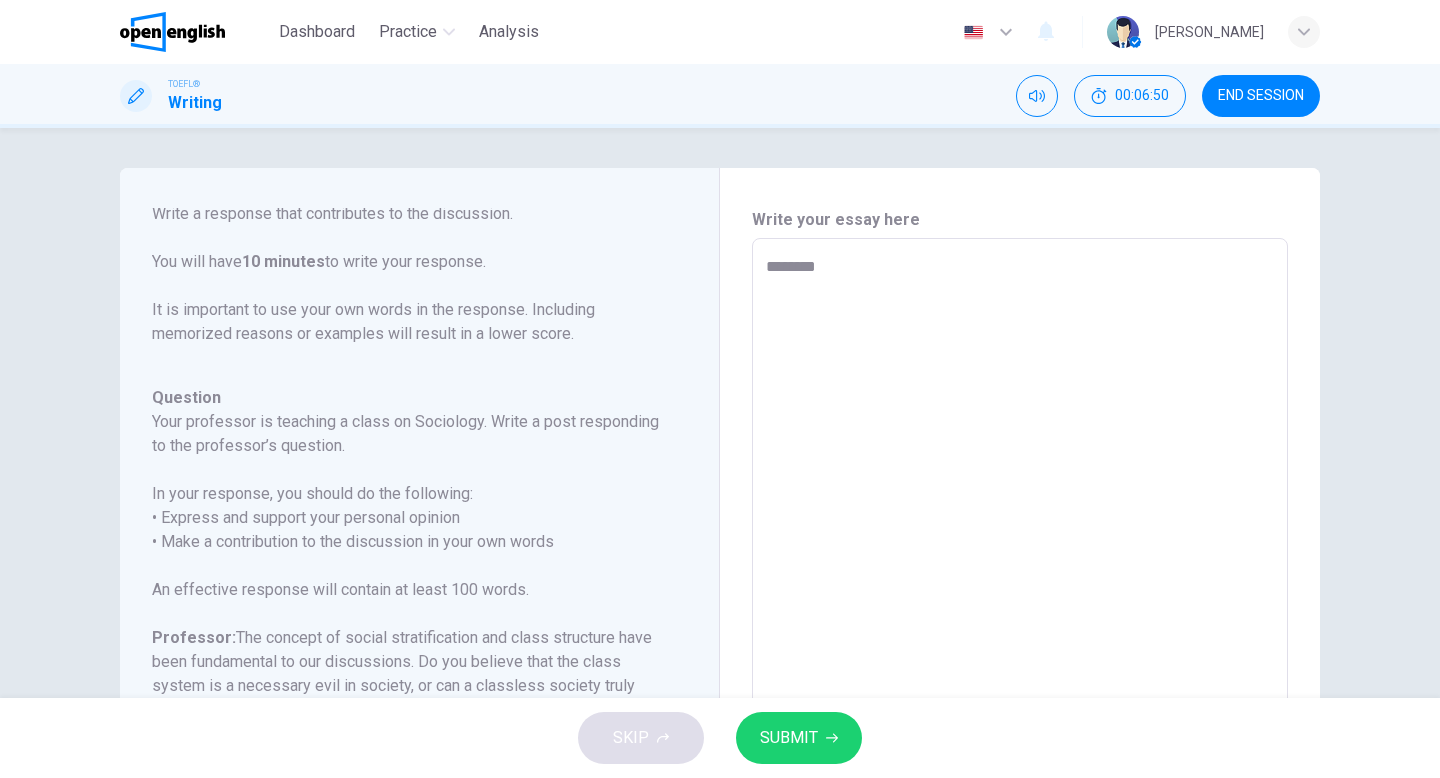 type on "*" 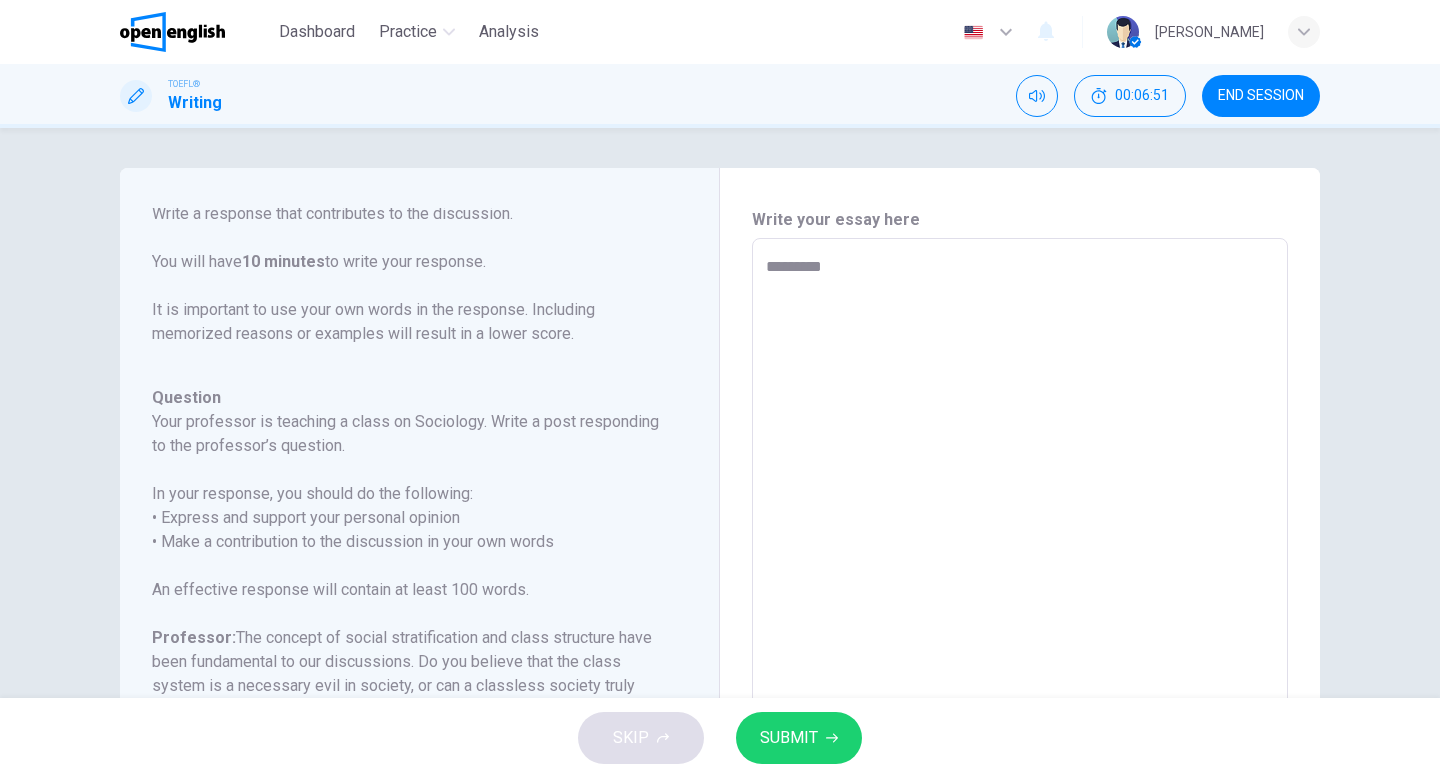 type on "**********" 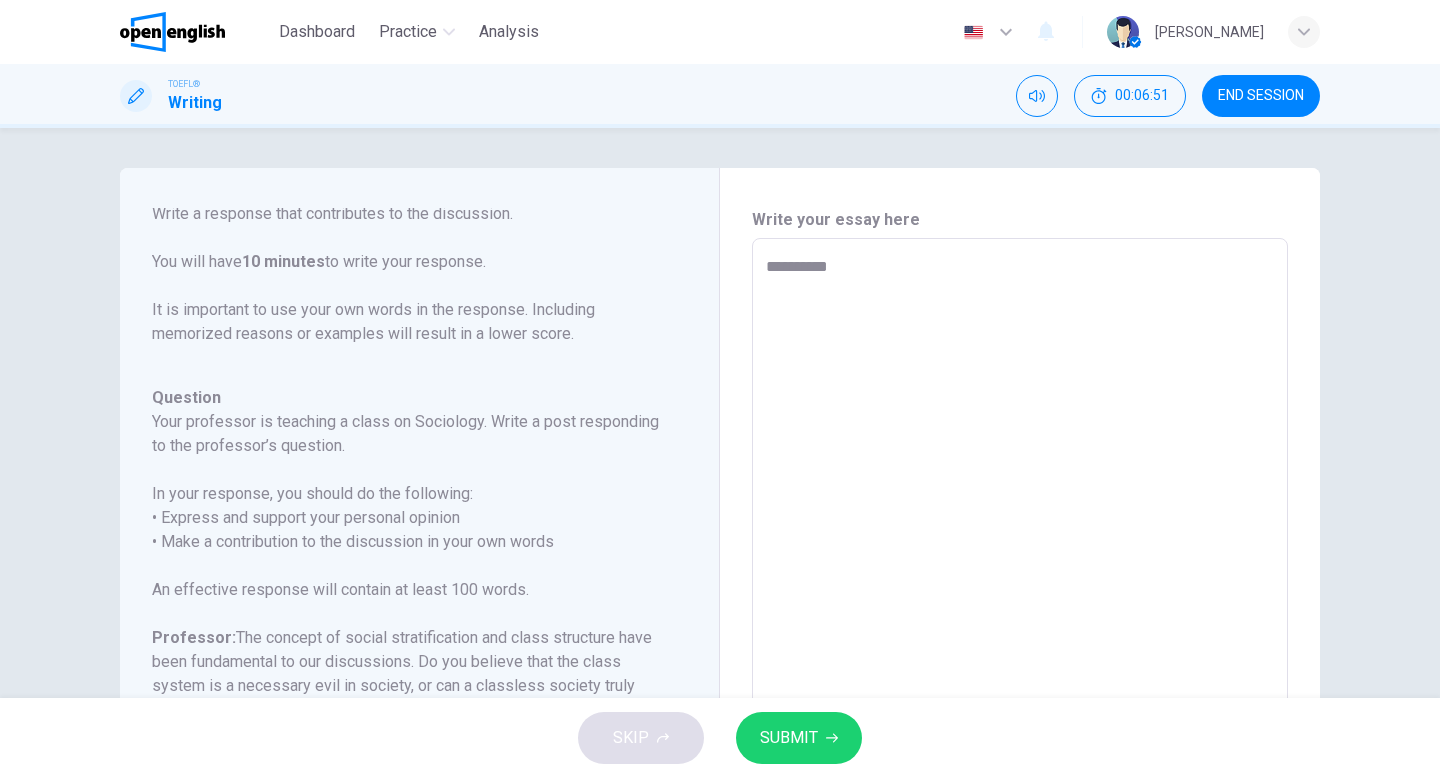 type on "*" 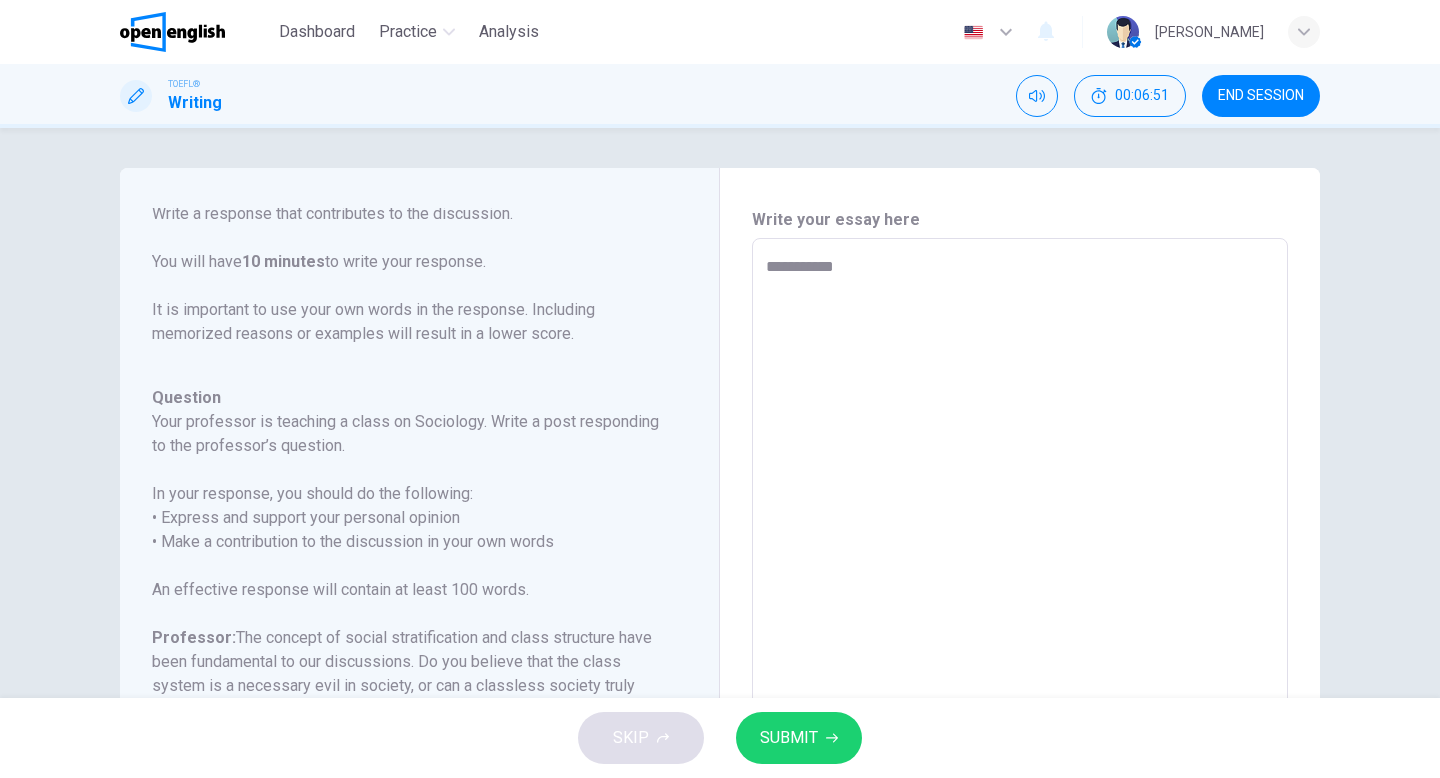 type on "*" 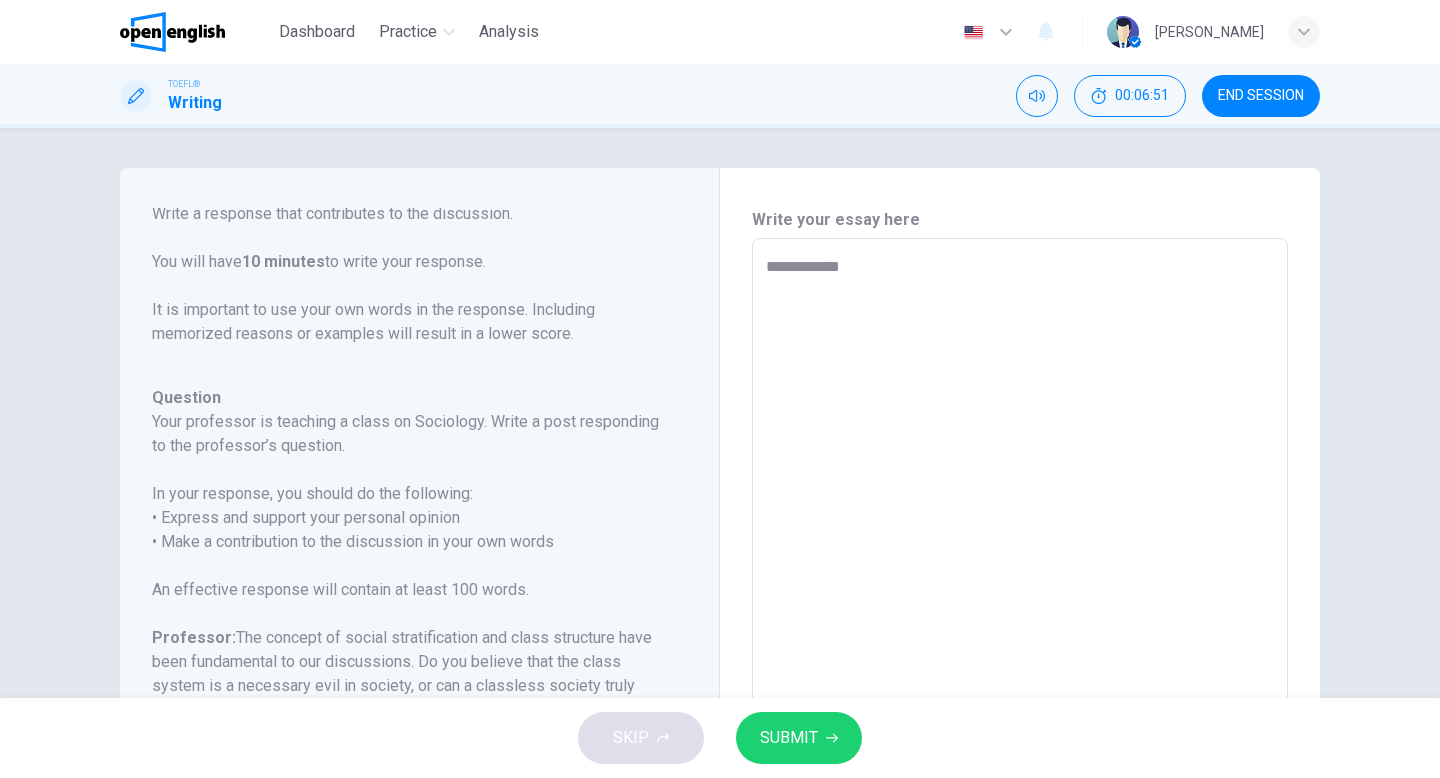 type on "*" 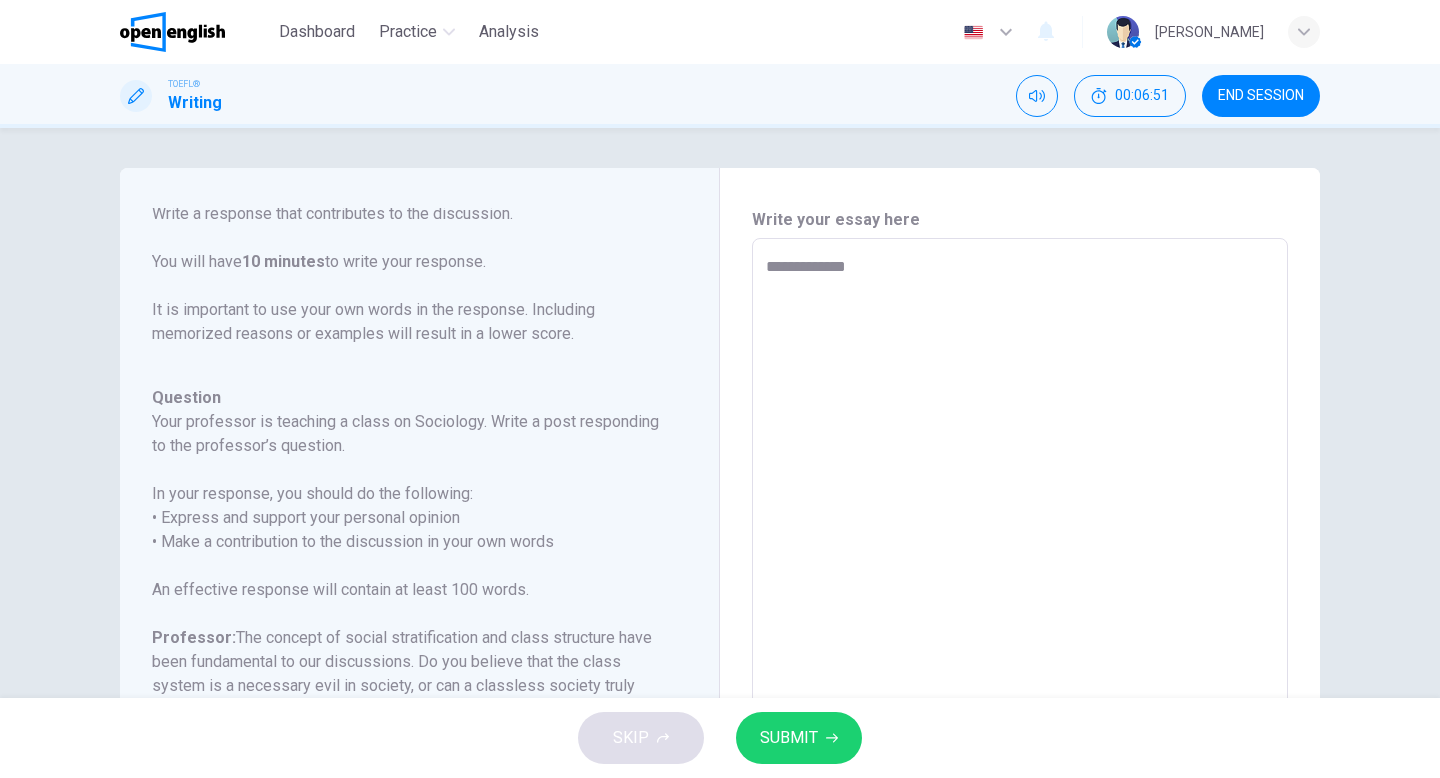 type on "**********" 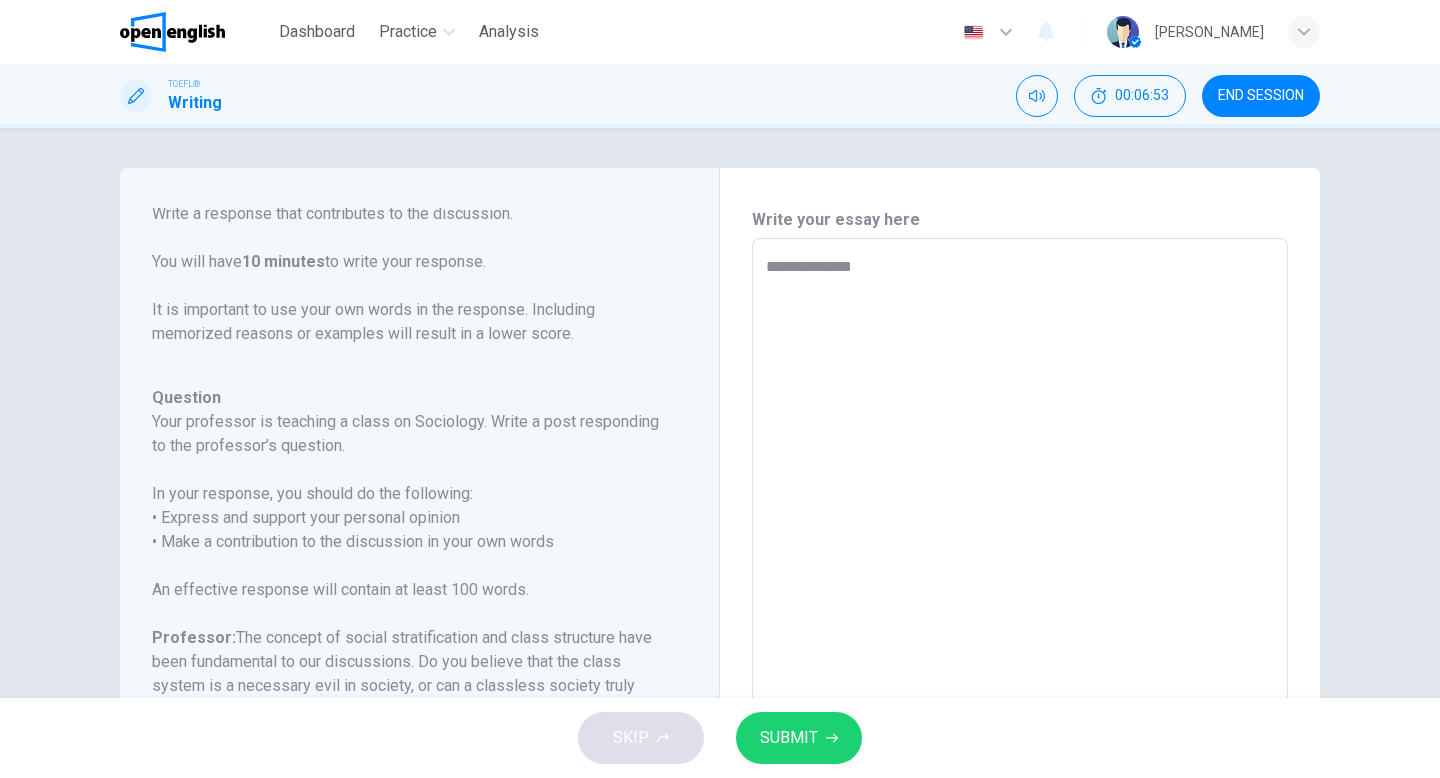 type on "**********" 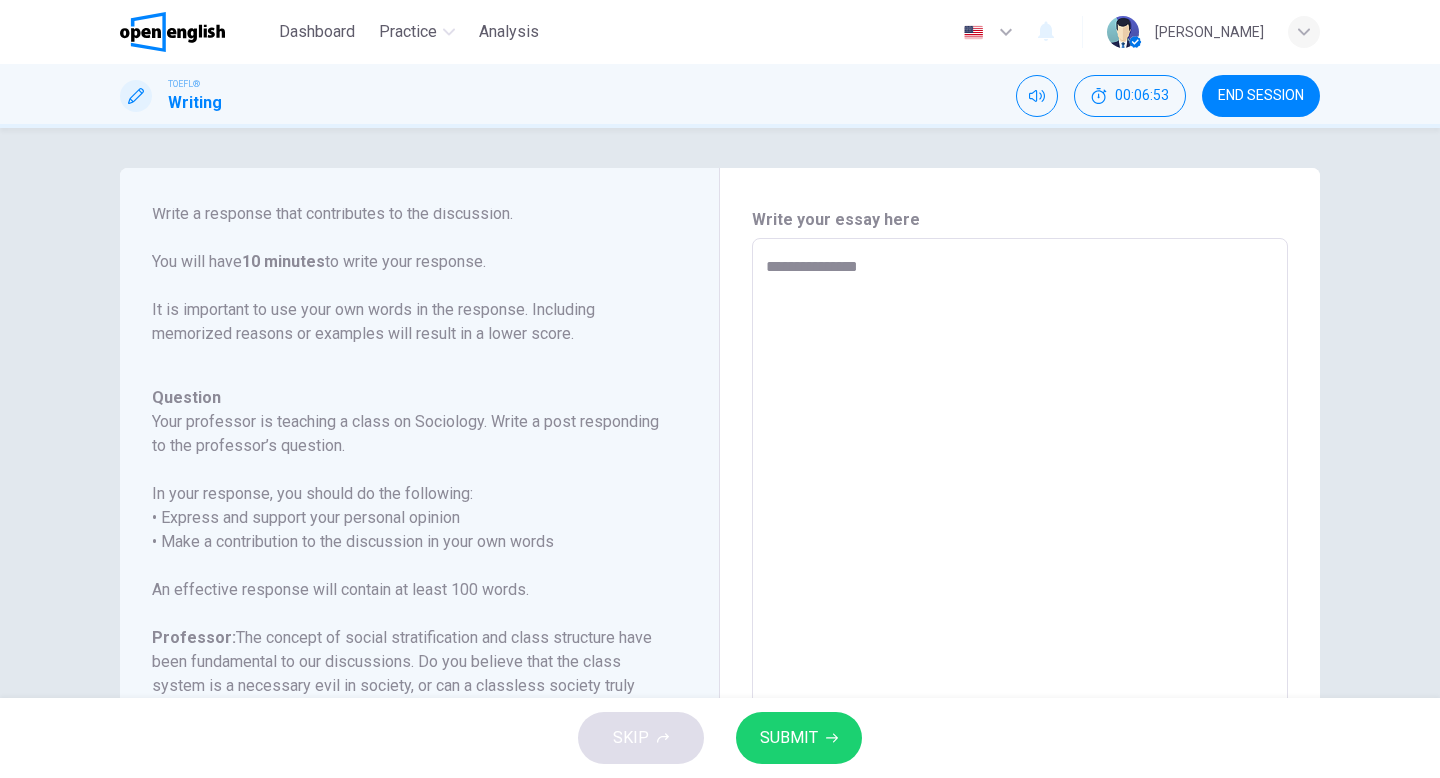 type on "*" 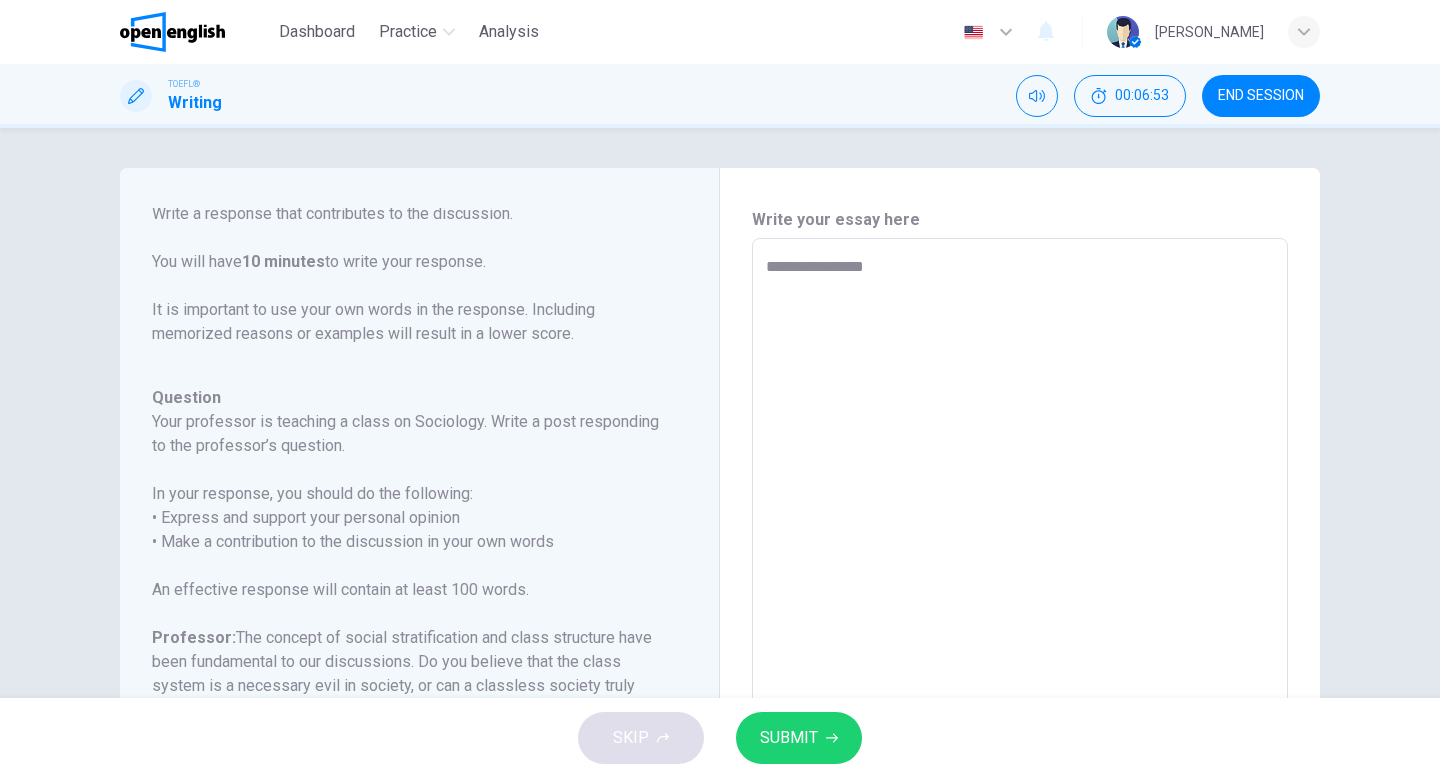 type on "*" 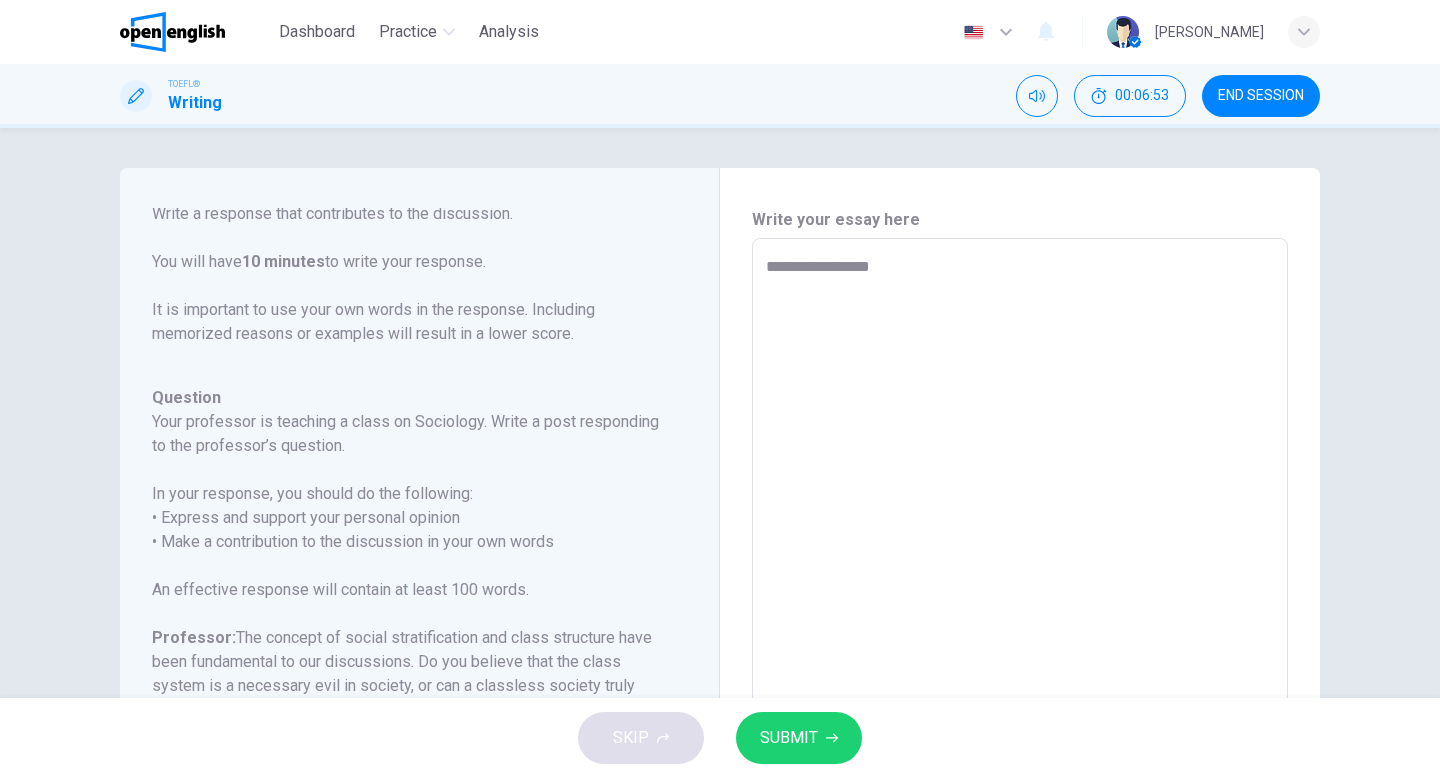 type on "*" 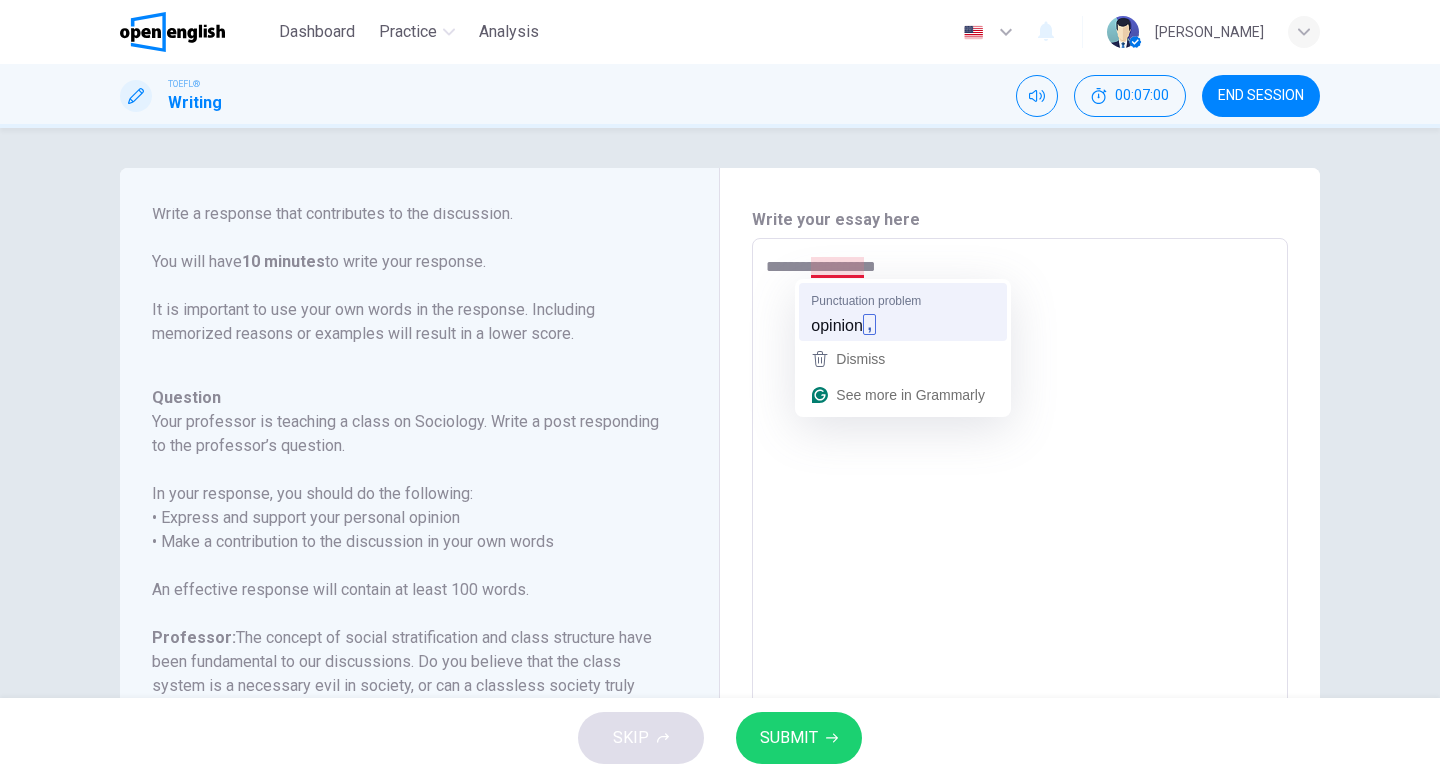 type on "**********" 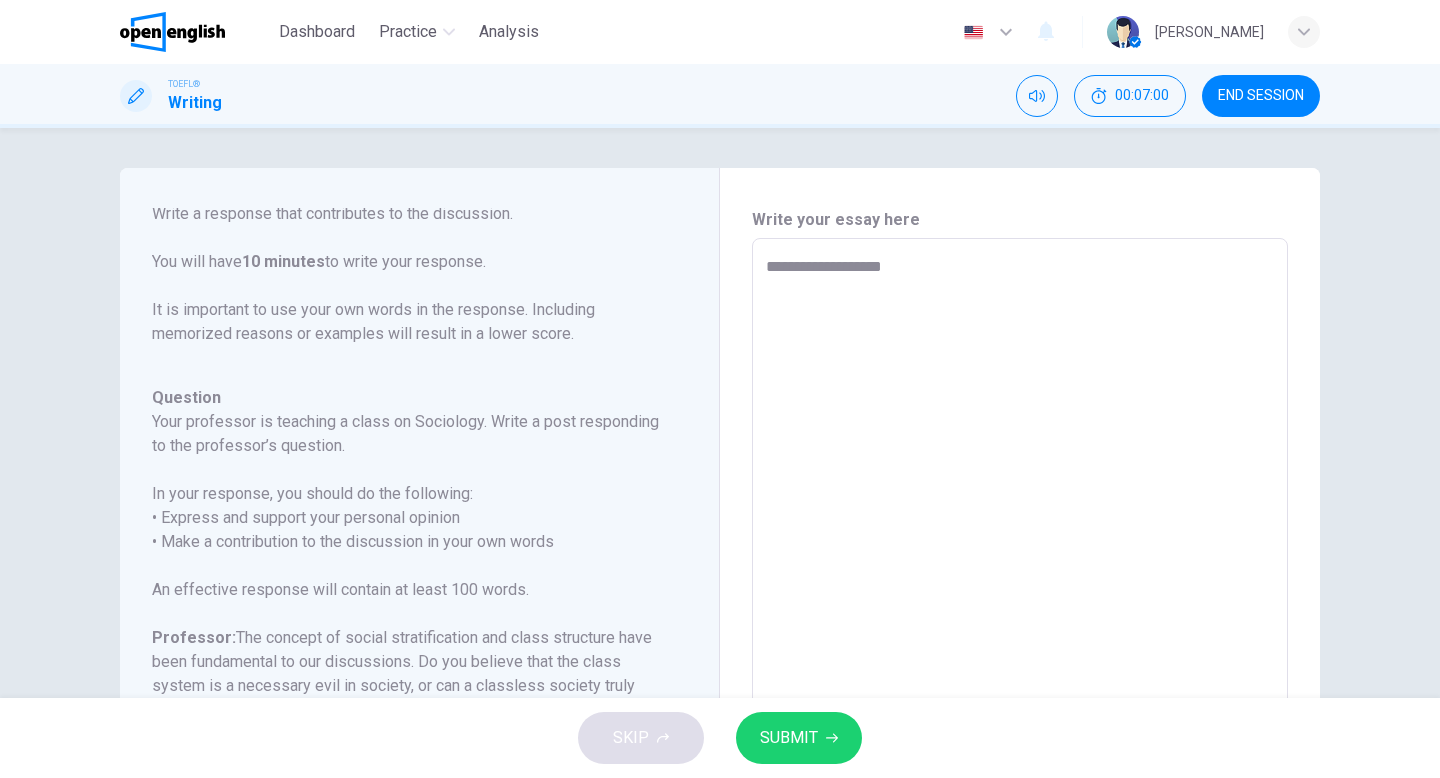 type on "*" 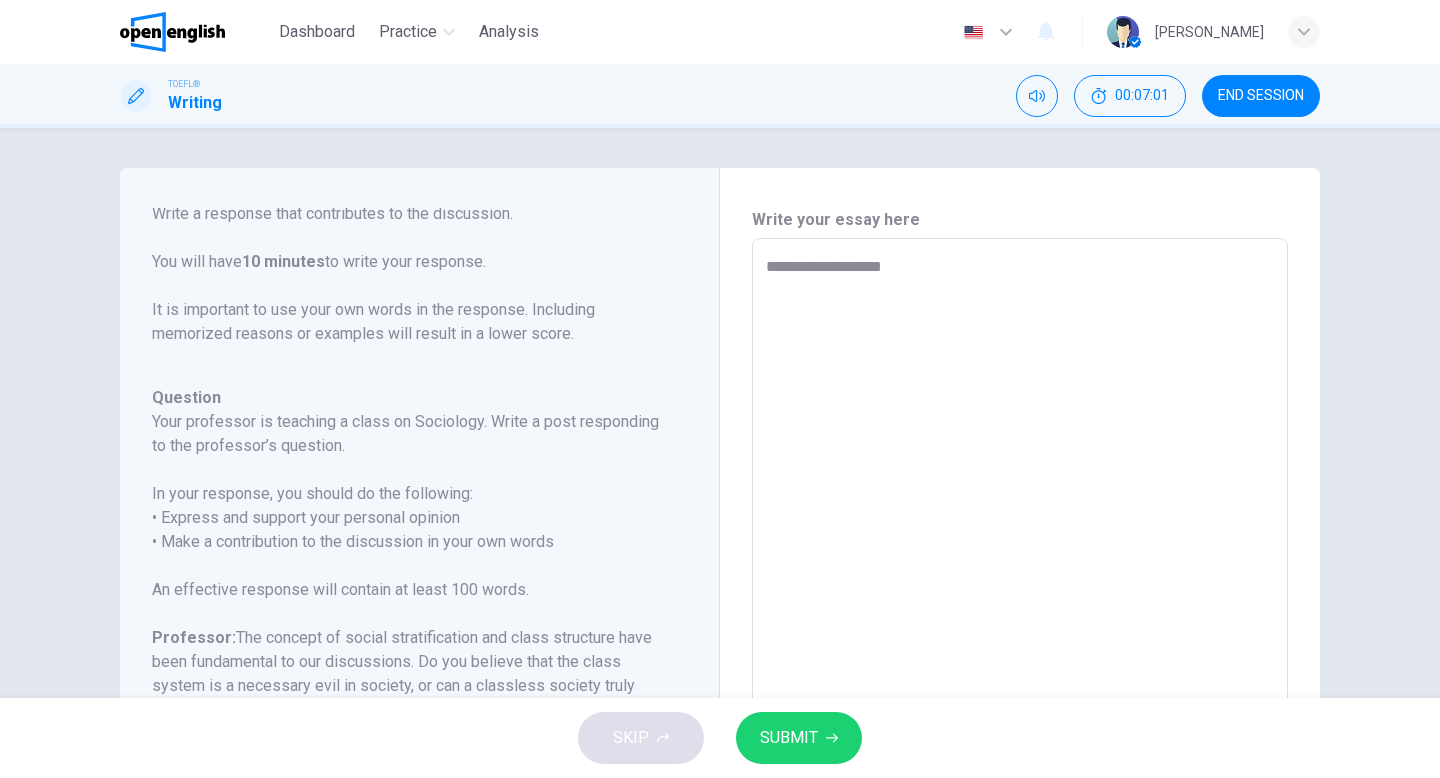click on "**********" at bounding box center [1020, 572] 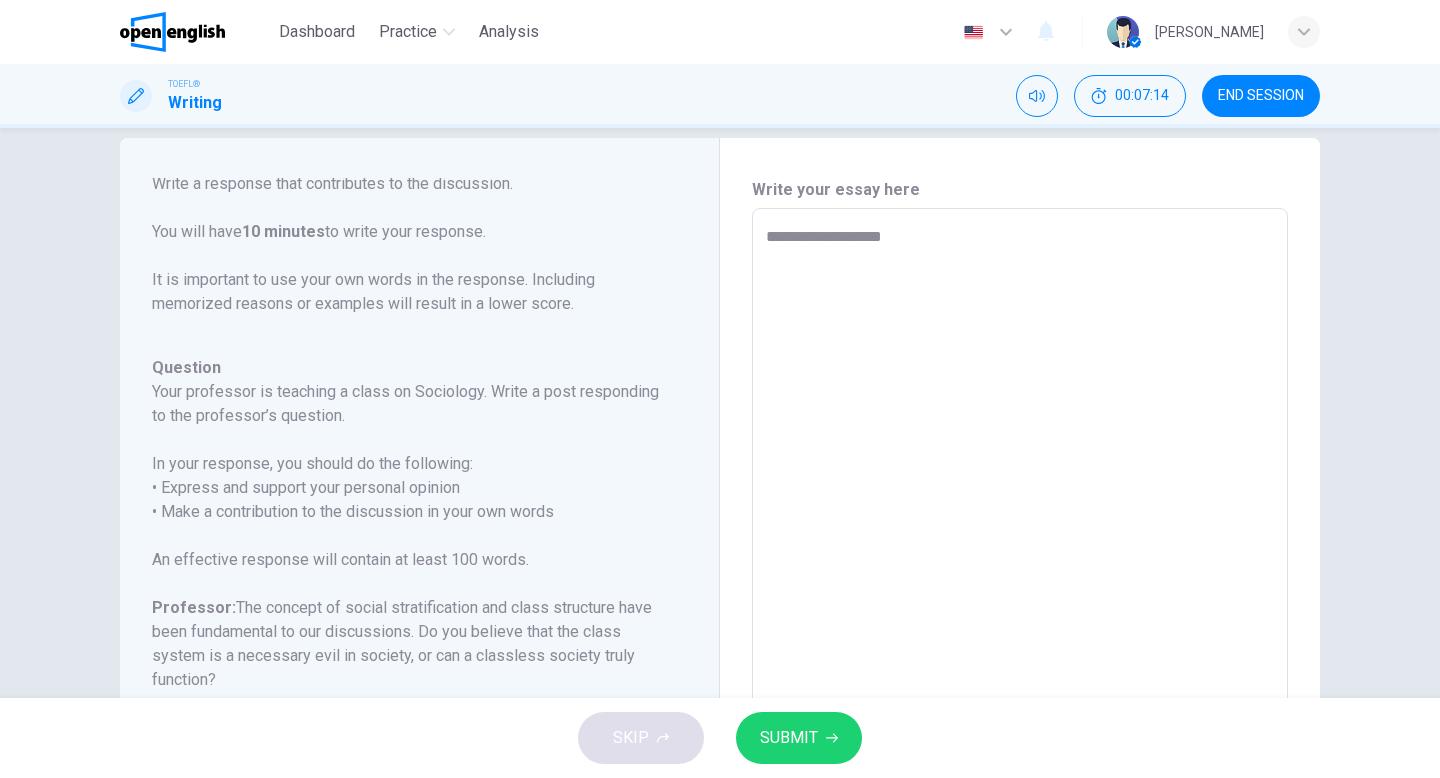 scroll, scrollTop: 0, scrollLeft: 0, axis: both 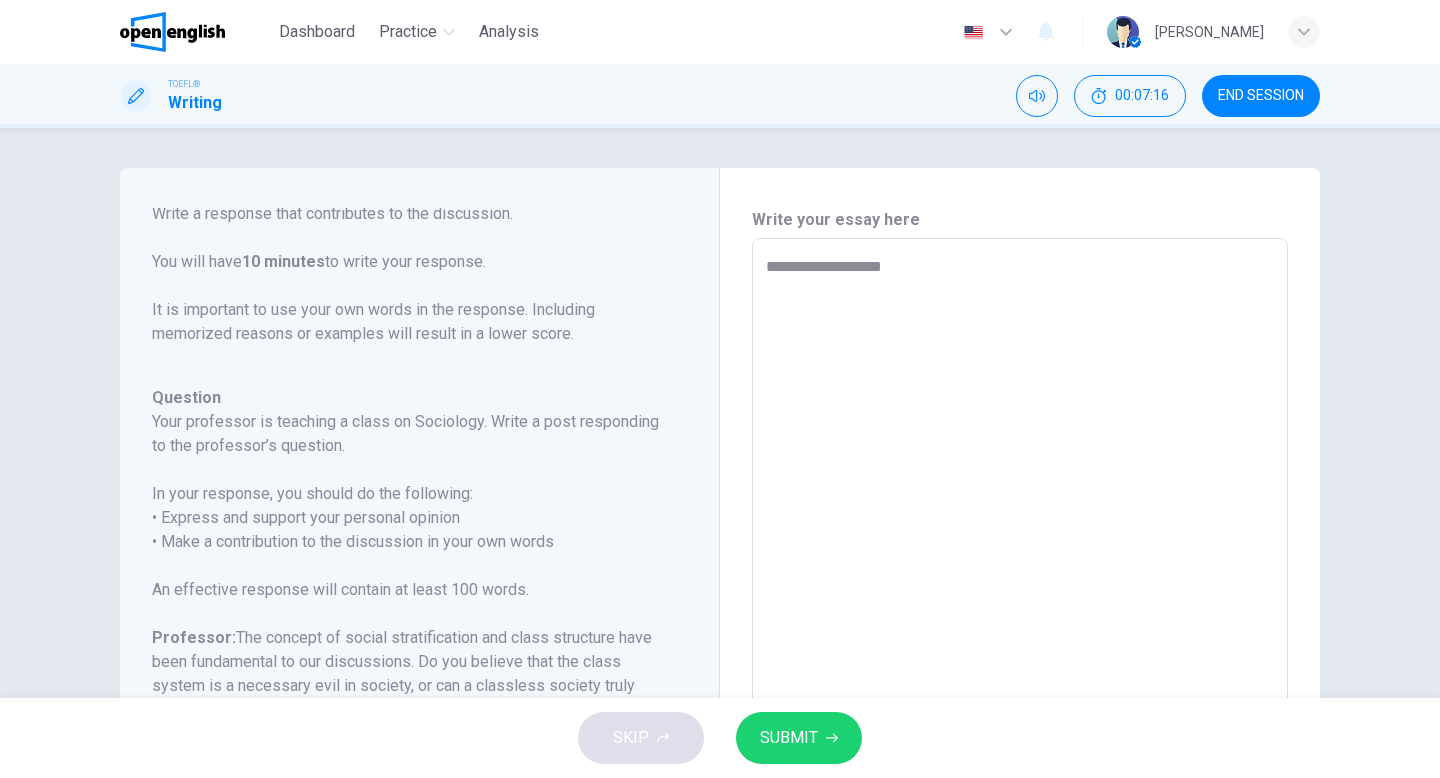 type on "**********" 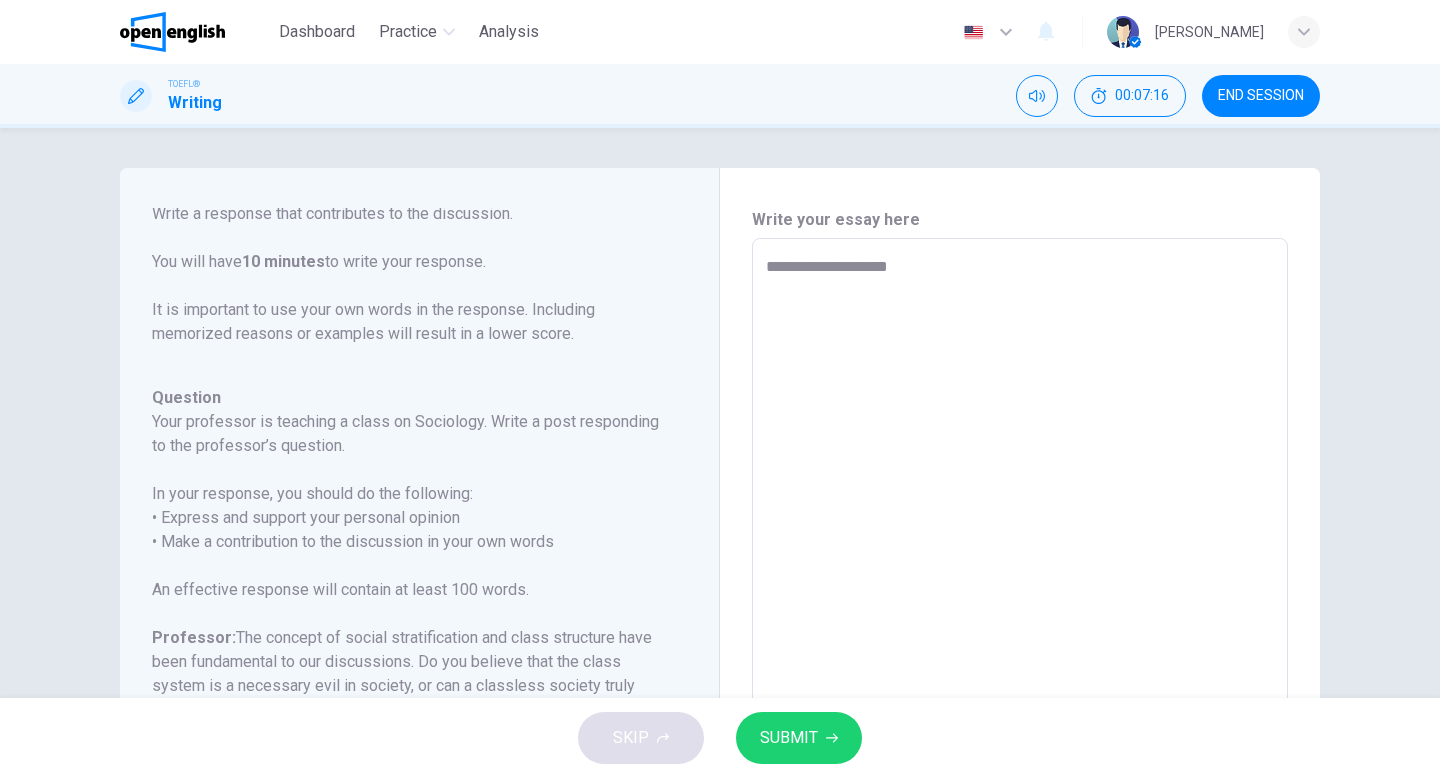 type on "**********" 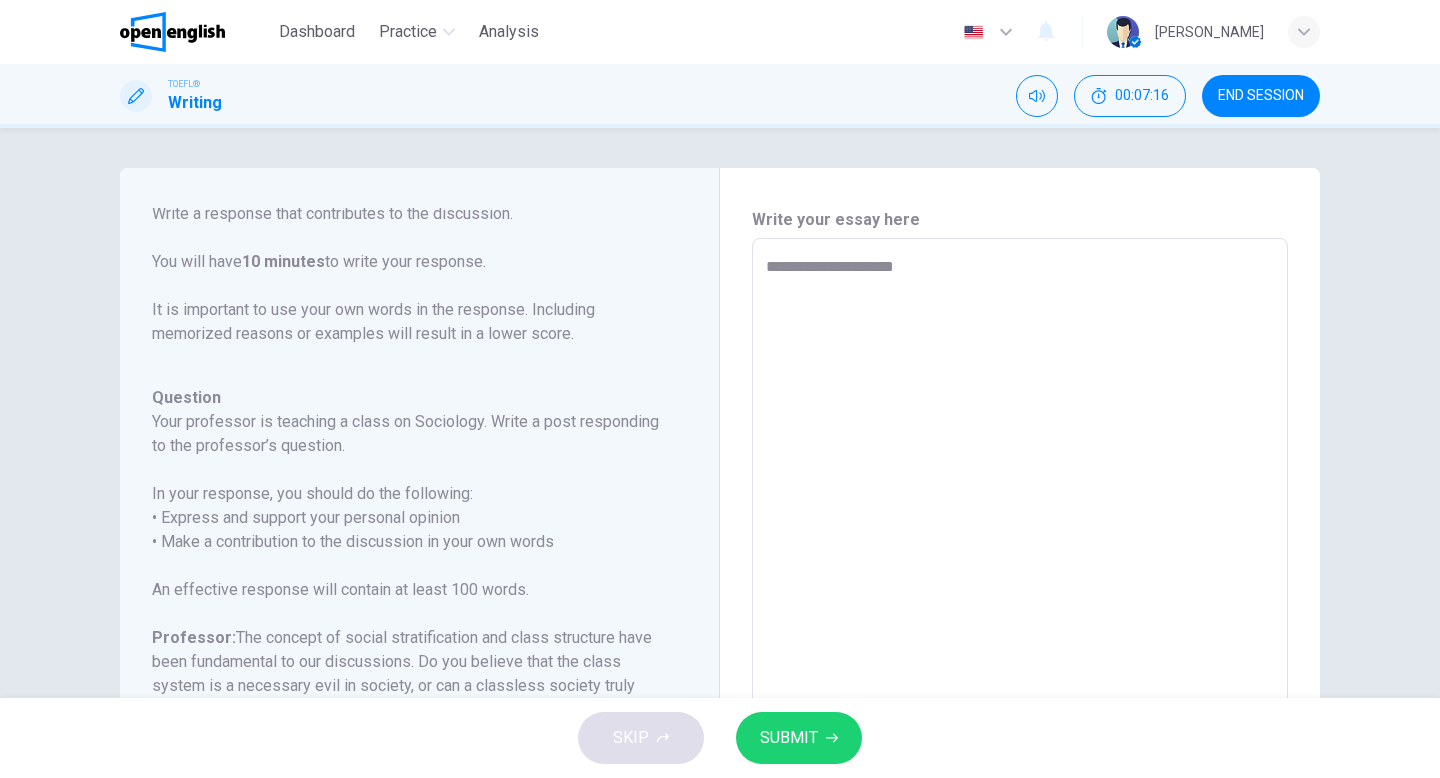 type on "*" 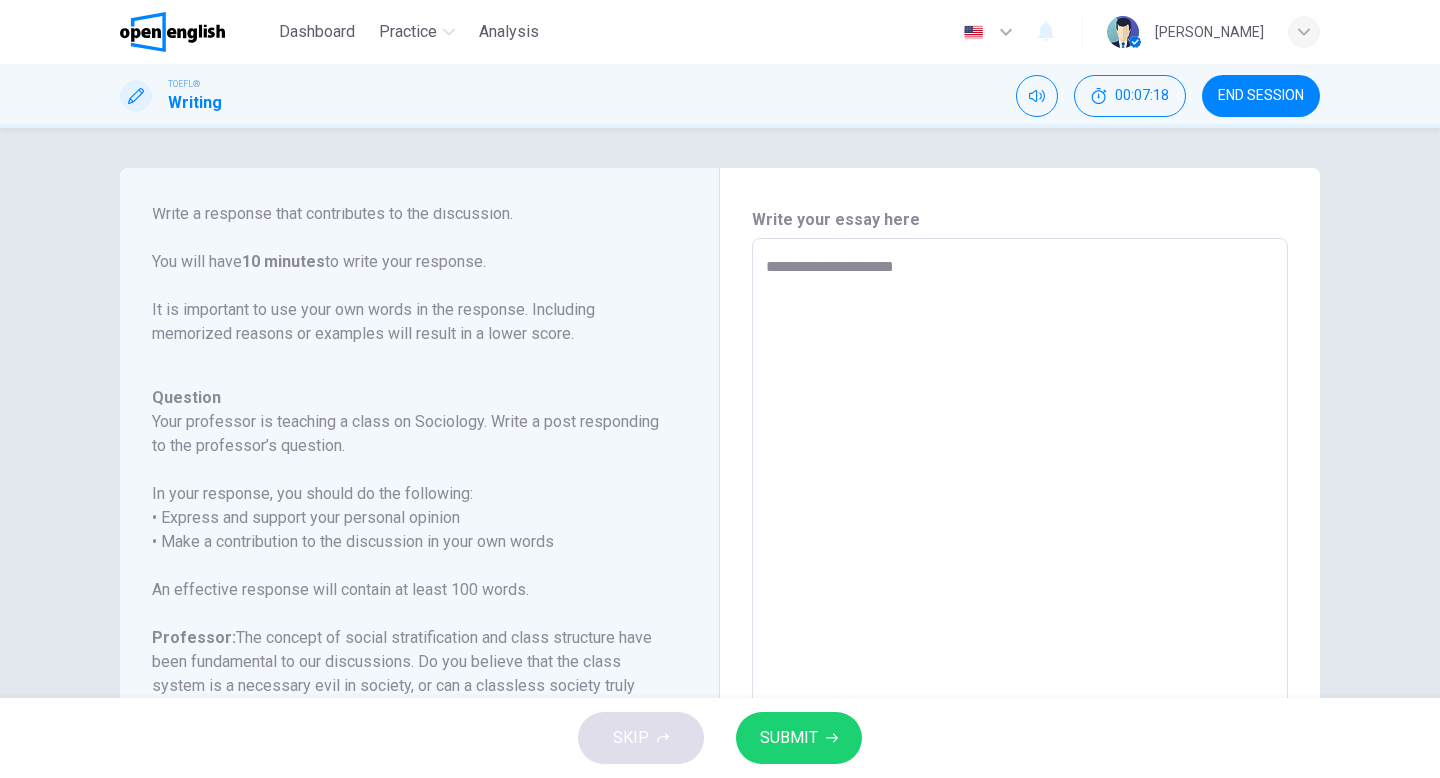 type on "**********" 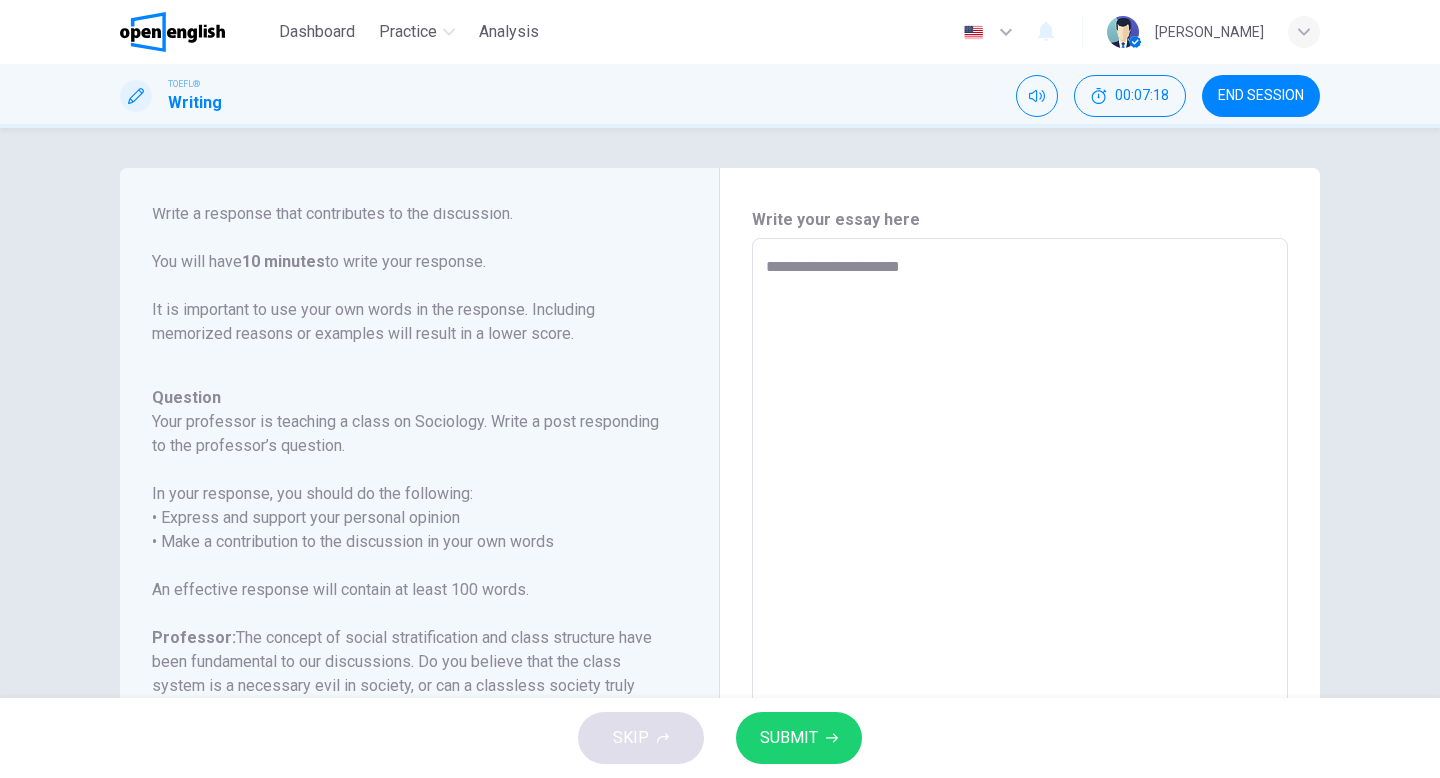 type on "*" 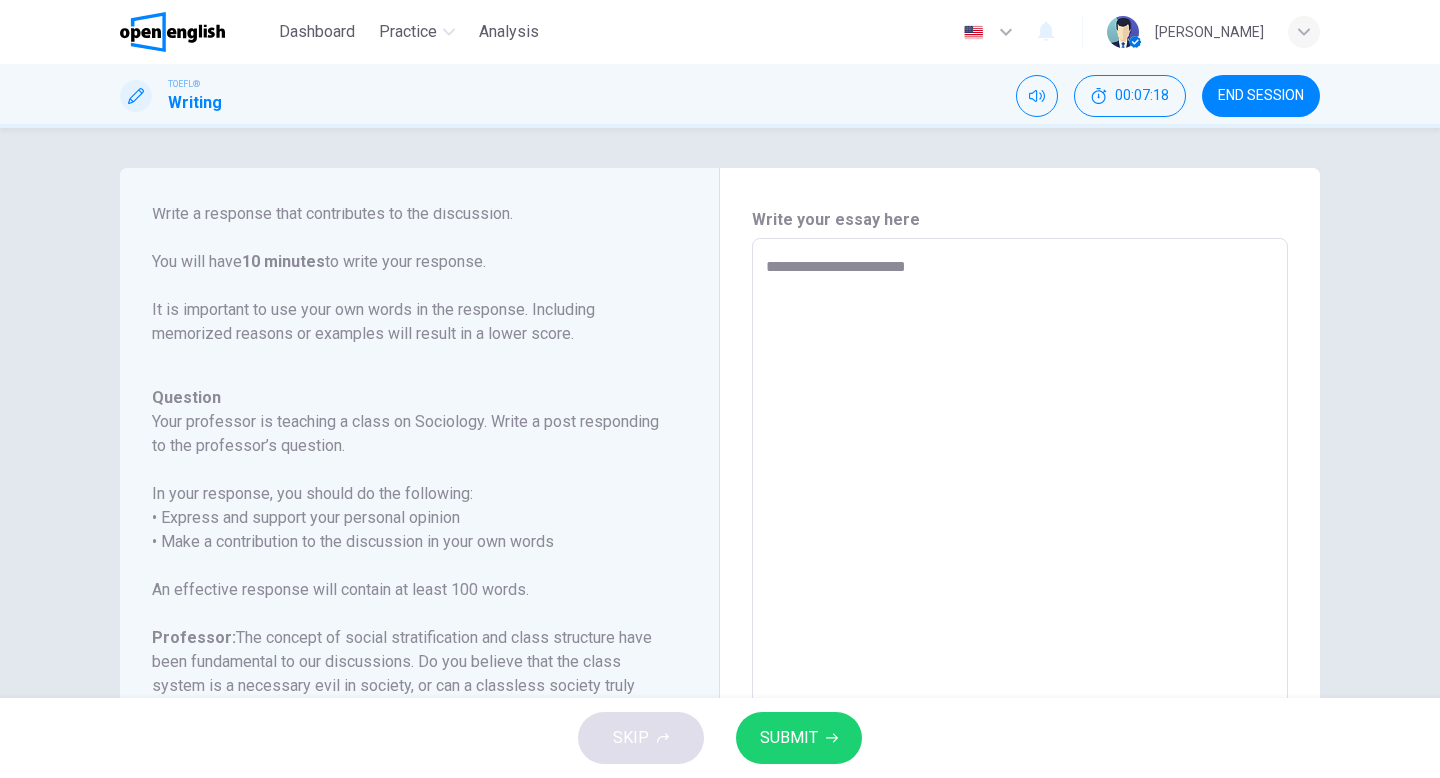 type on "*" 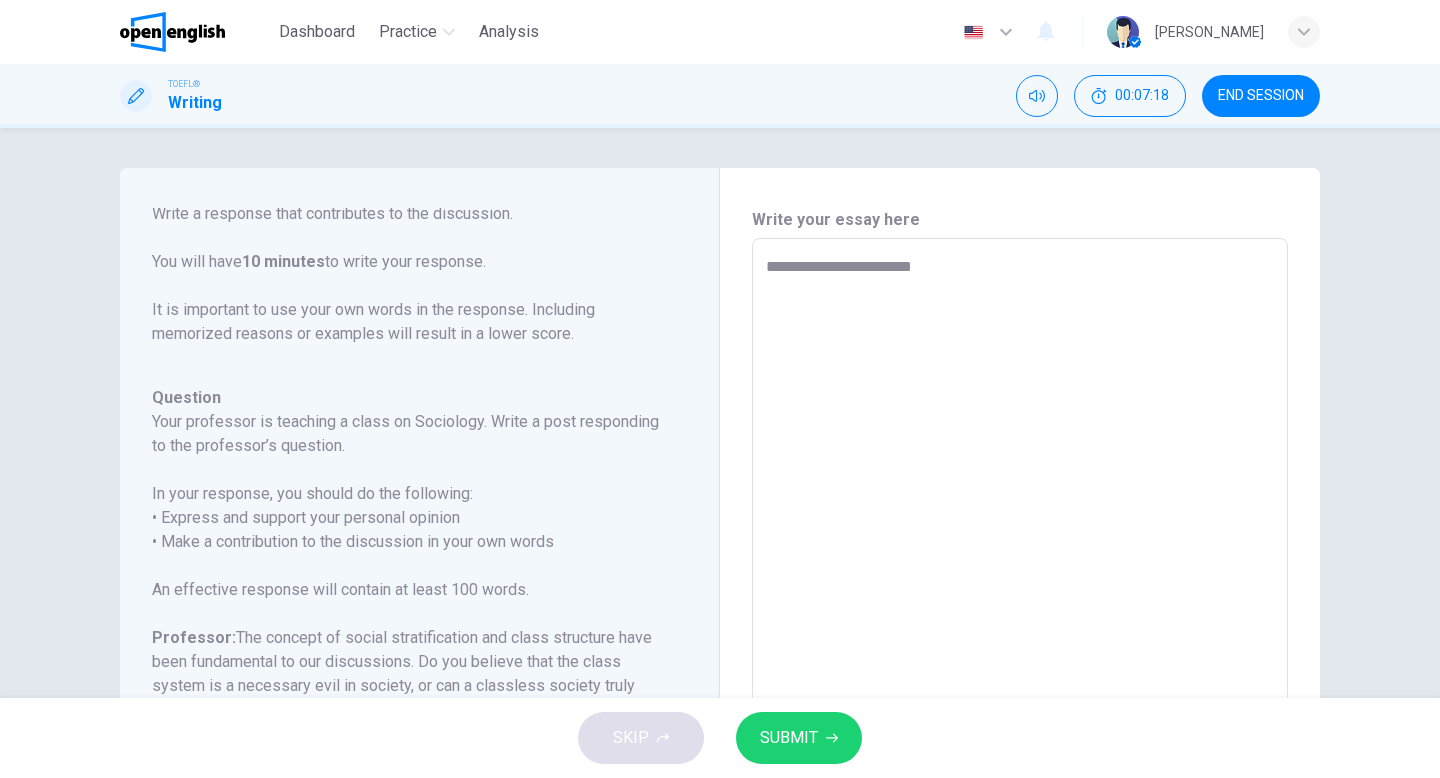 type on "*" 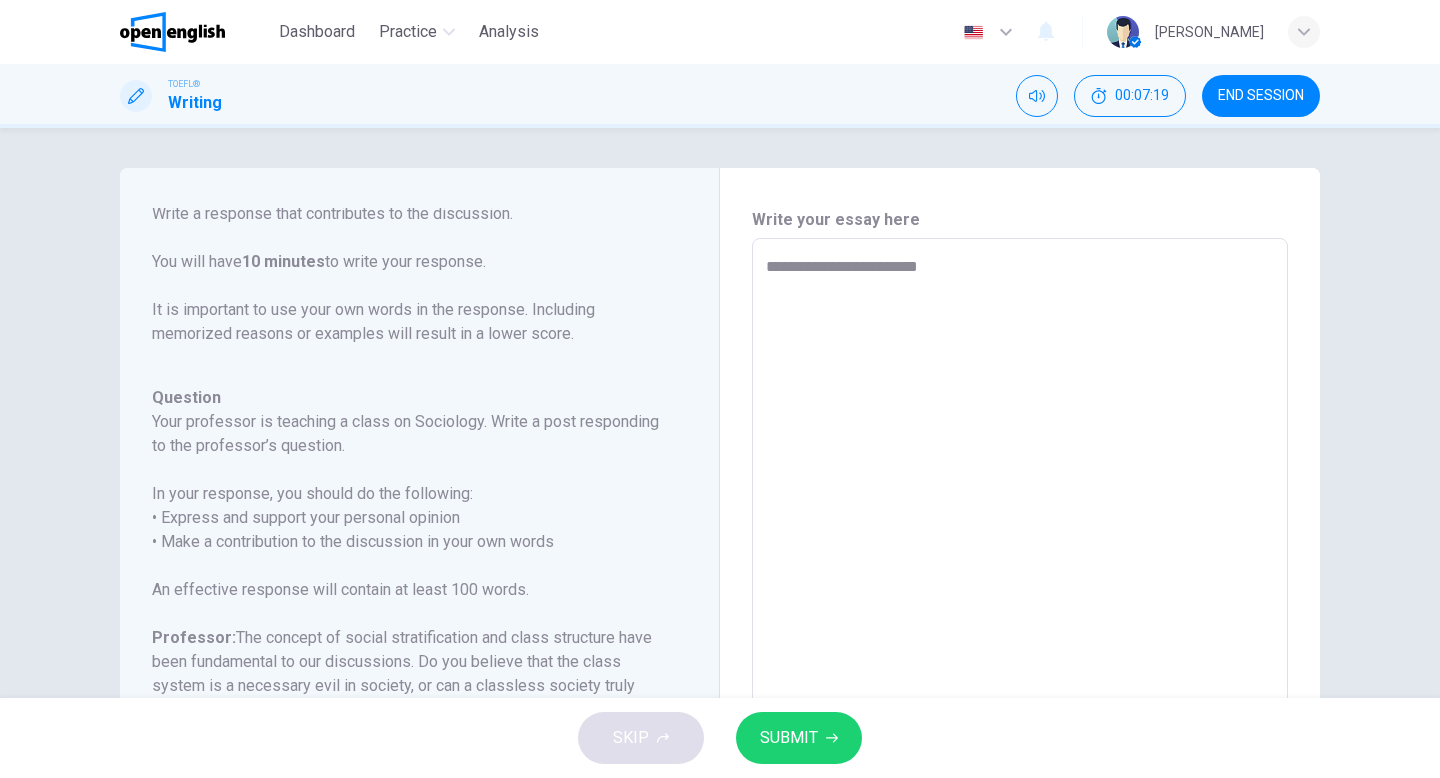 type on "**********" 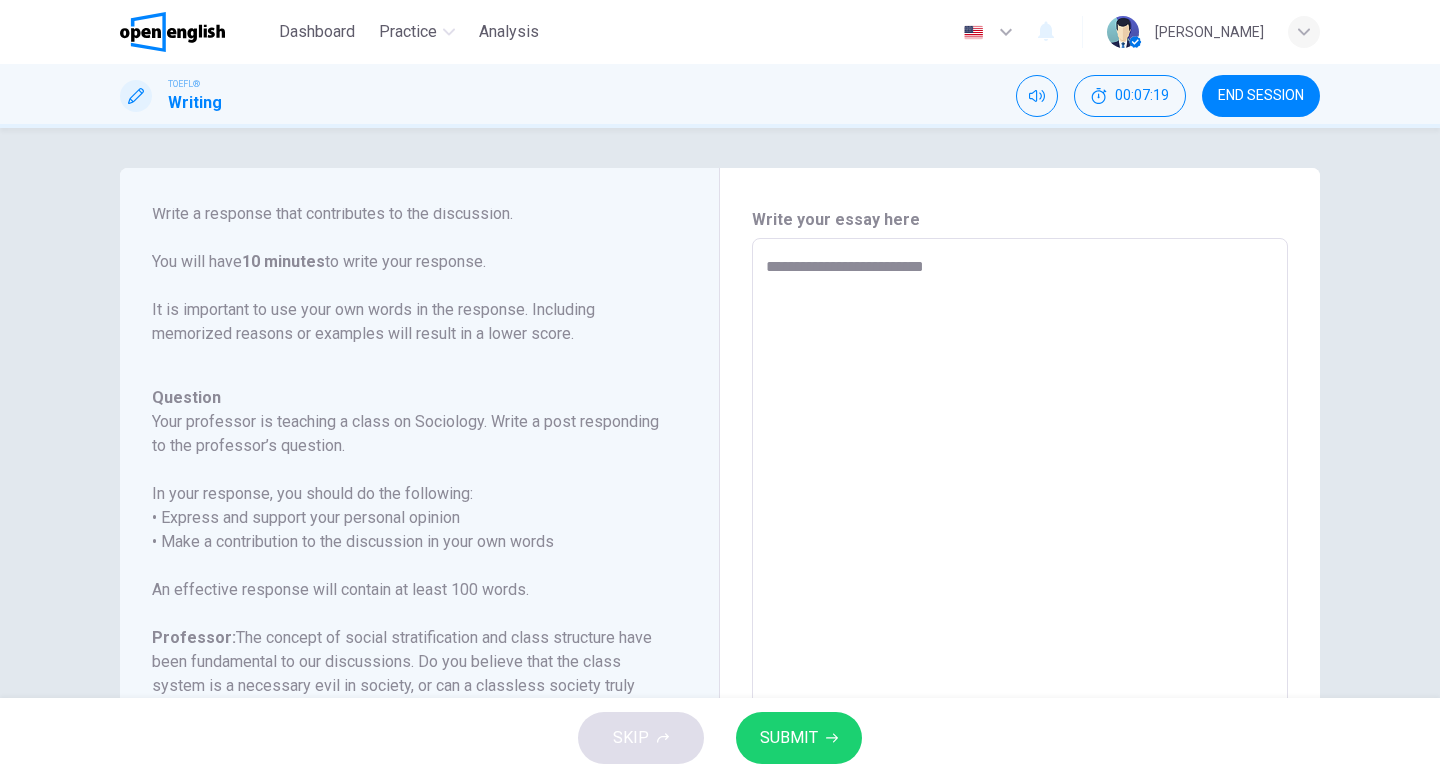 type on "*" 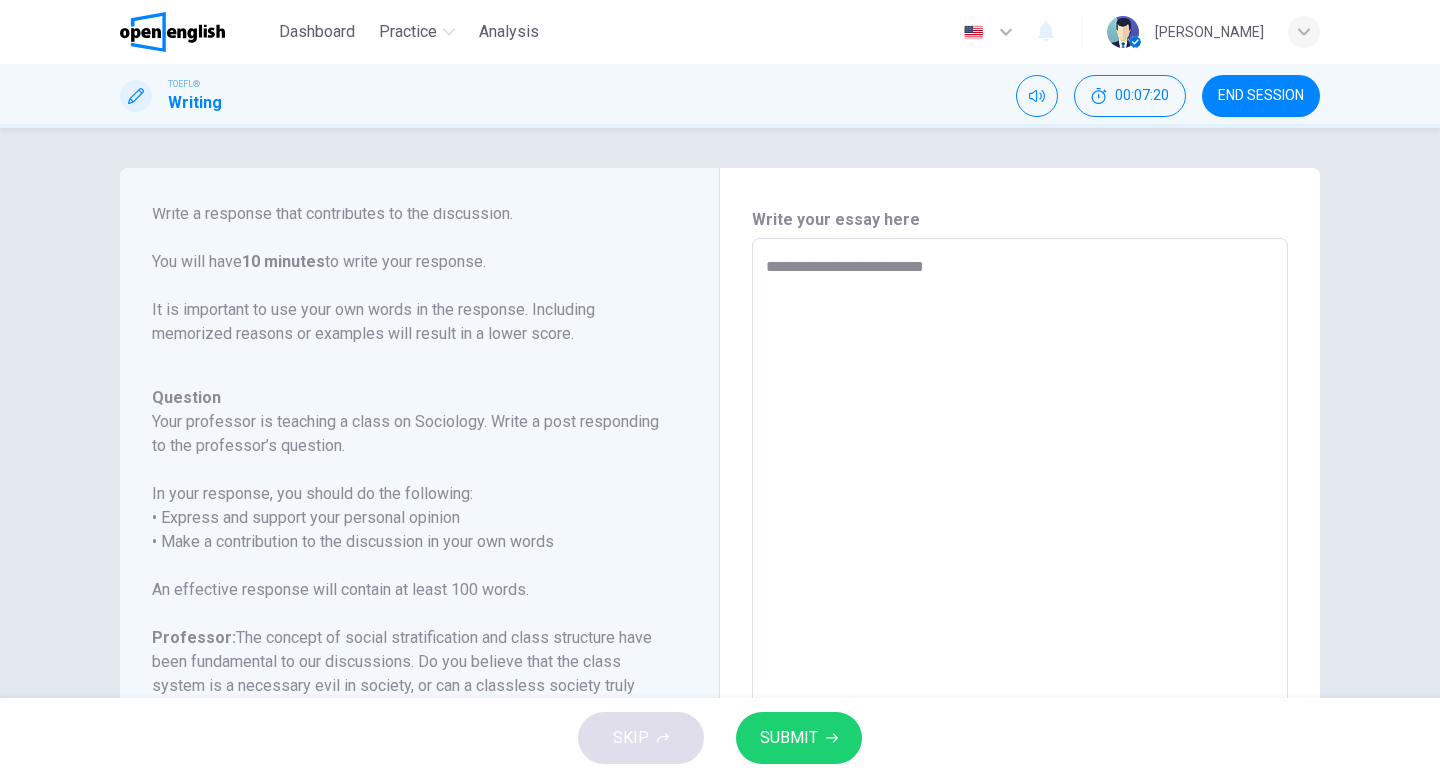 type on "**********" 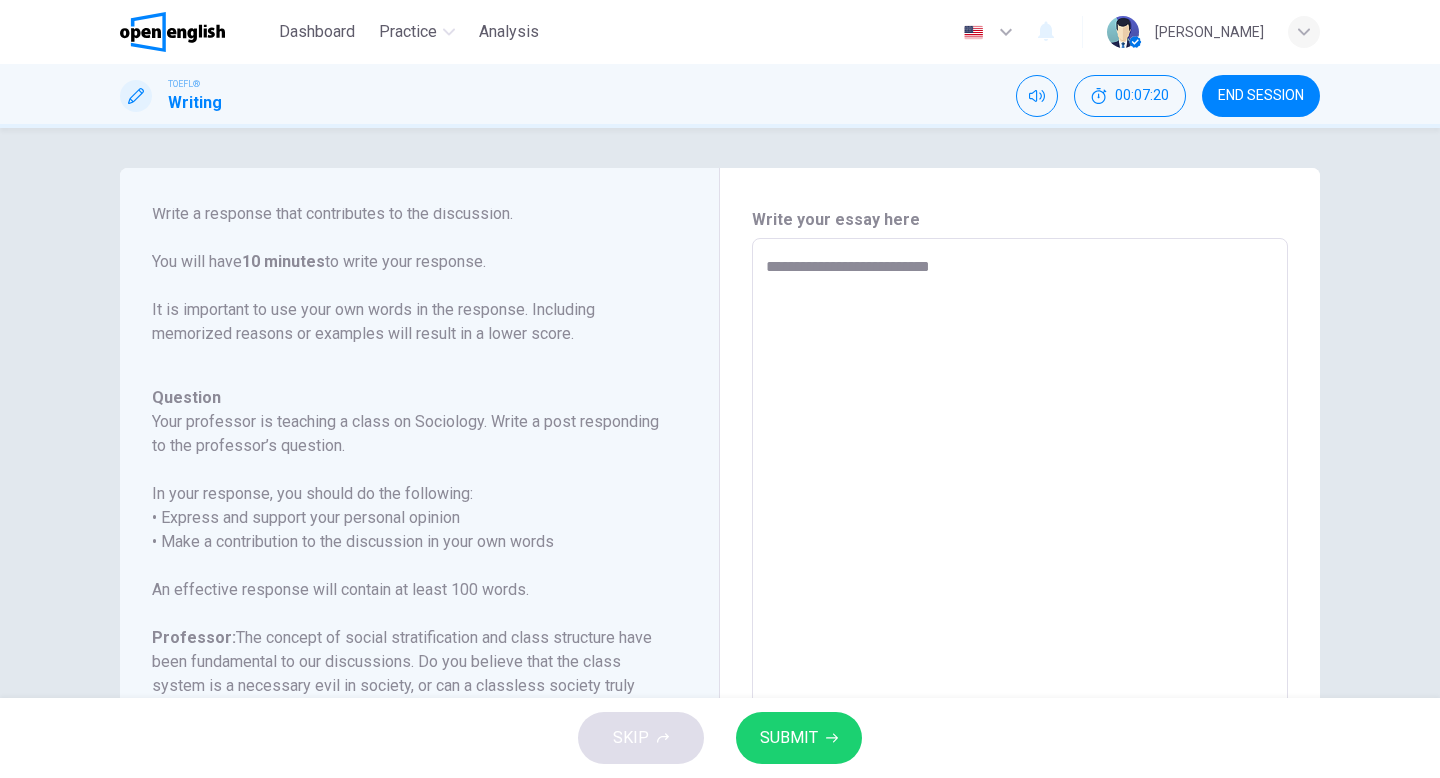 type on "**********" 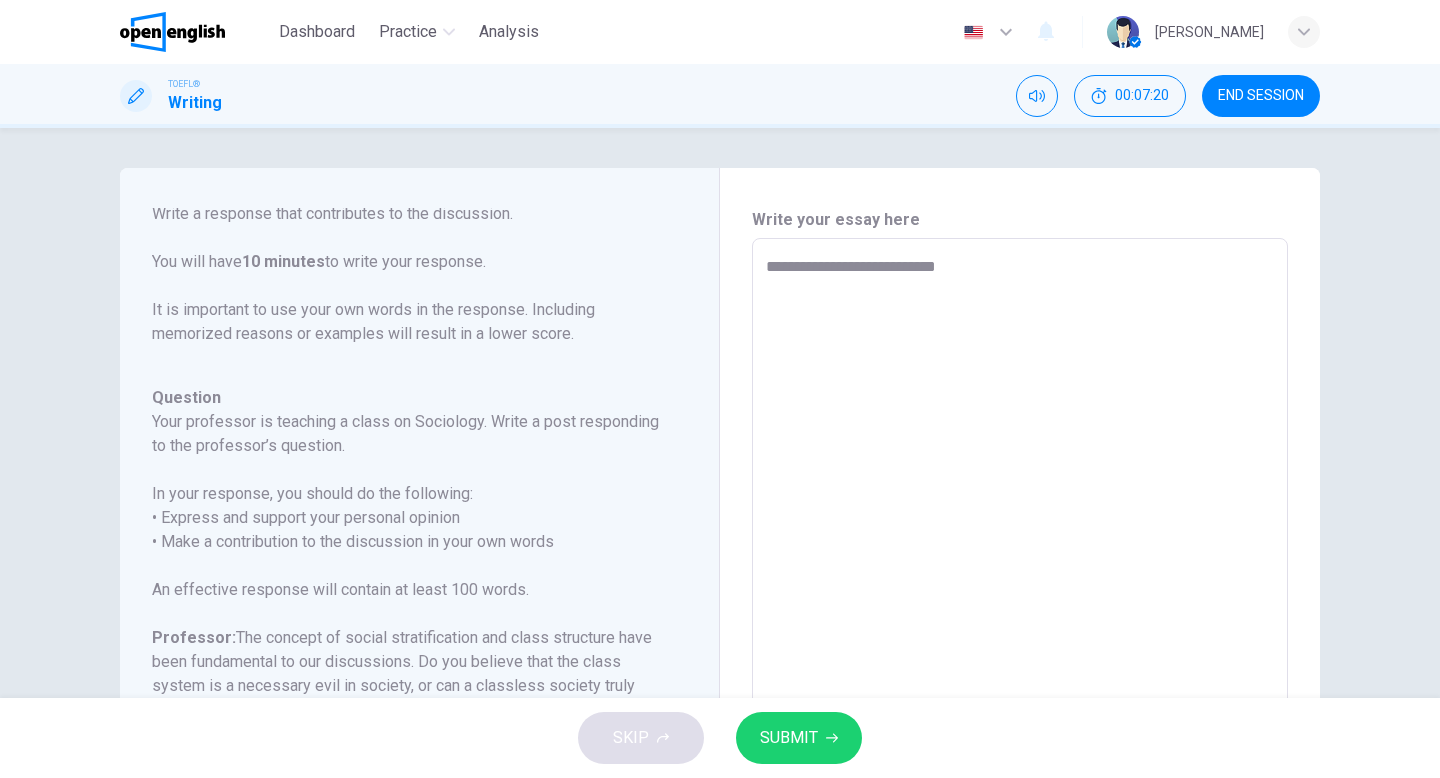 type on "*" 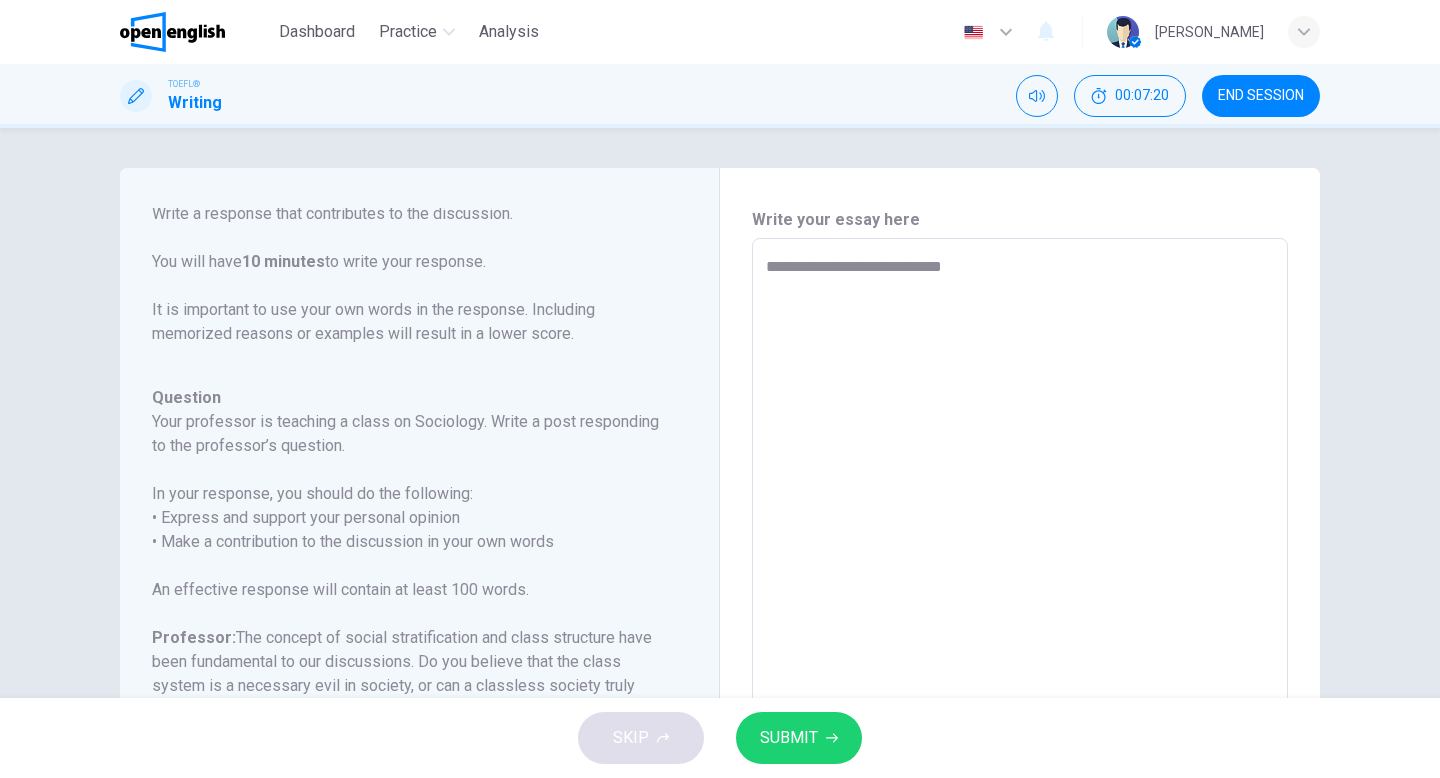 type on "*" 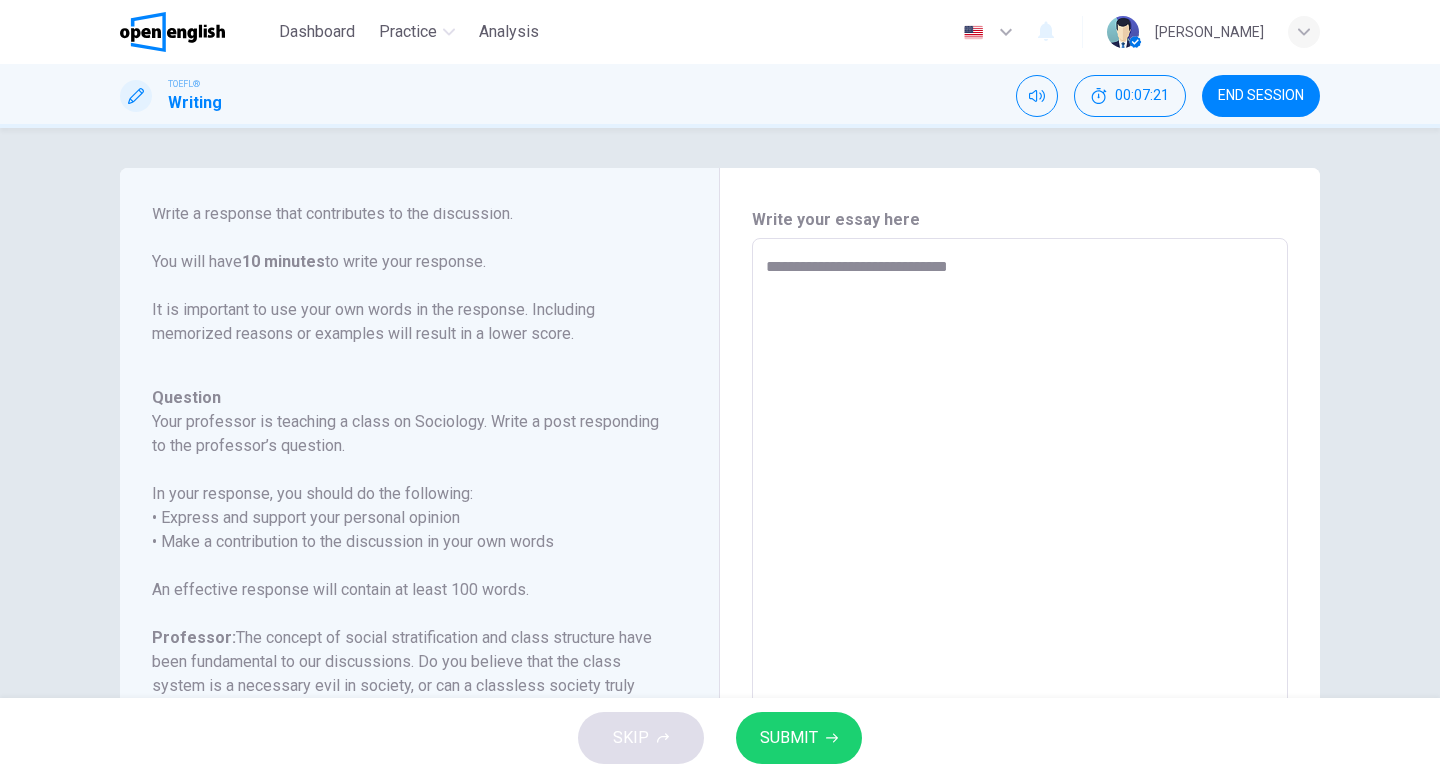 type on "**********" 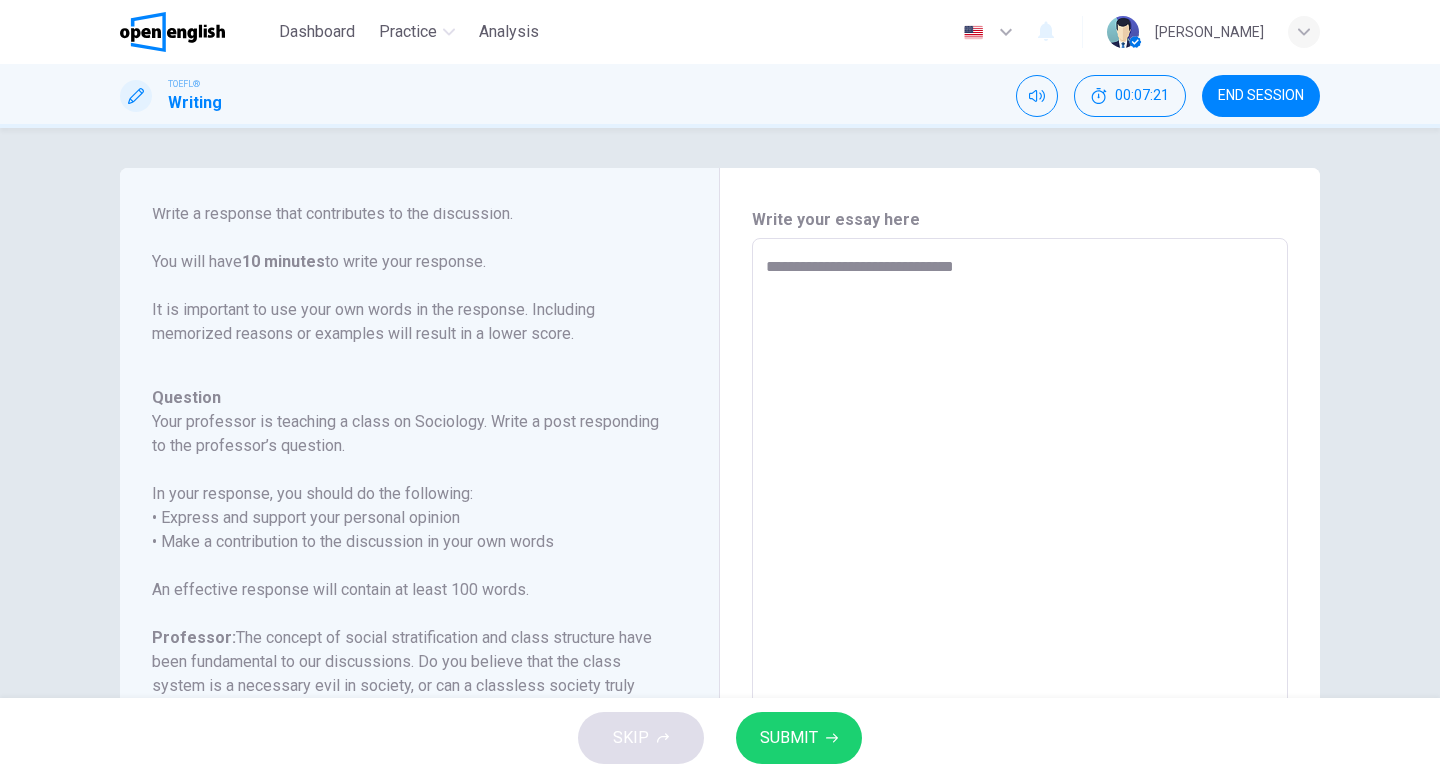 type on "*" 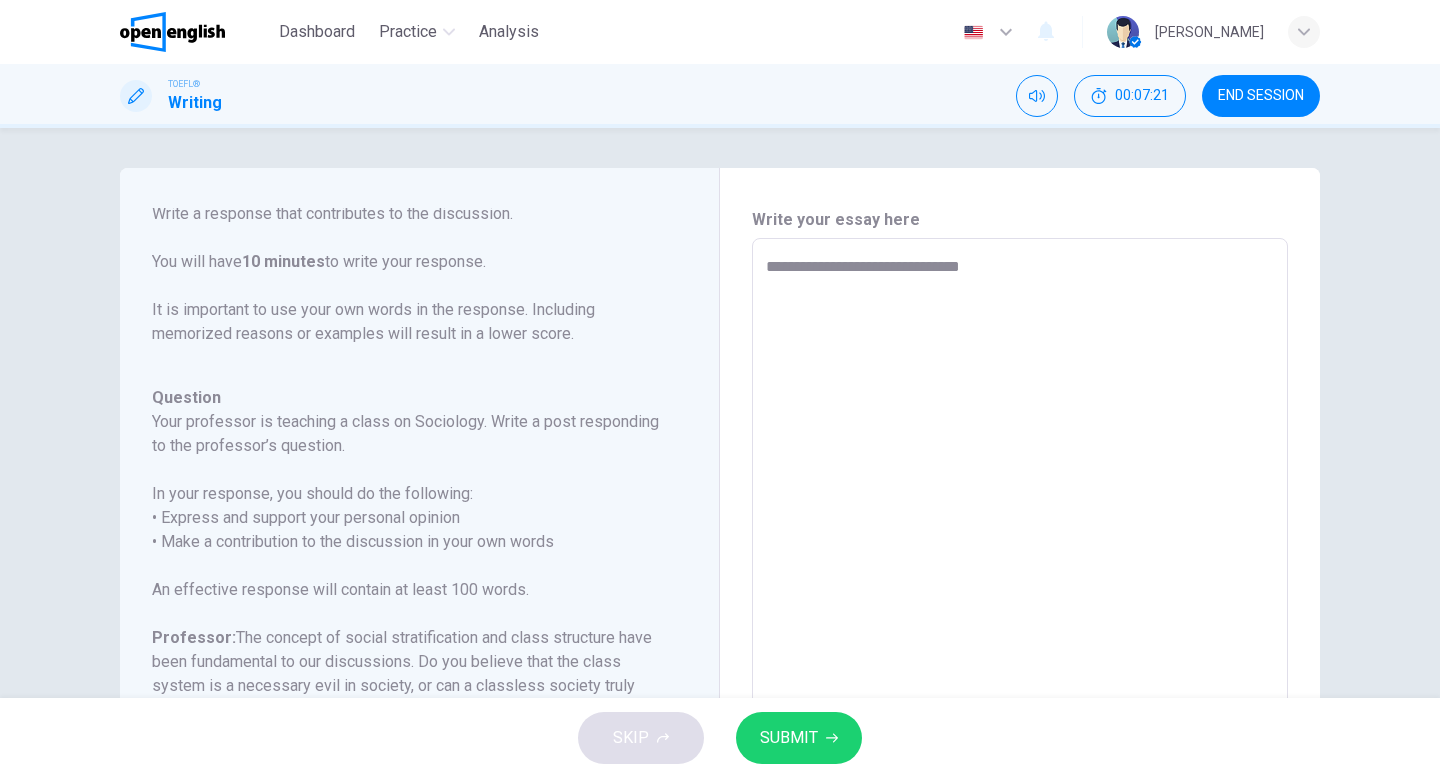 type on "*" 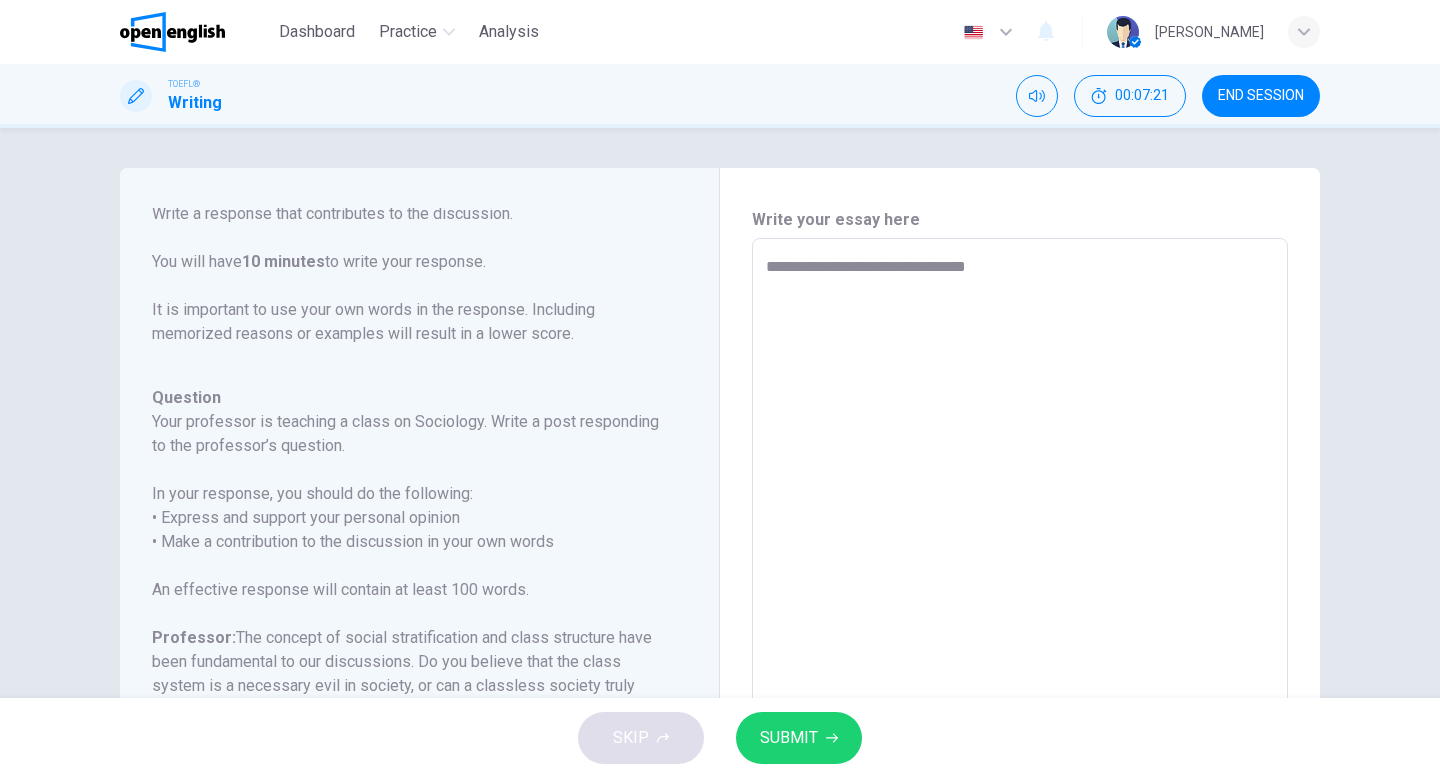 type on "*" 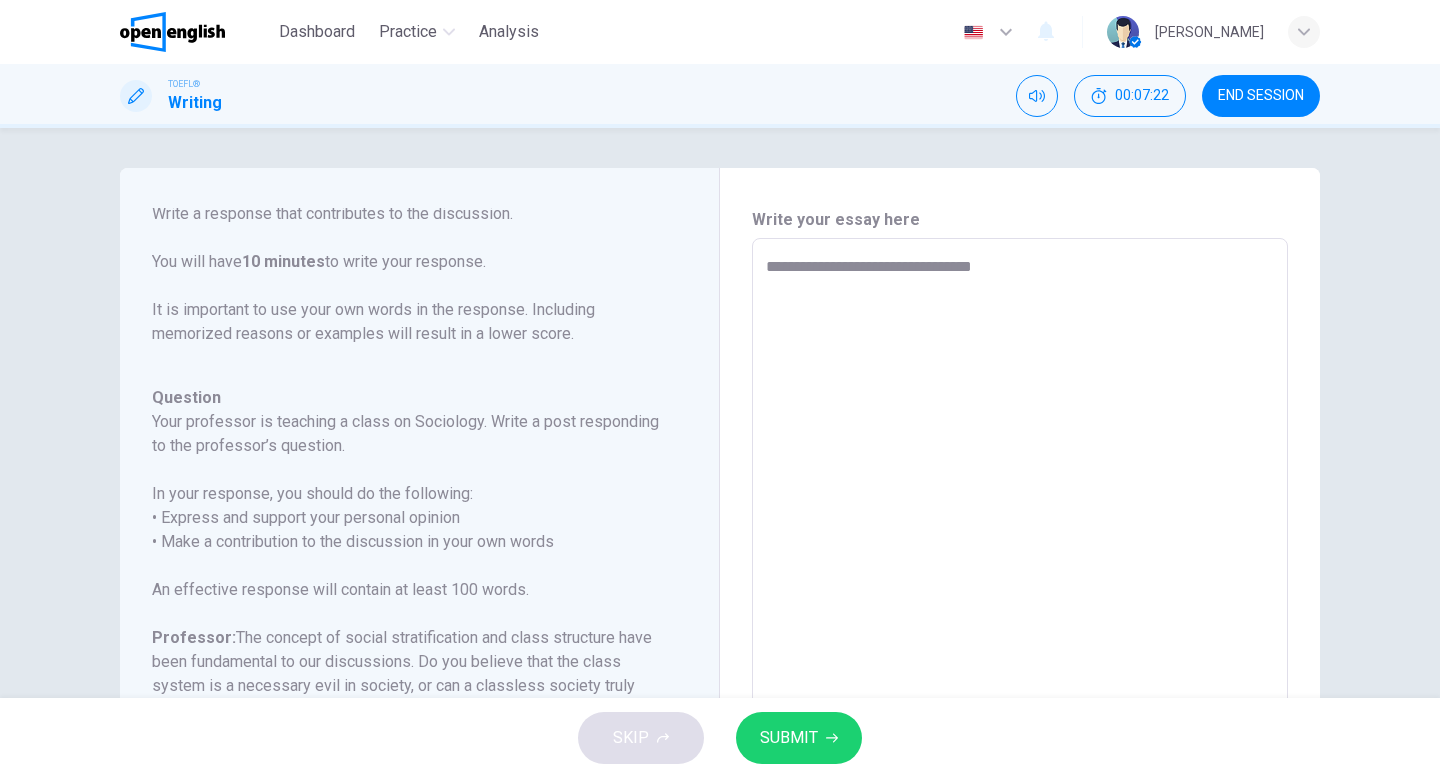 type on "**********" 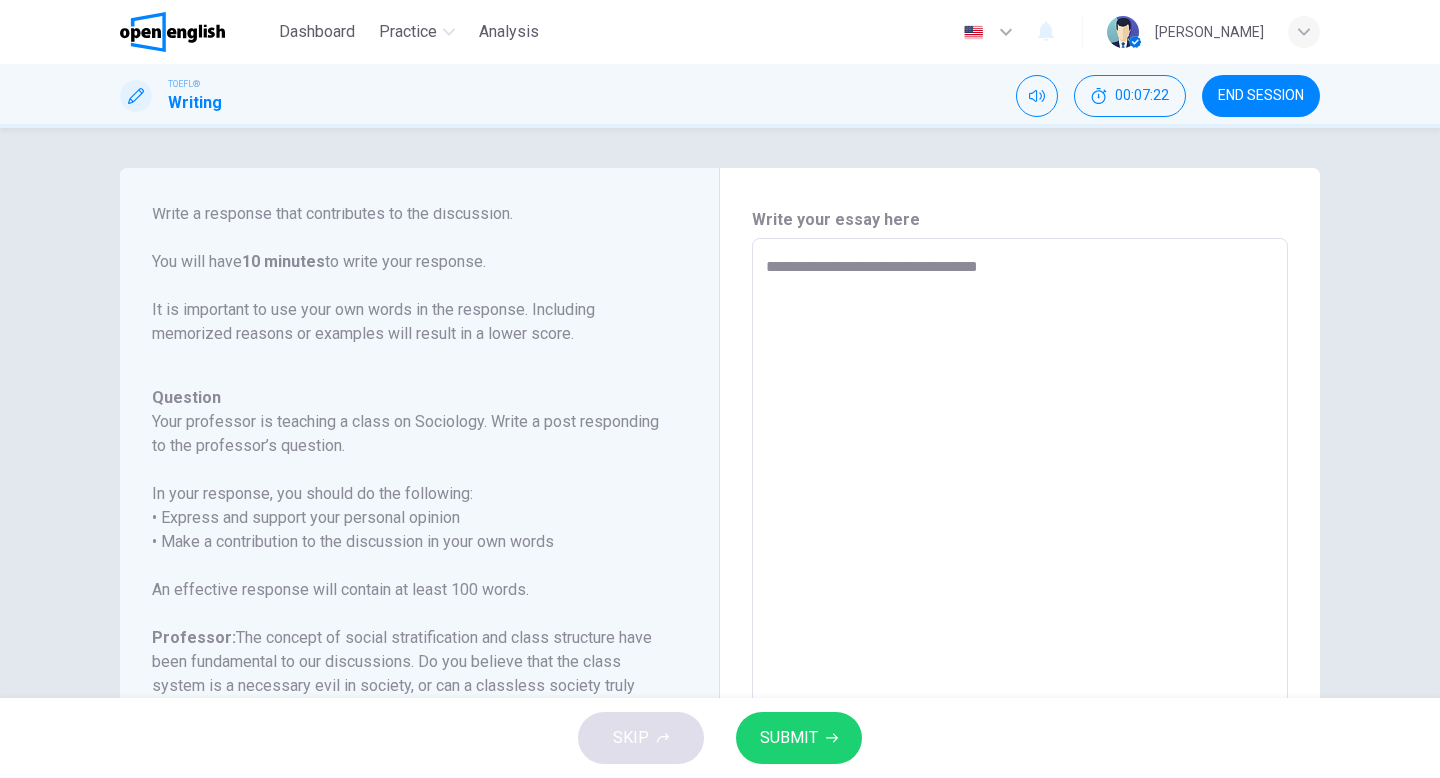 type on "*" 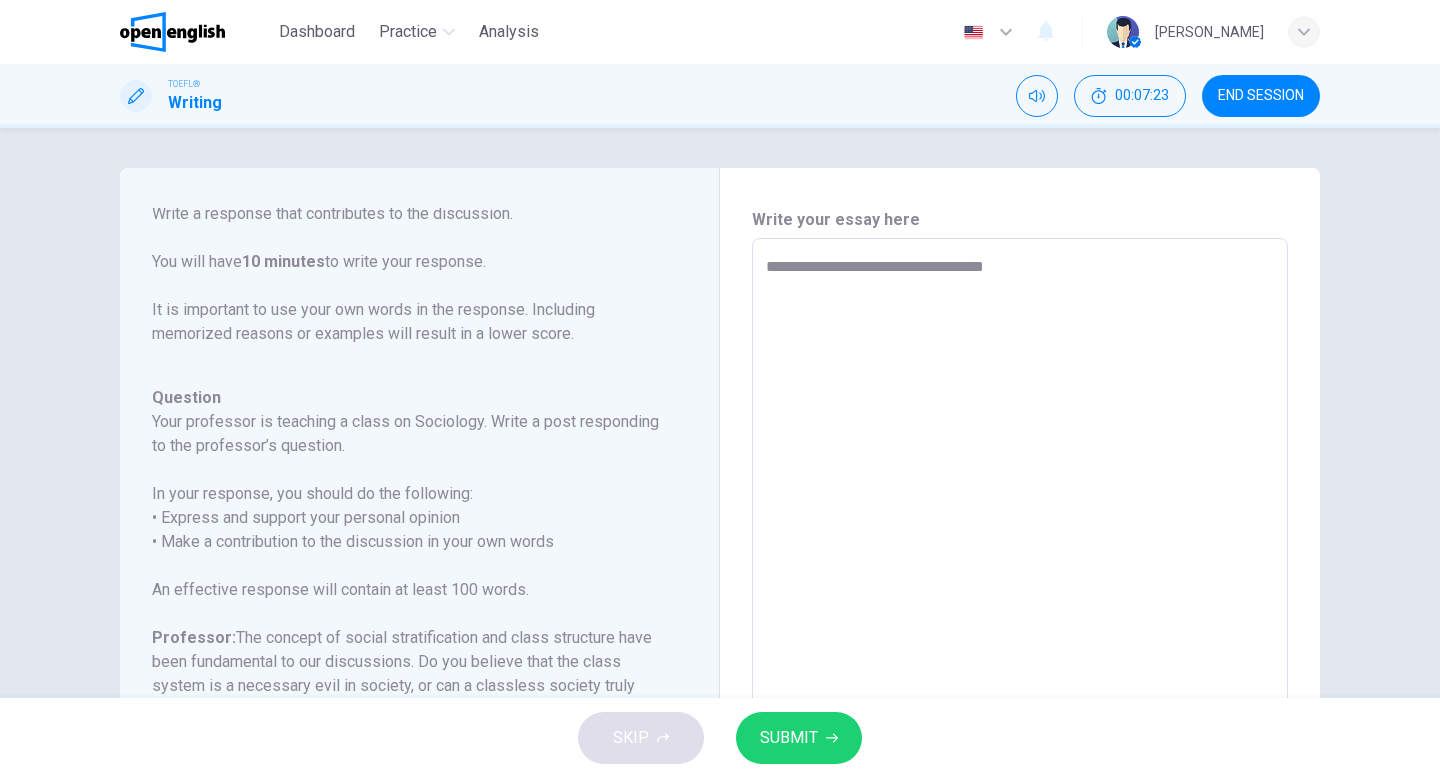 type on "**********" 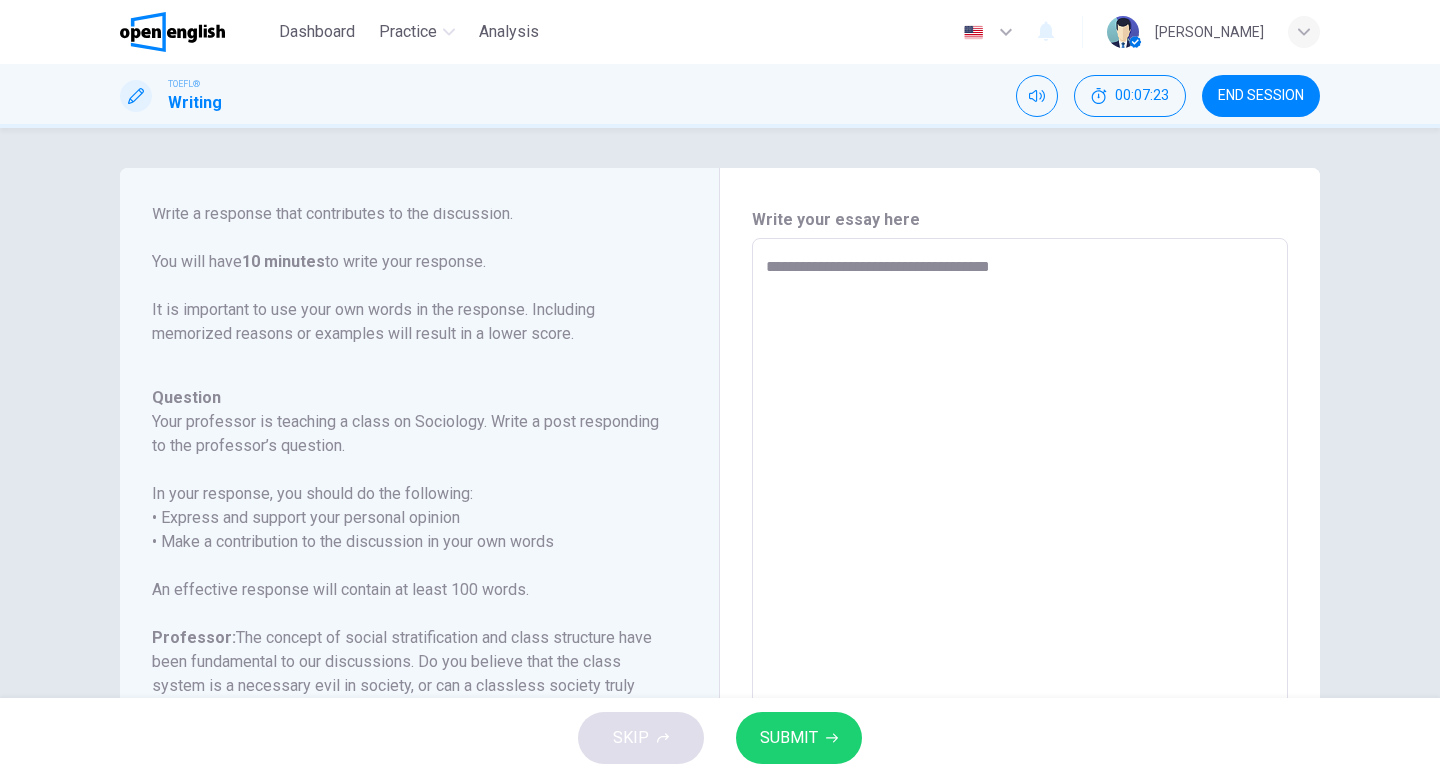 type on "*" 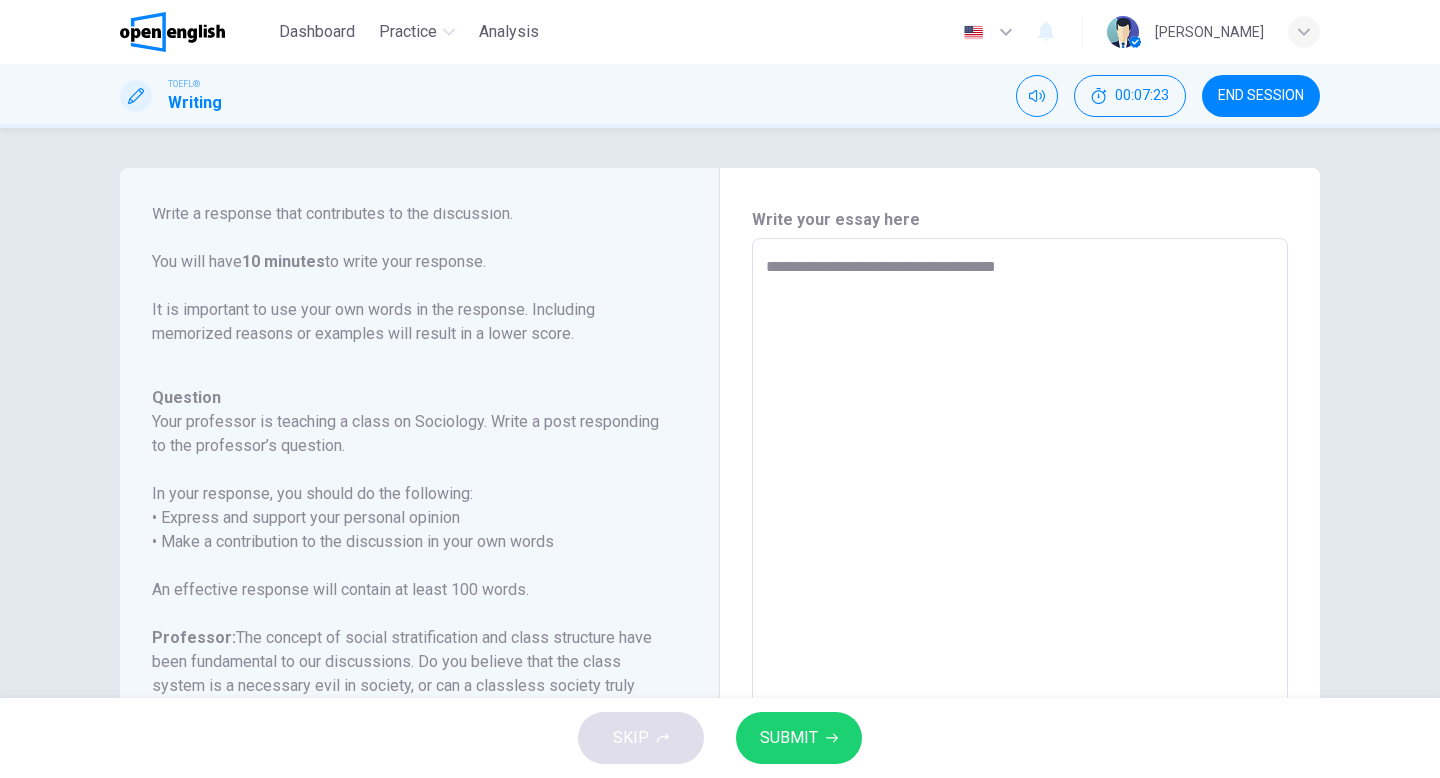 type on "*" 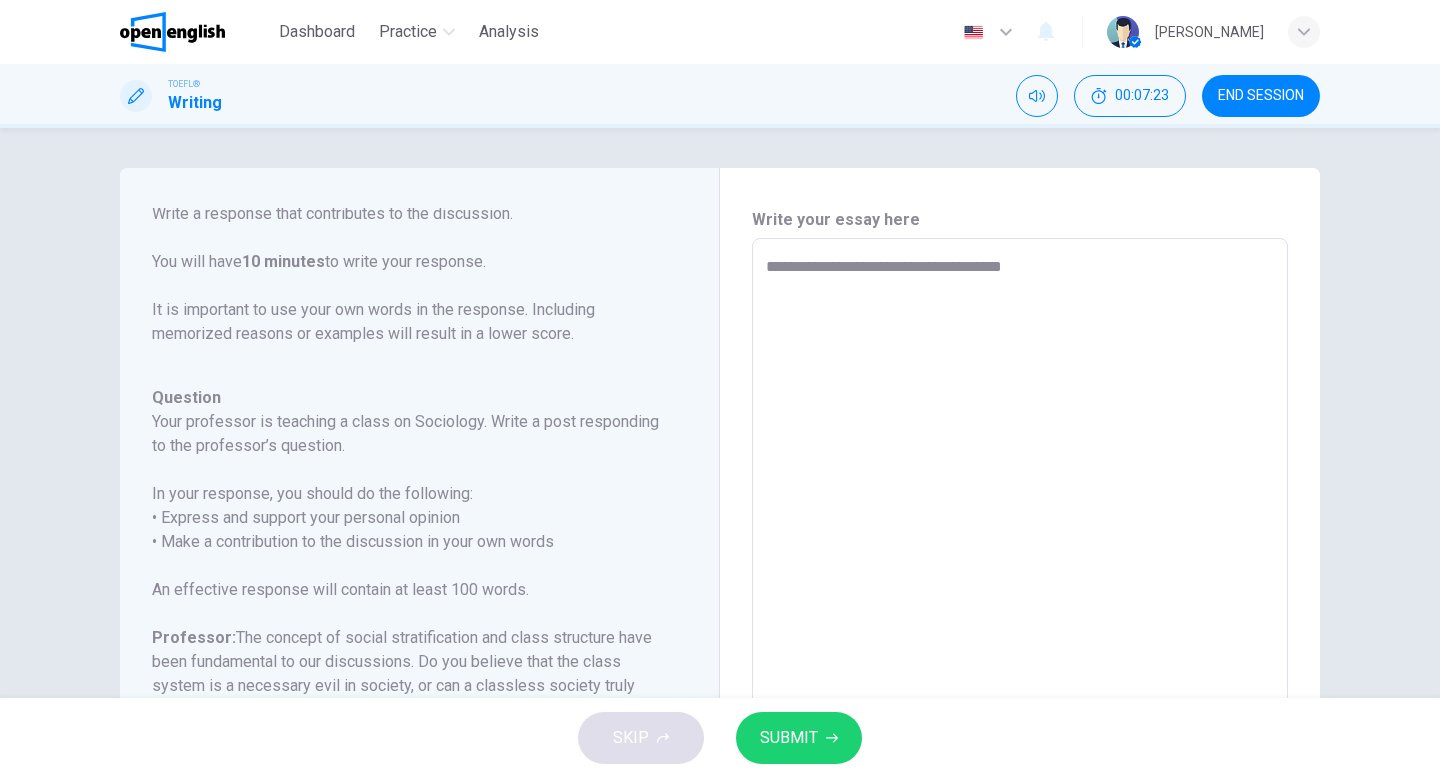 type on "*" 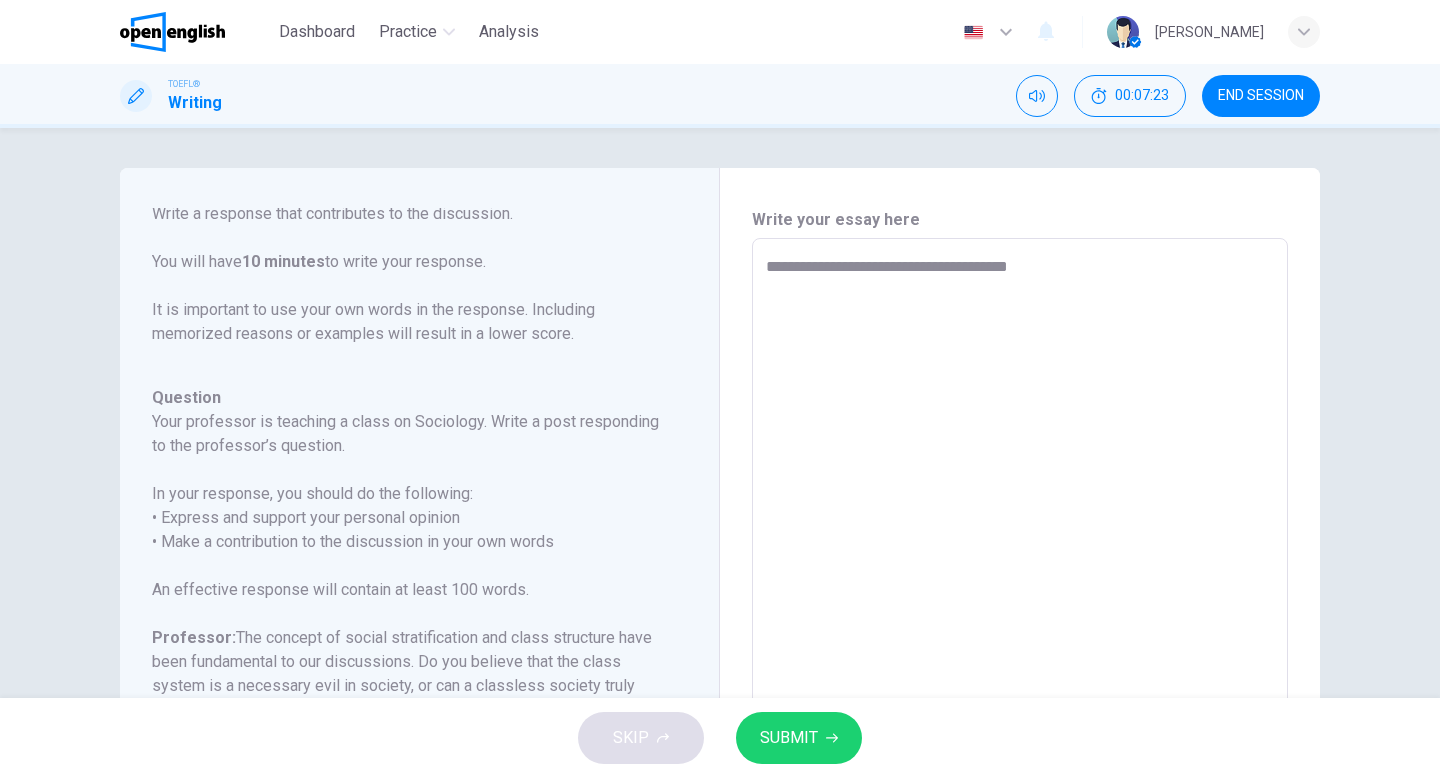 type on "*" 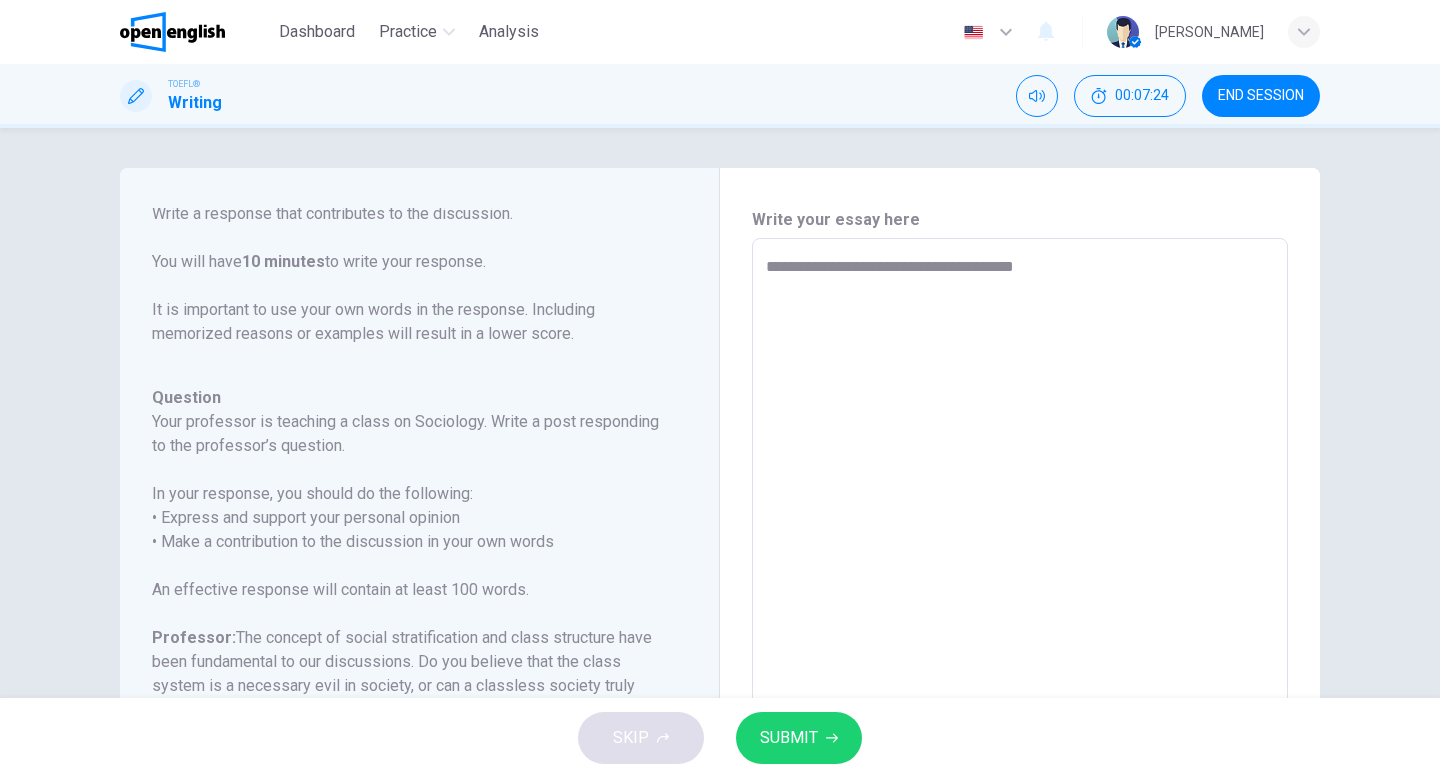 type on "**********" 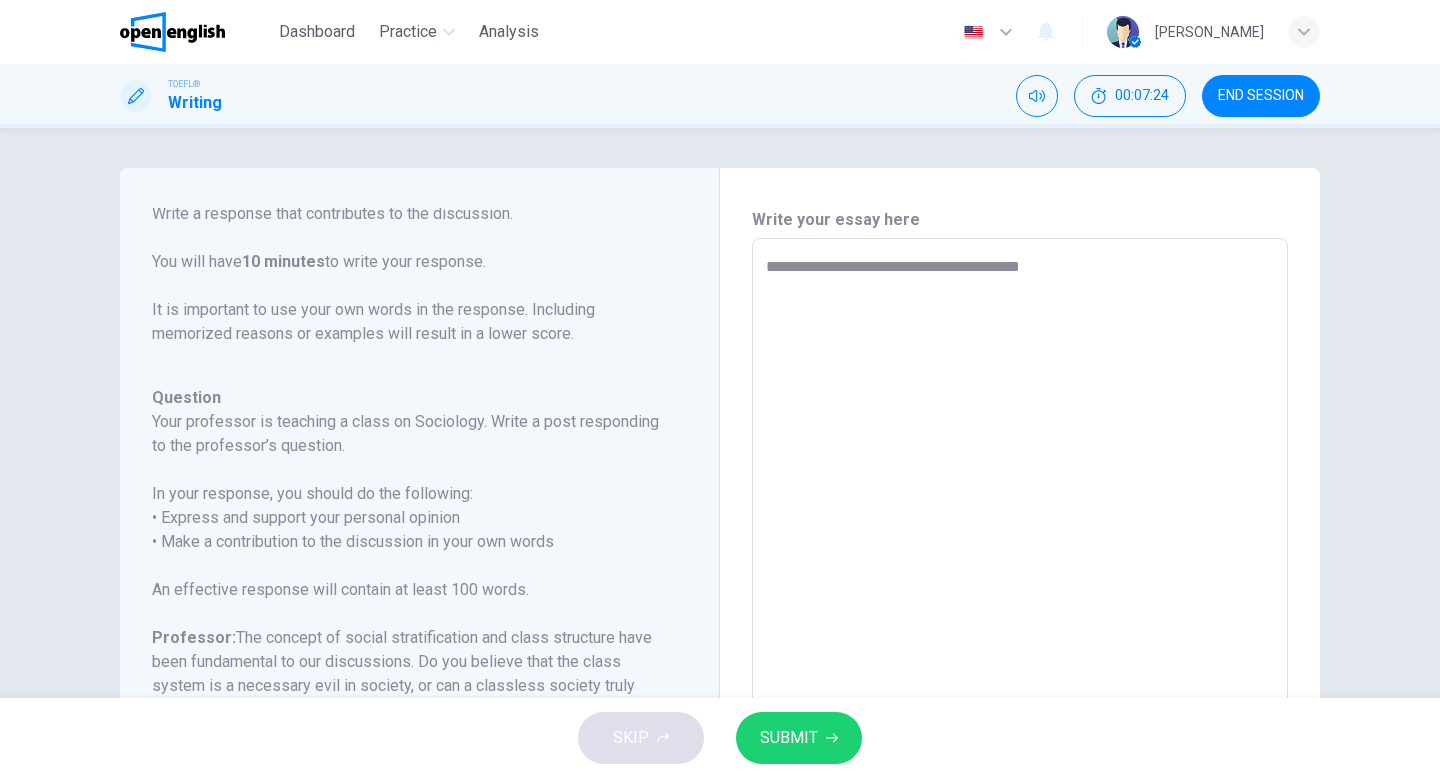 type on "*" 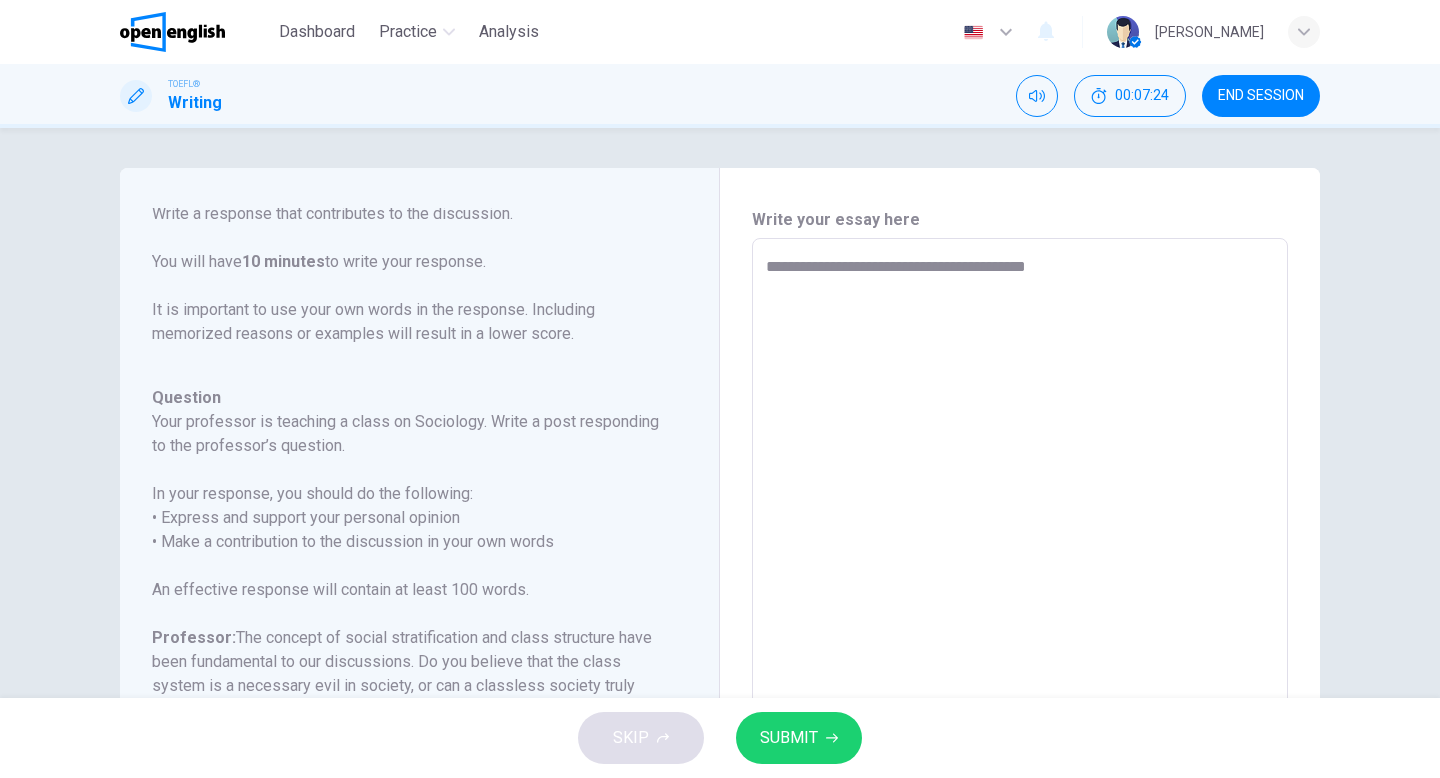 type on "*" 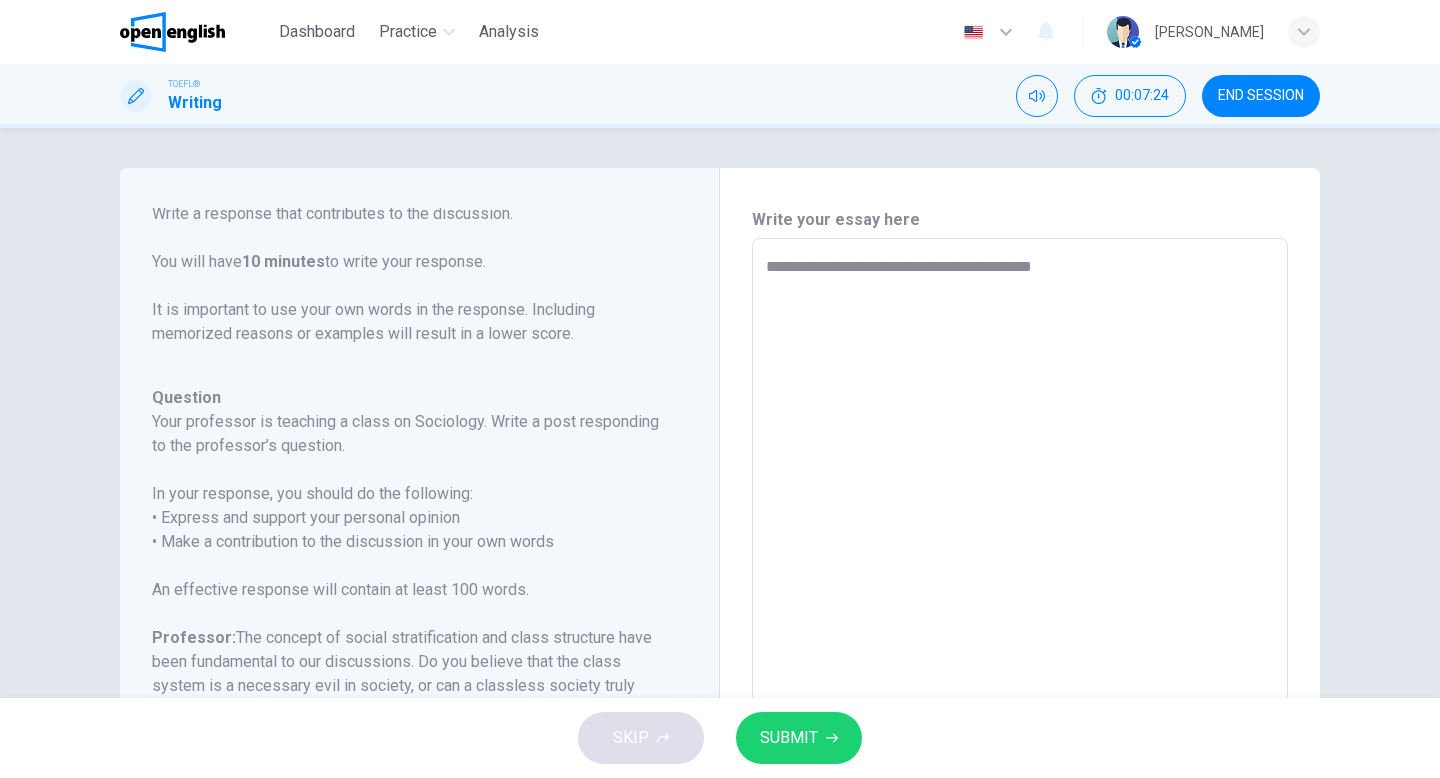 type on "*" 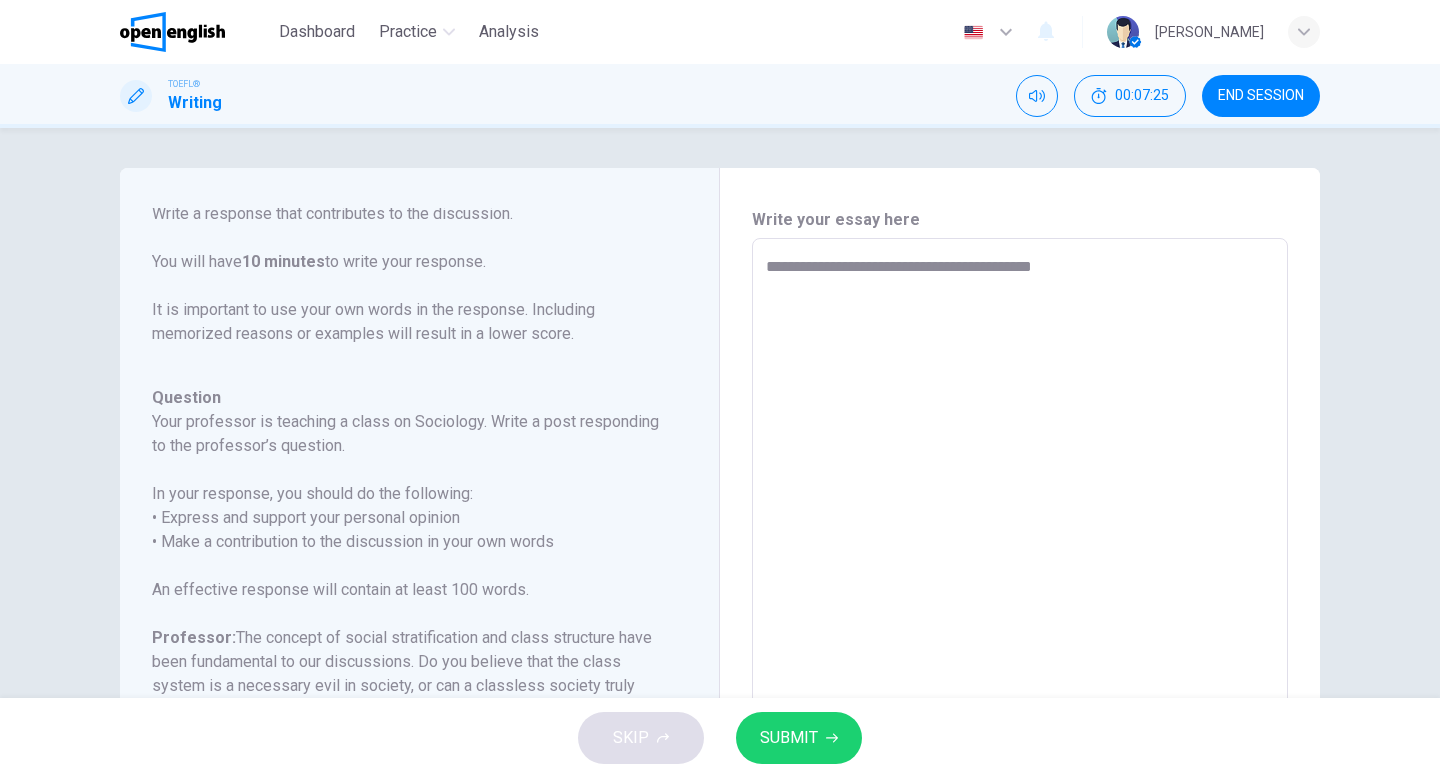 type on "**********" 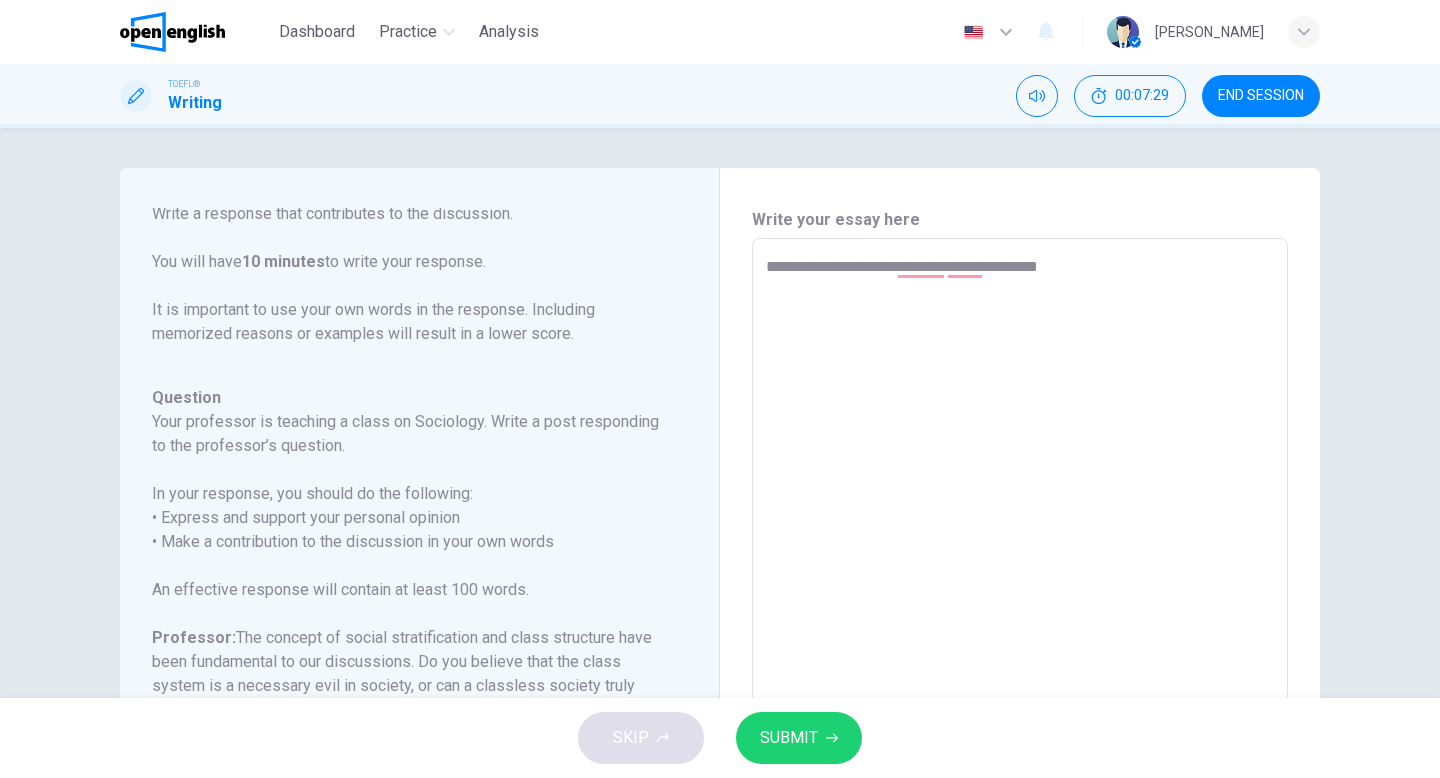 type on "**********" 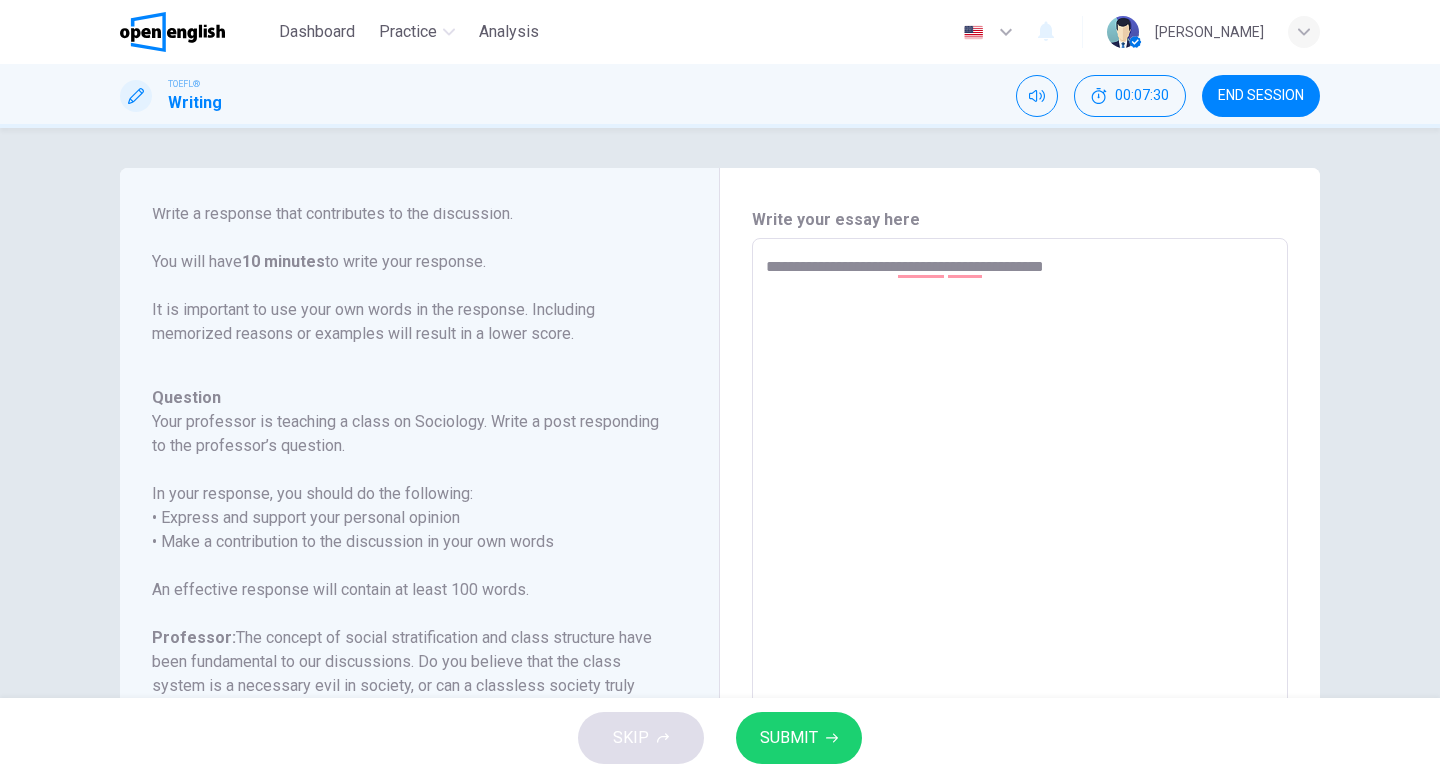 type on "**********" 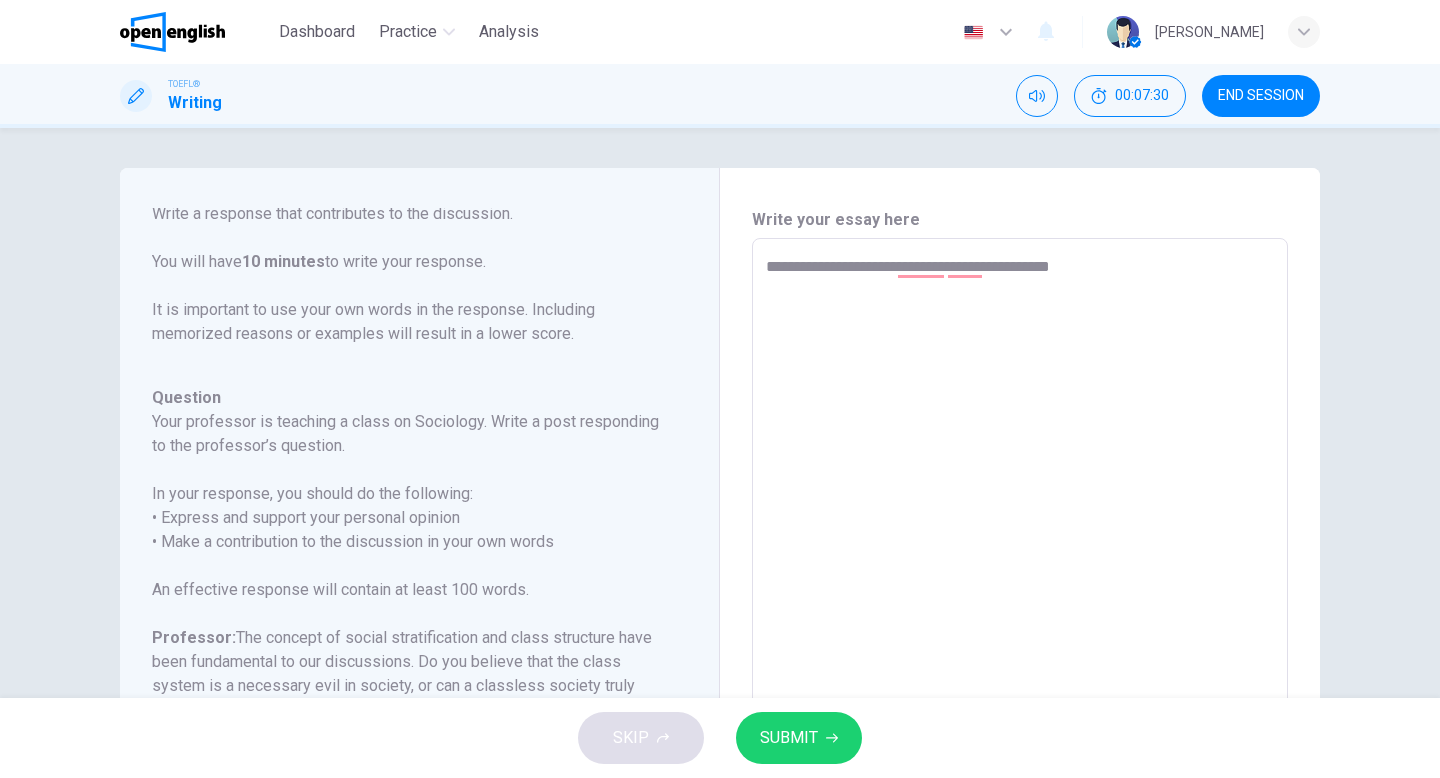 type on "*" 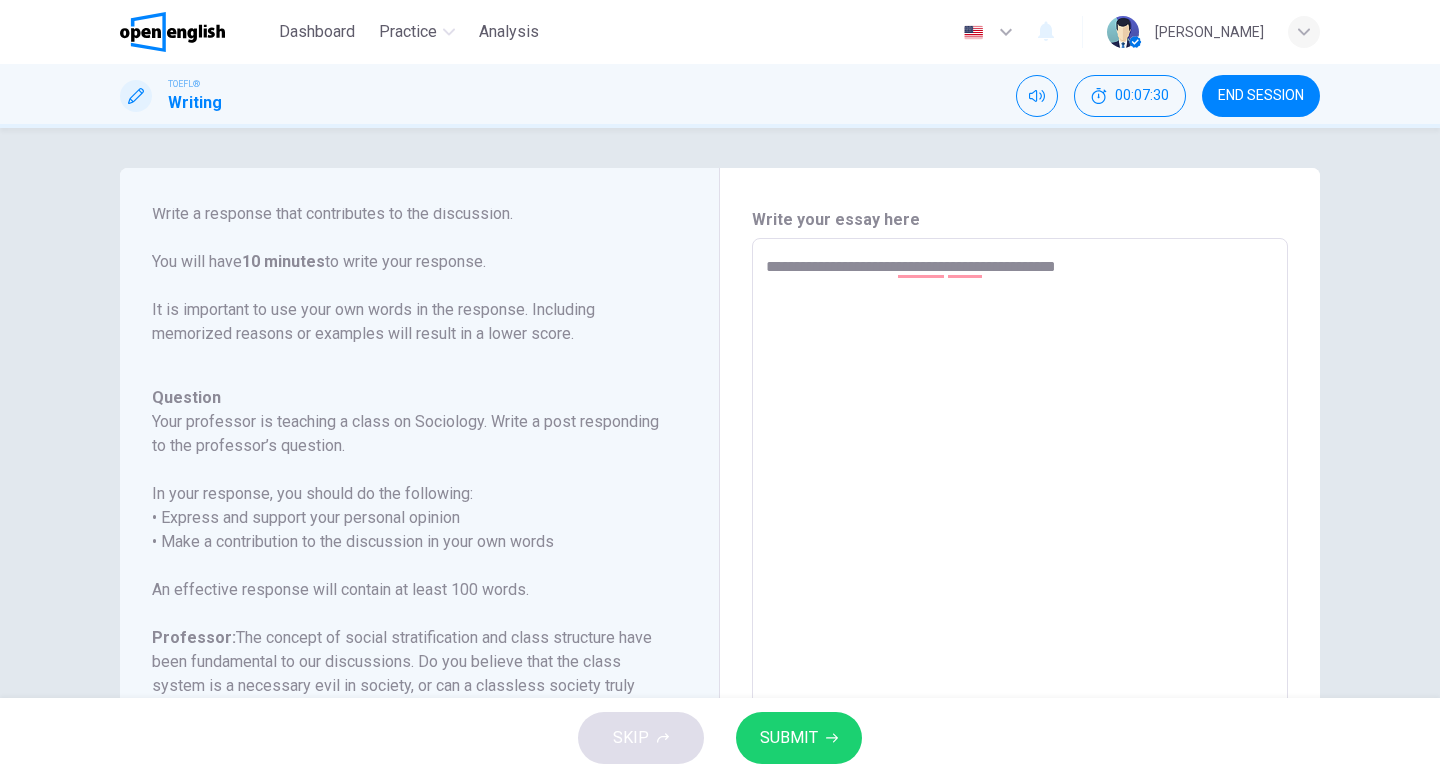 type on "*" 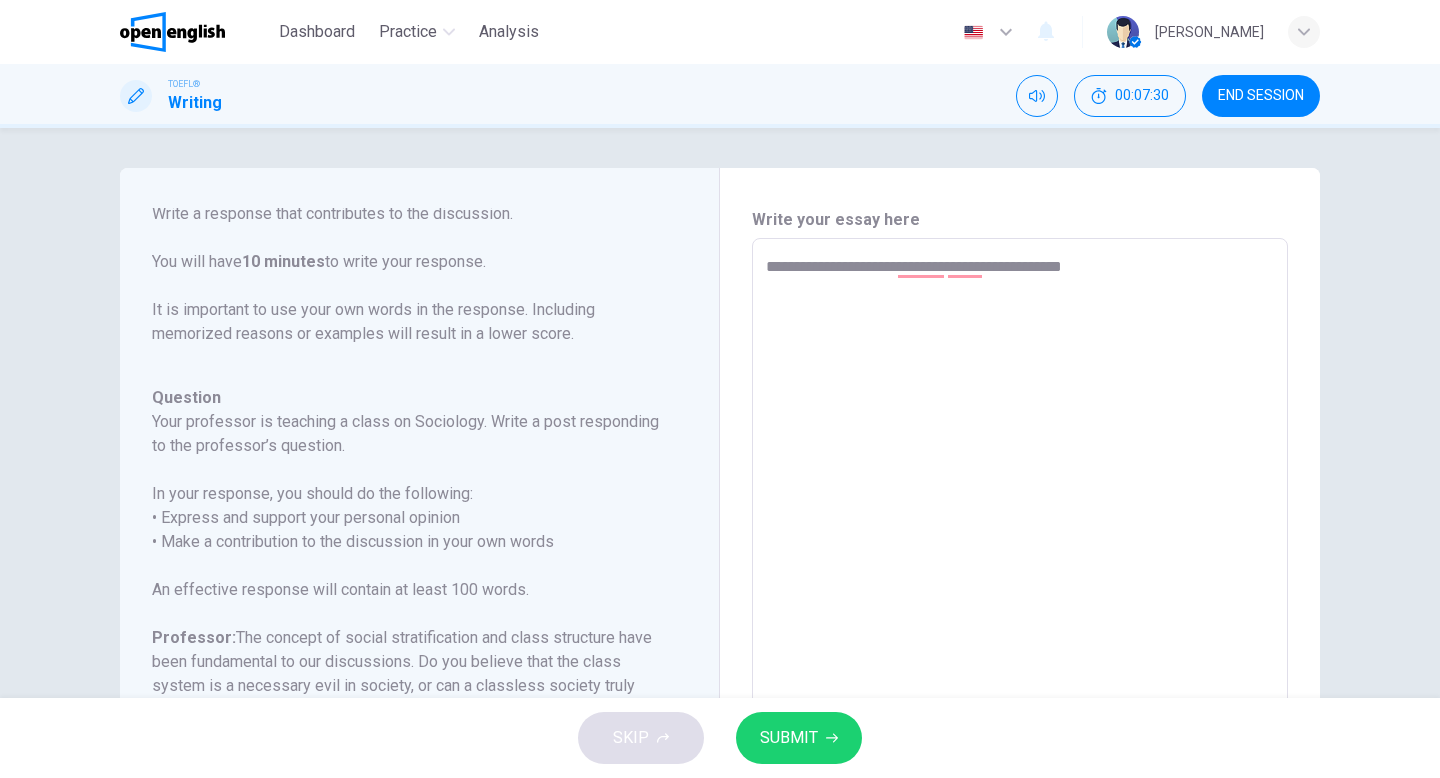 type on "*" 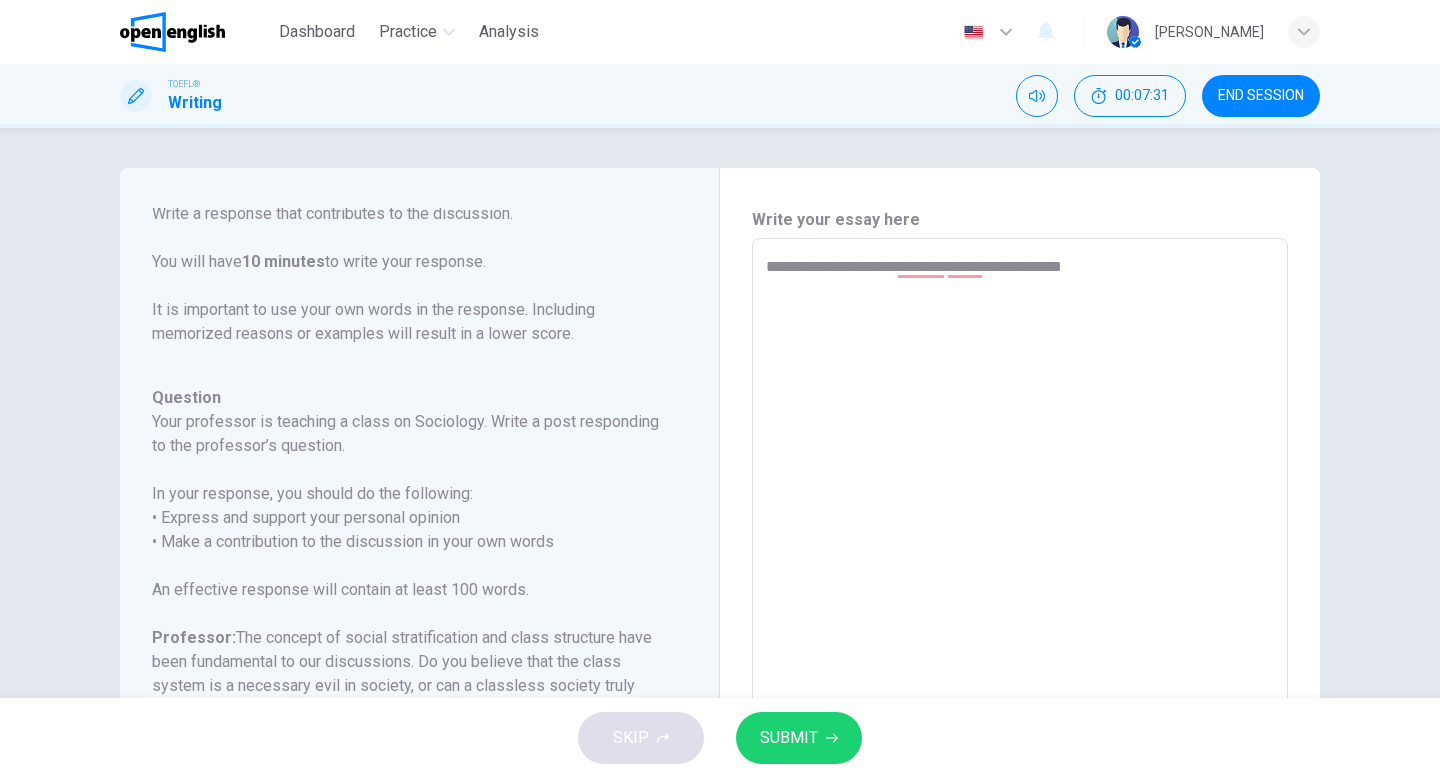 type on "**********" 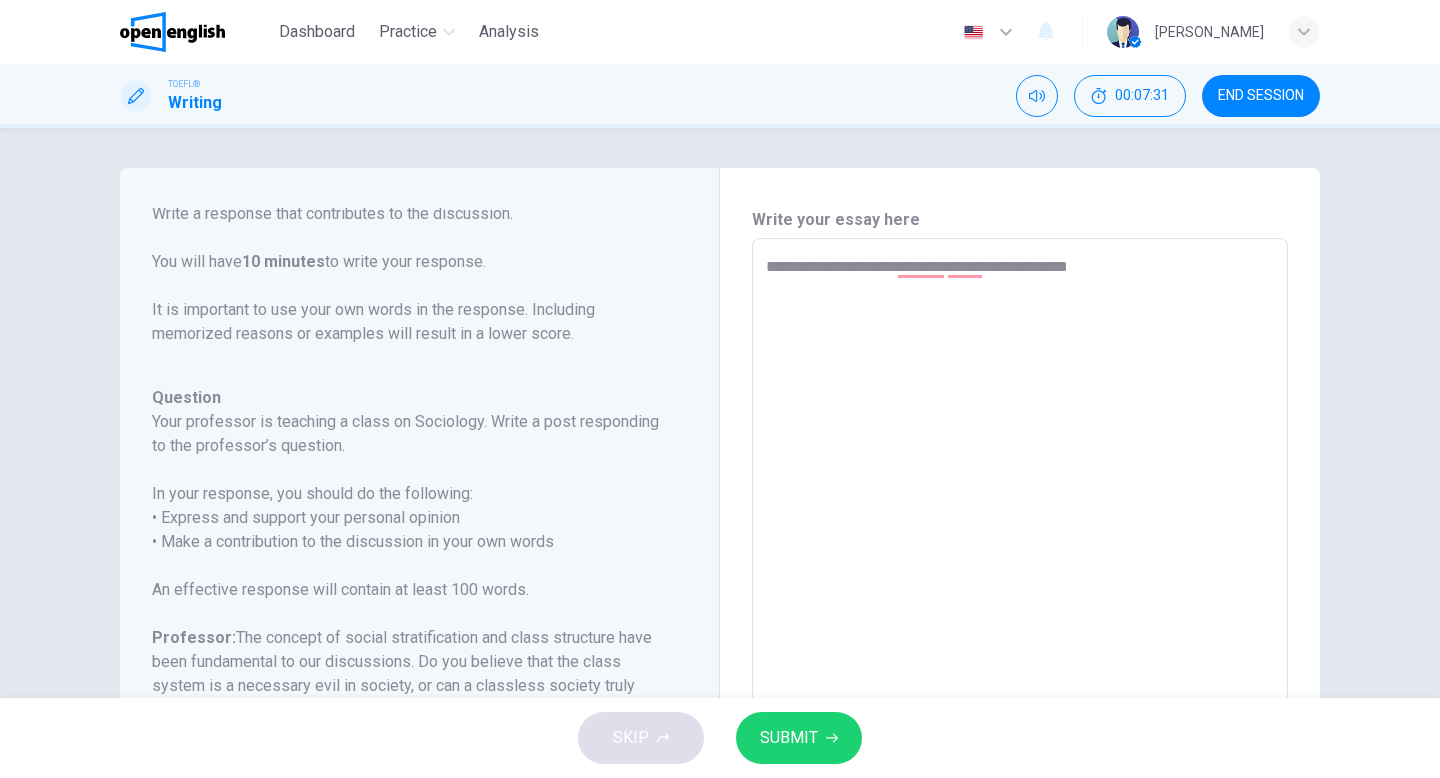 type on "**********" 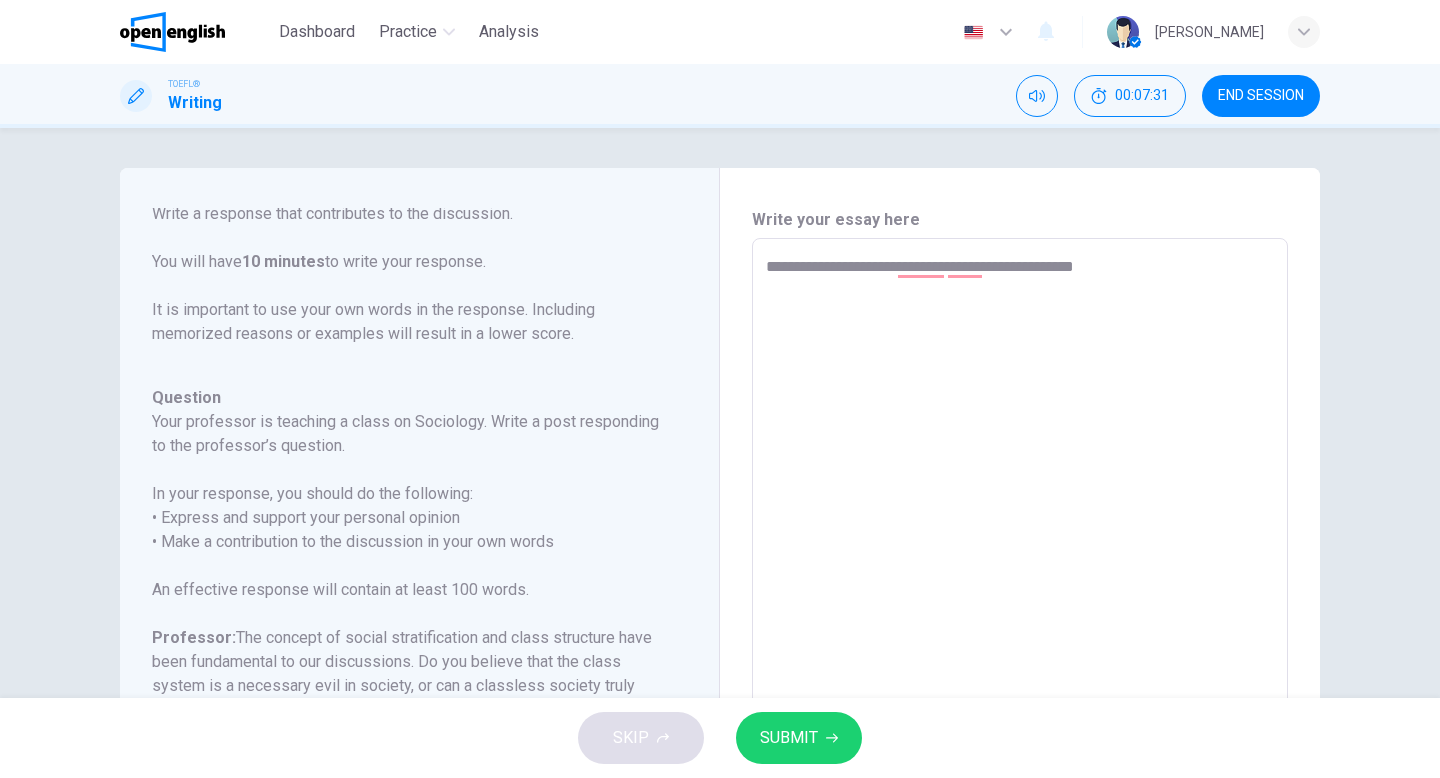 type on "*" 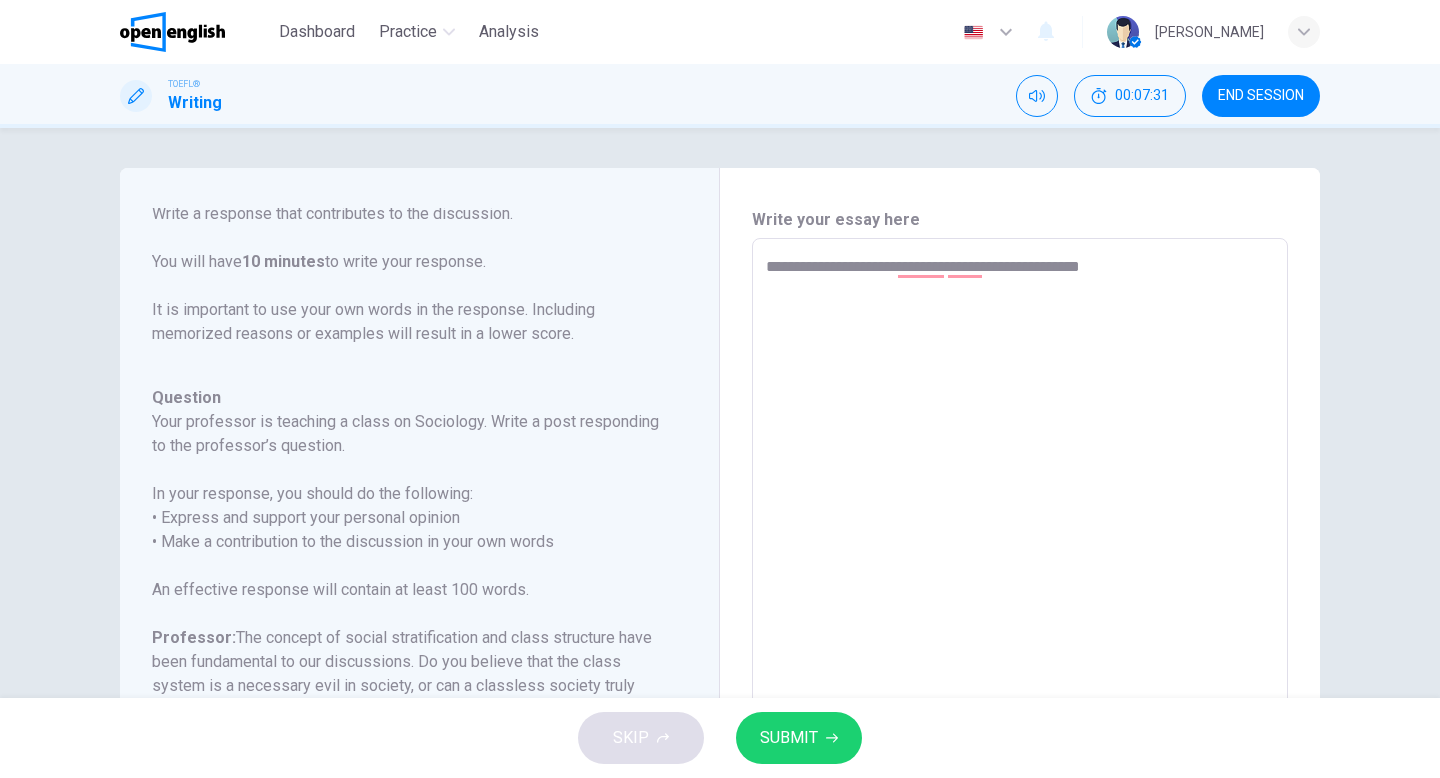 type on "*" 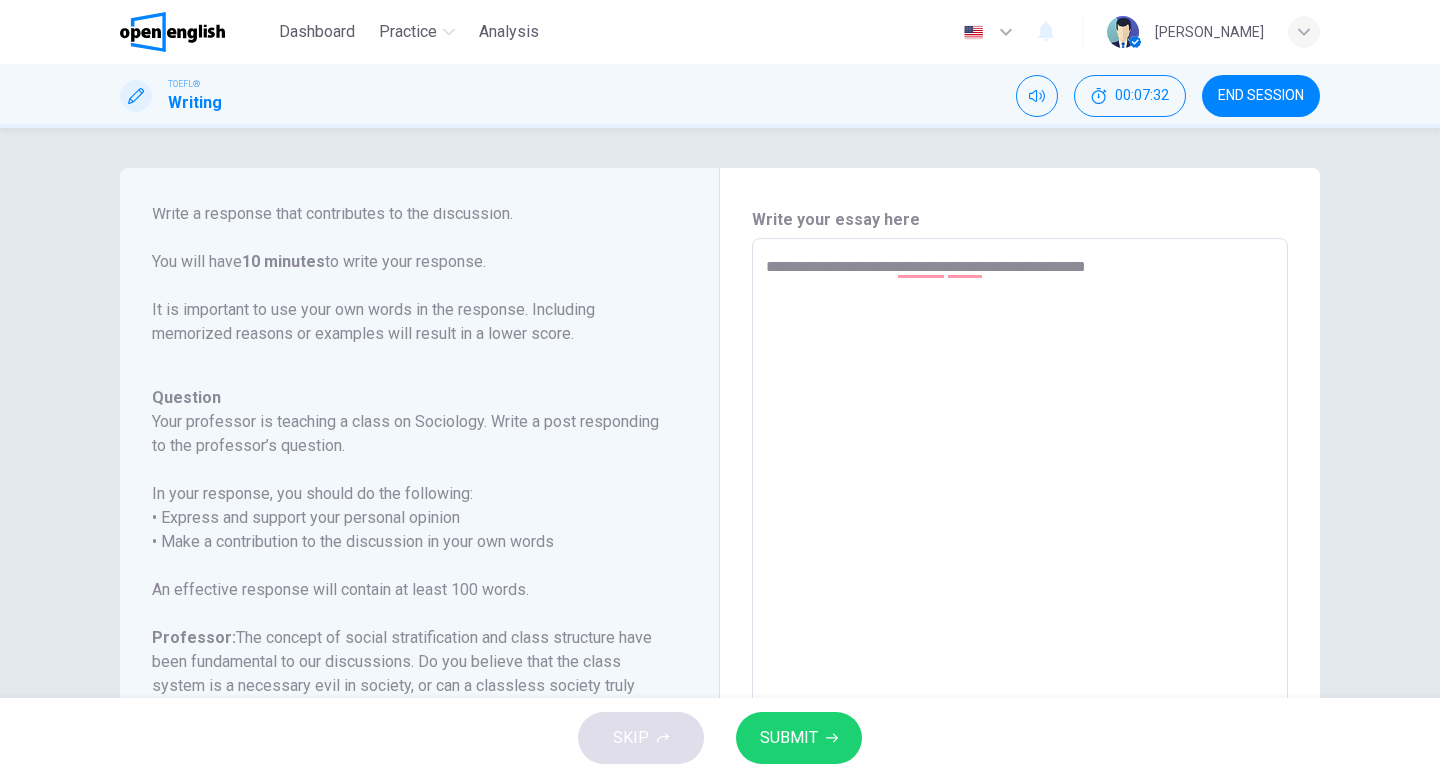 type on "*" 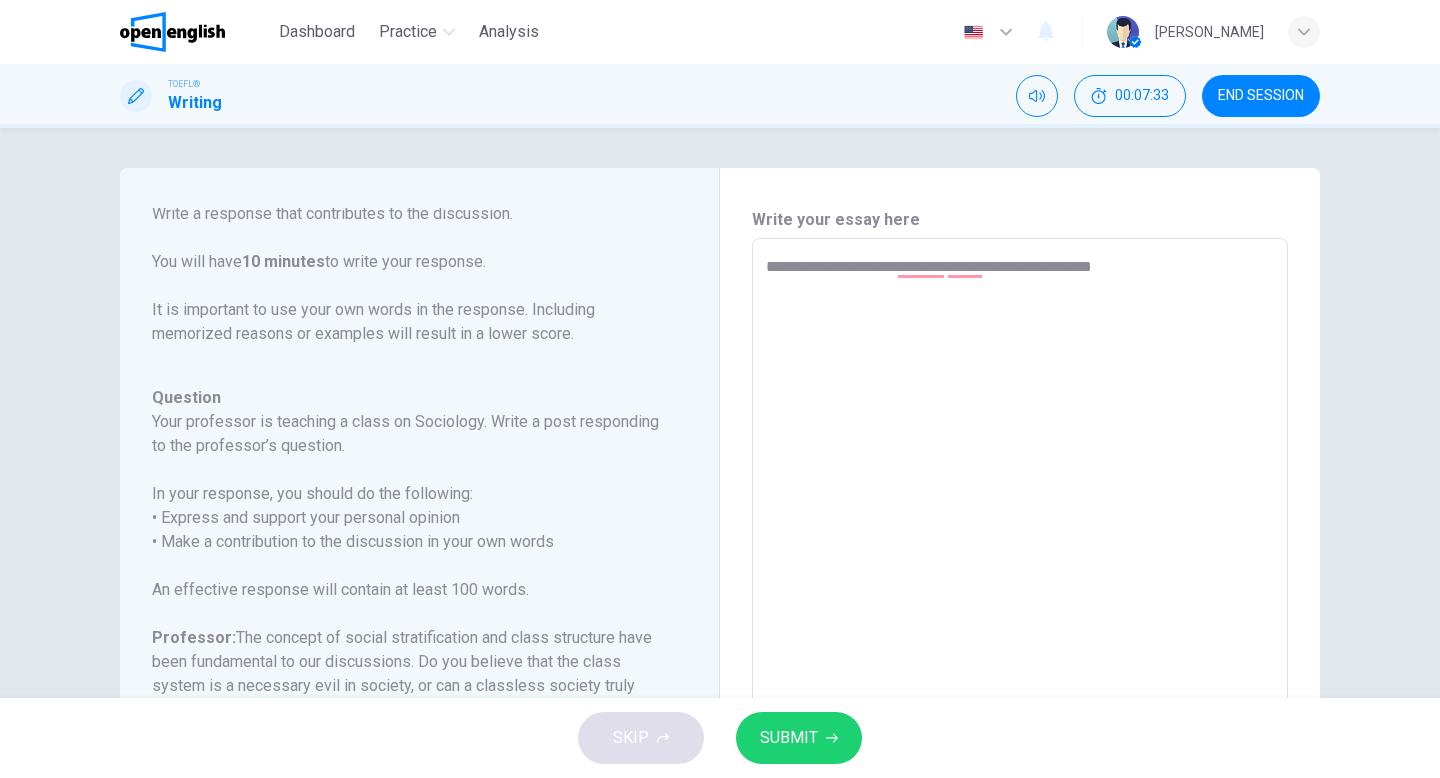 type on "**********" 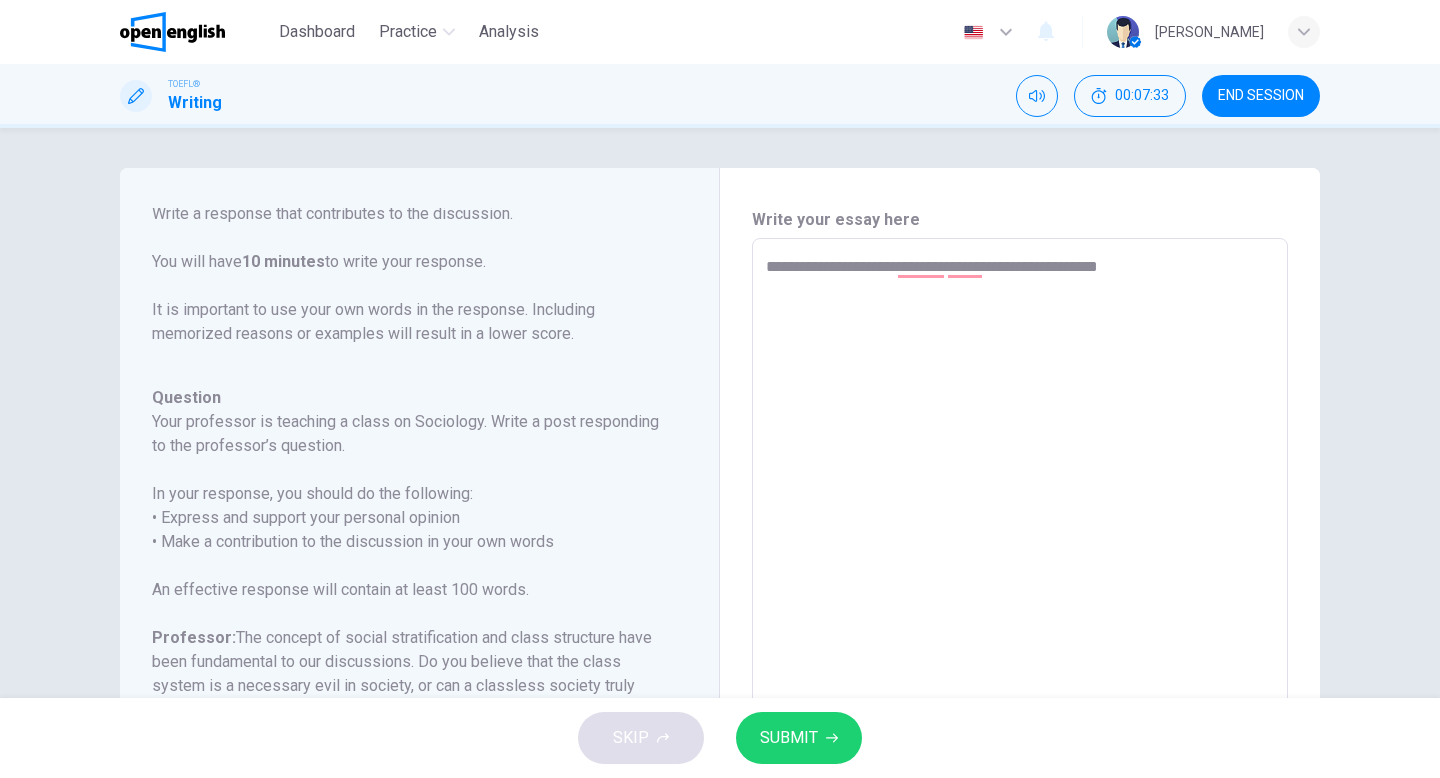 type on "*" 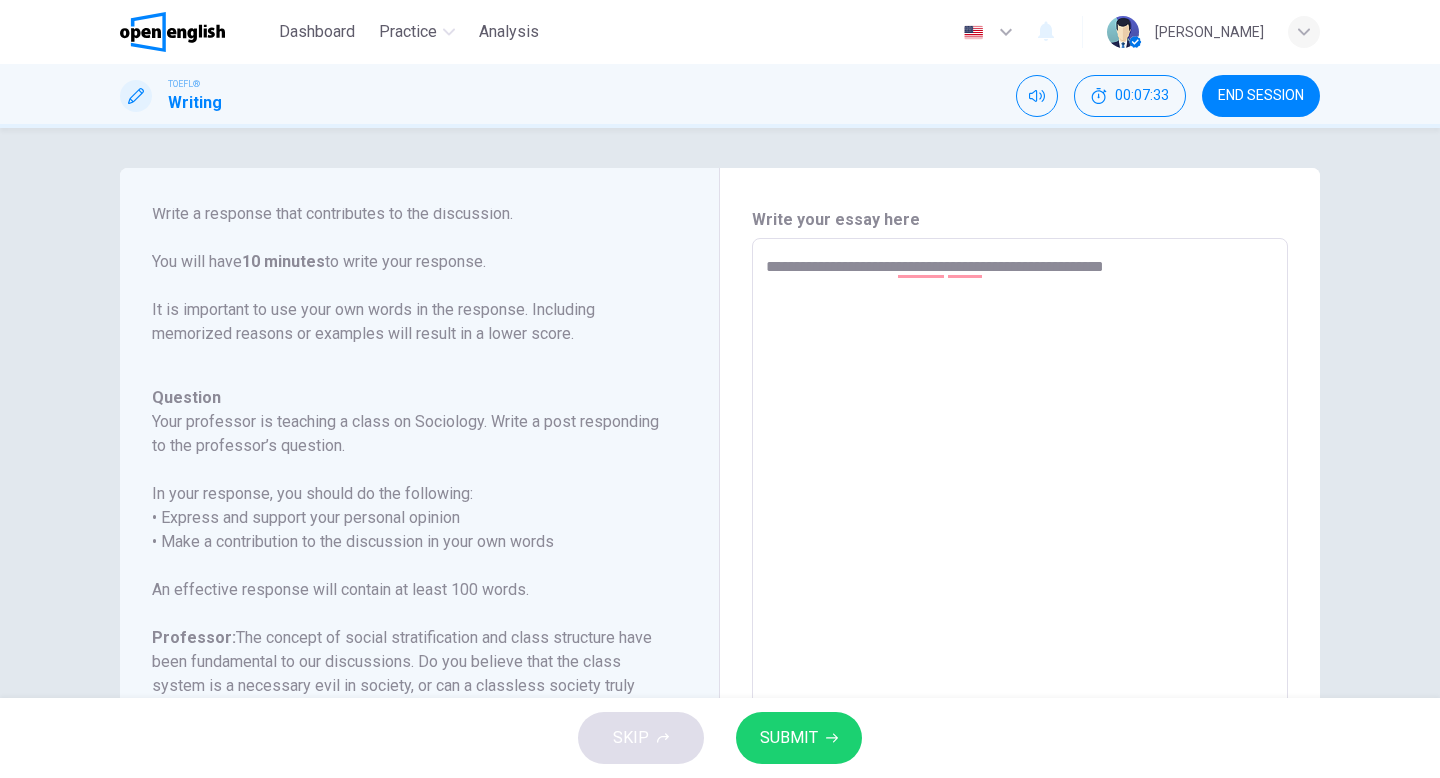 type on "**********" 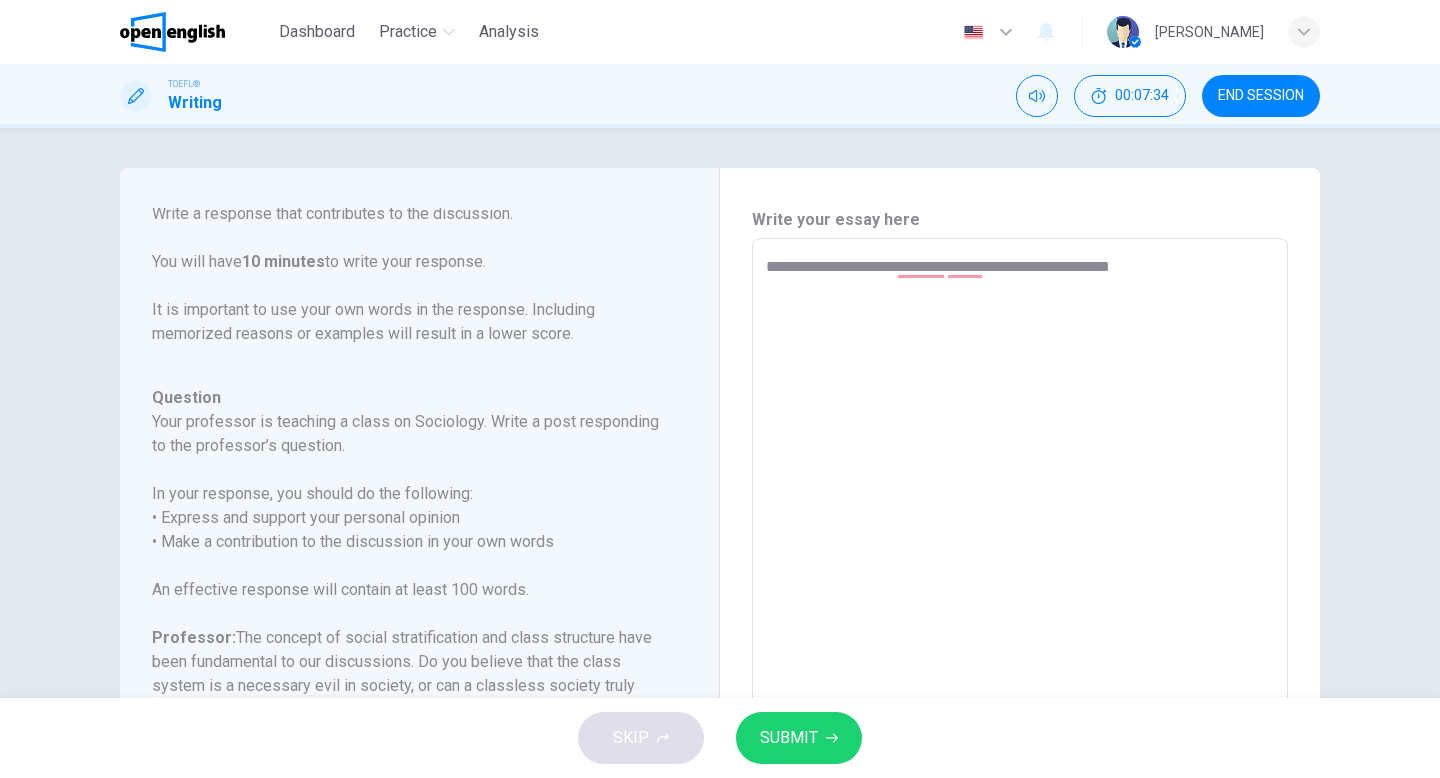 type on "*" 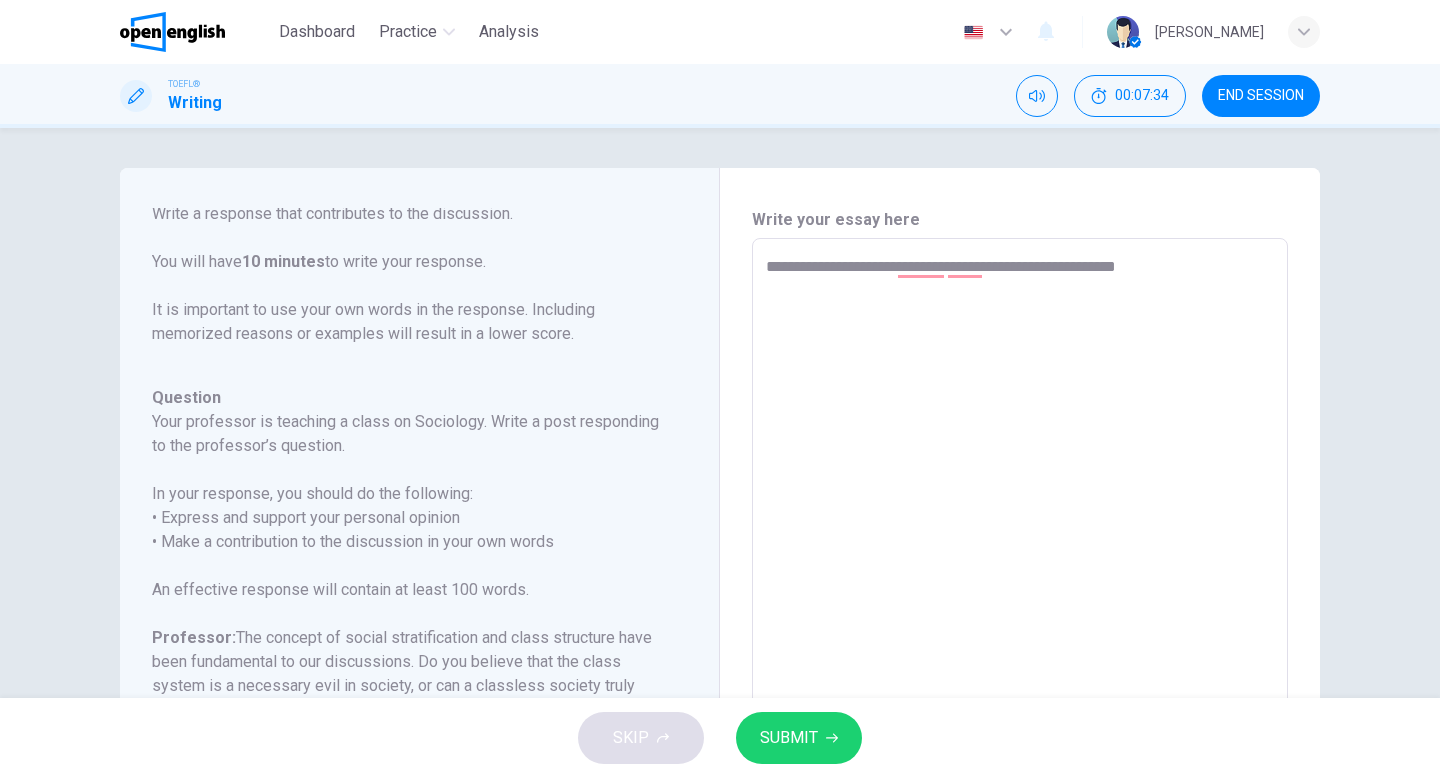 type on "*" 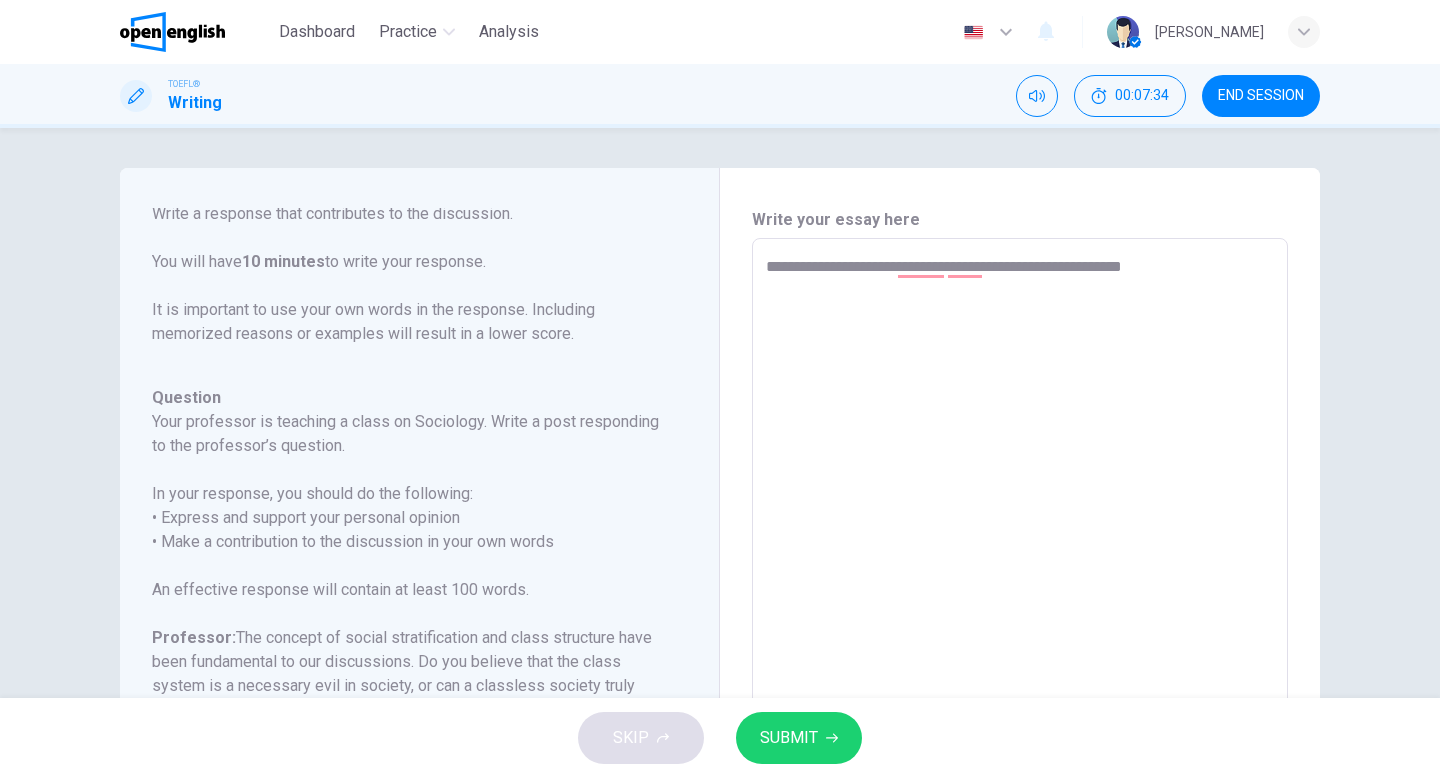 type on "*" 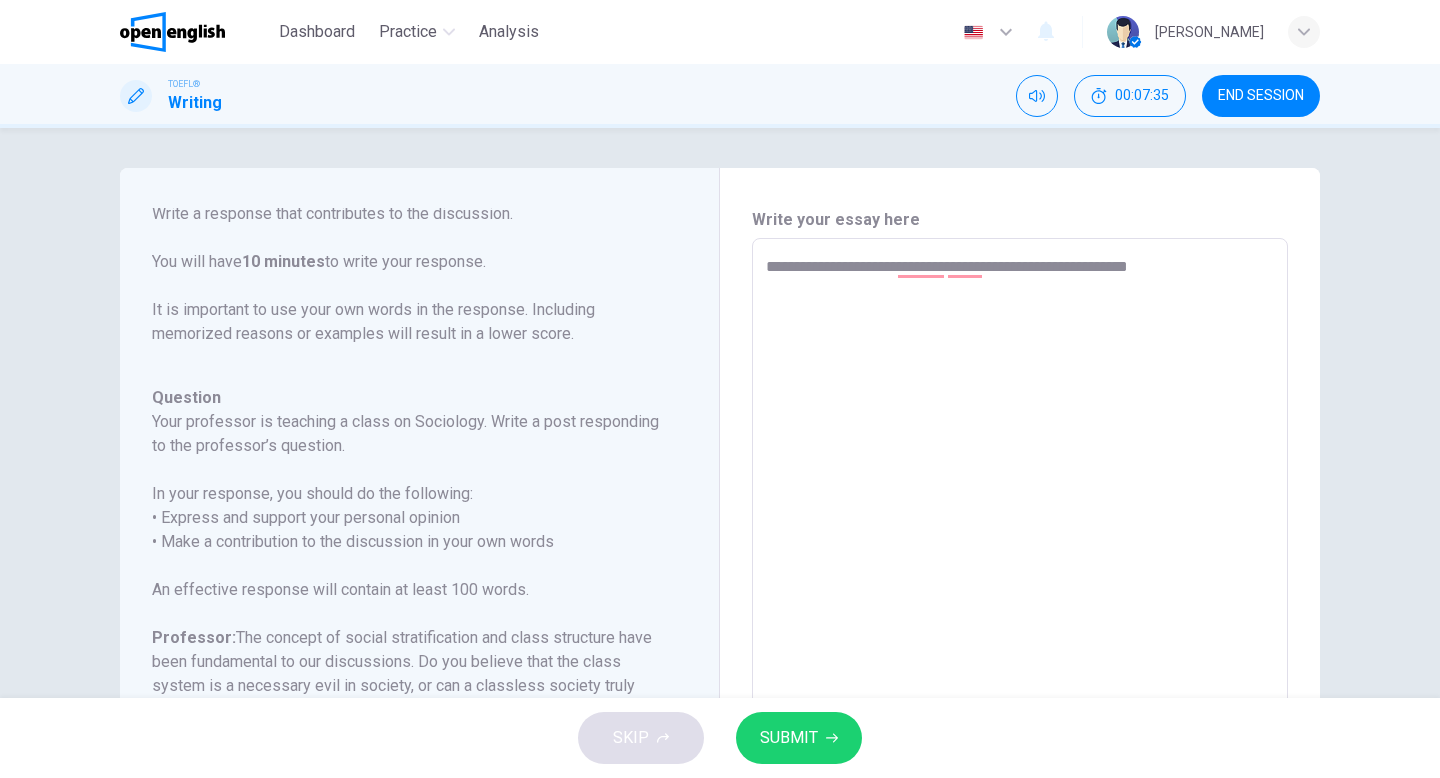 type on "**********" 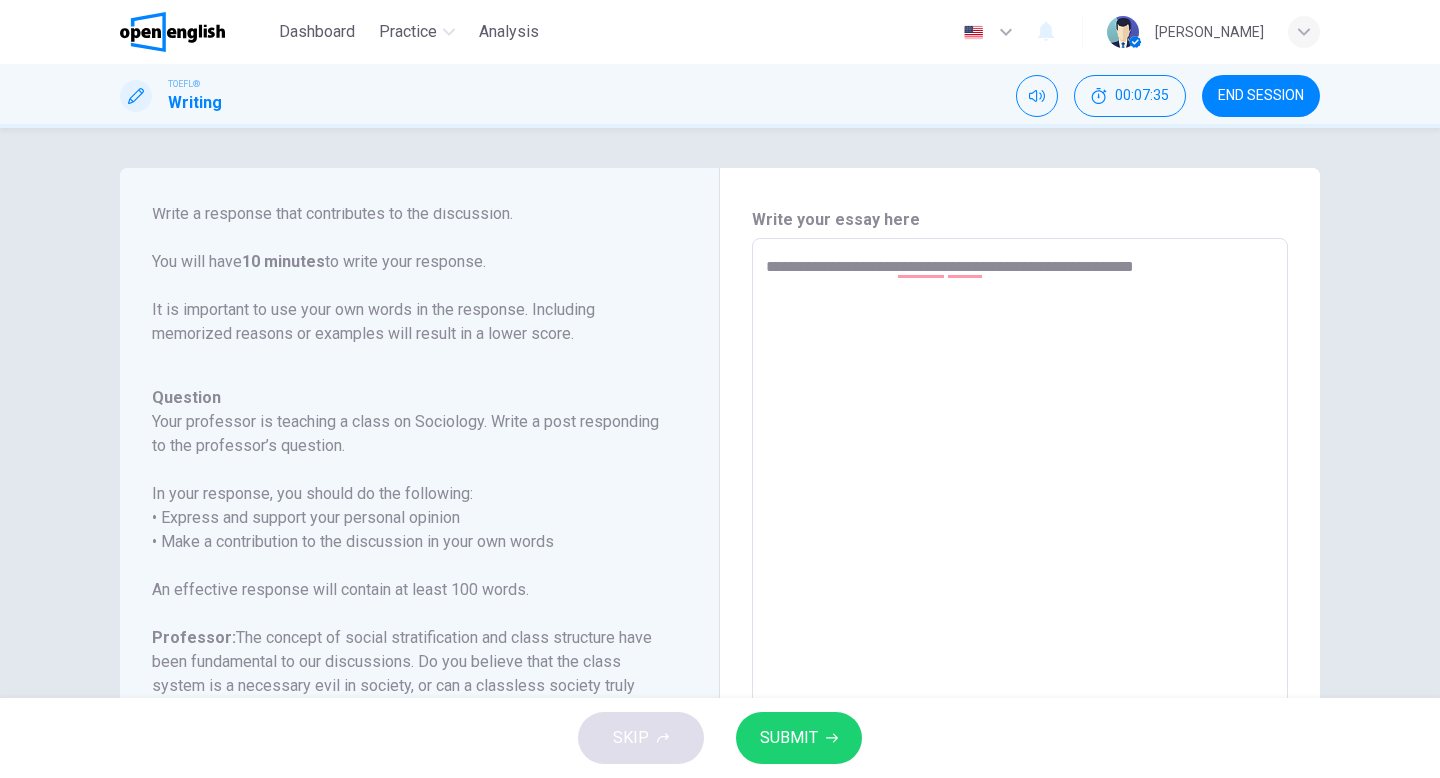 type on "*" 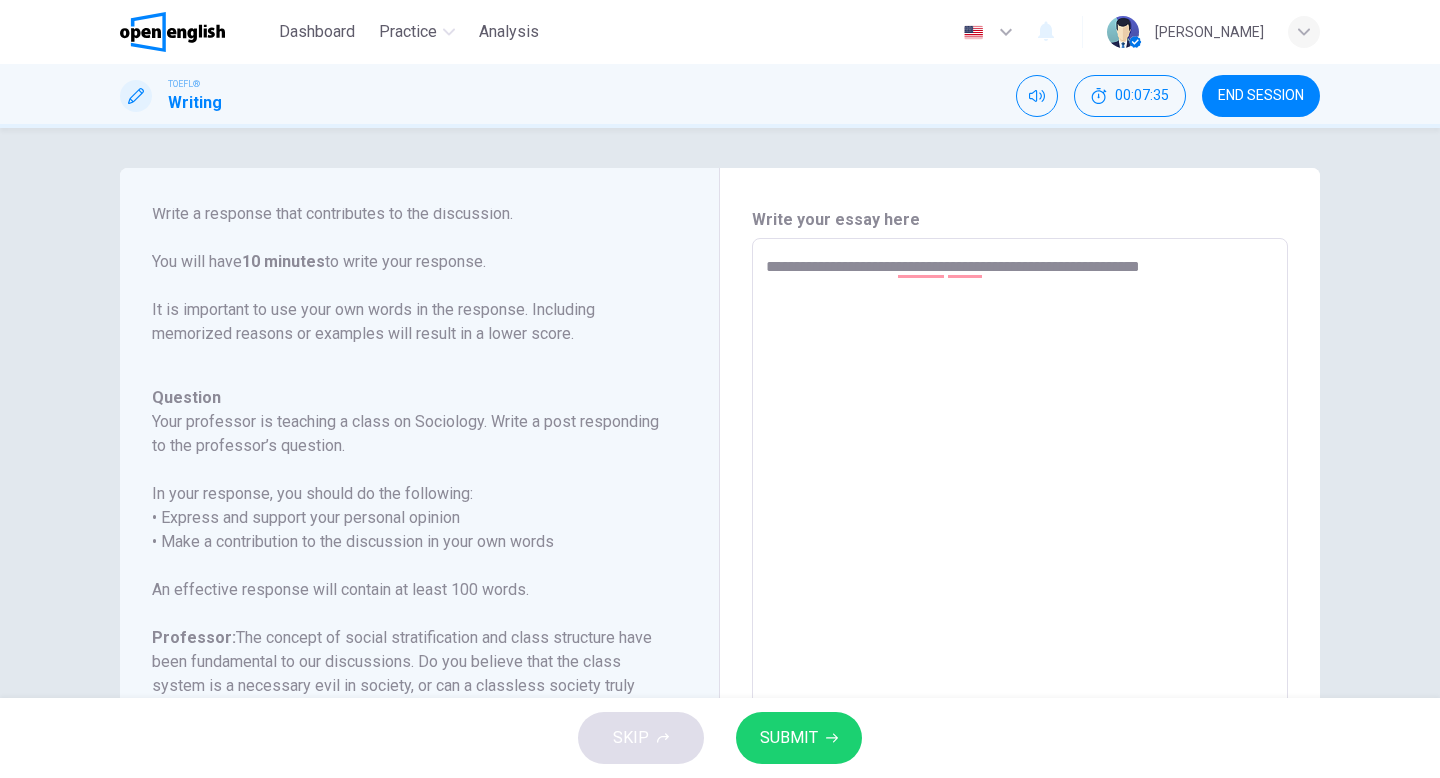 type on "*" 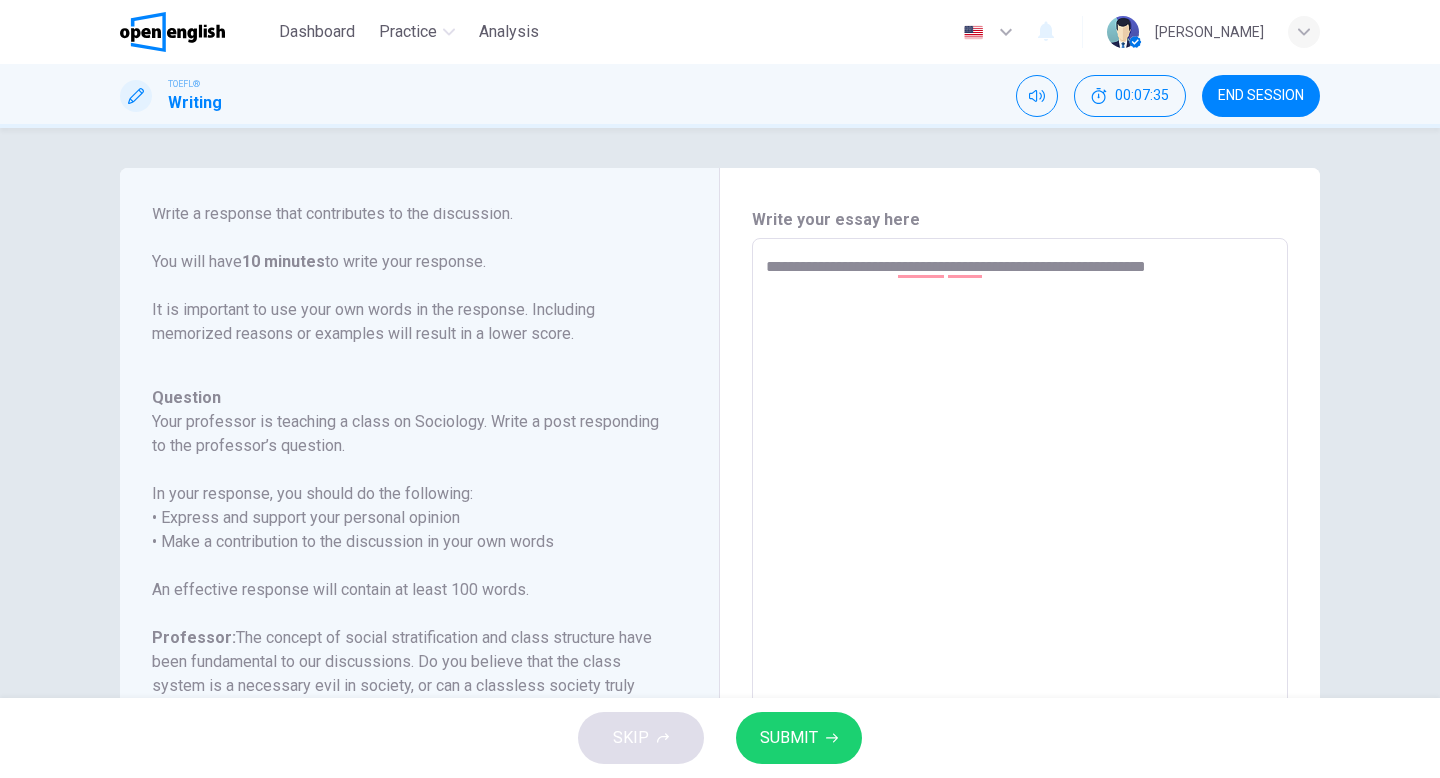 type on "**********" 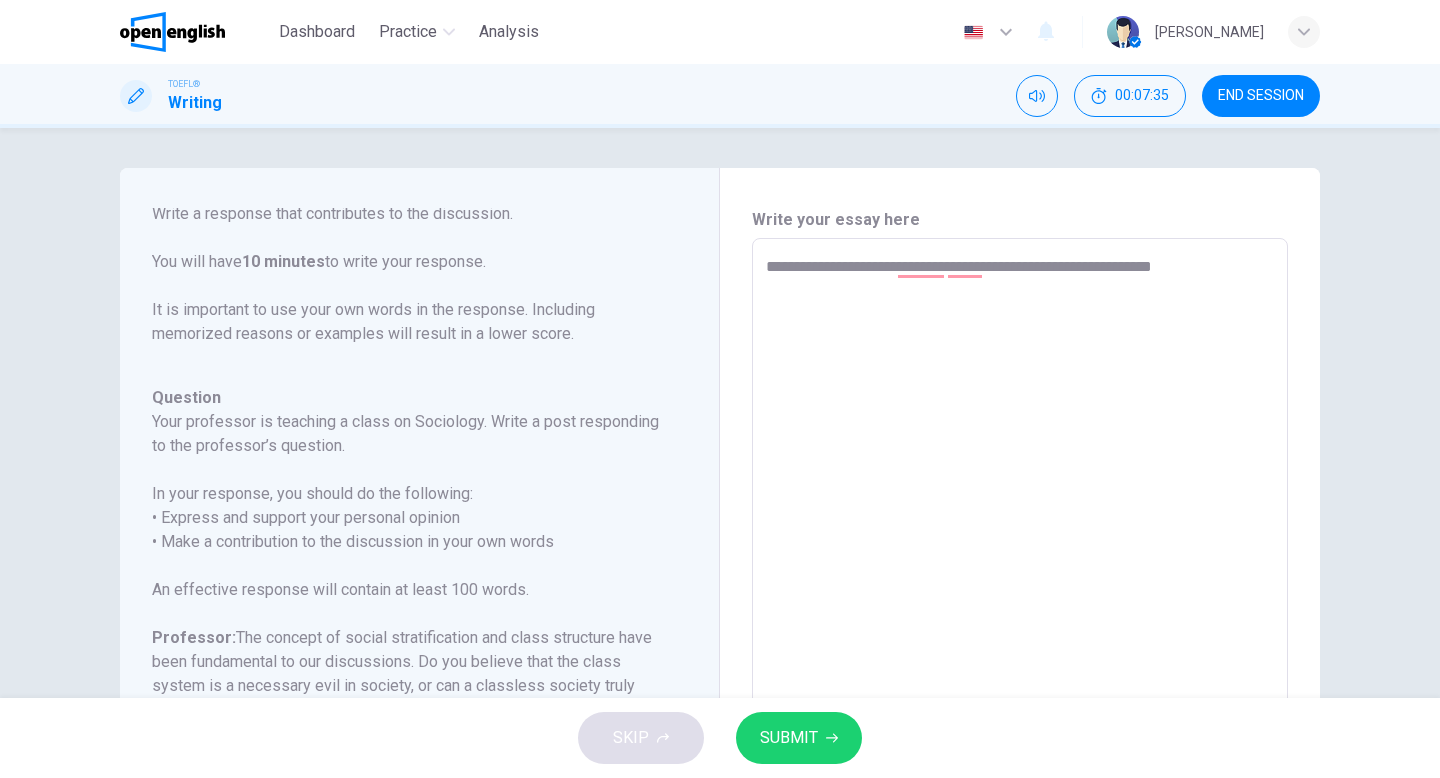 type on "*" 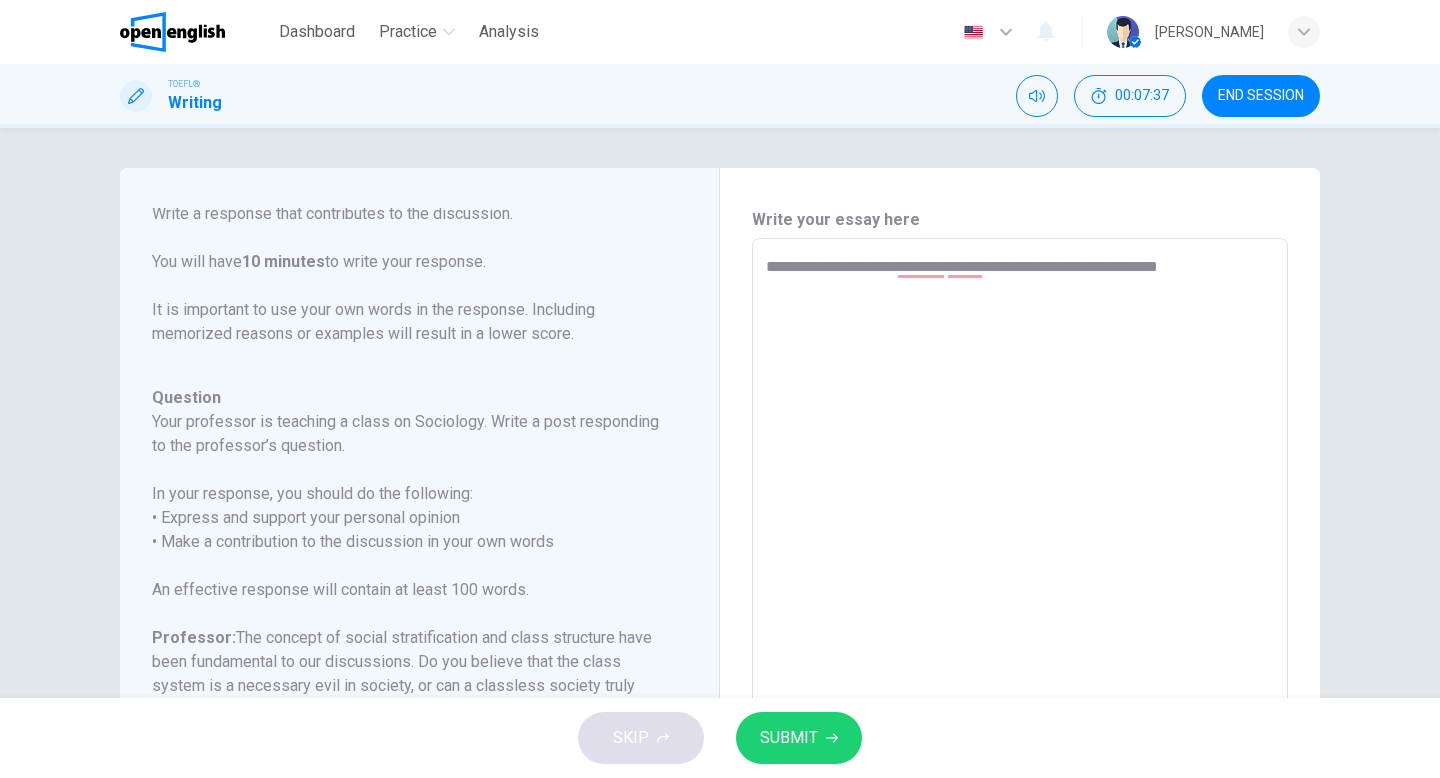 type on "**********" 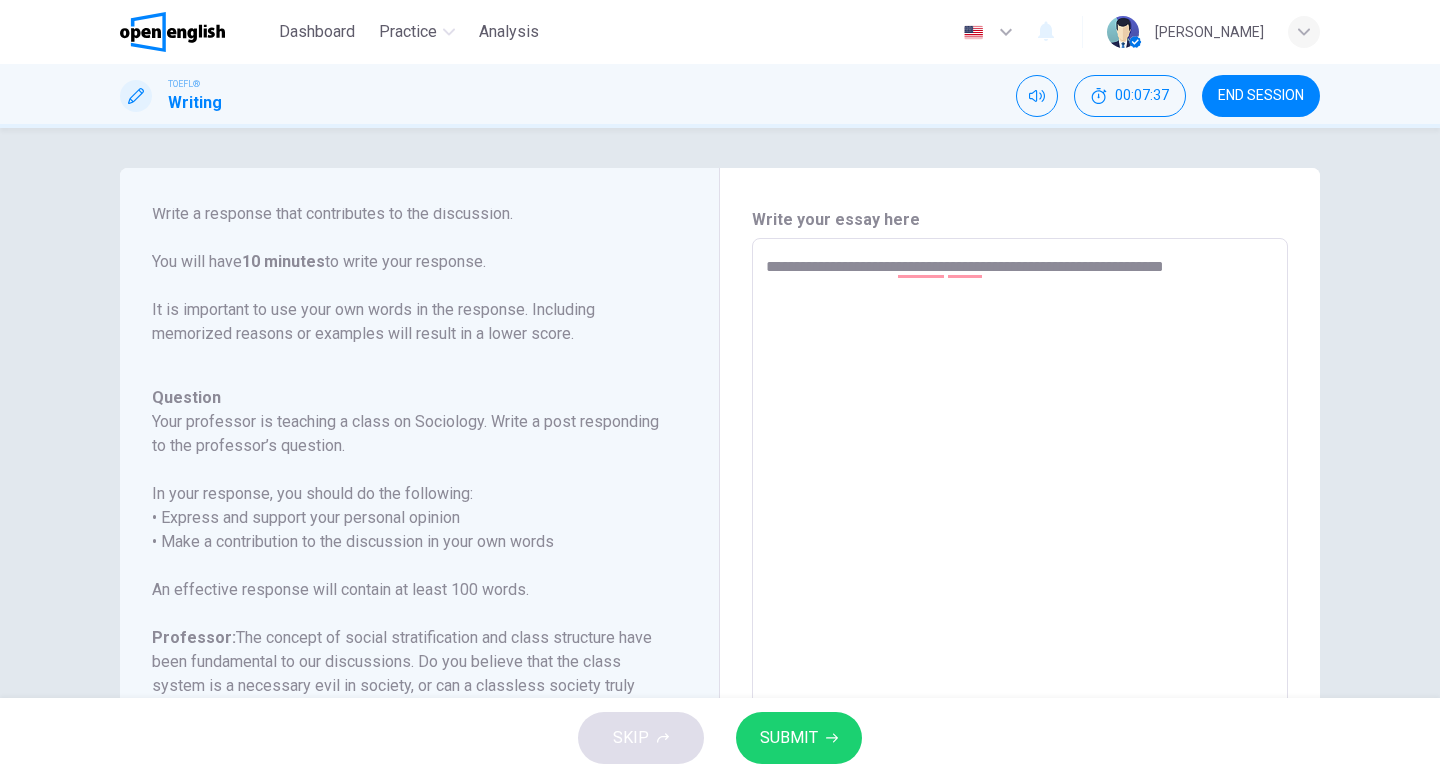 type on "*" 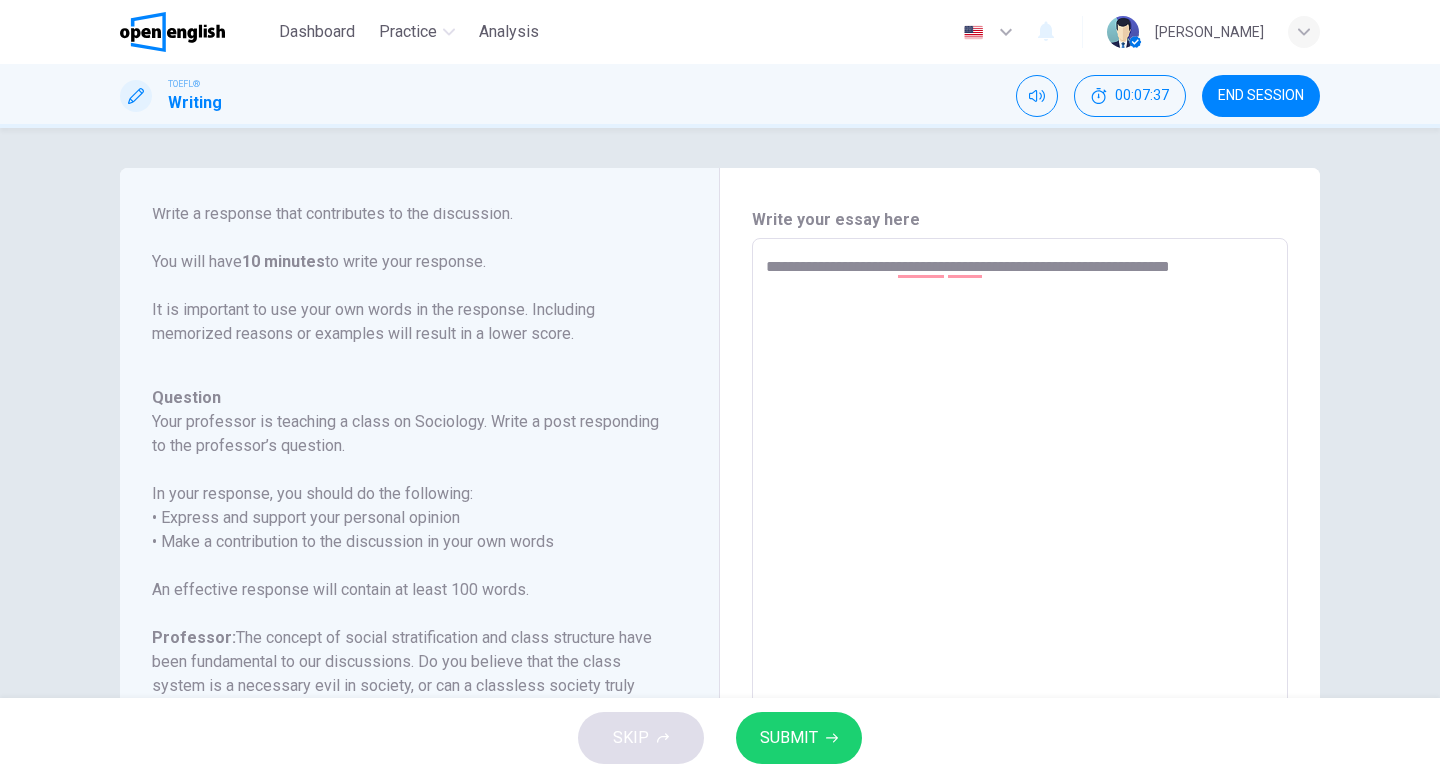 type on "**********" 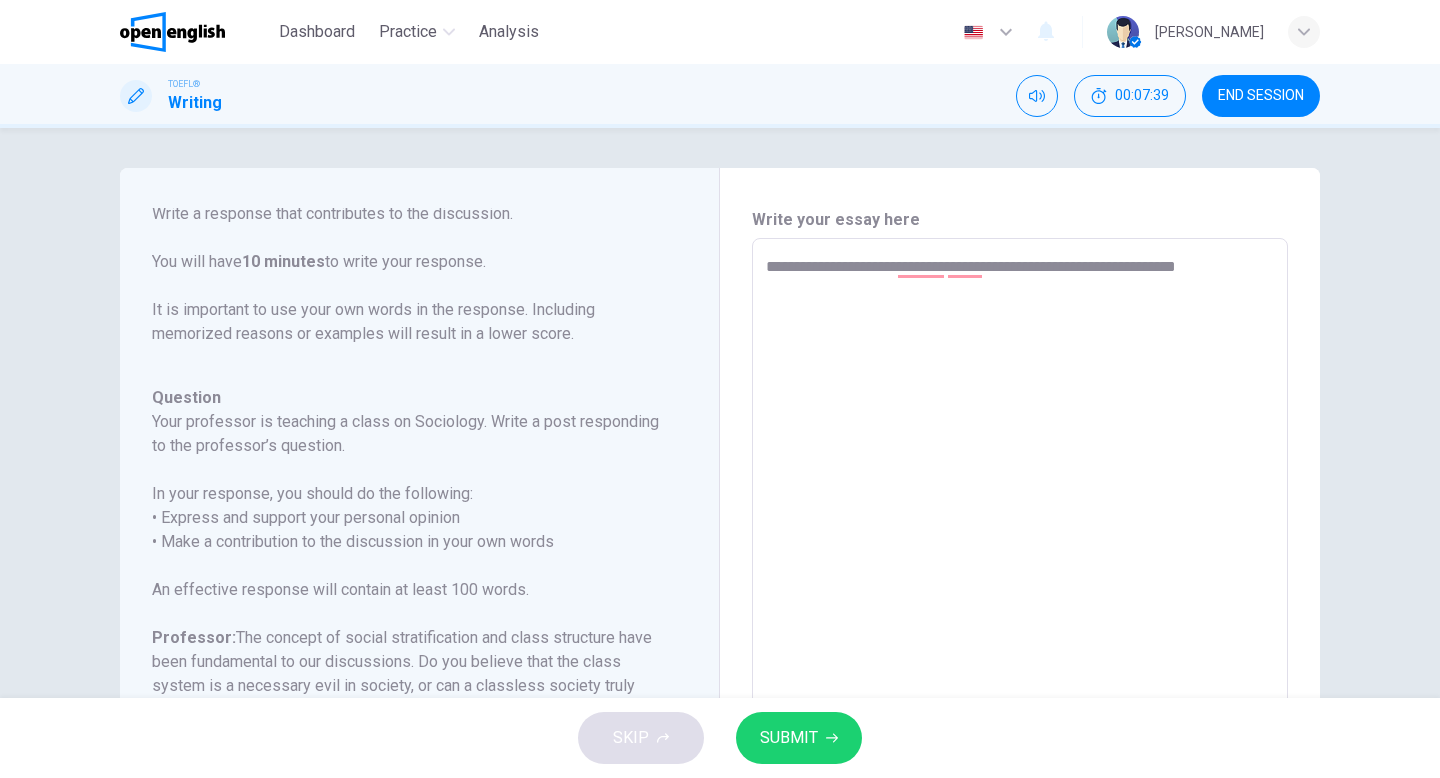 type on "*" 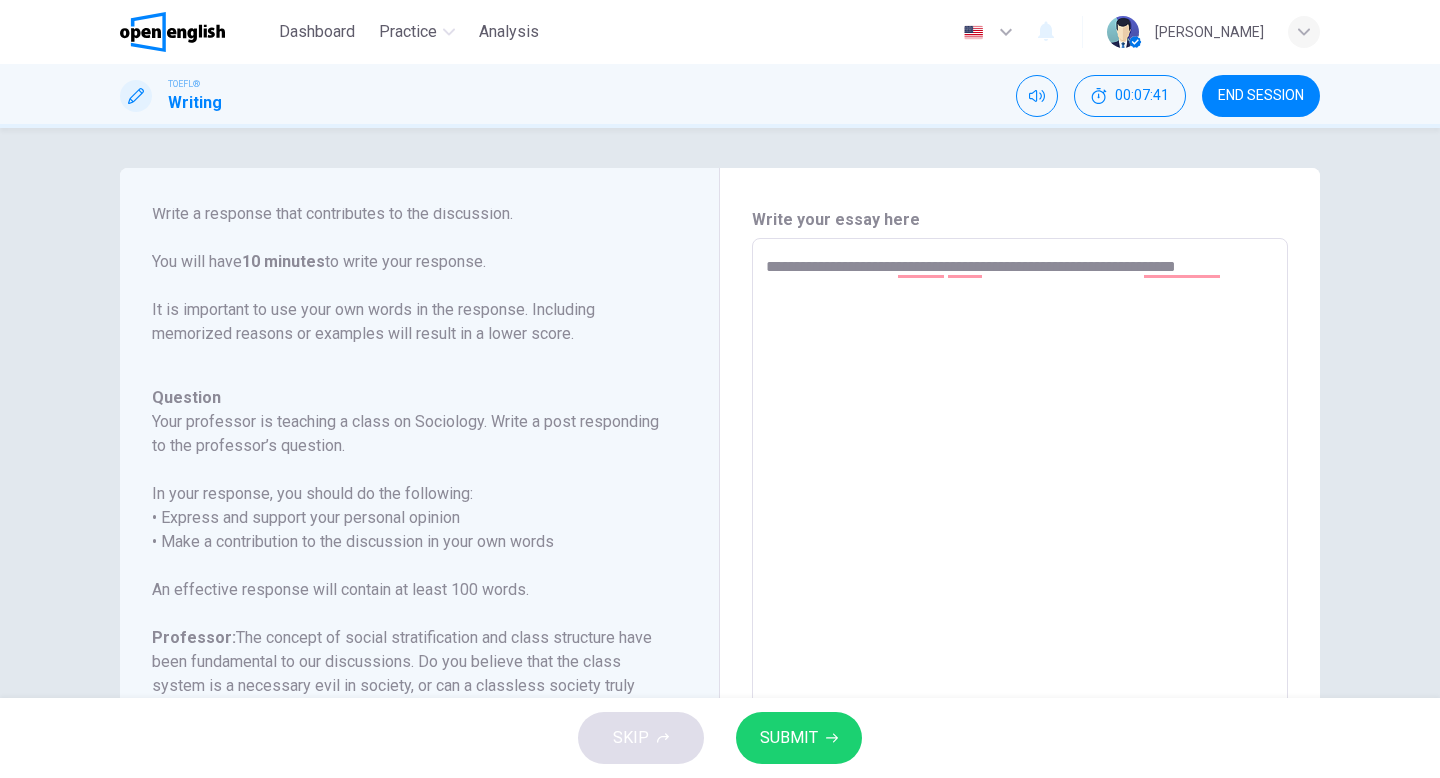 type on "**********" 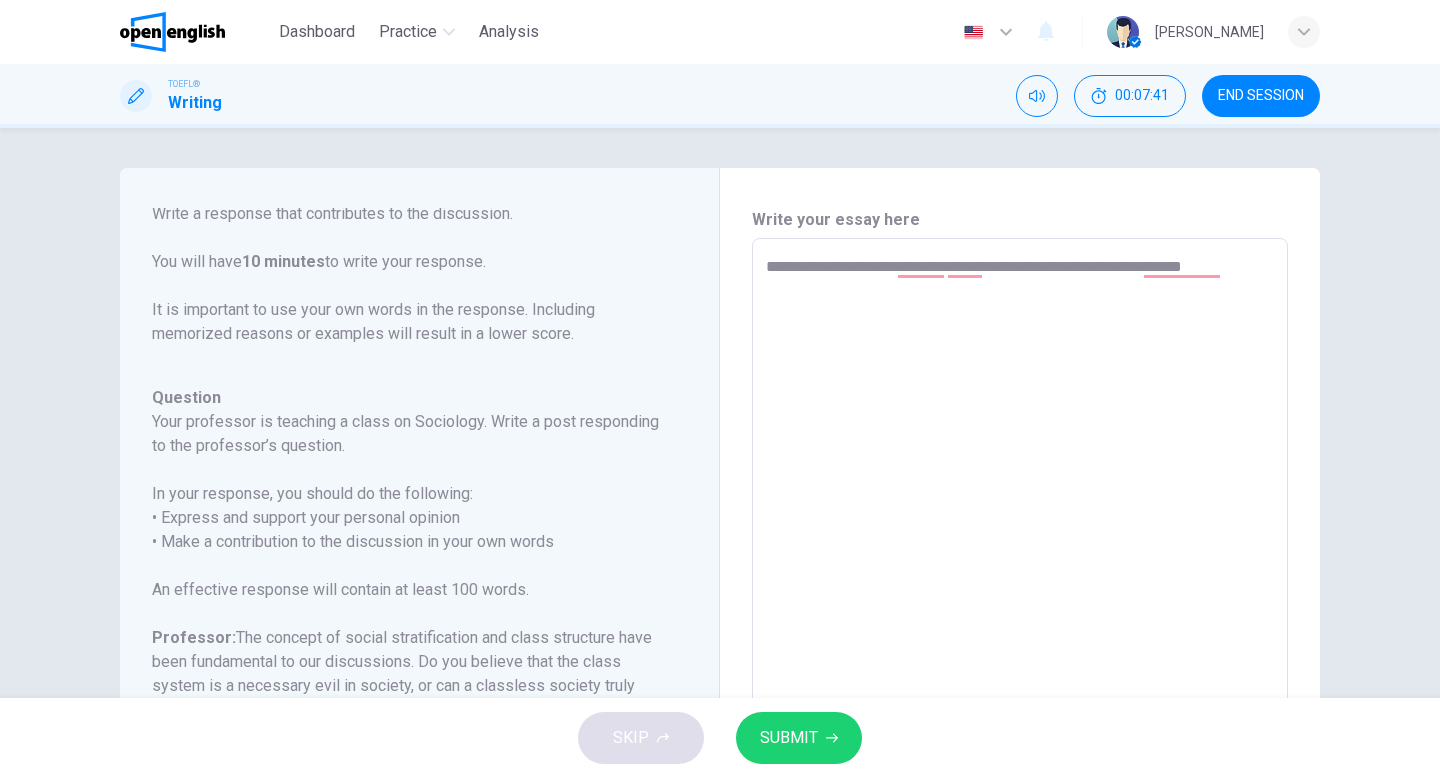 type on "**********" 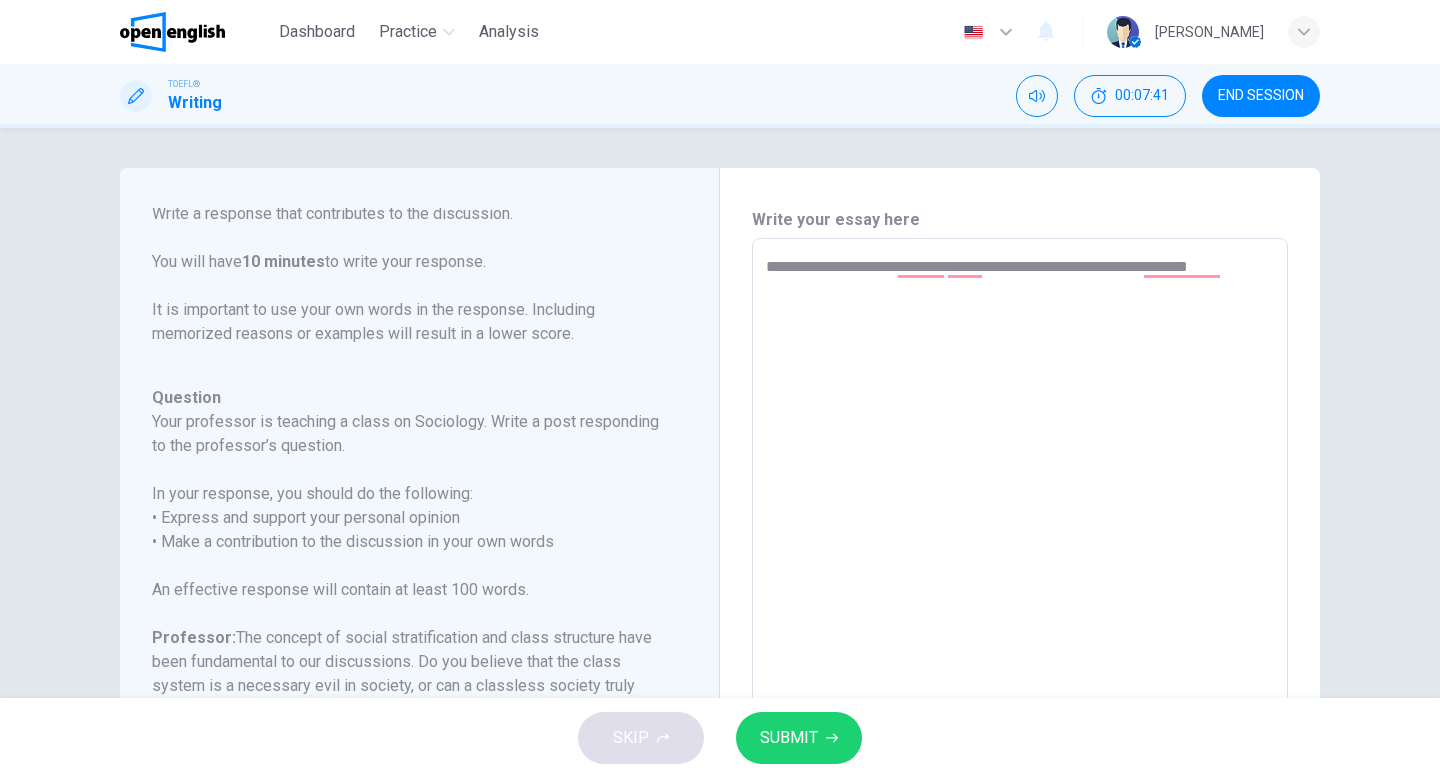 type on "*" 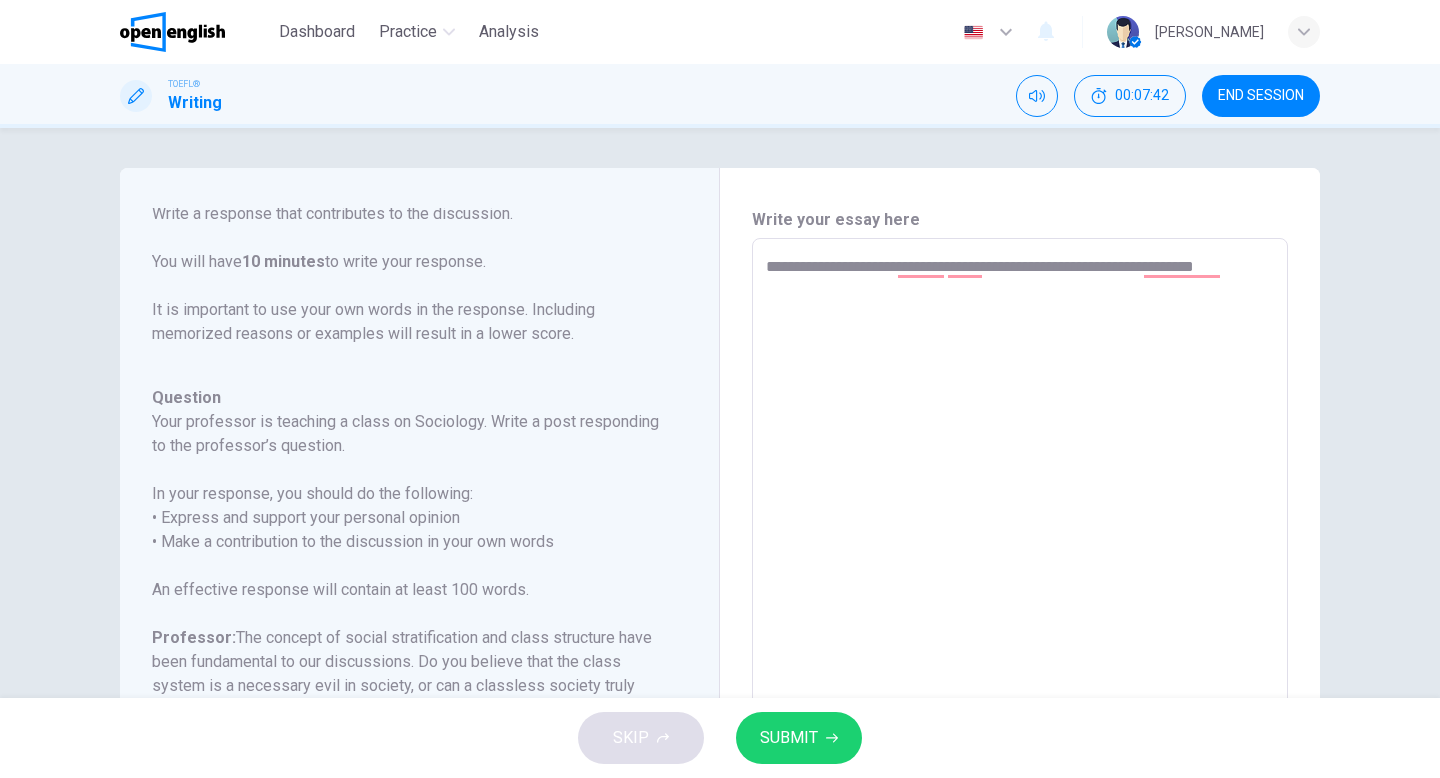 type on "**********" 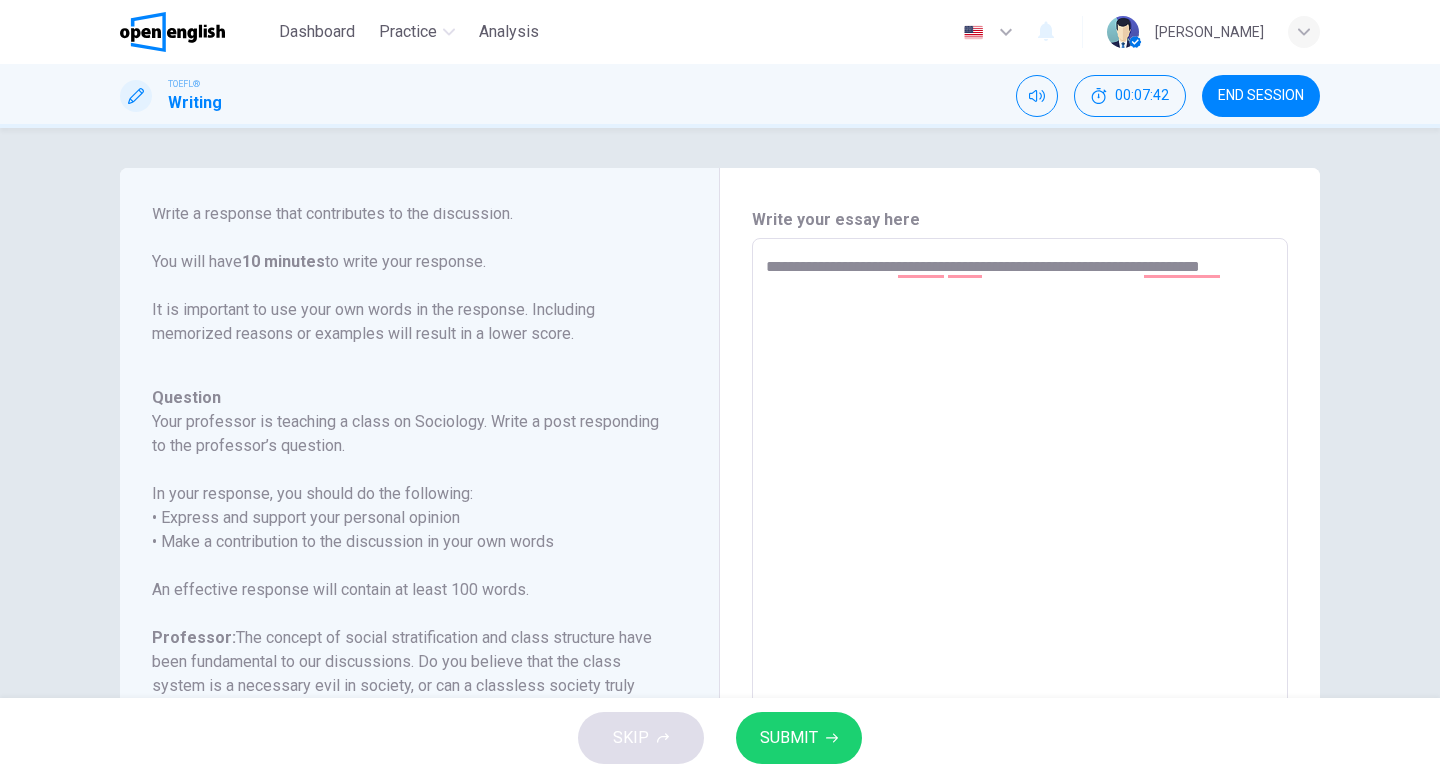 type on "*" 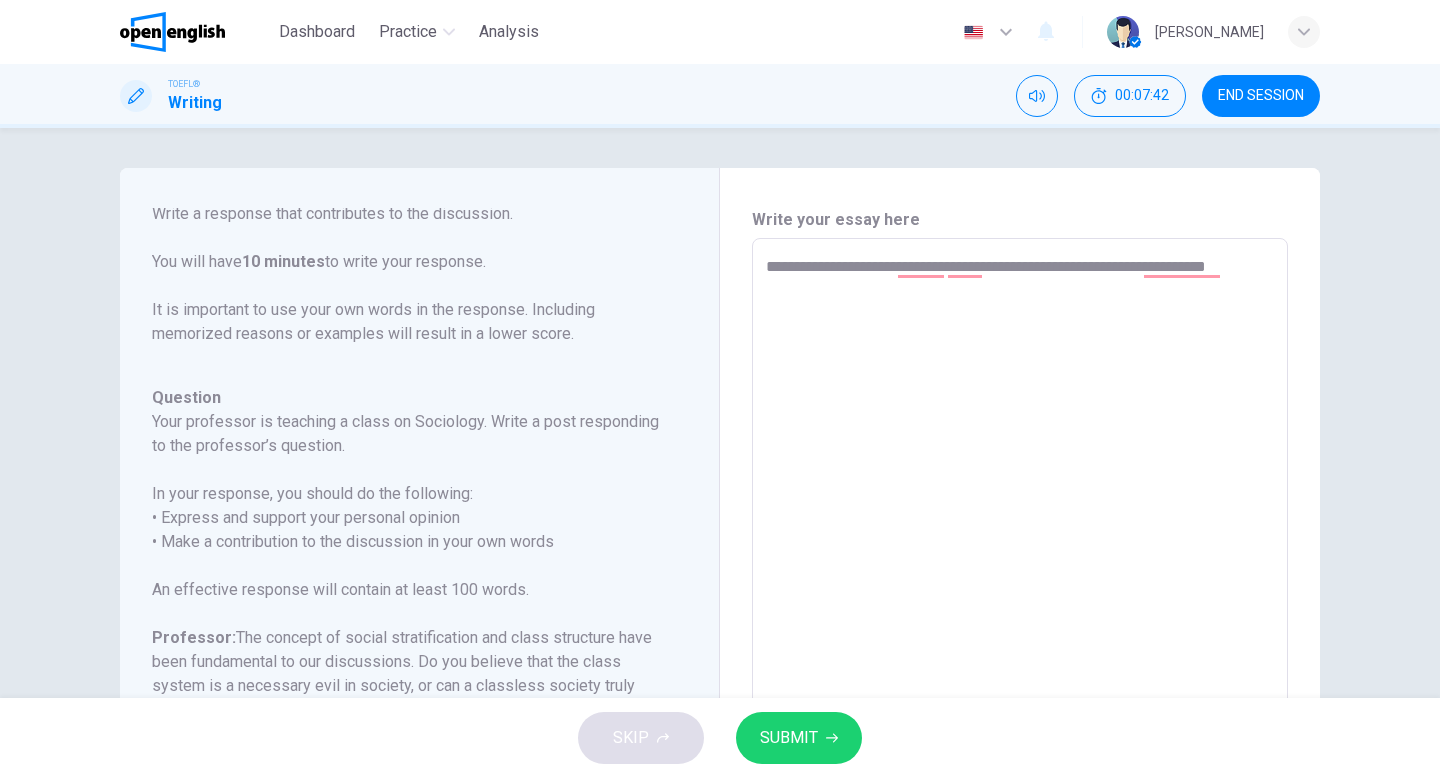 type on "*" 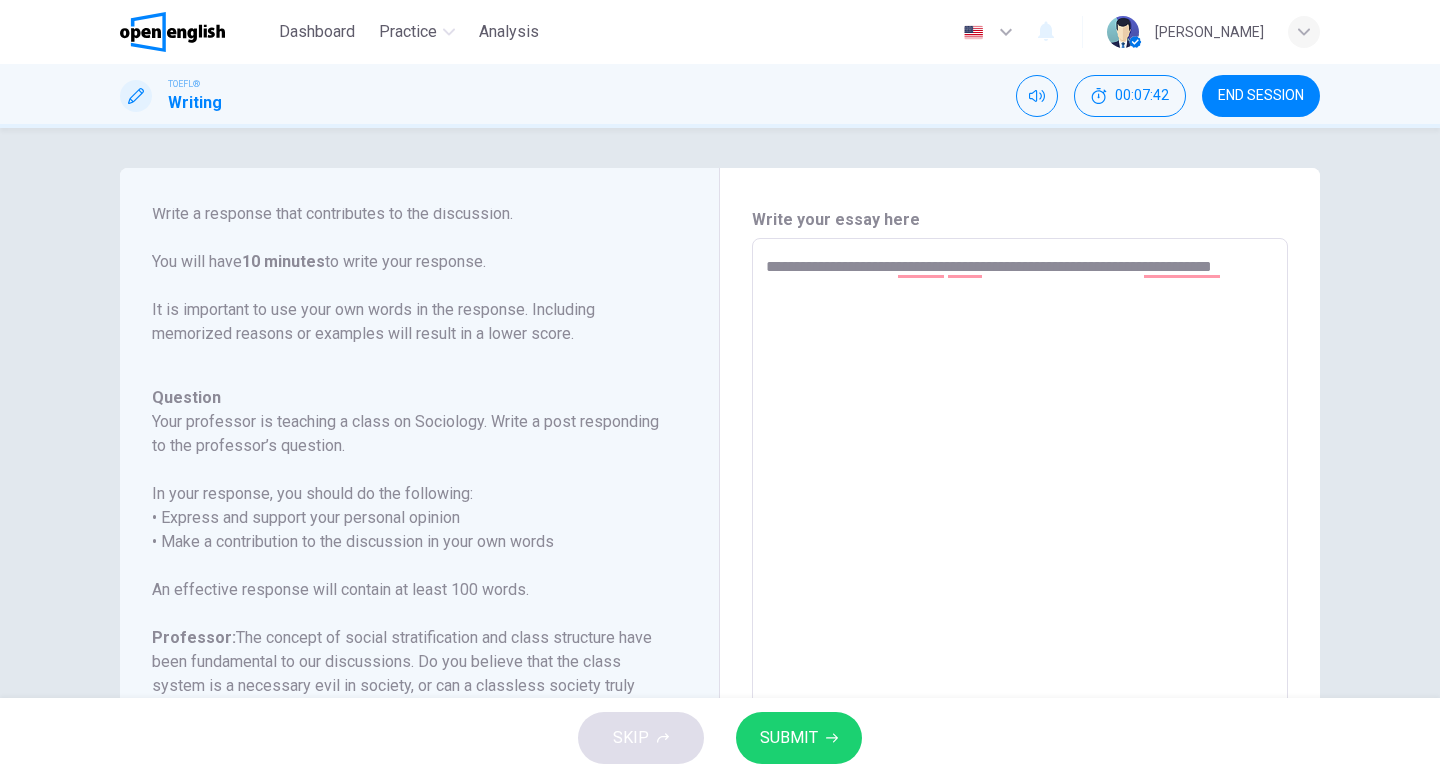 type on "*" 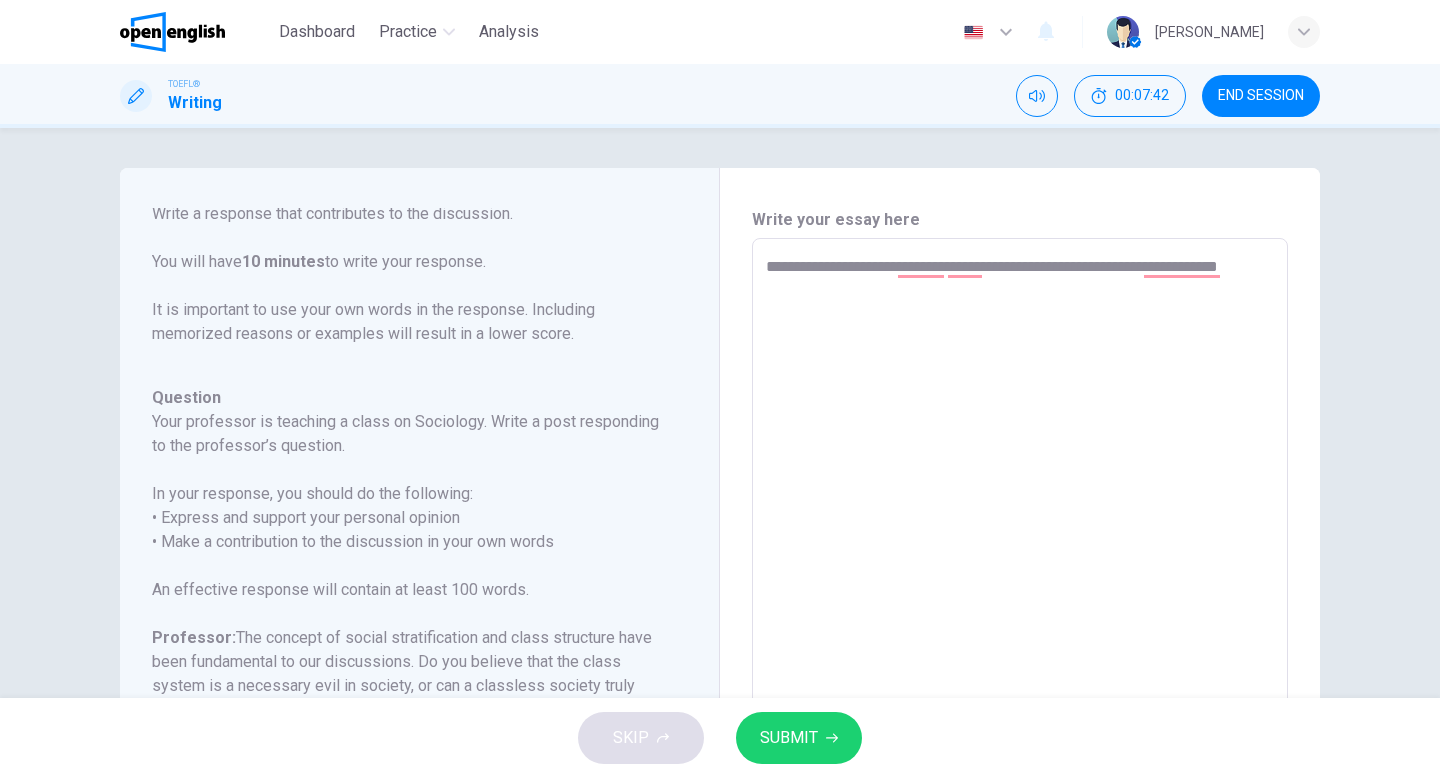 type on "**********" 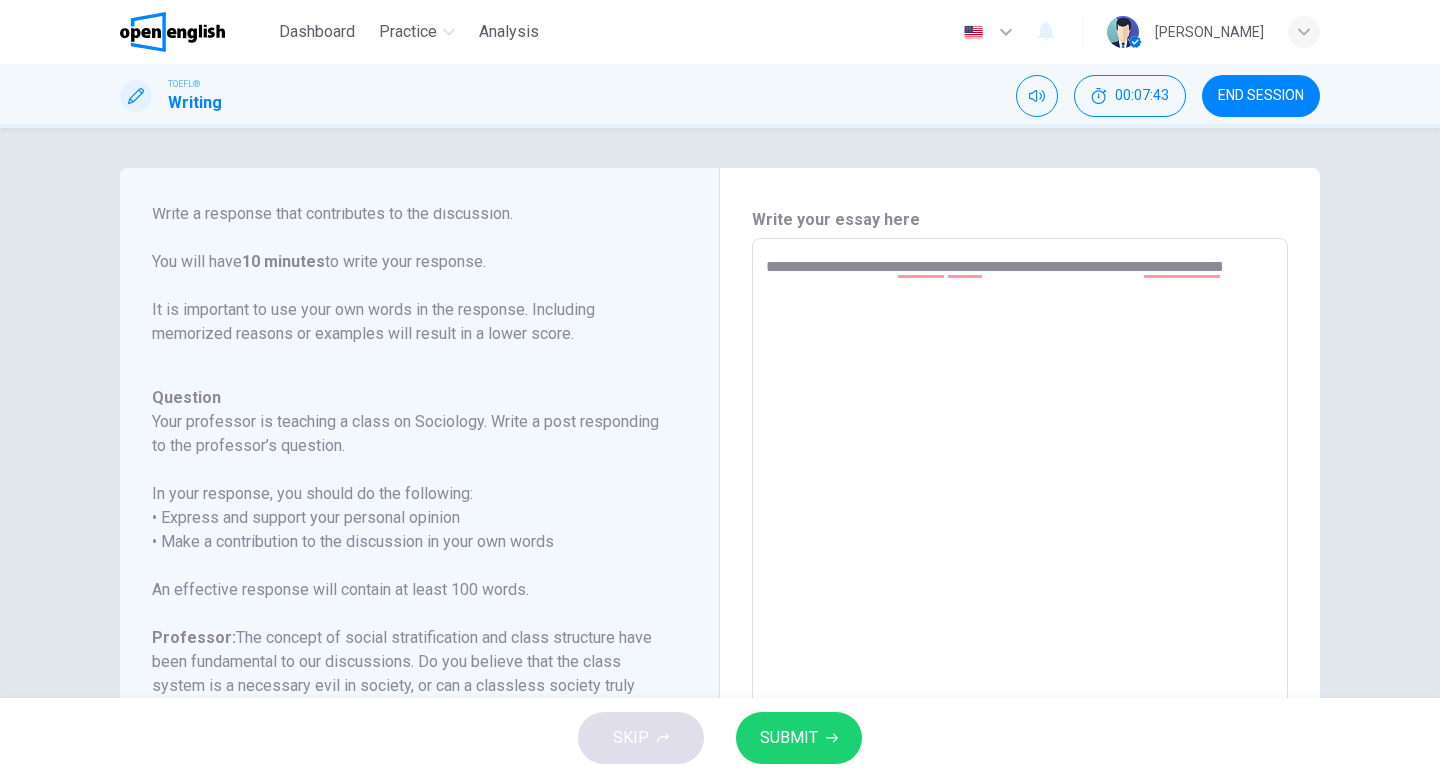 type on "*" 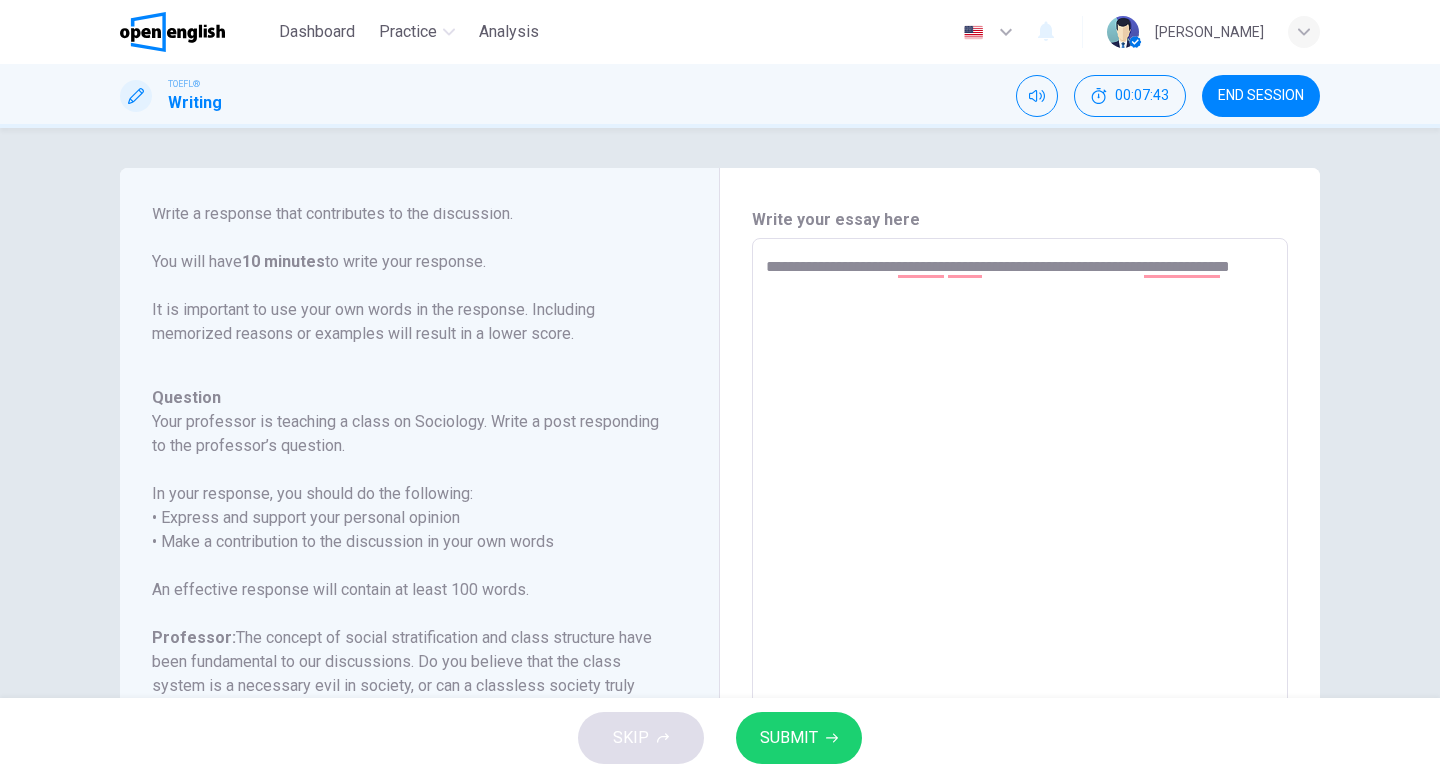 type on "*" 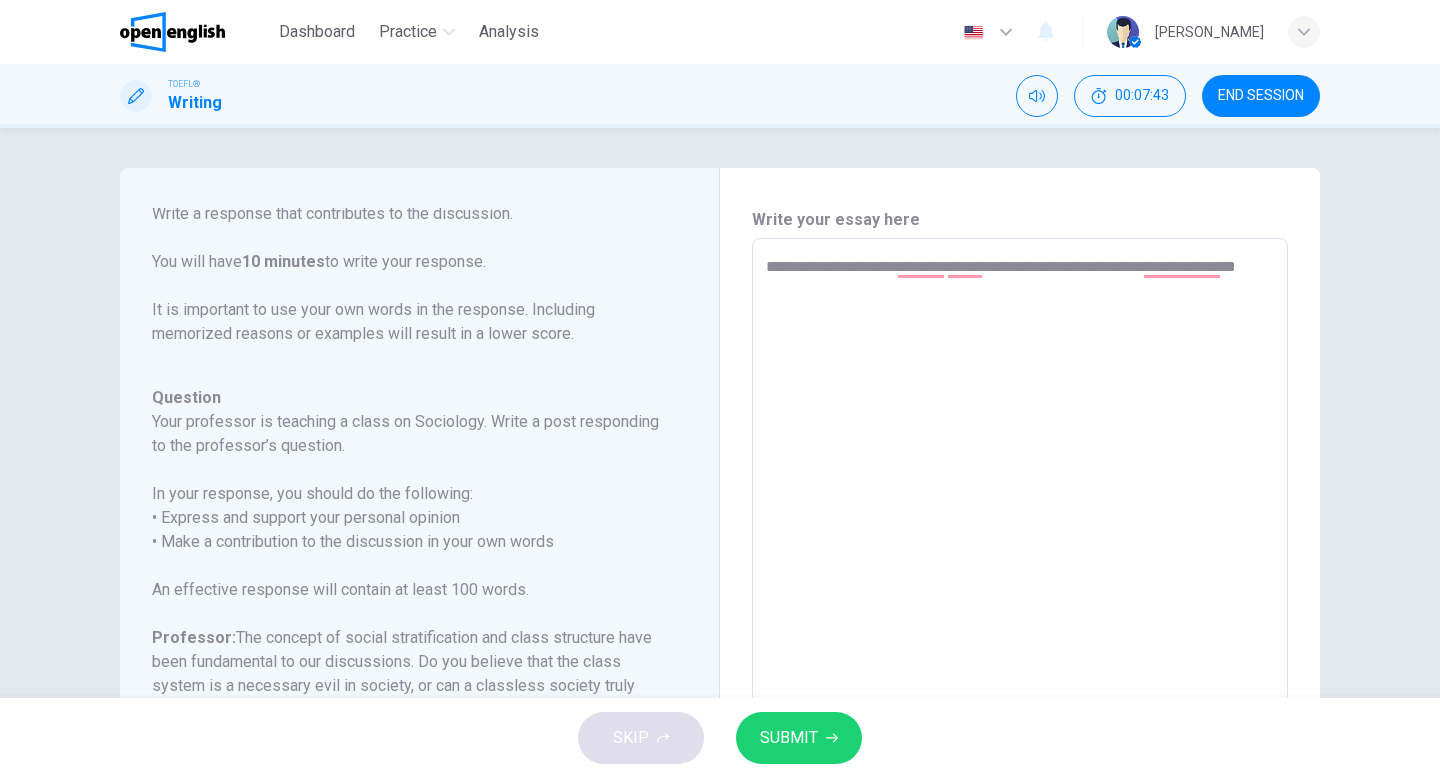 type on "*" 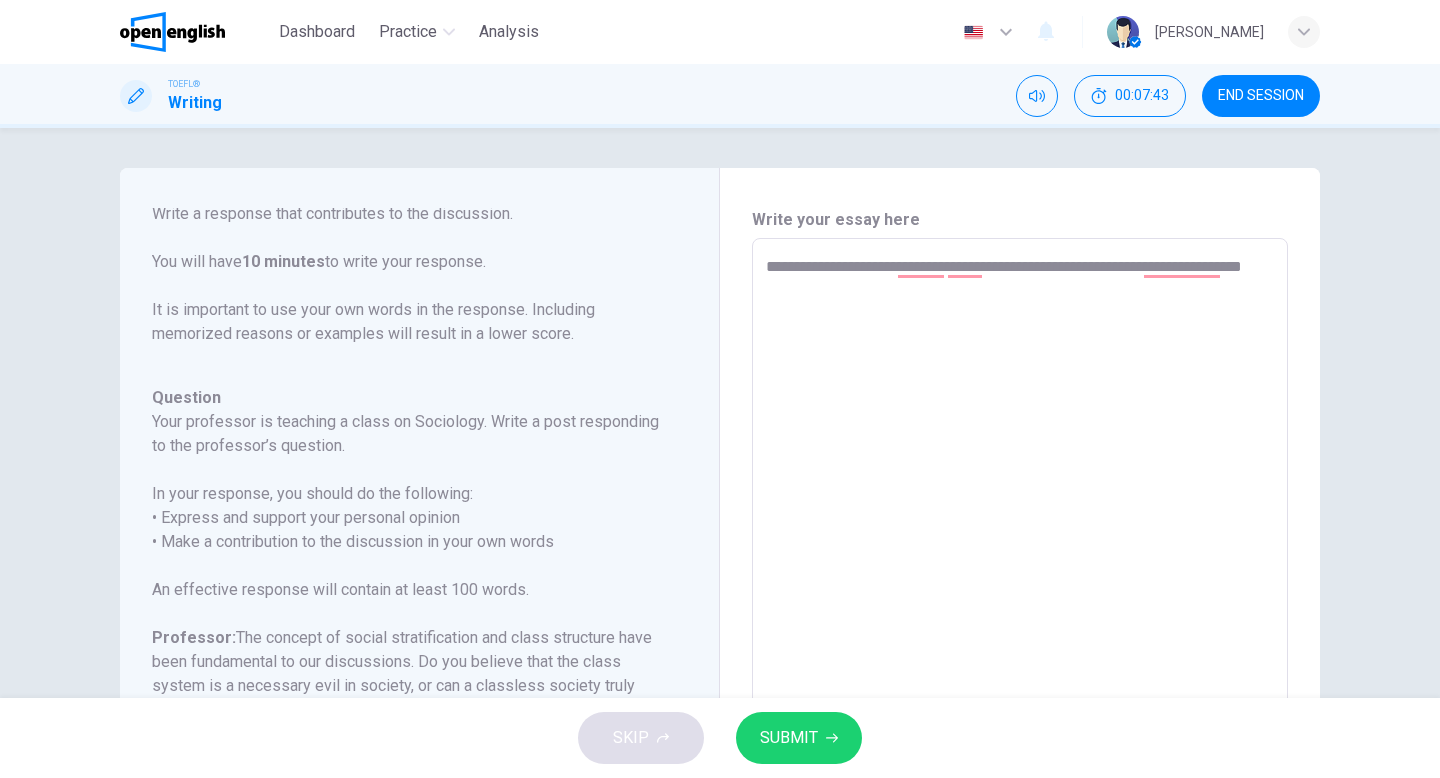 type on "*" 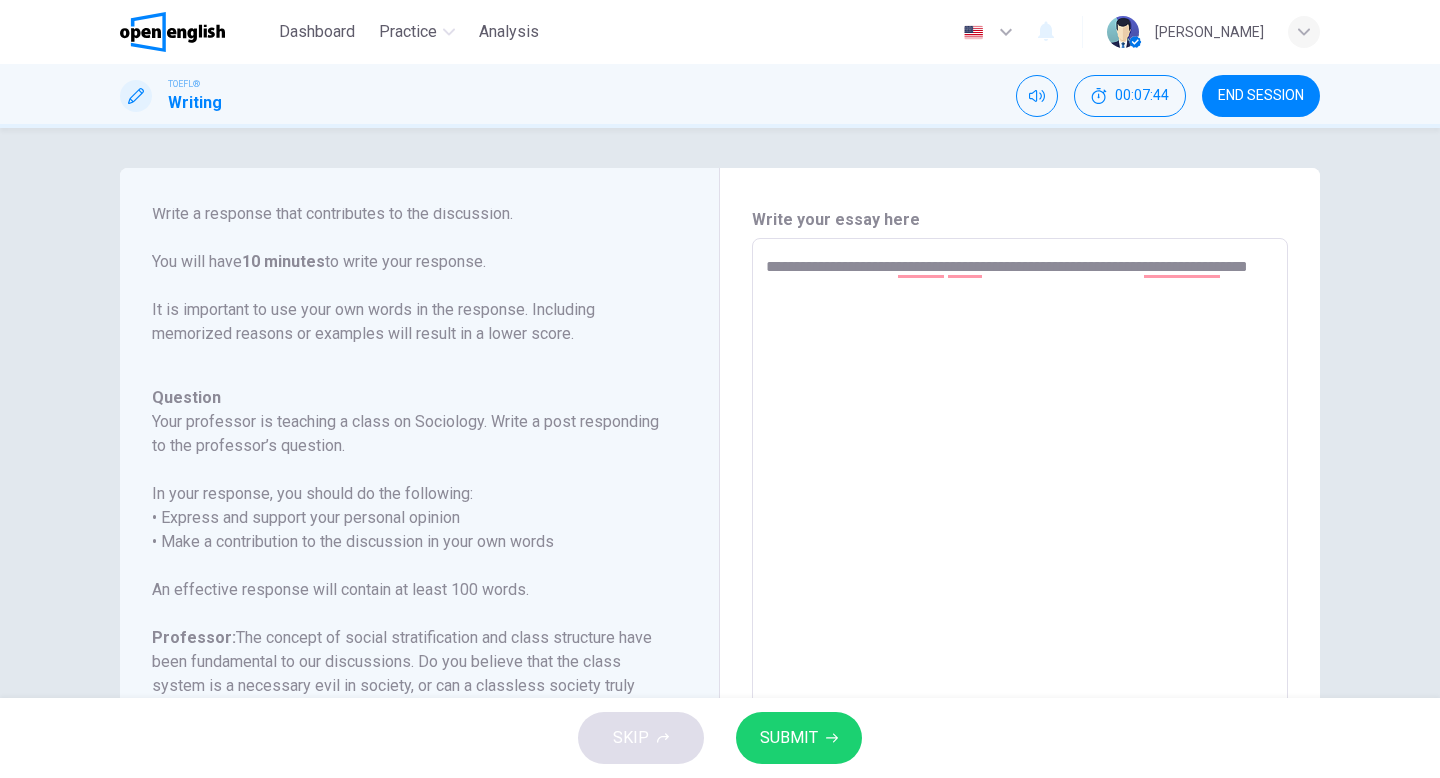 type on "**********" 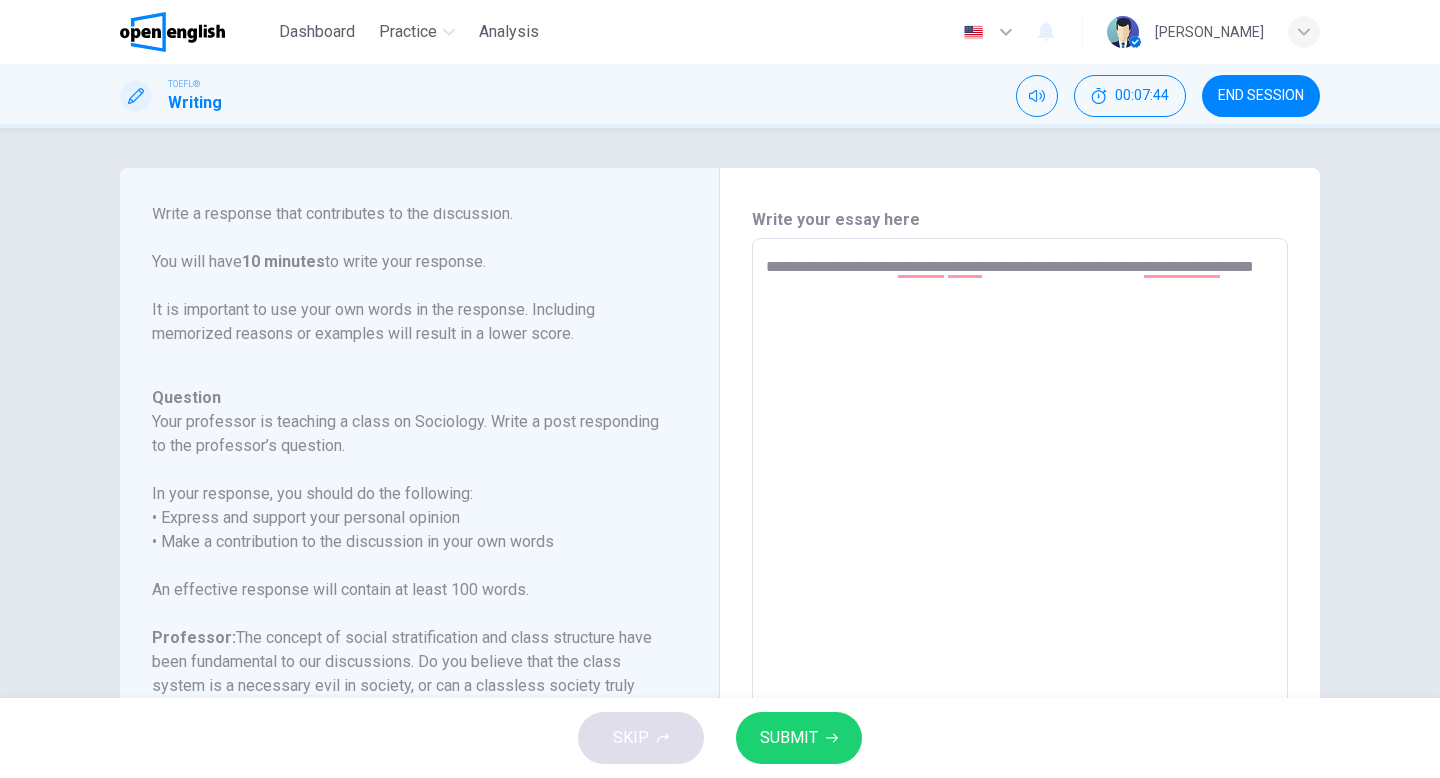type on "*" 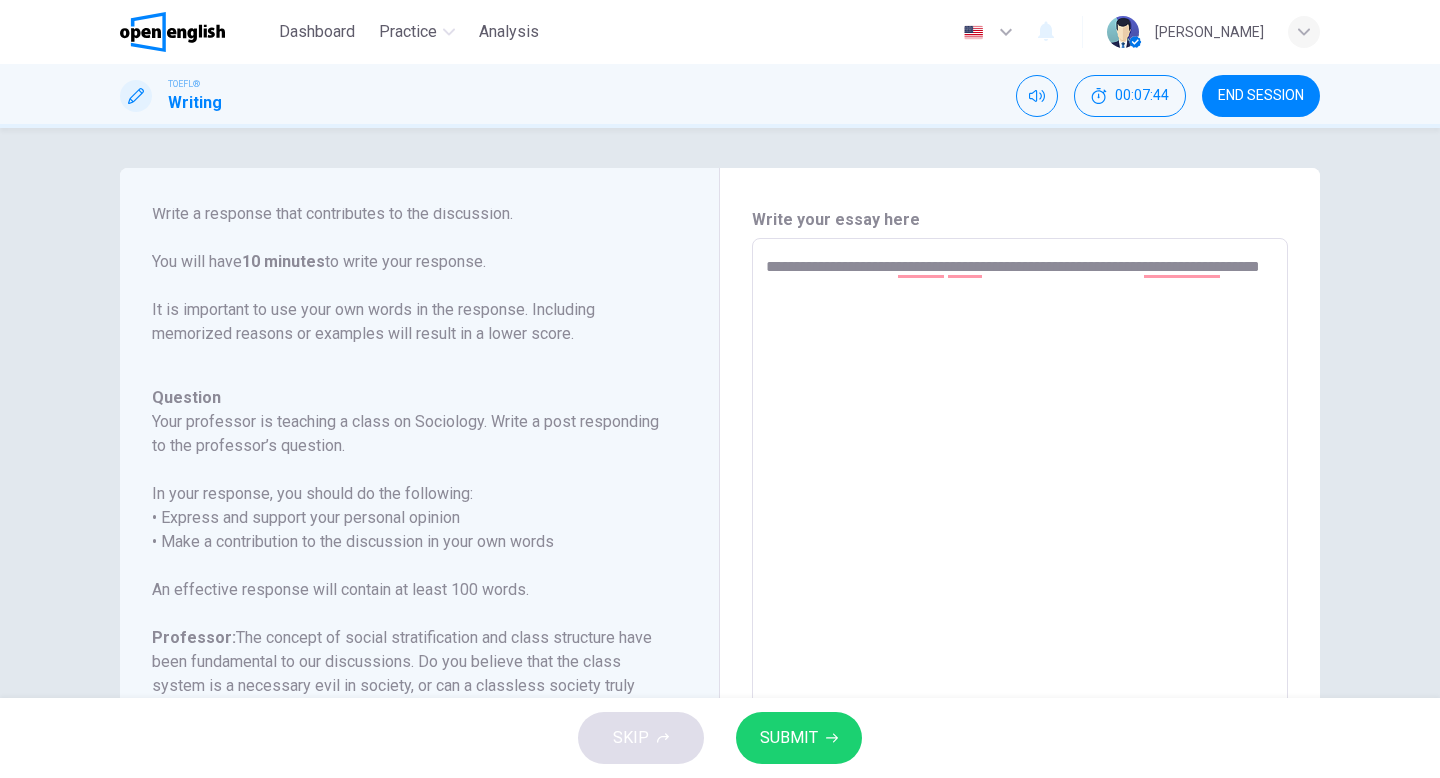 type on "*" 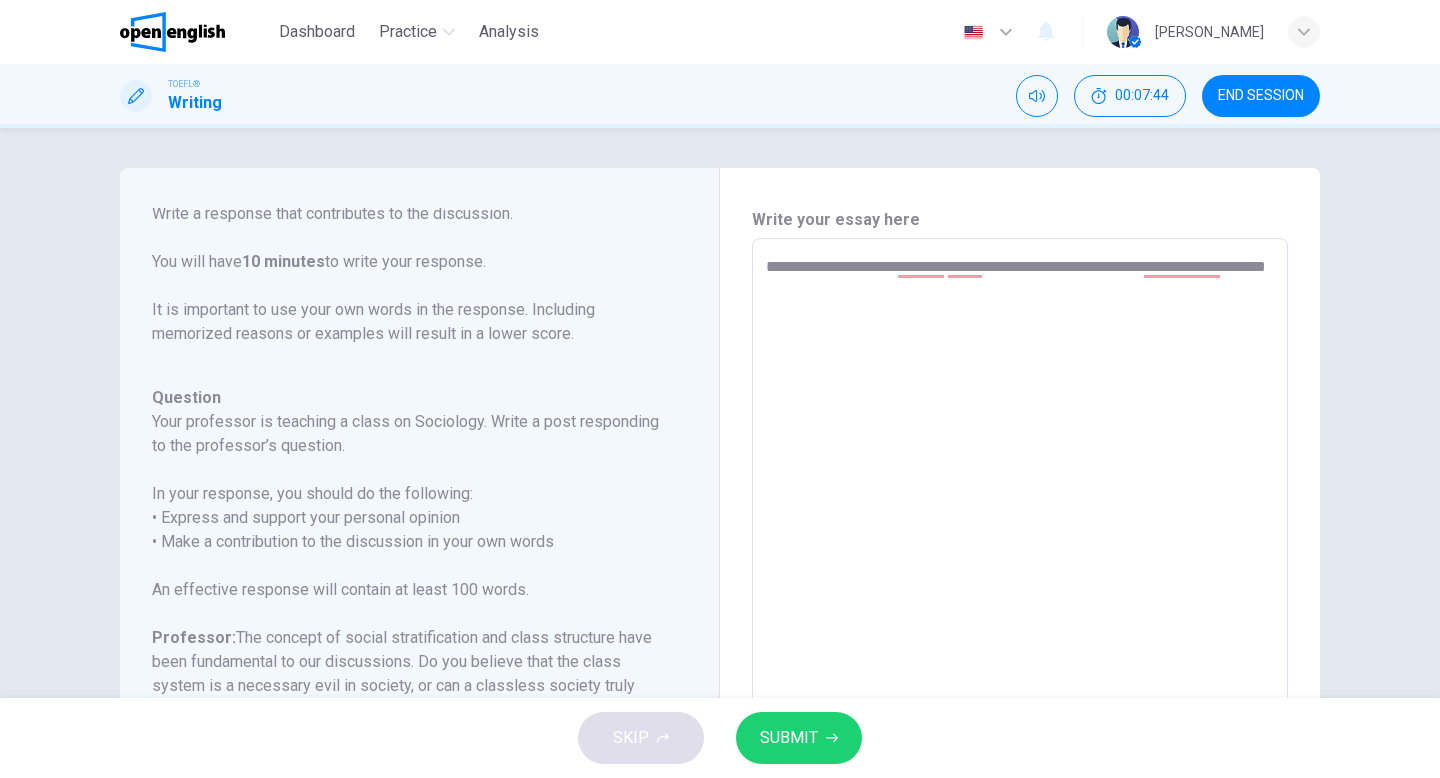 type on "*" 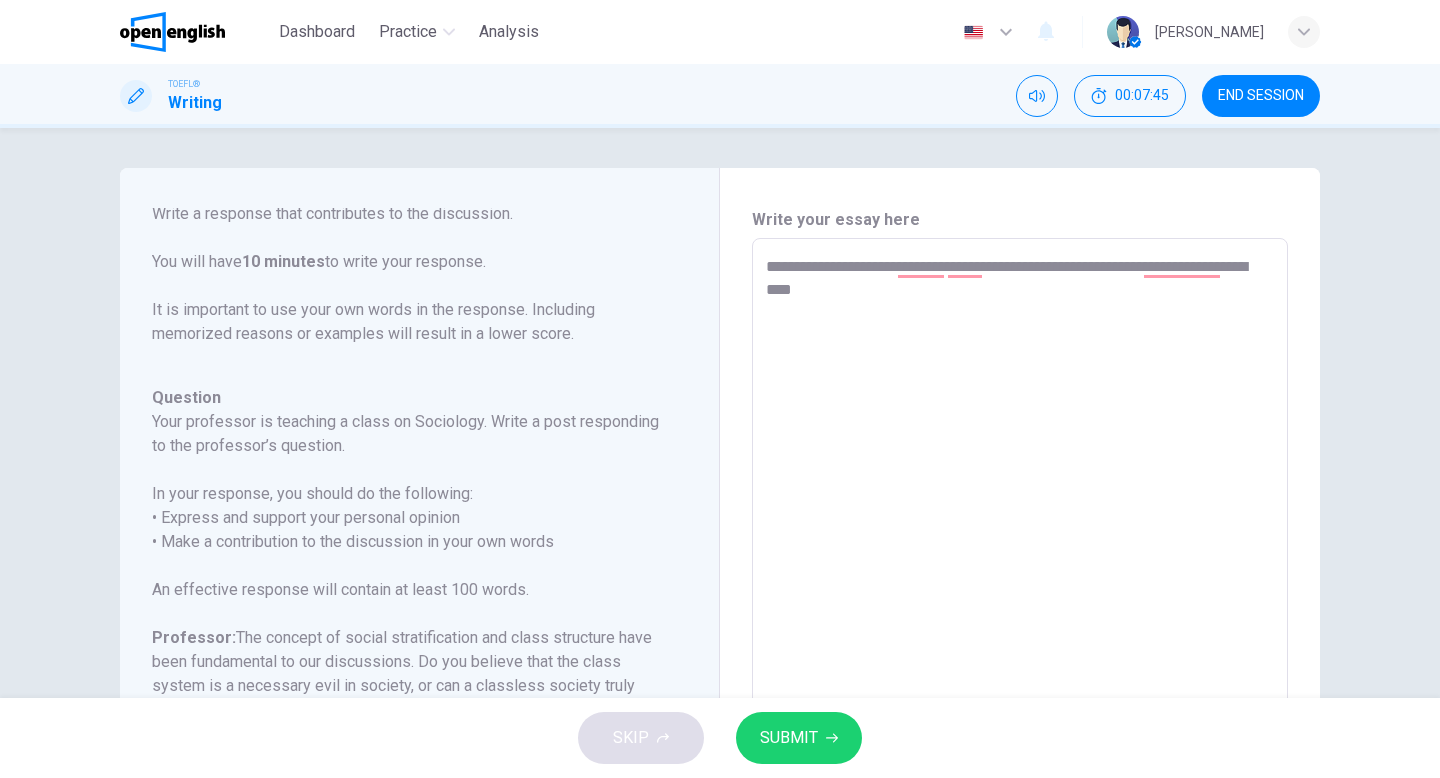 type on "**********" 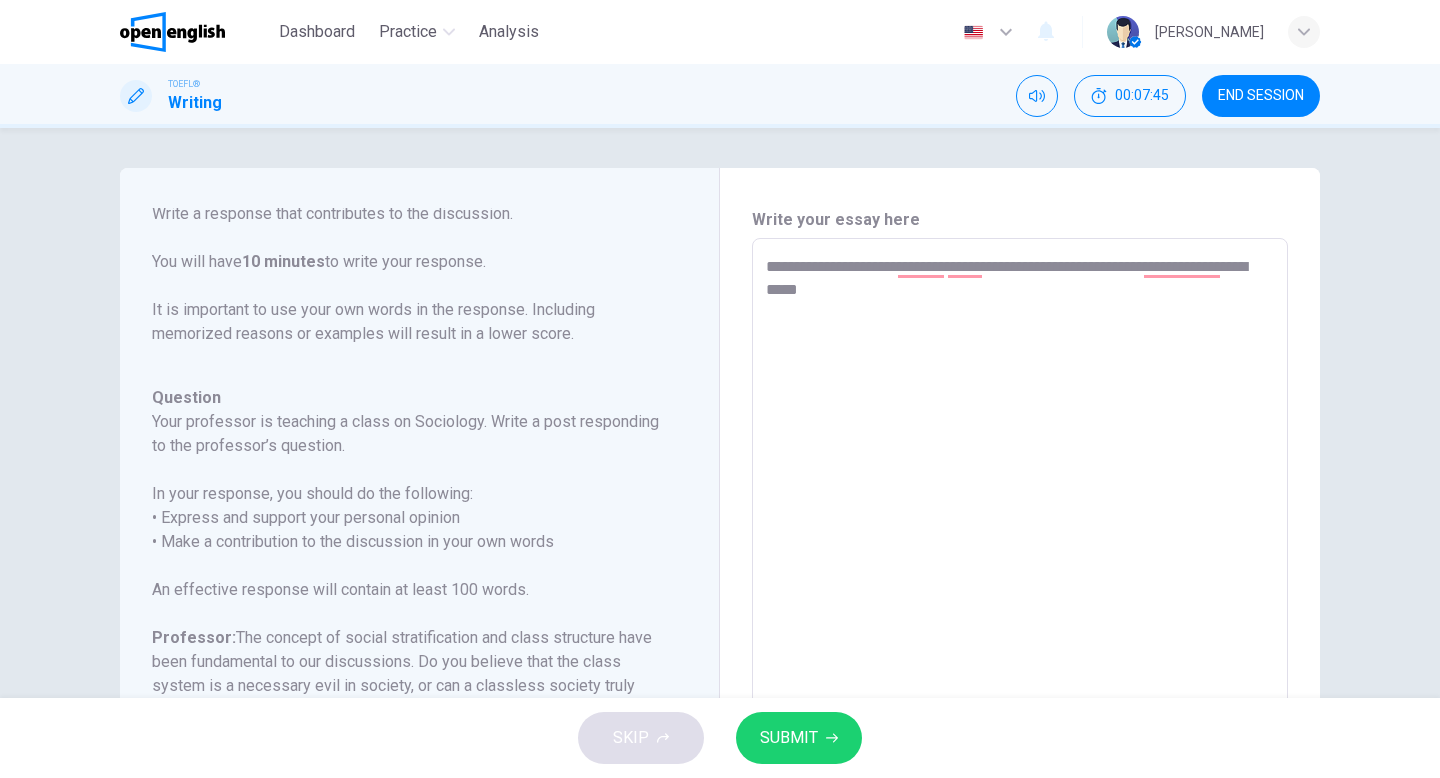 type on "*" 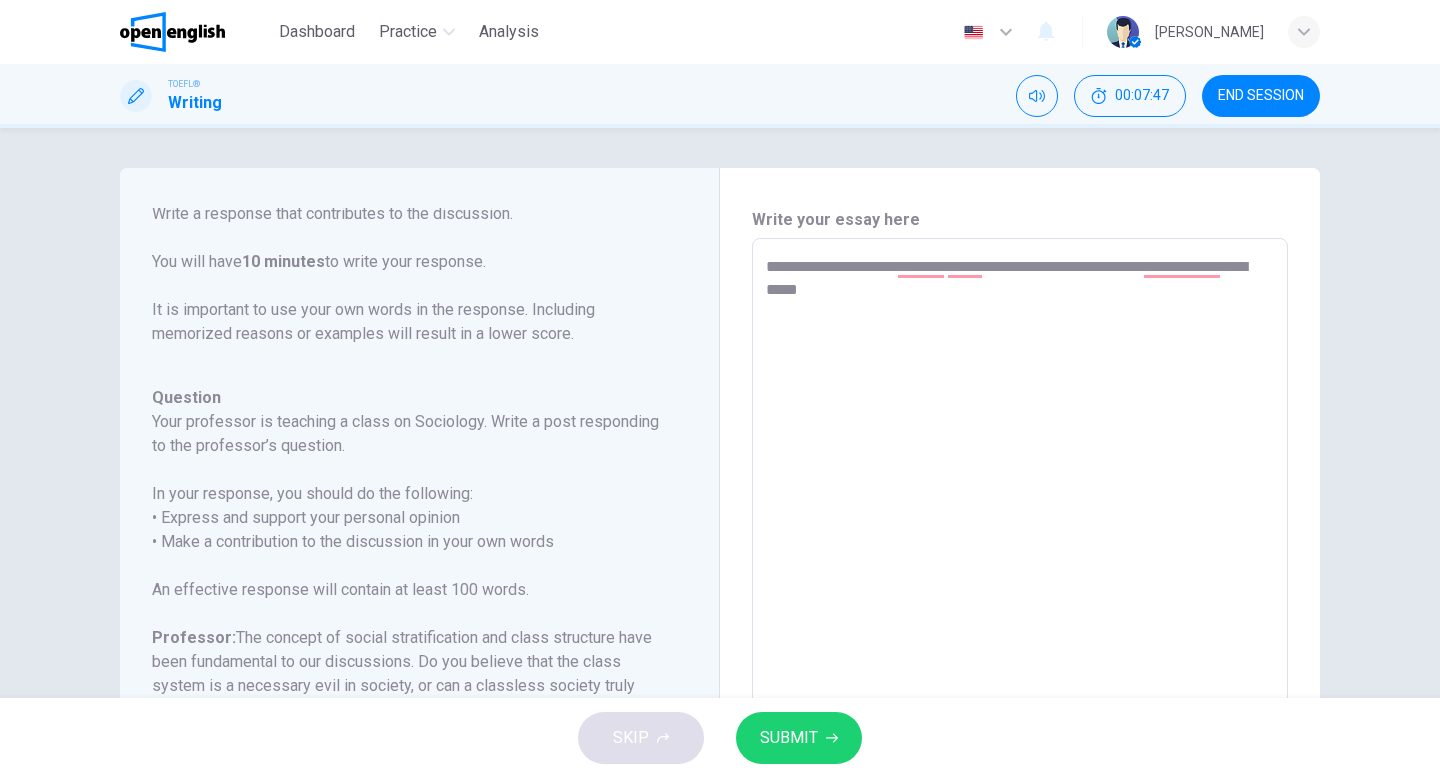 type on "**********" 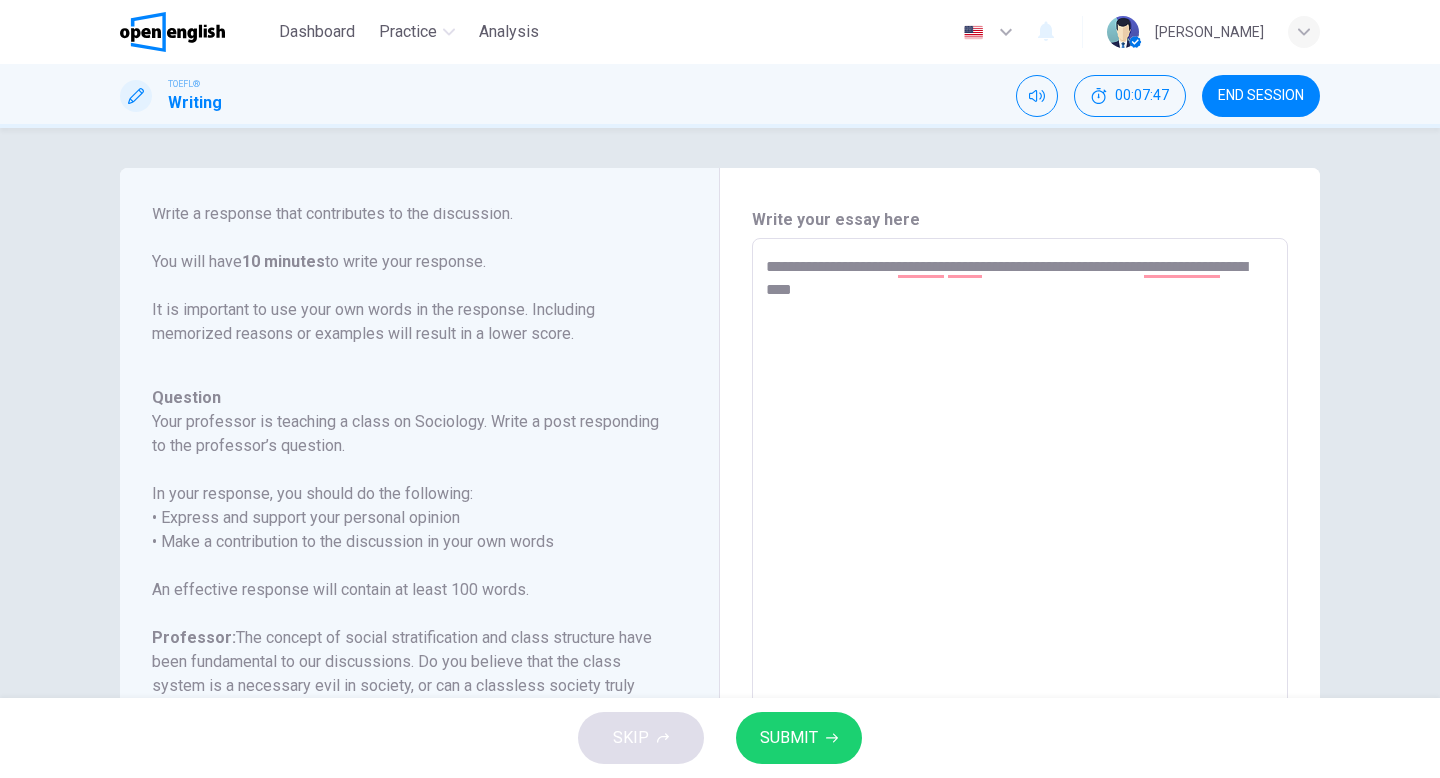type on "**********" 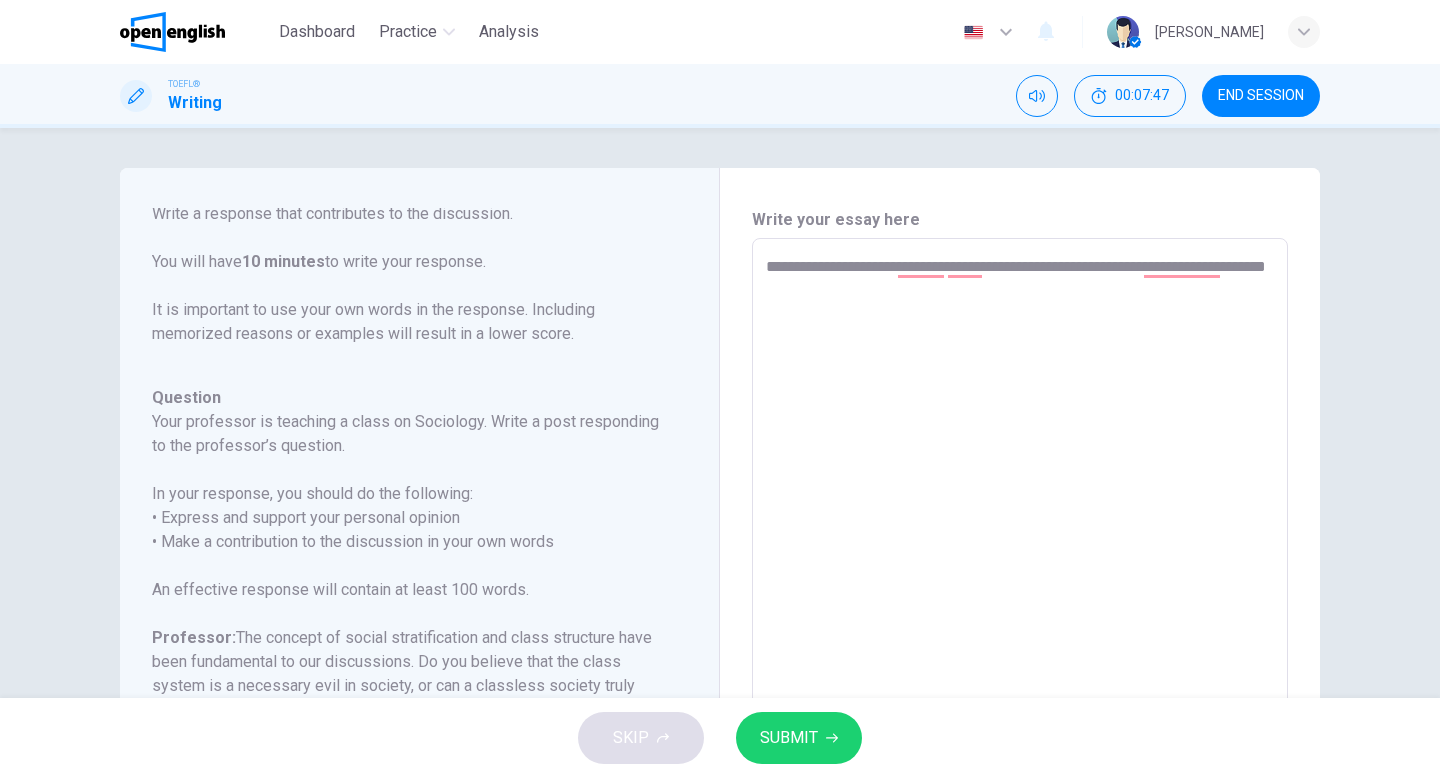 type on "*" 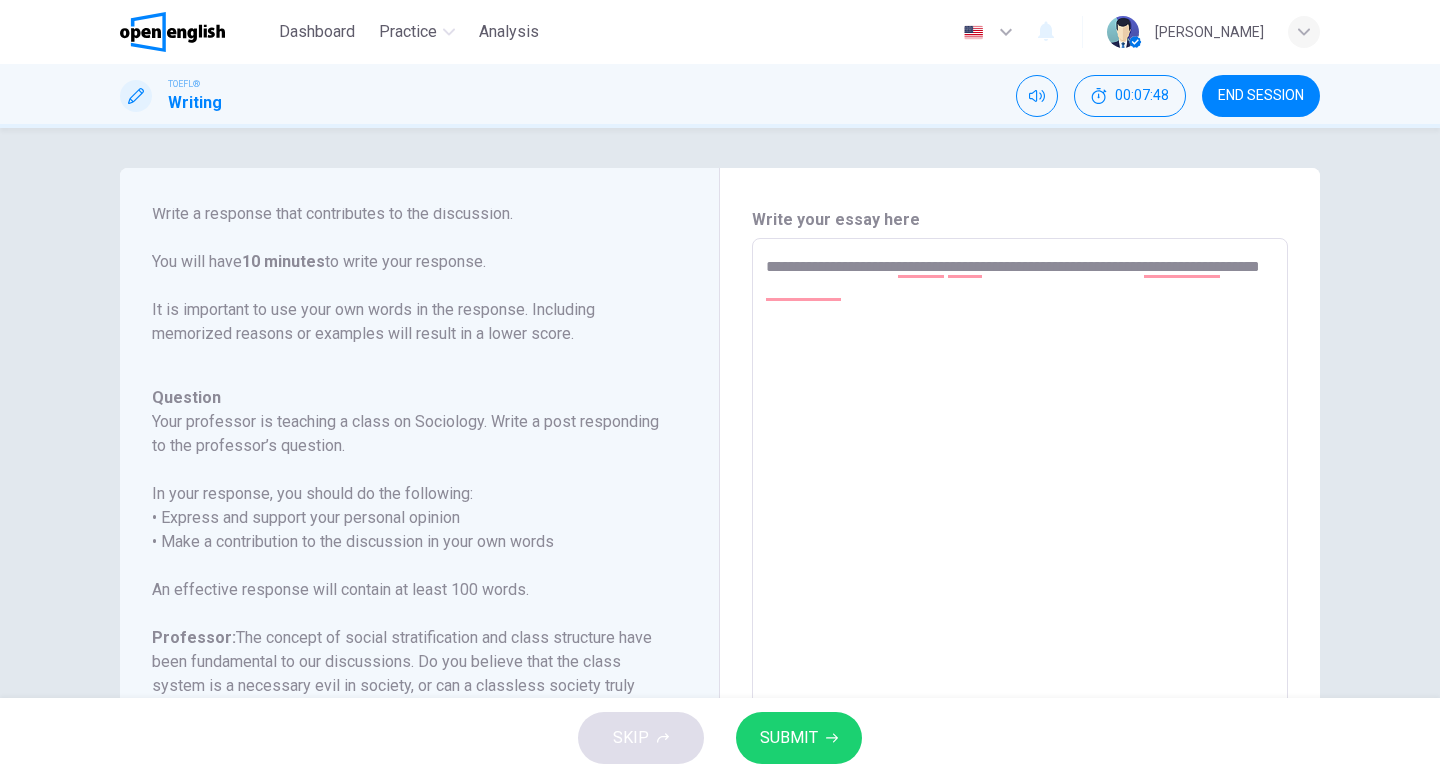 type on "*" 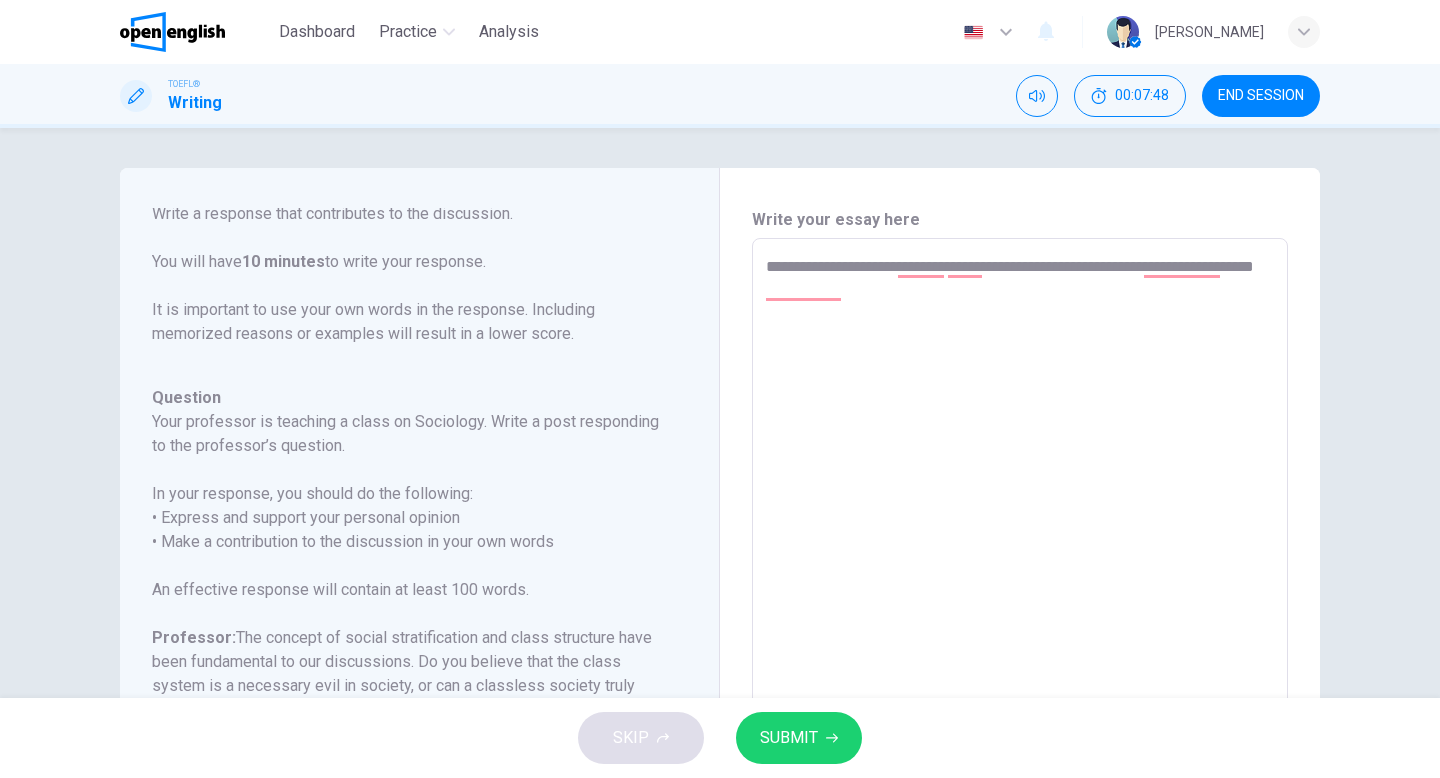 type on "*" 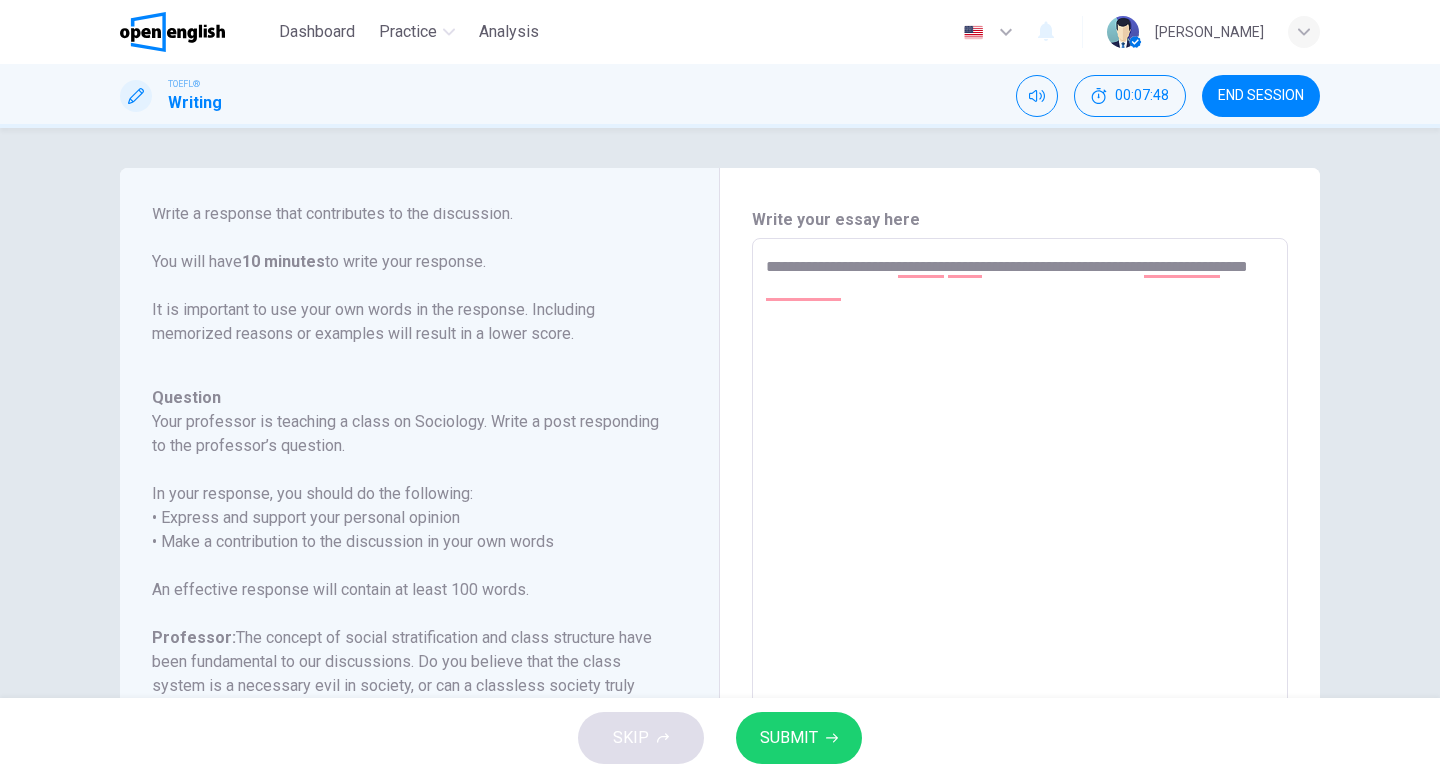 type on "*" 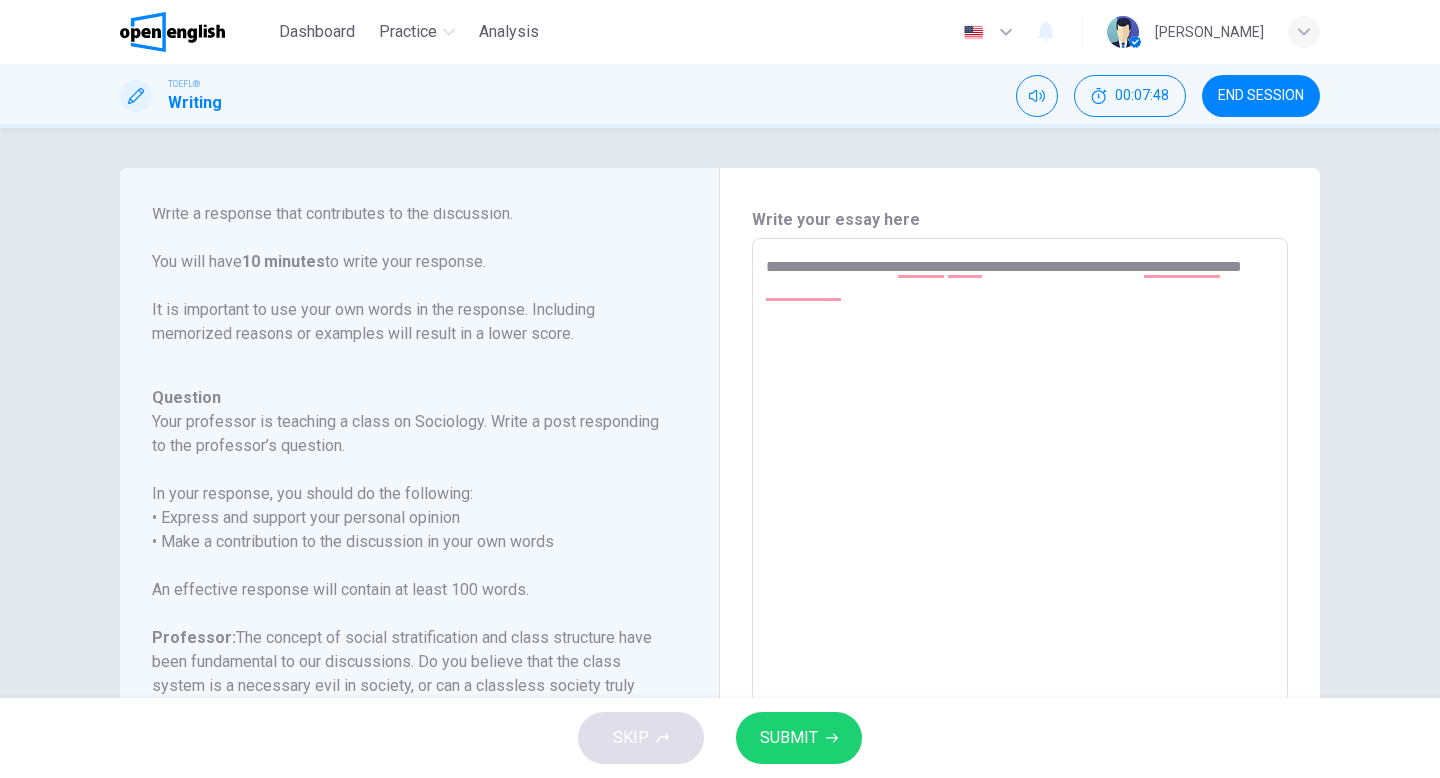 type on "*" 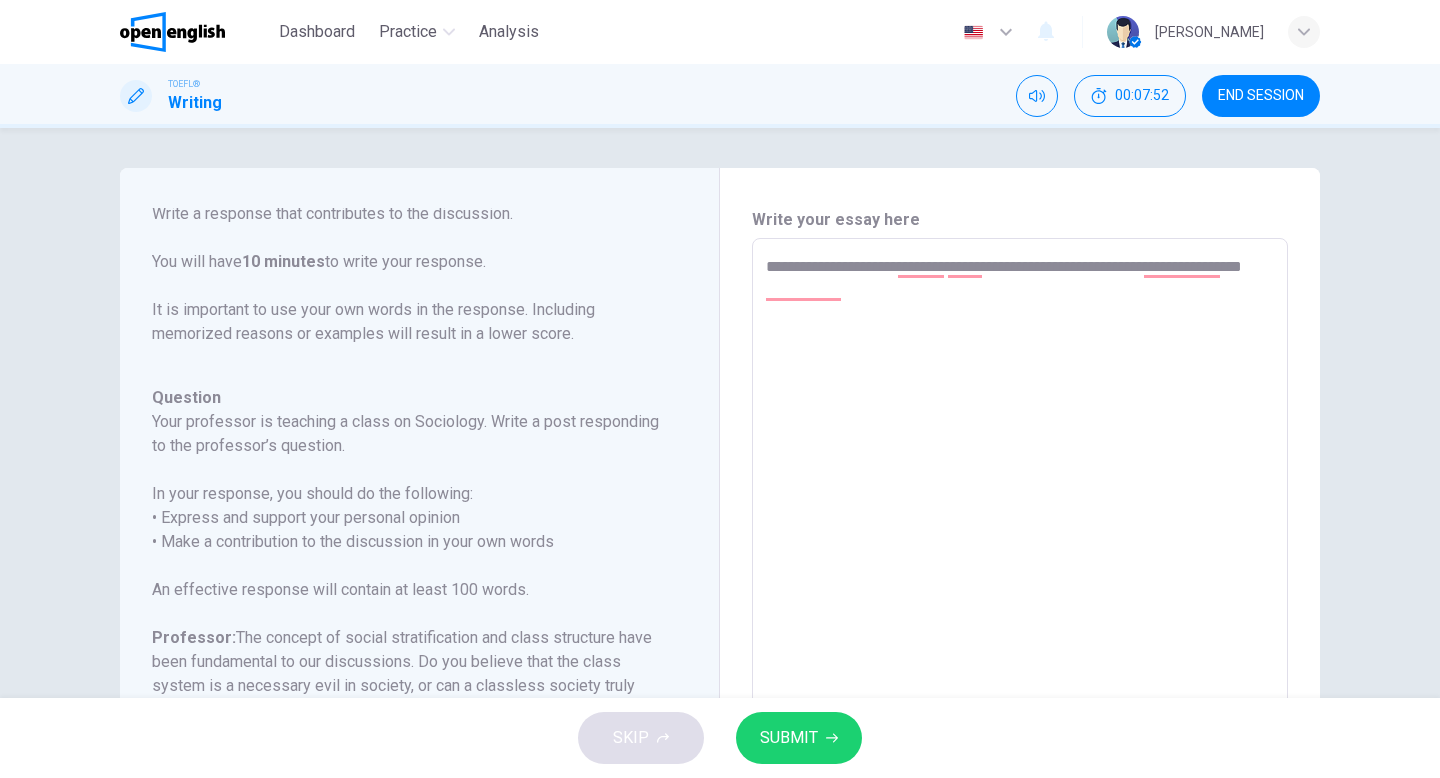 type on "**********" 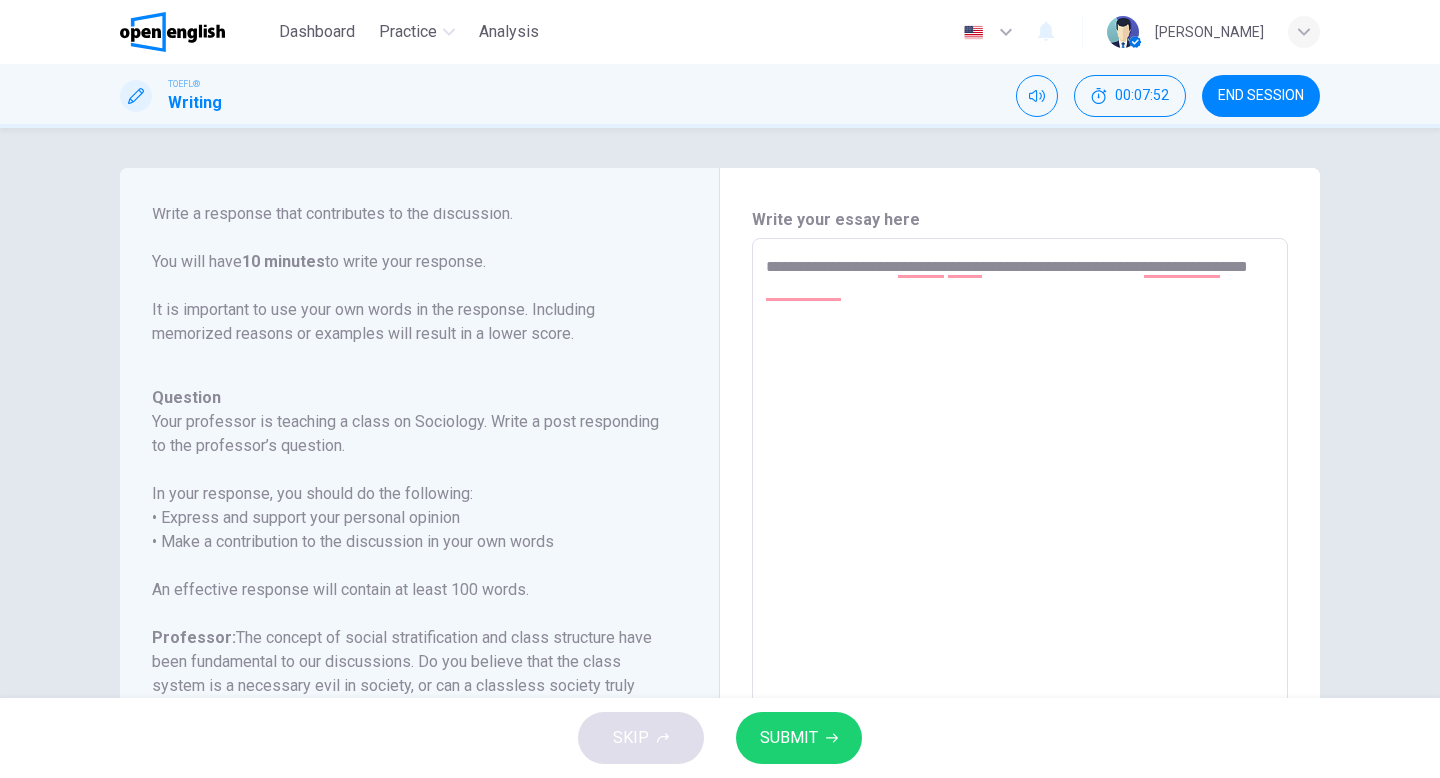 type on "**********" 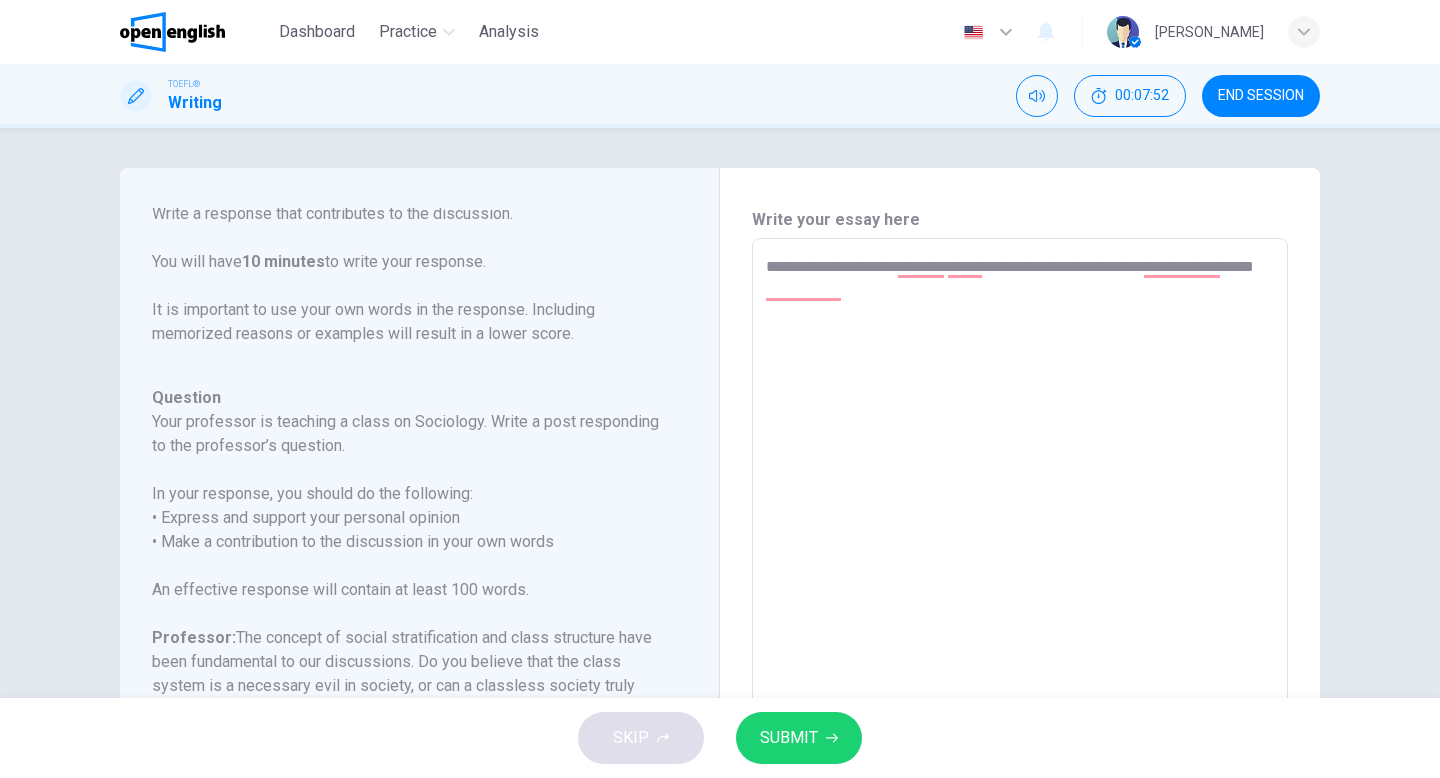 type on "*" 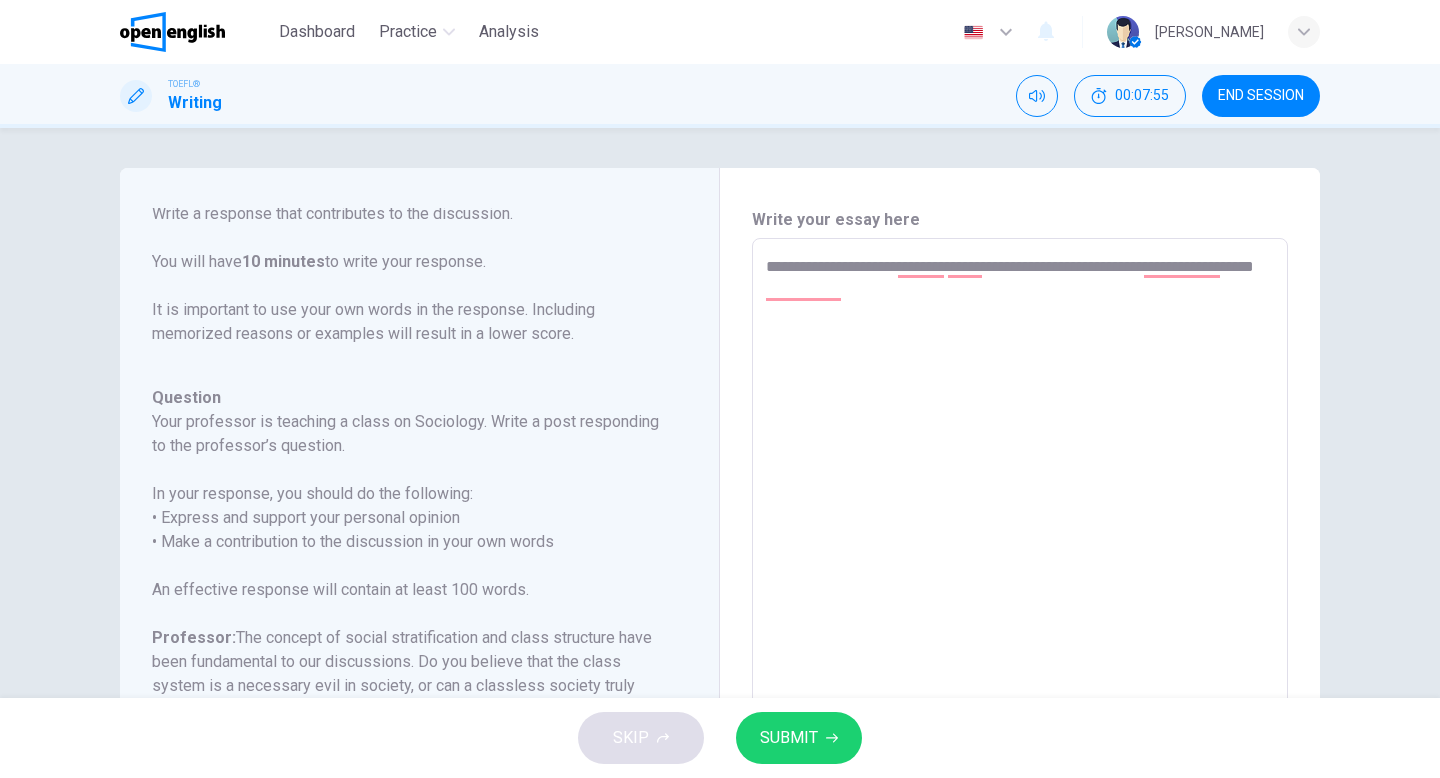 type on "**********" 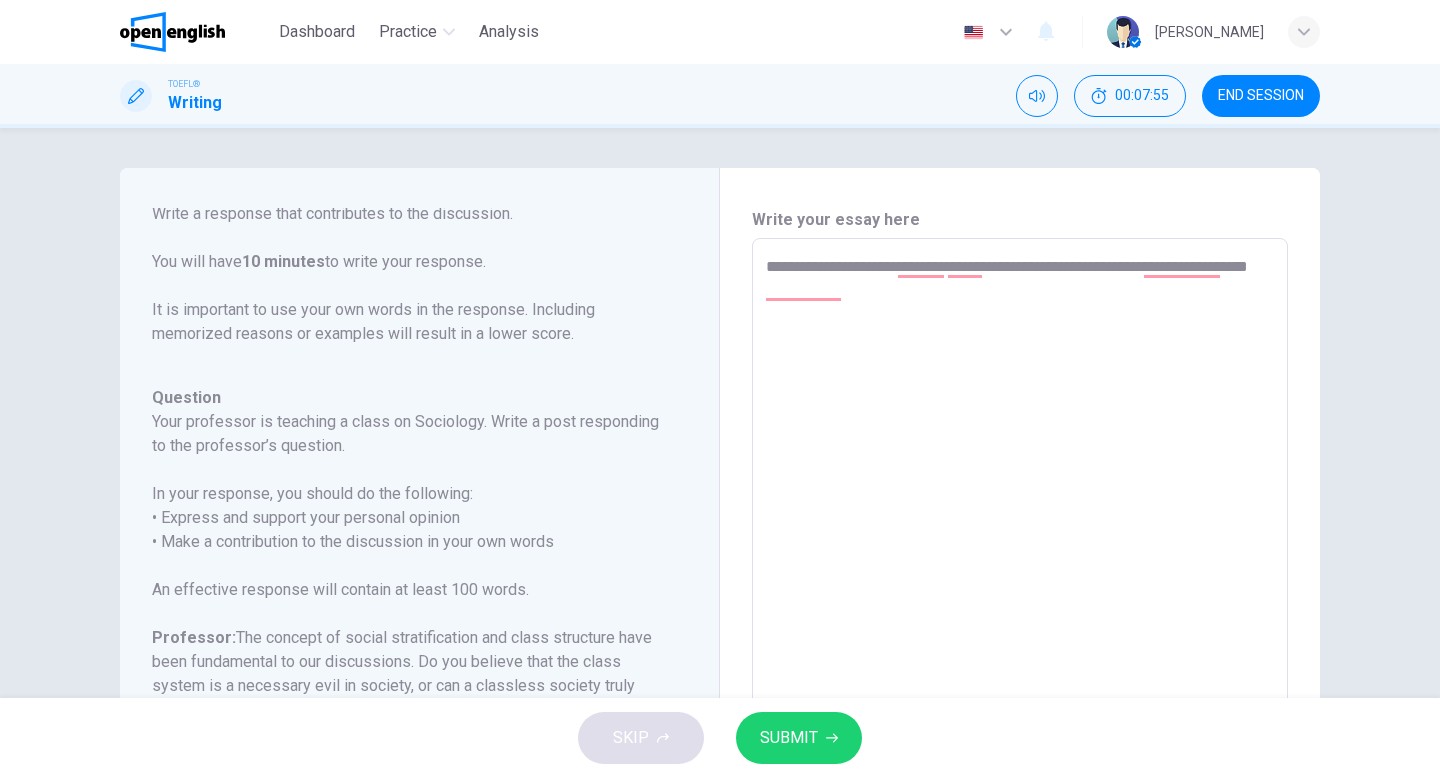 type on "*" 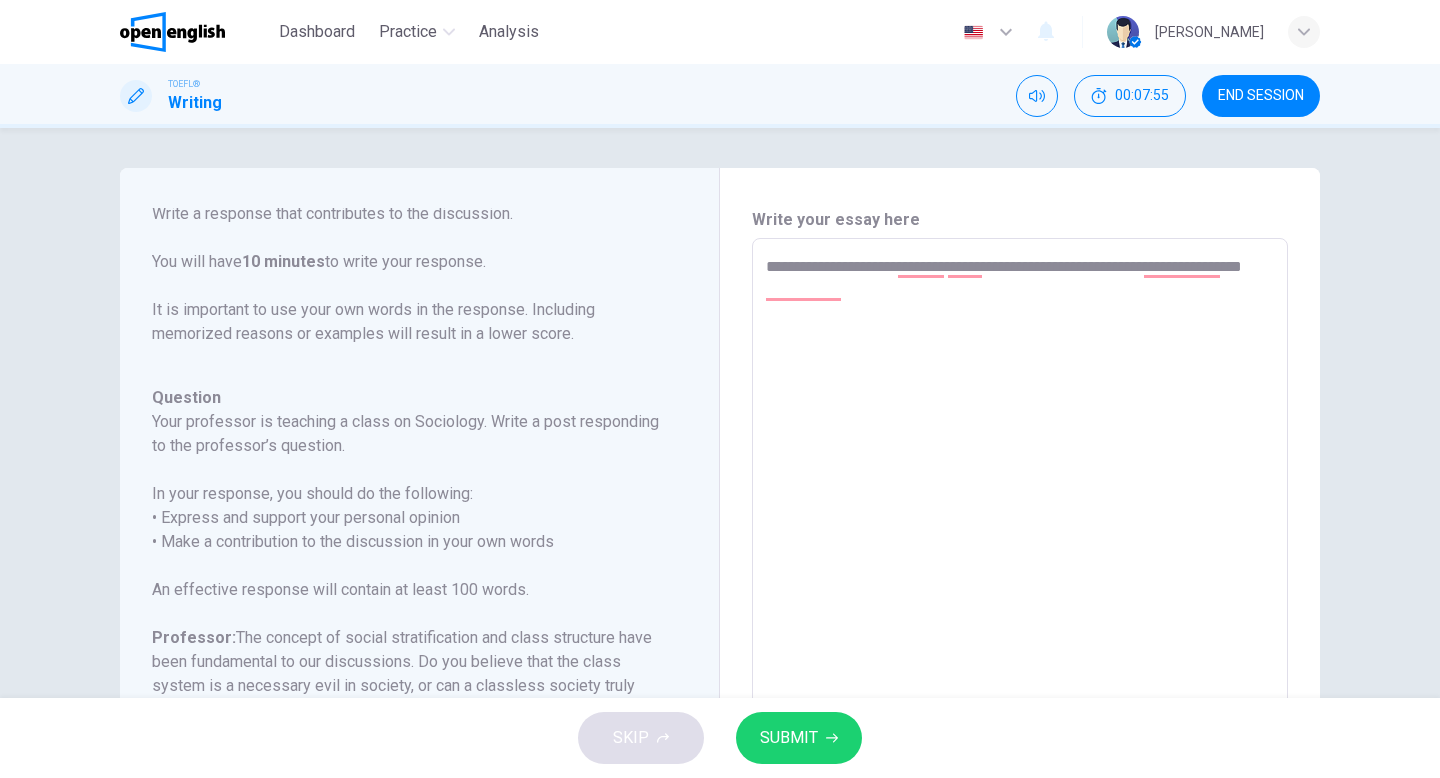 type on "*" 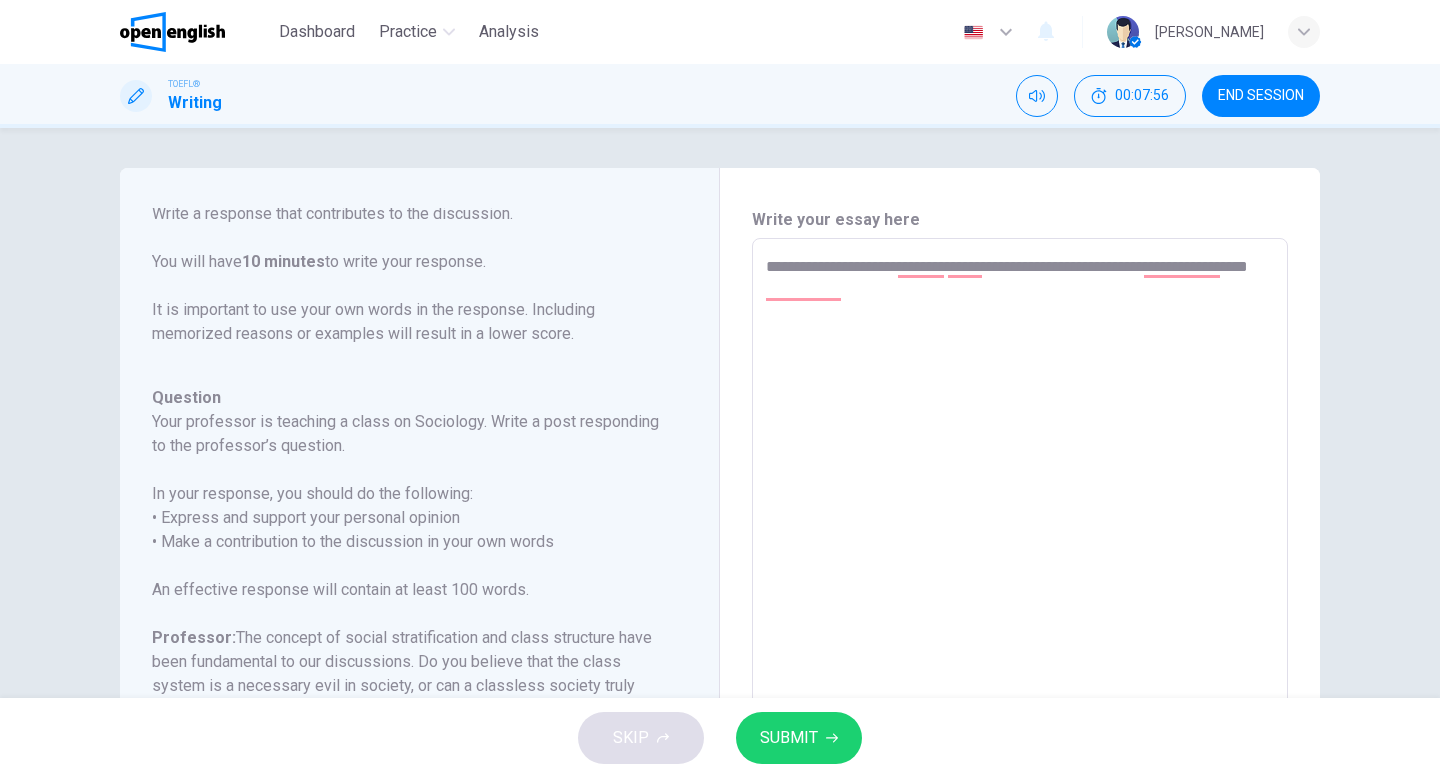 type on "**********" 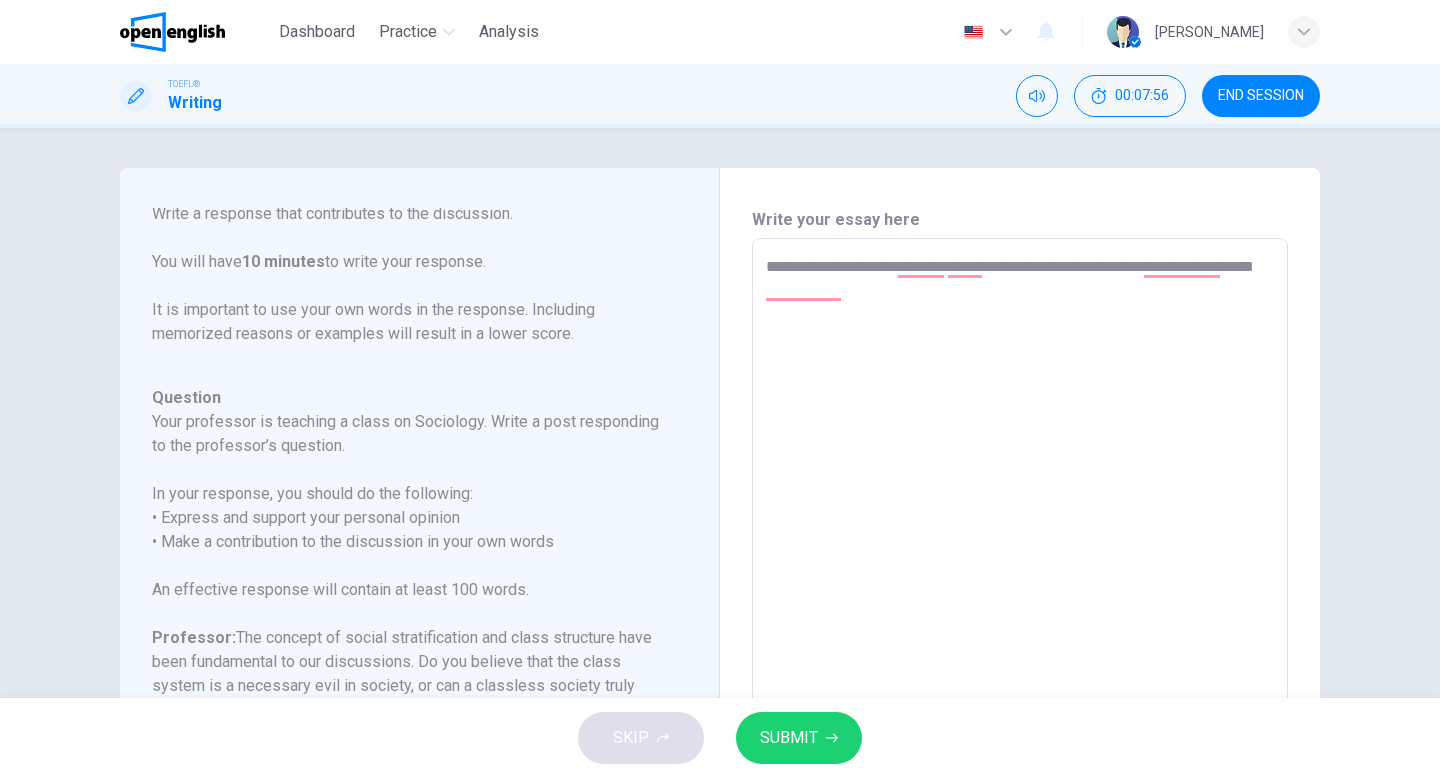 type on "*" 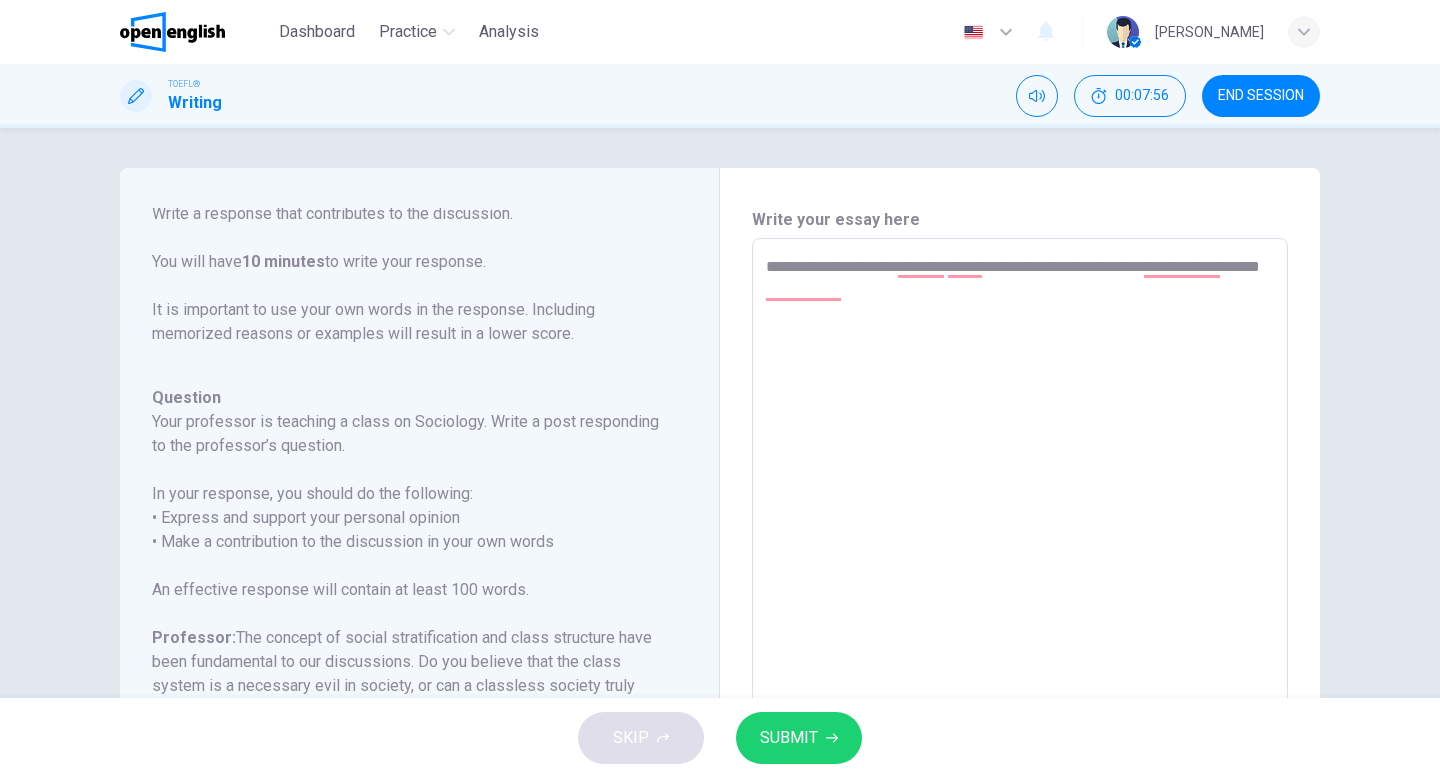 type on "*" 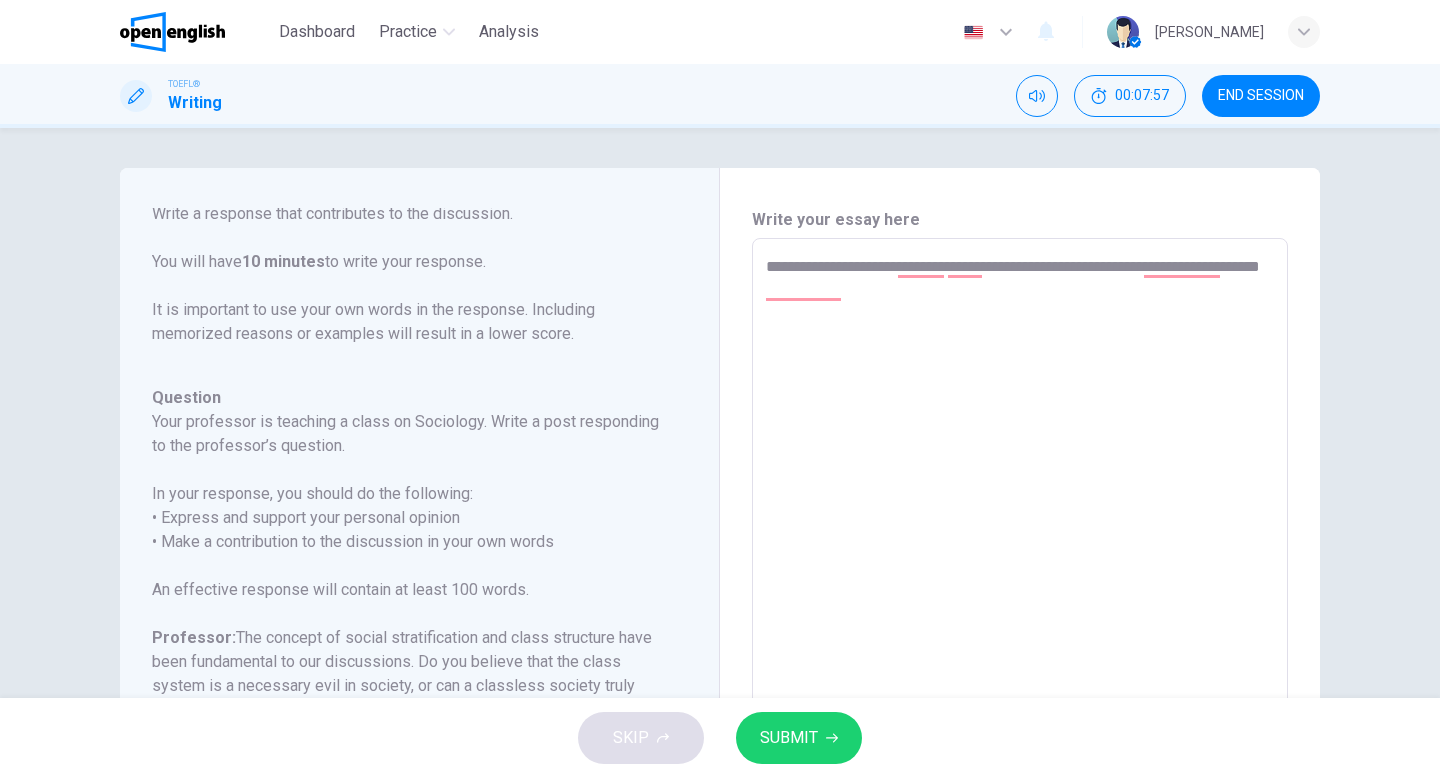 type on "**********" 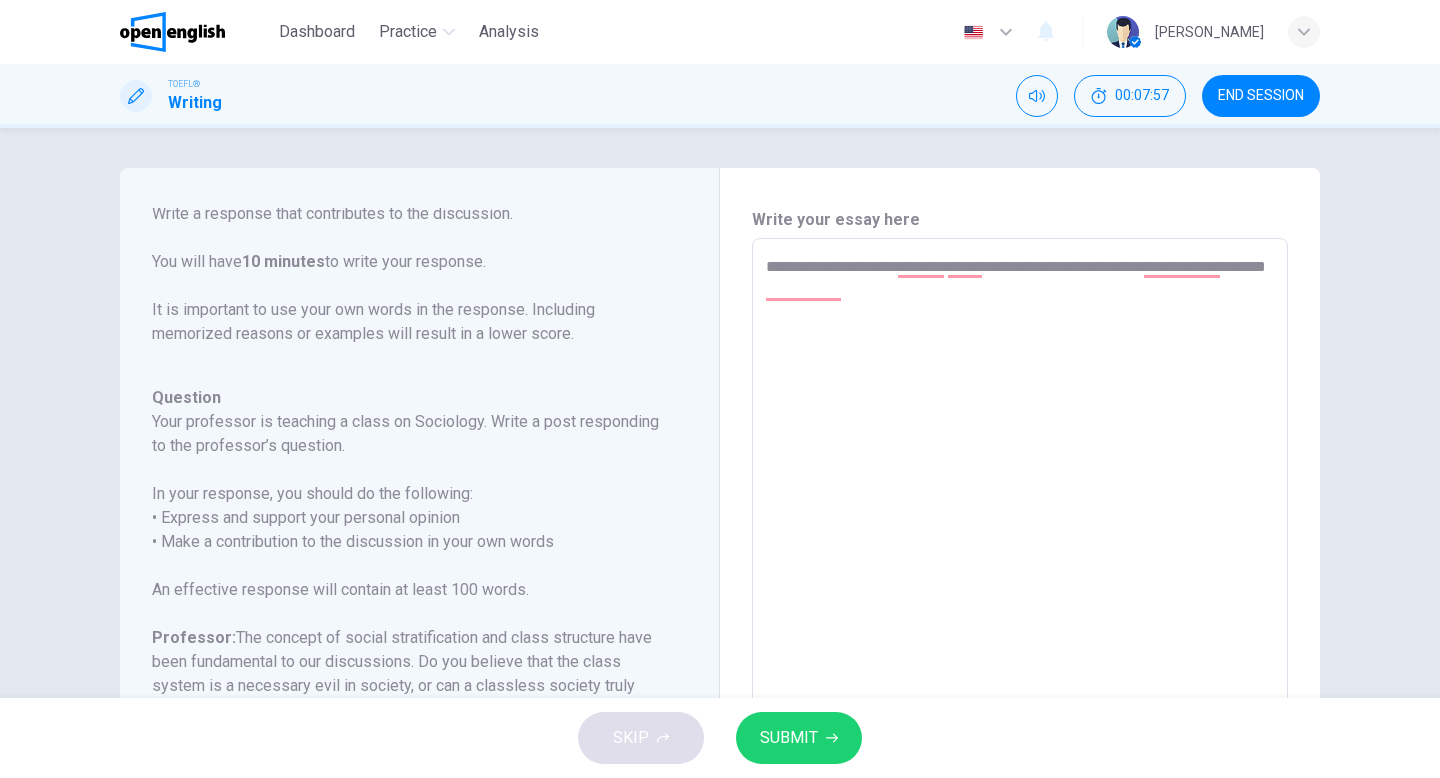 type on "**********" 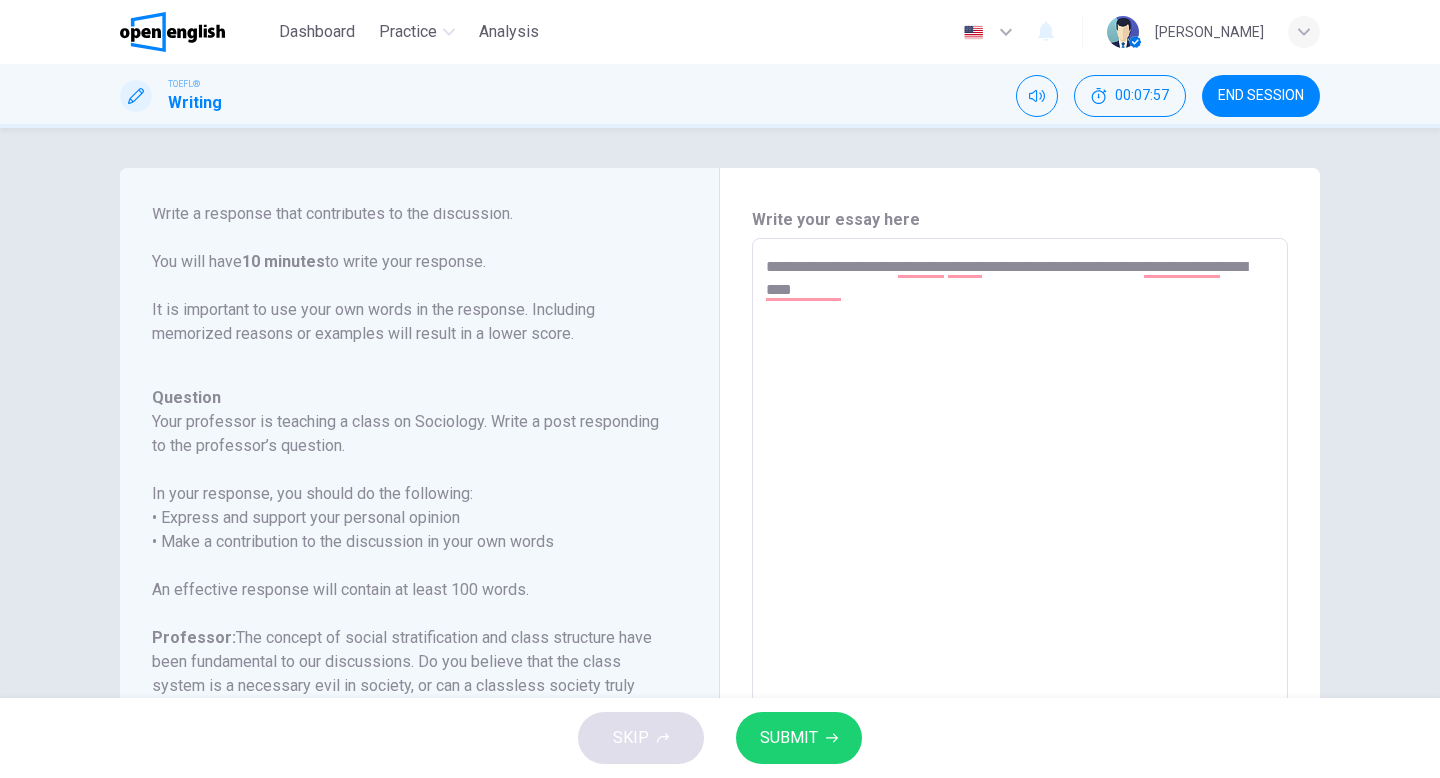 type on "*" 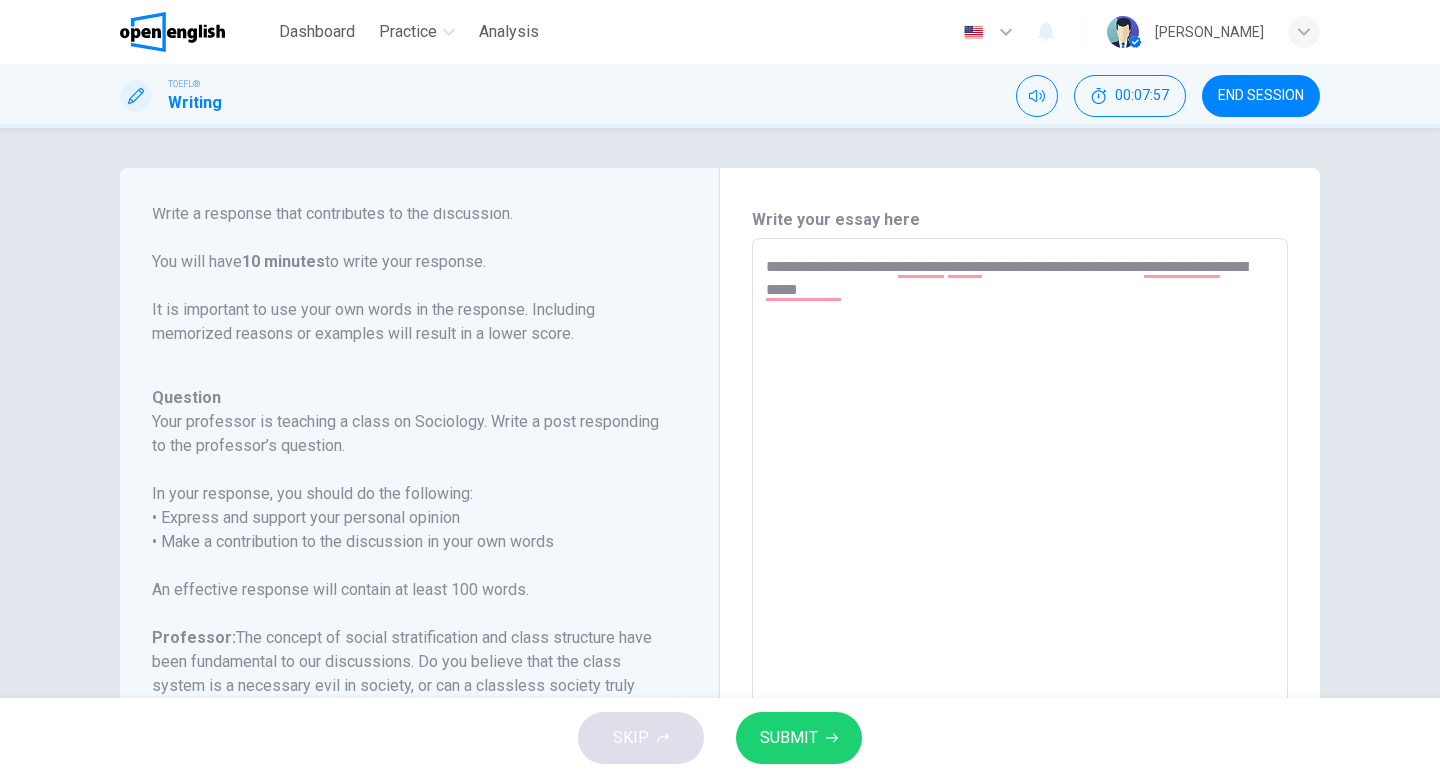 type on "*" 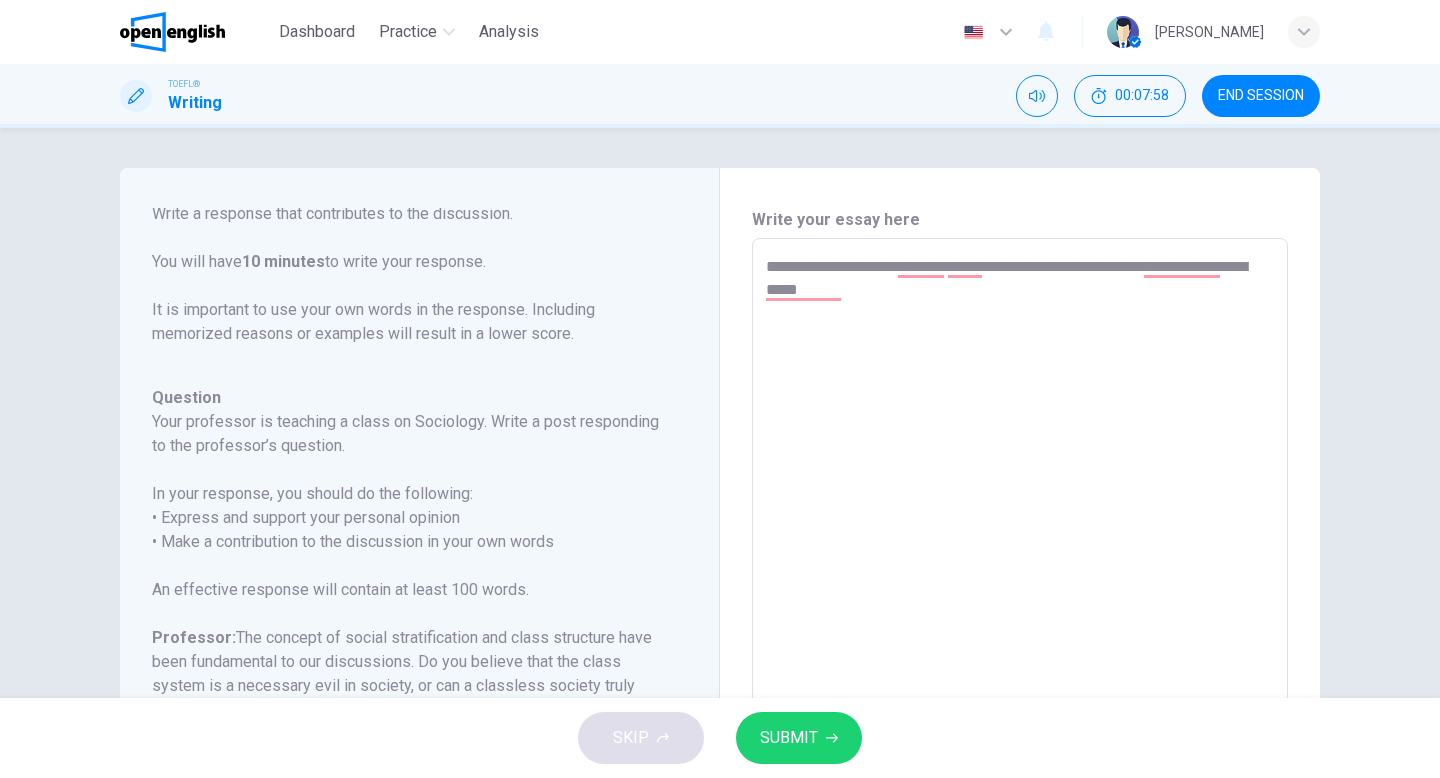 type on "**********" 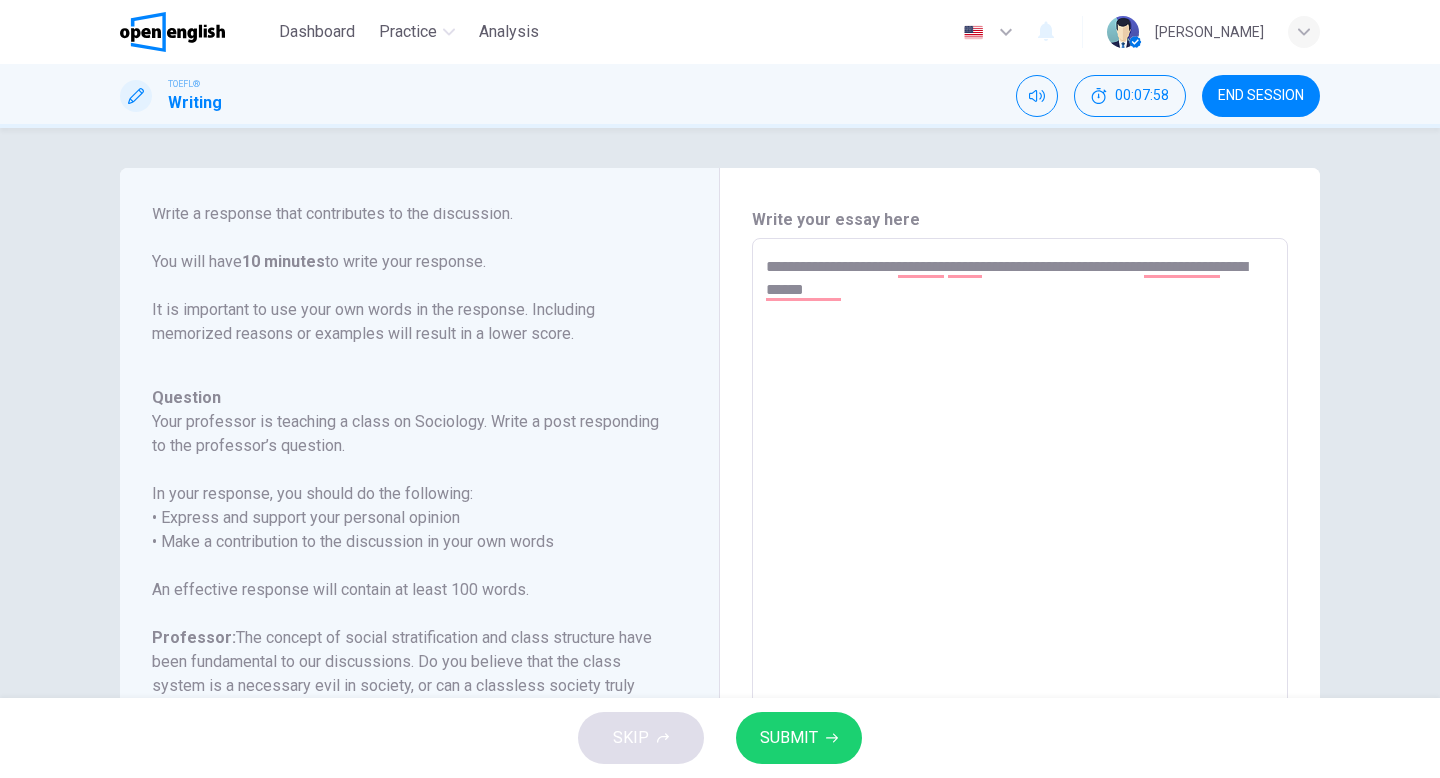 type on "*" 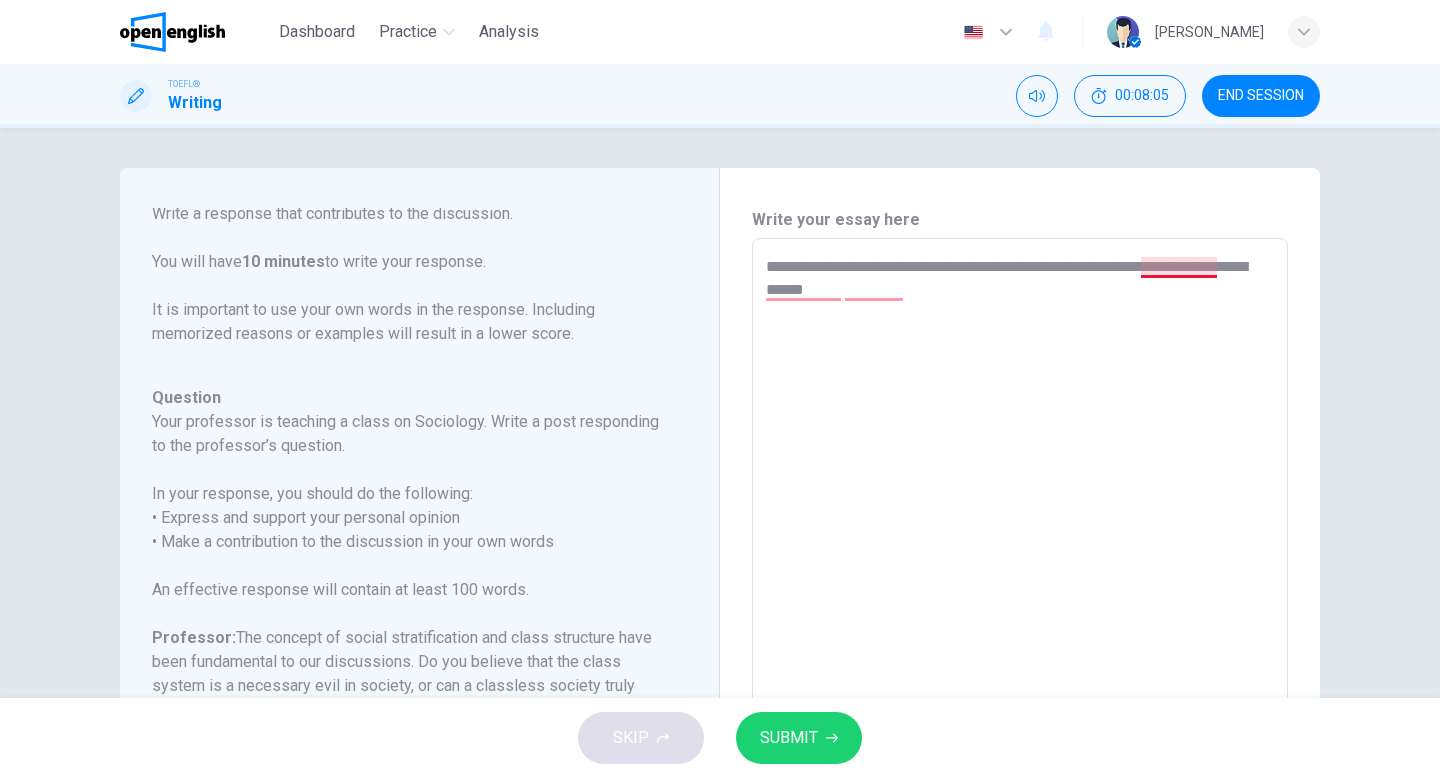 click on "**********" at bounding box center [1020, 572] 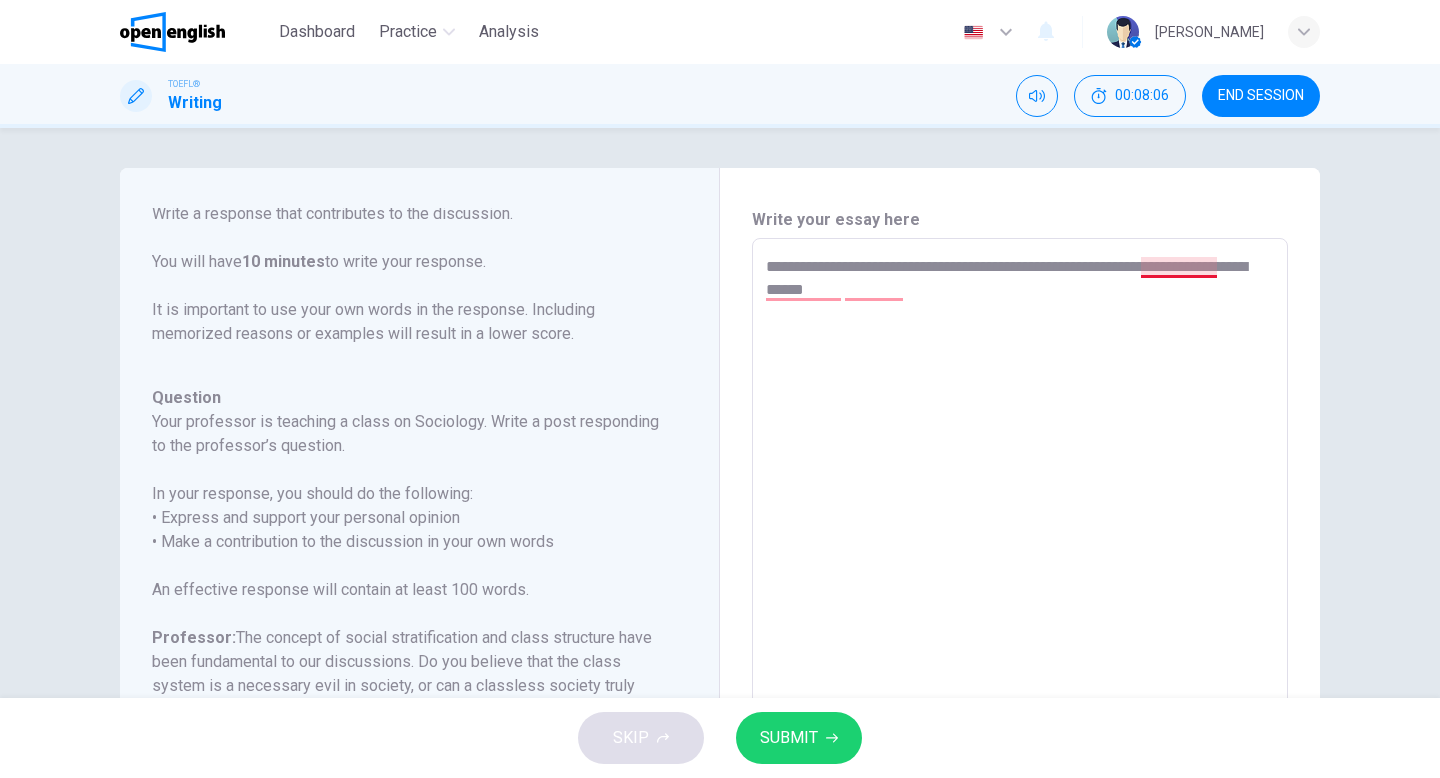 click on "**********" at bounding box center (1020, 572) 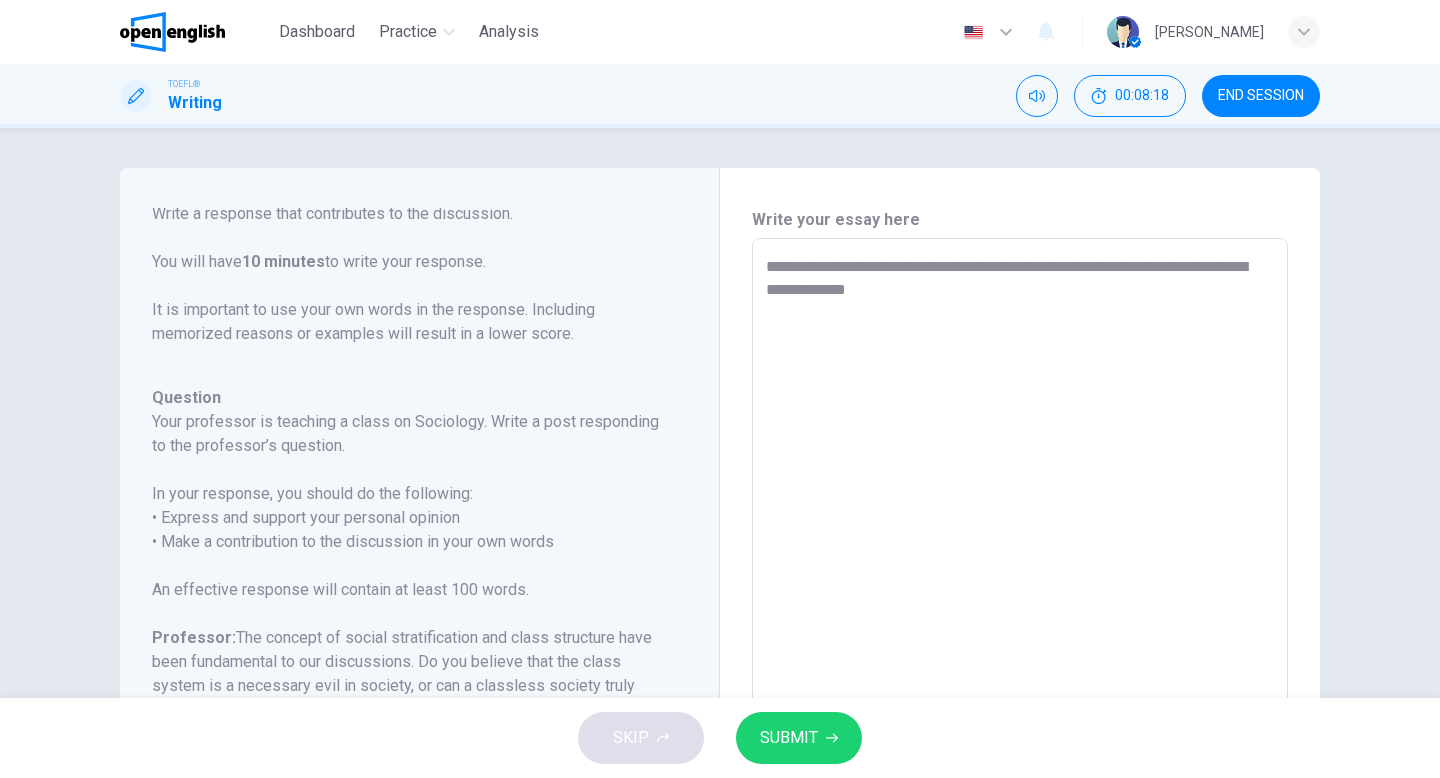 click on "**********" at bounding box center (1020, 572) 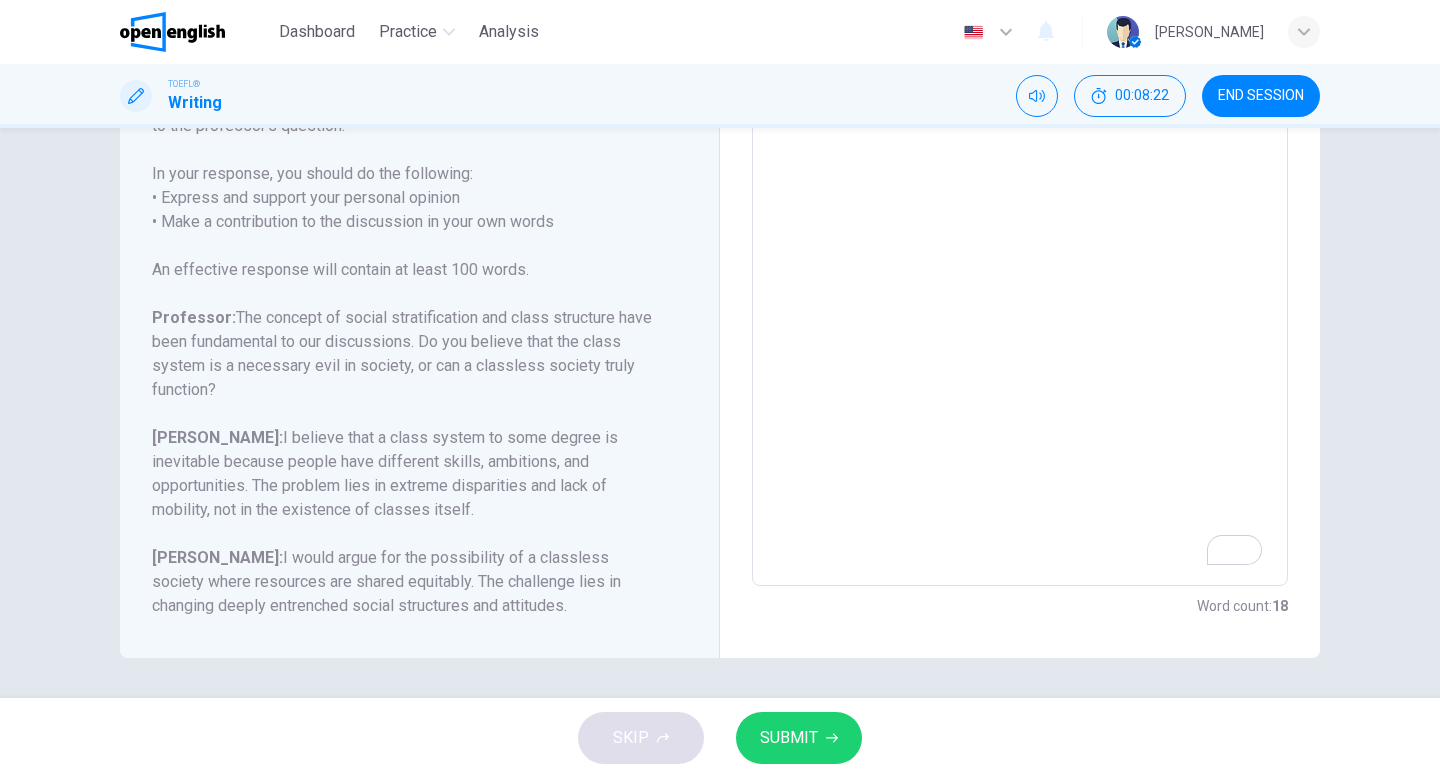 scroll, scrollTop: 0, scrollLeft: 0, axis: both 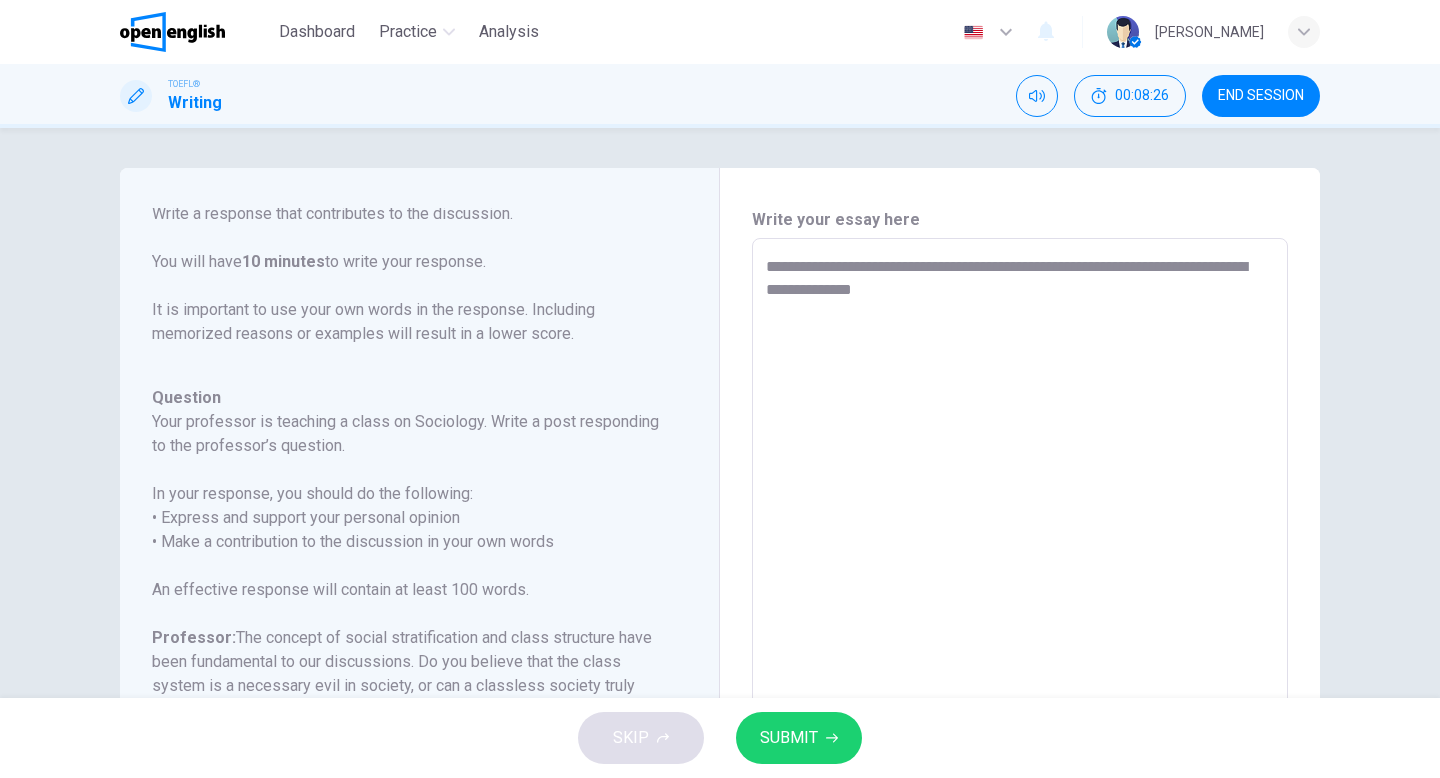 click on "**********" at bounding box center [1020, 572] 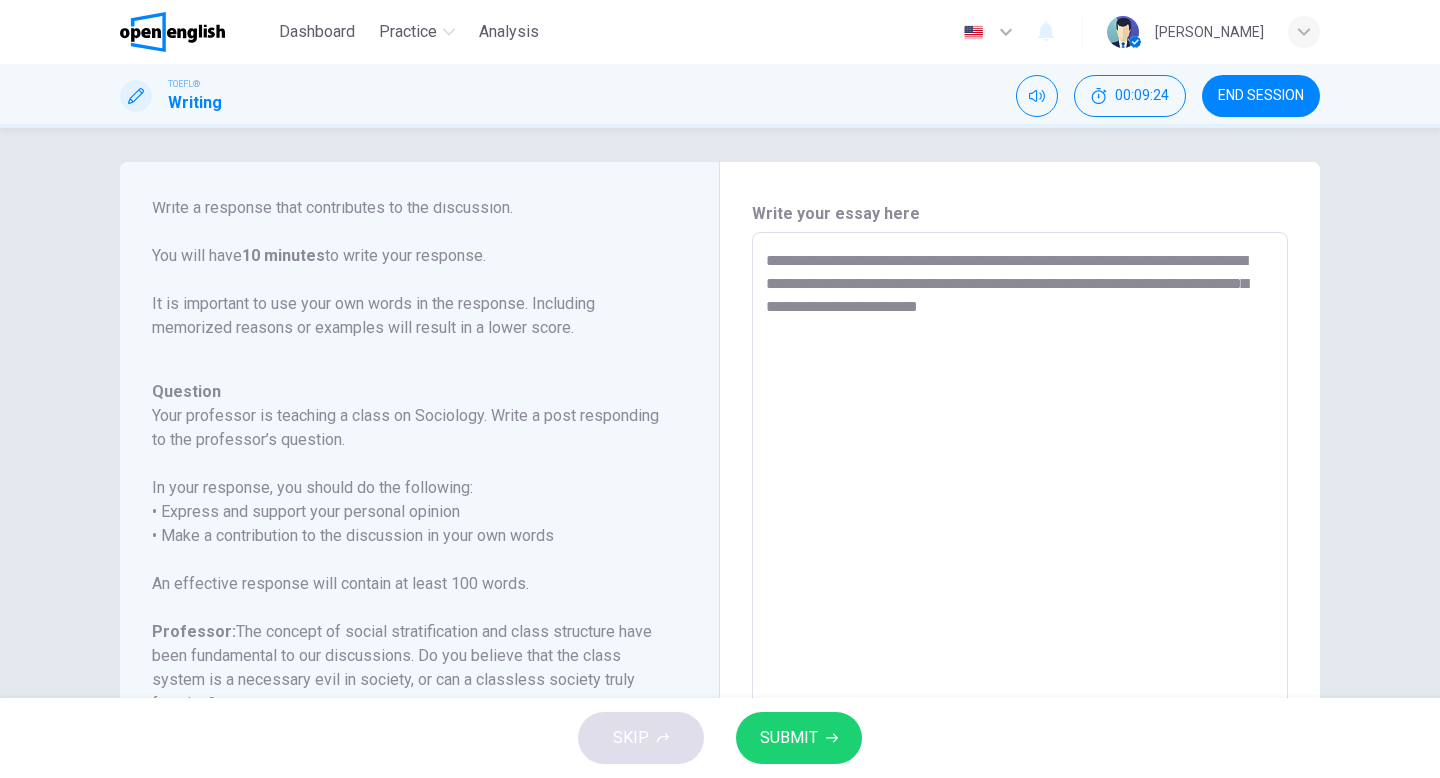 scroll, scrollTop: 0, scrollLeft: 0, axis: both 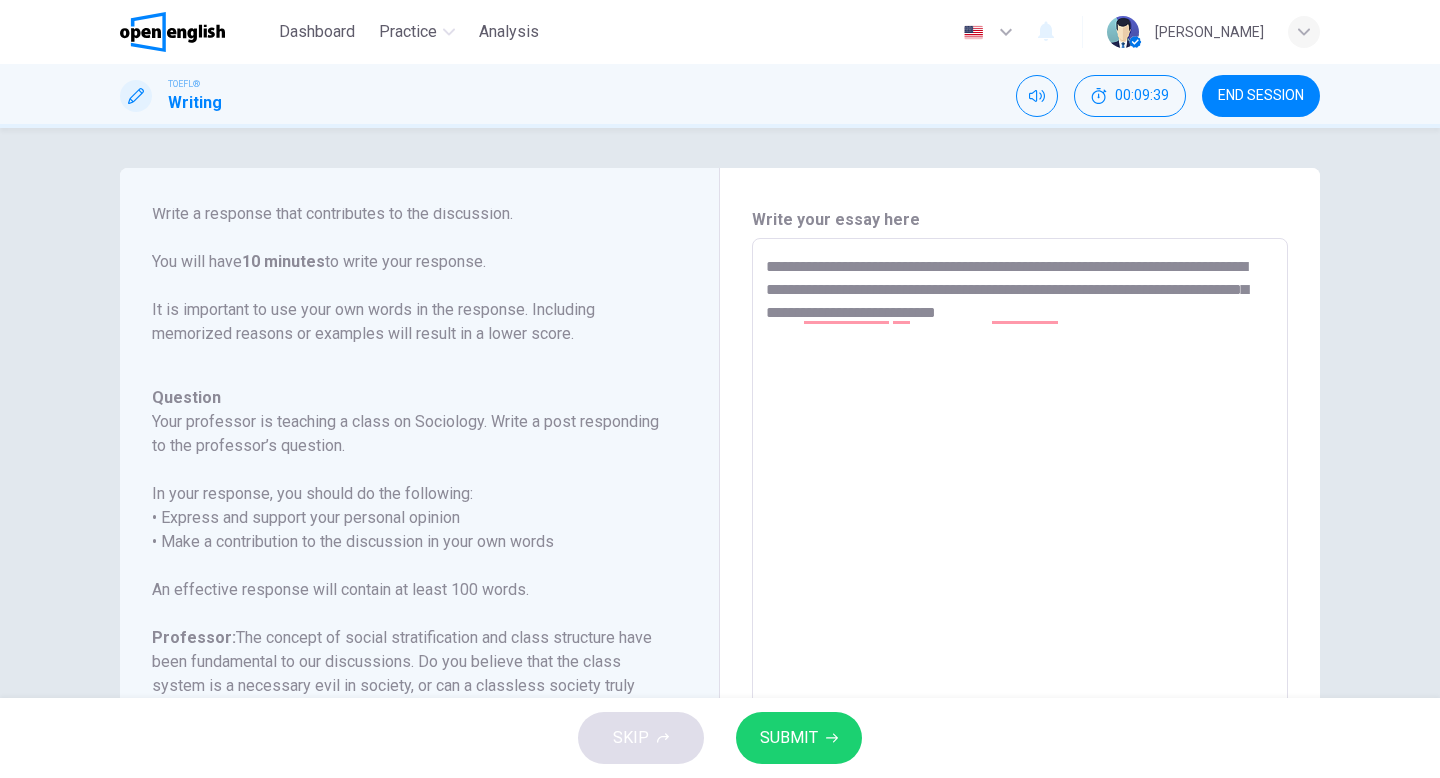 click on "**********" at bounding box center [1020, 572] 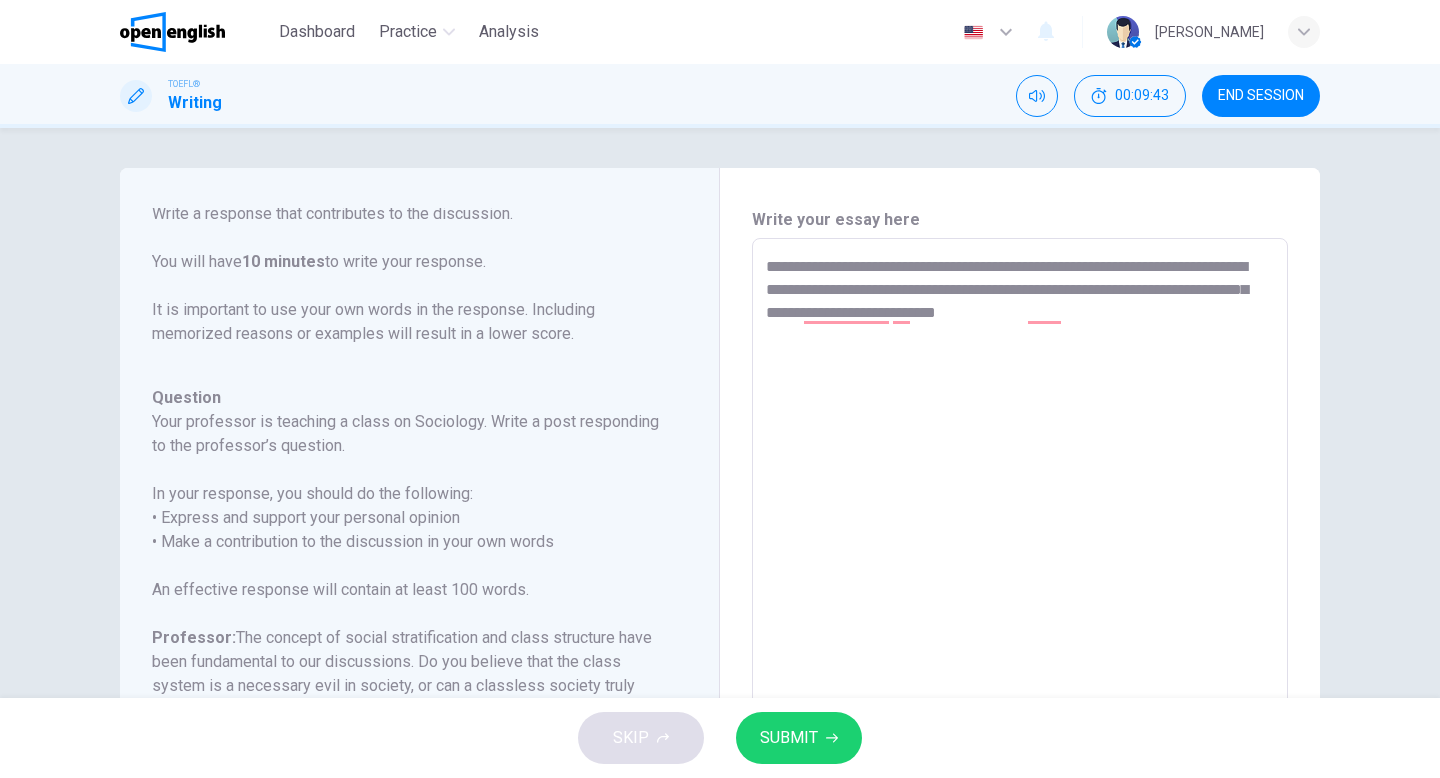click on "**********" at bounding box center (1020, 572) 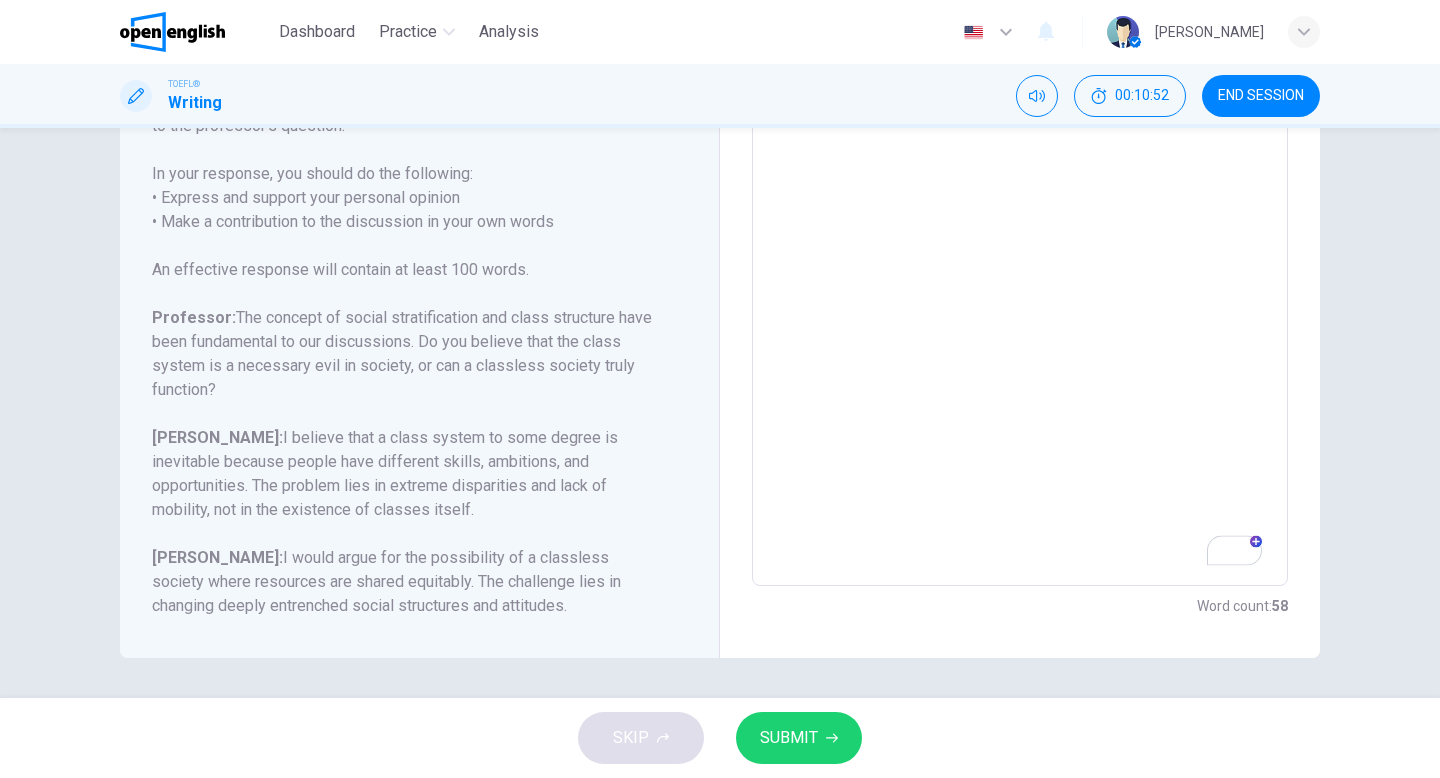 scroll, scrollTop: 0, scrollLeft: 0, axis: both 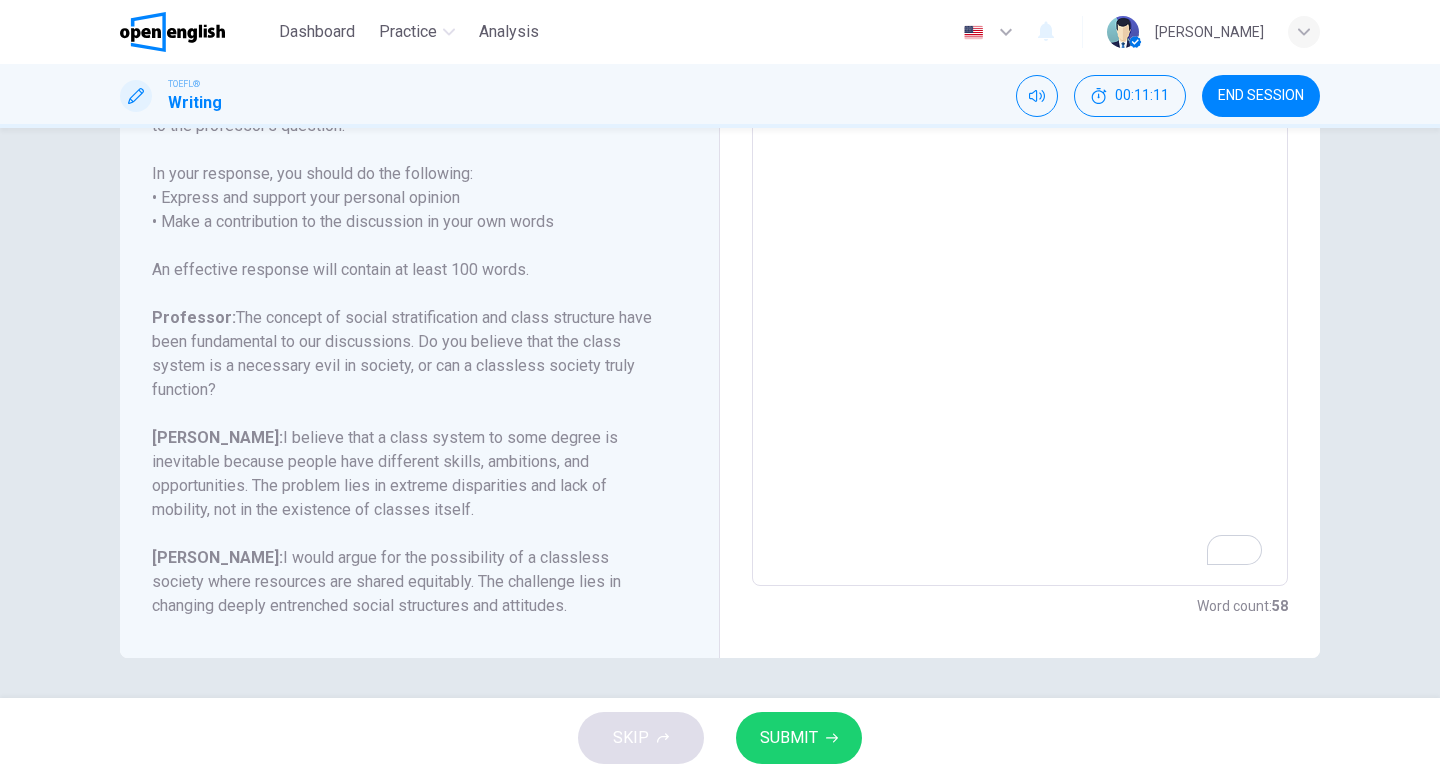 click on "SUBMIT" at bounding box center [799, 738] 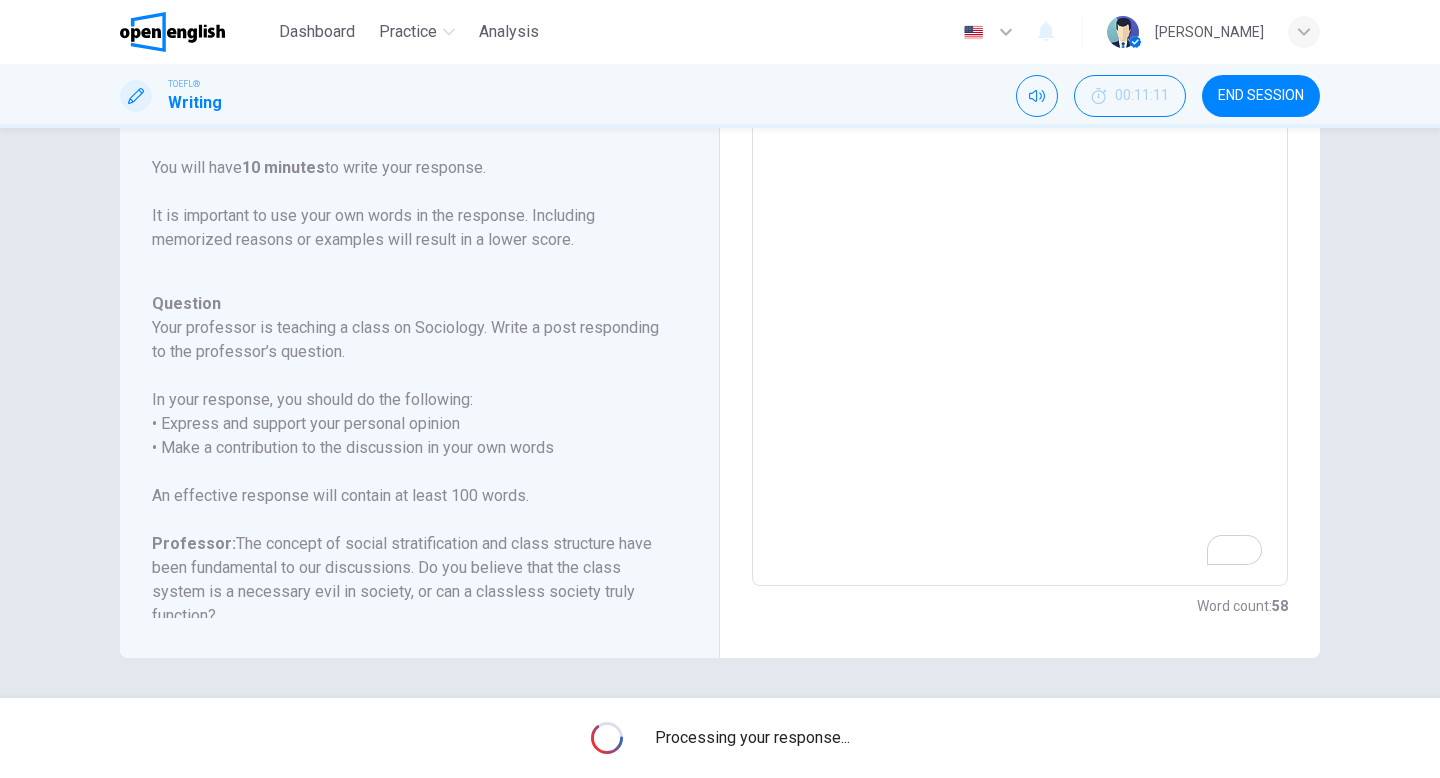 scroll, scrollTop: 0, scrollLeft: 0, axis: both 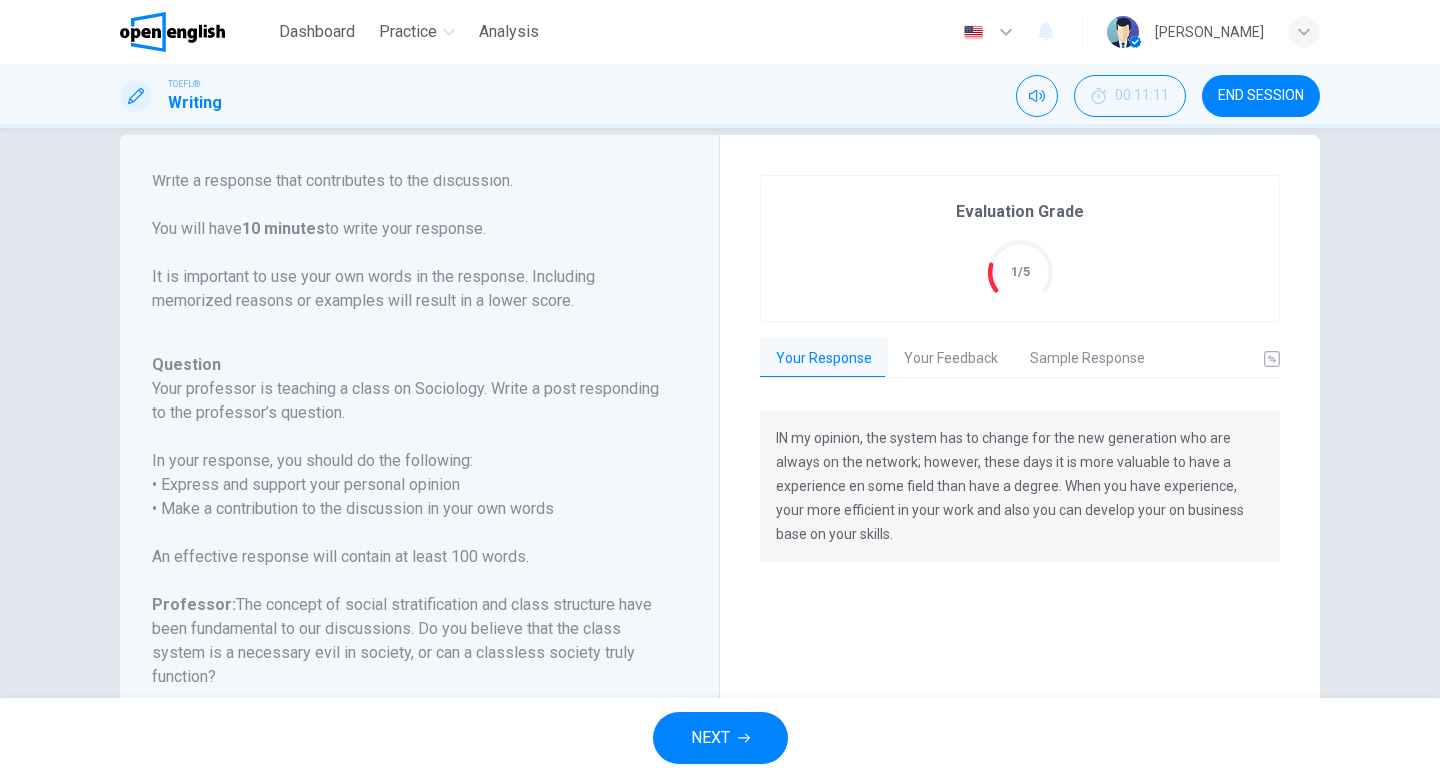 click on "Your Feedback" at bounding box center (951, 359) 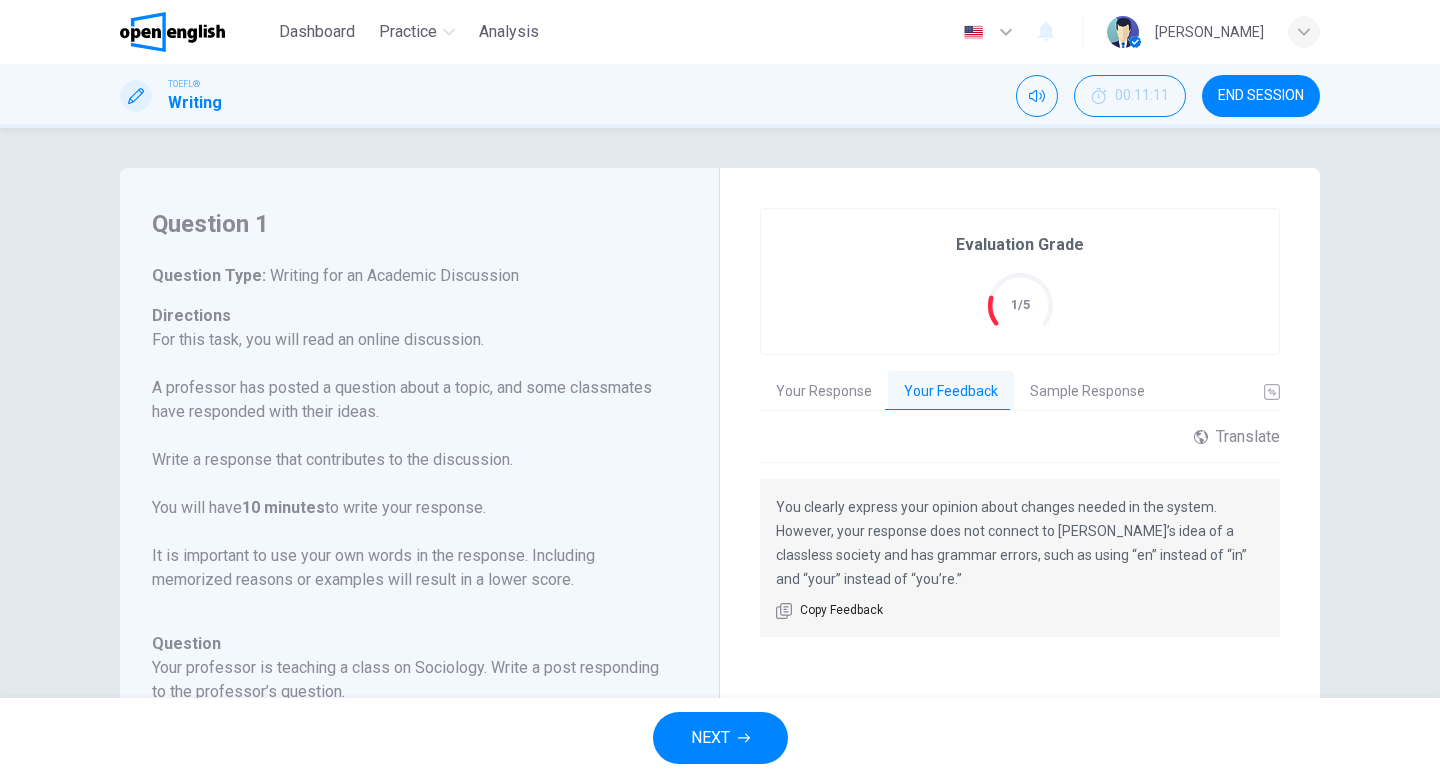 scroll, scrollTop: 0, scrollLeft: 0, axis: both 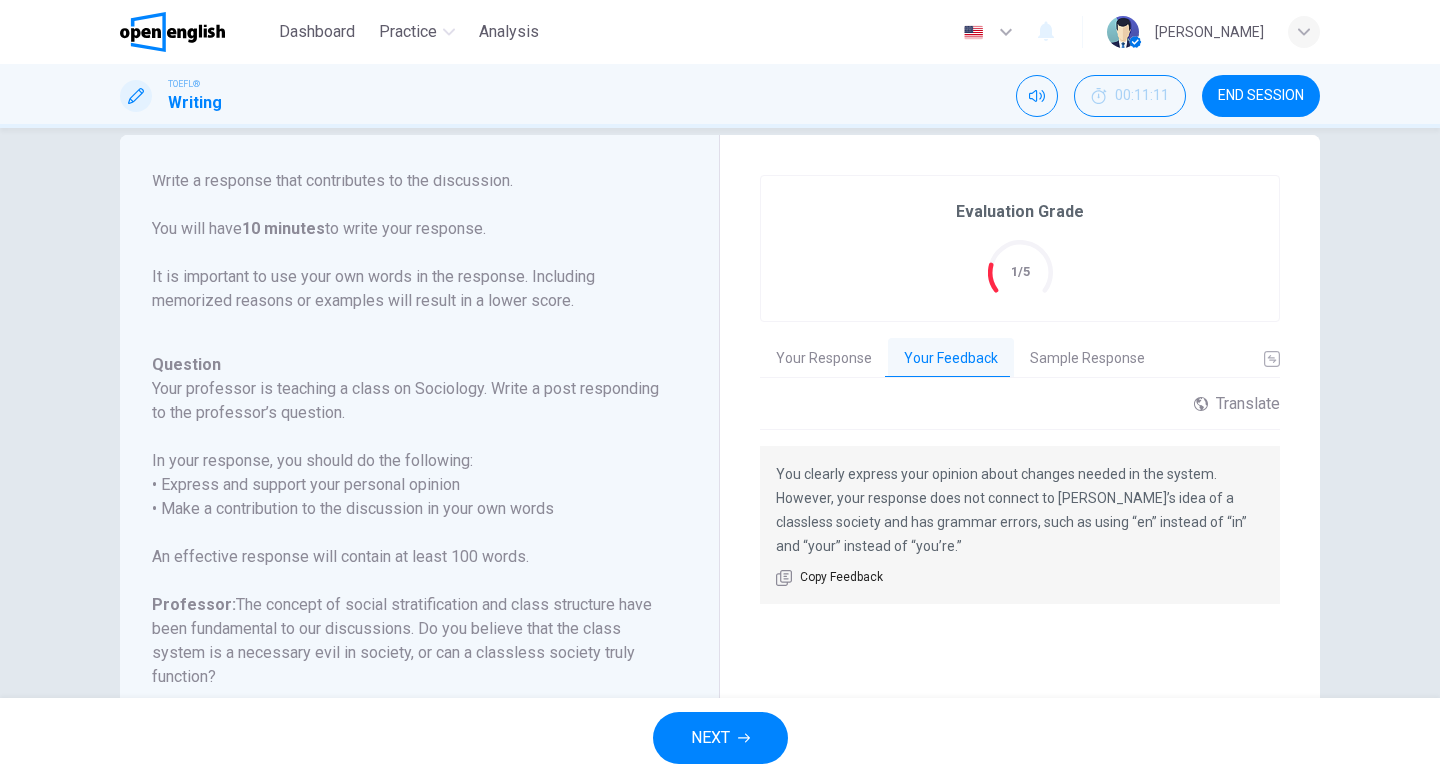 click on "Sample Response" at bounding box center (1087, 359) 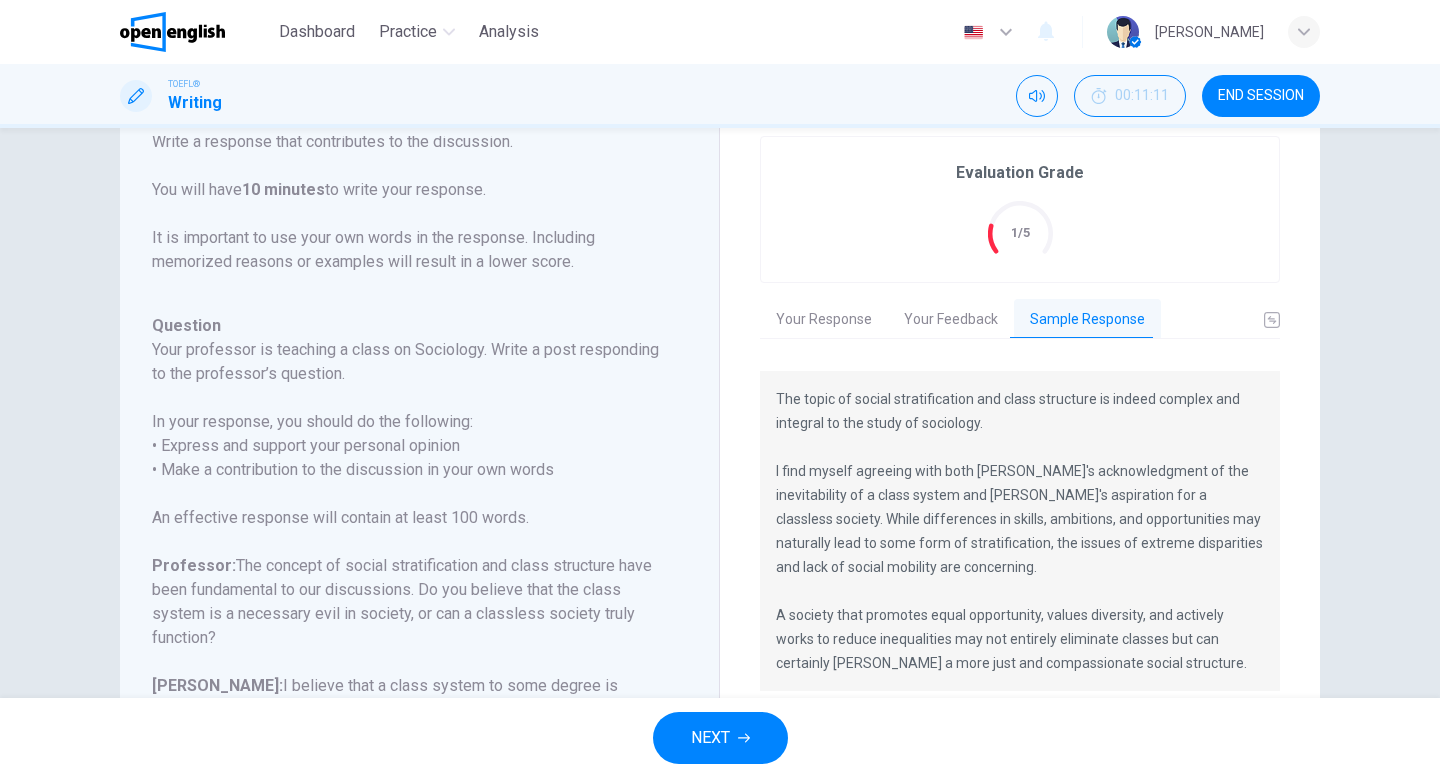 scroll, scrollTop: 0, scrollLeft: 0, axis: both 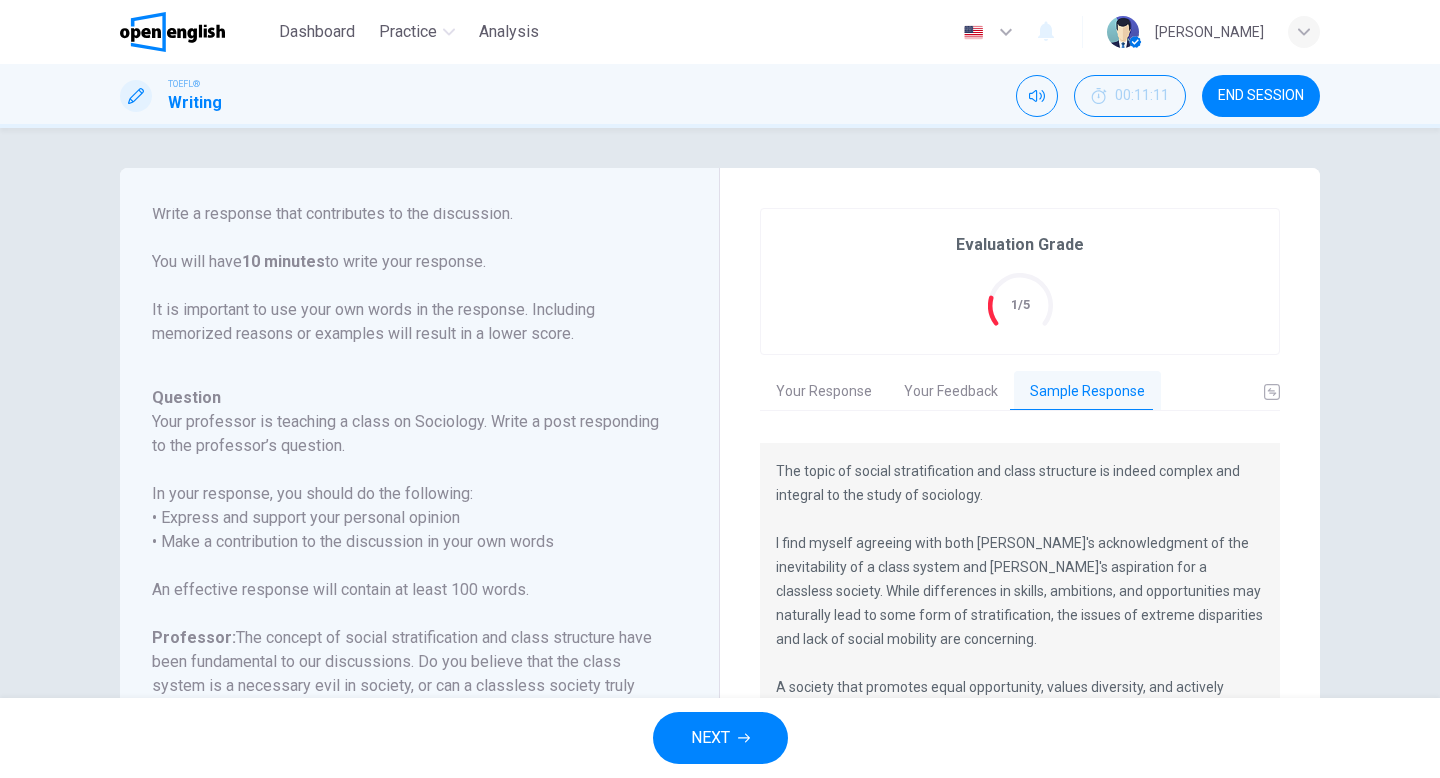 click on "NEXT" at bounding box center [710, 738] 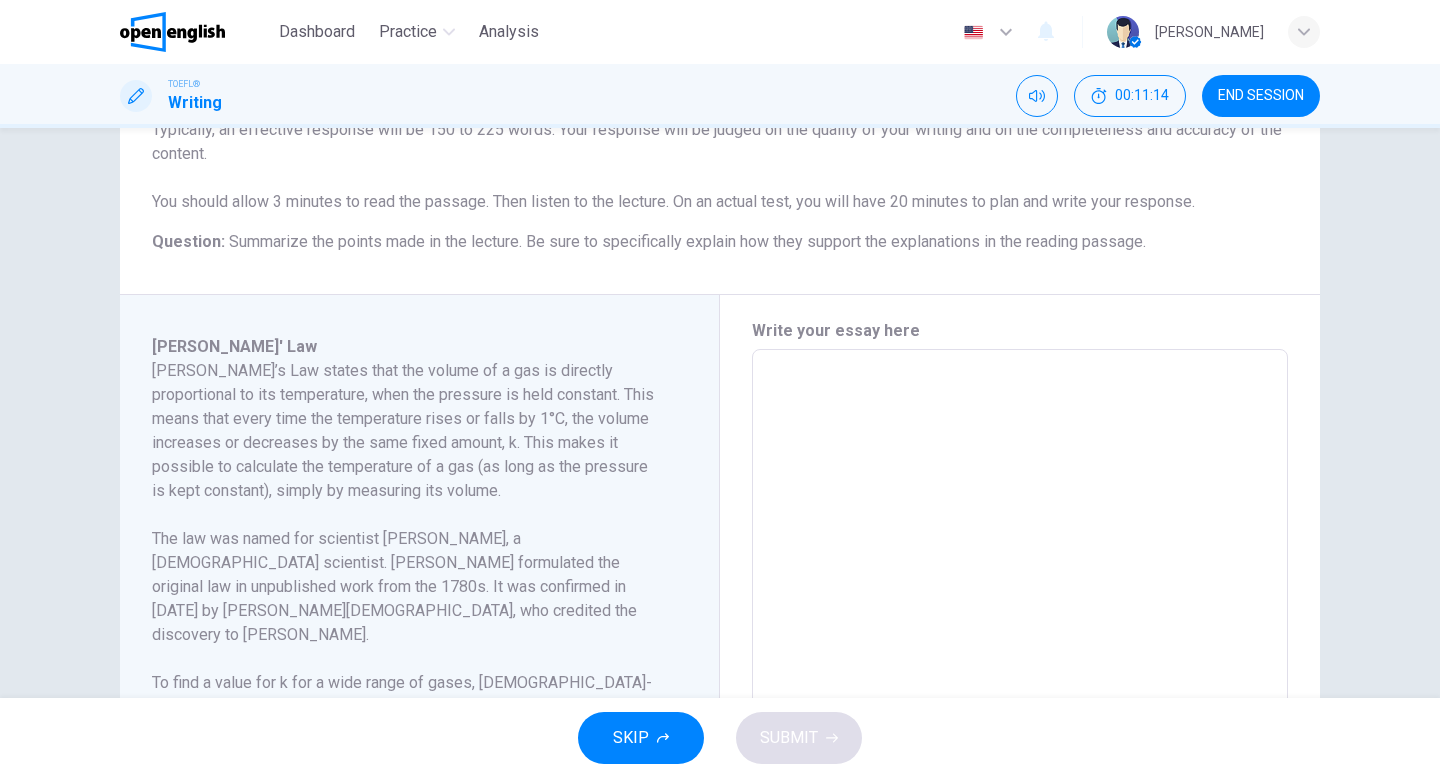scroll, scrollTop: 264, scrollLeft: 0, axis: vertical 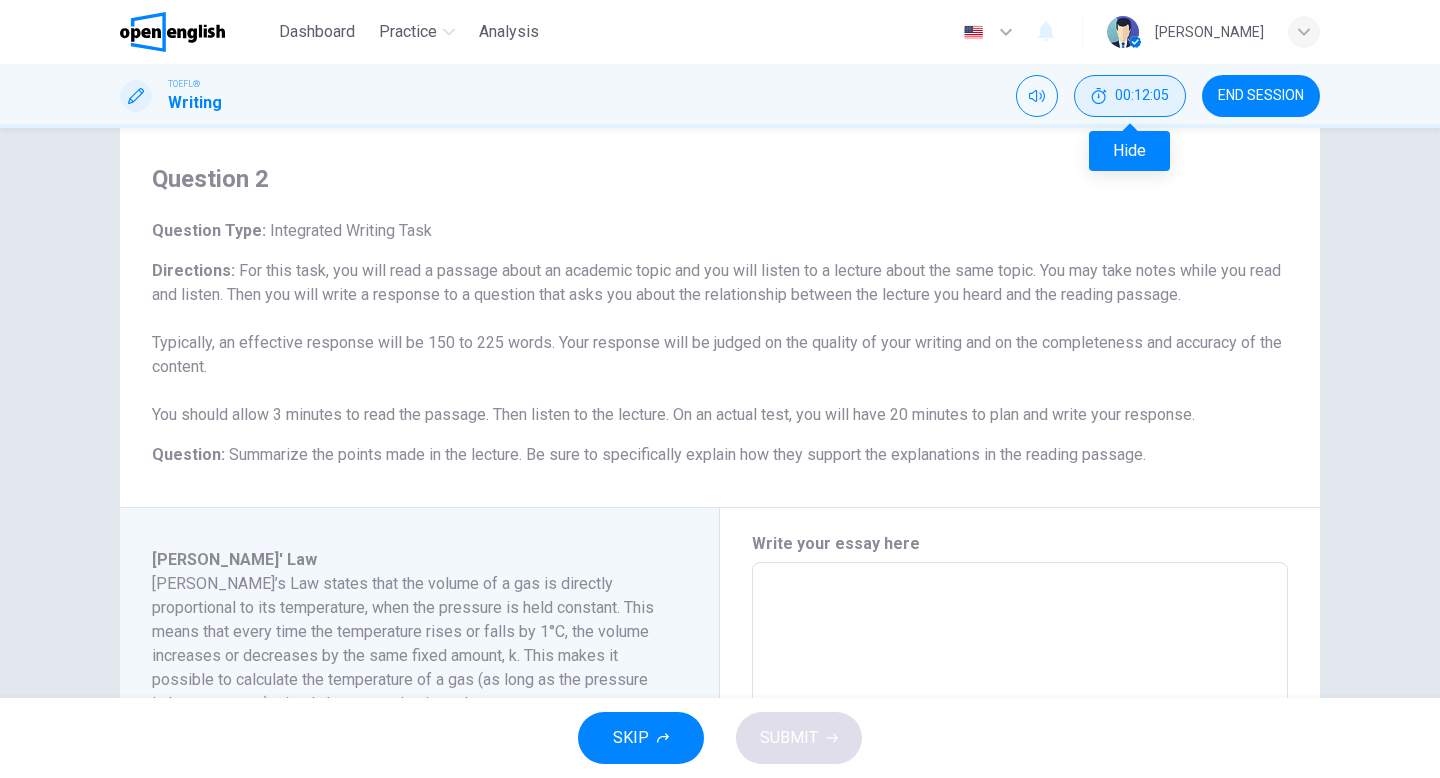 click 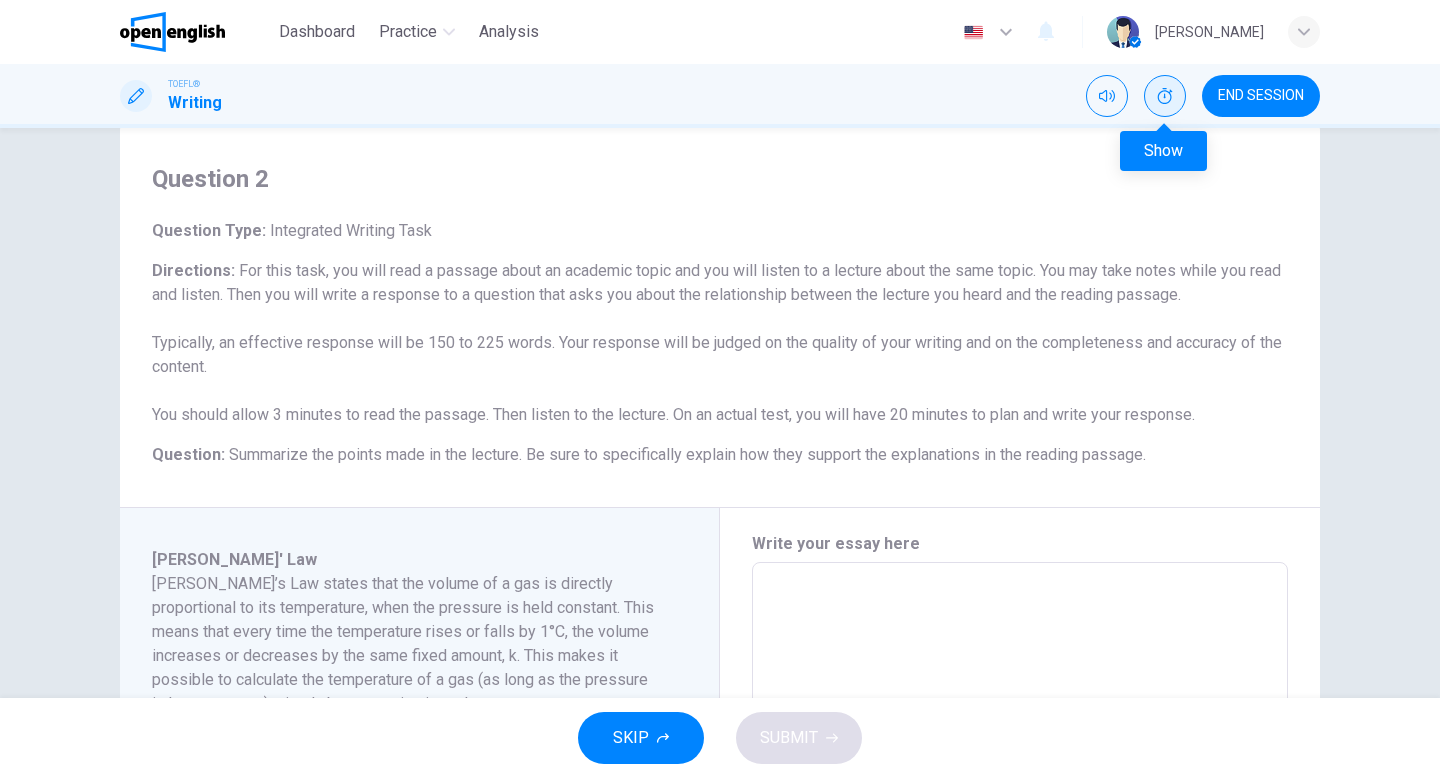click at bounding box center [1165, 96] 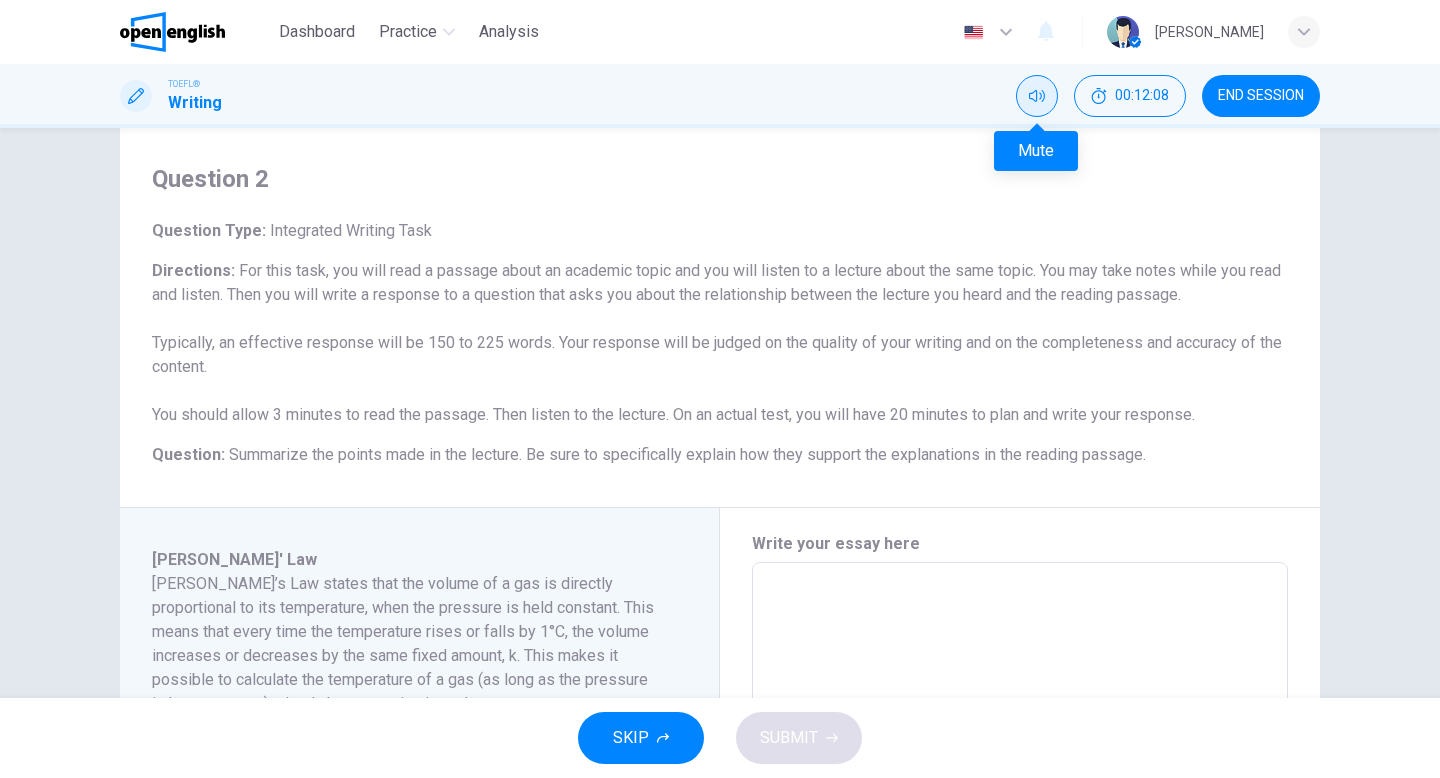 click 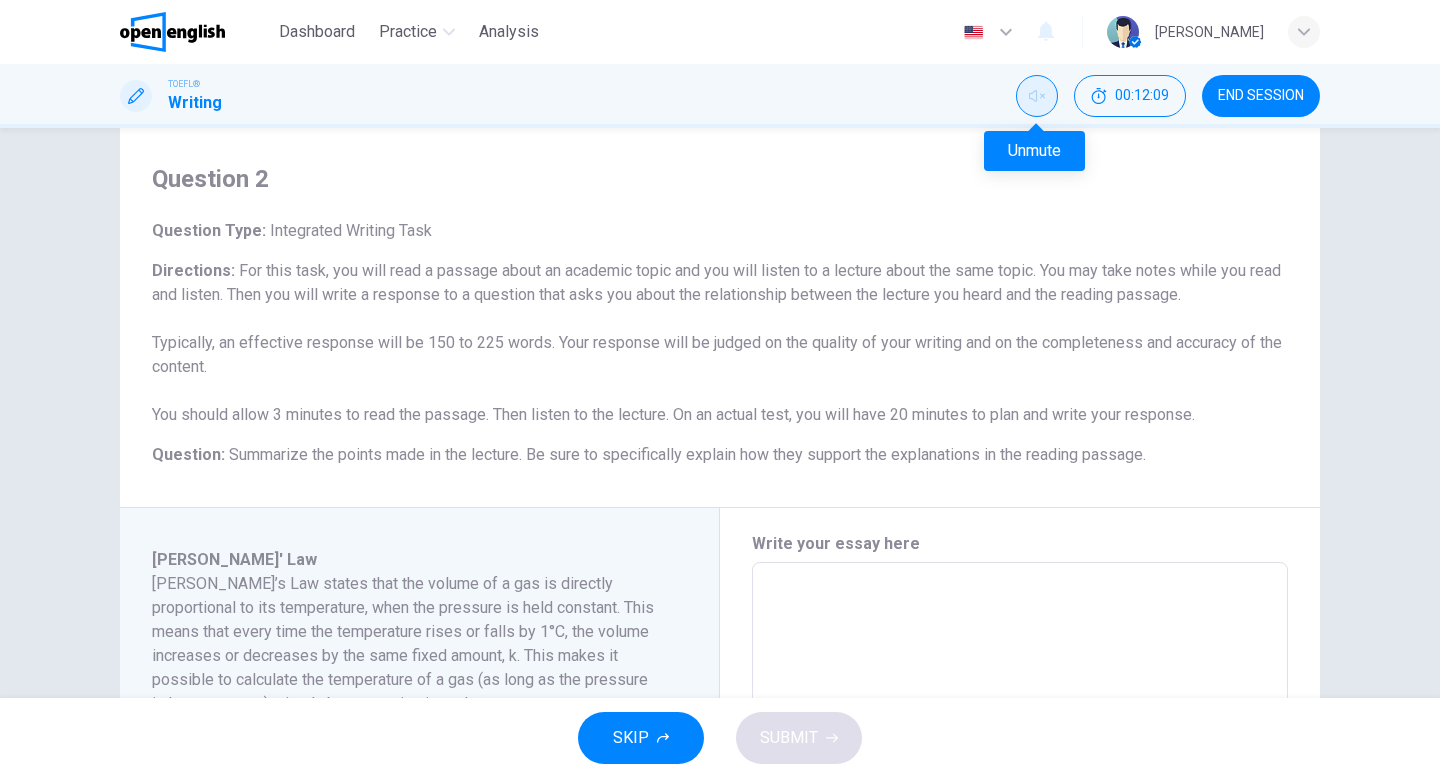 click 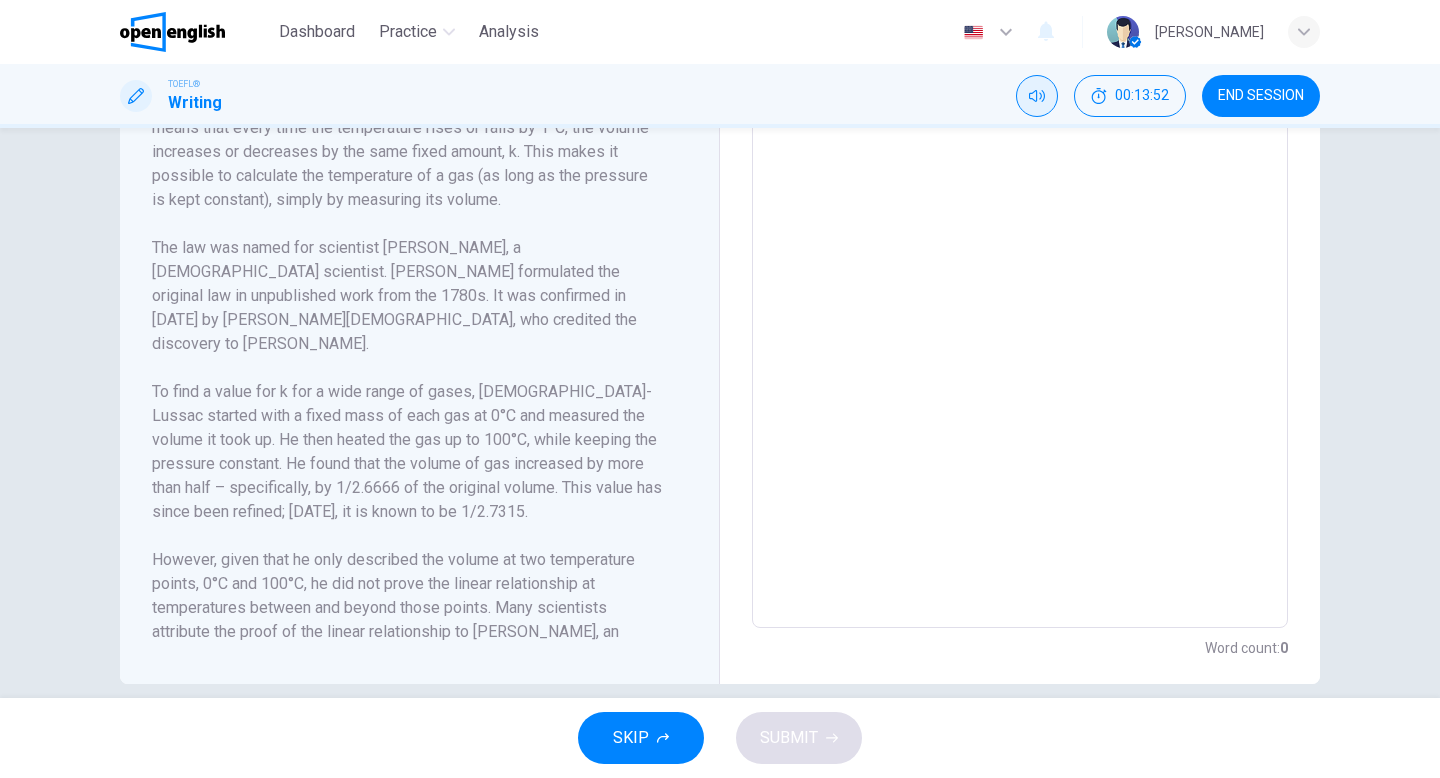 scroll, scrollTop: 575, scrollLeft: 0, axis: vertical 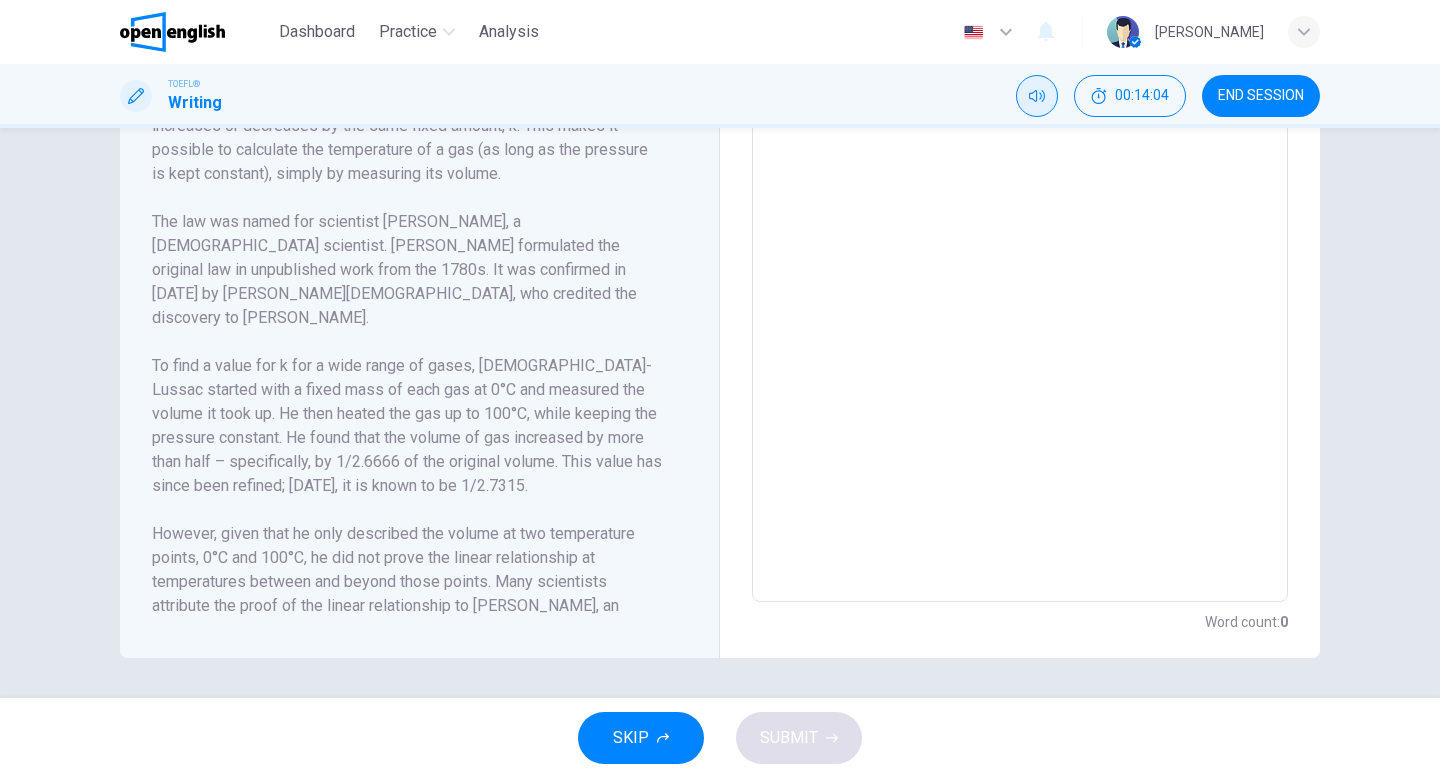 click on "SKIP" at bounding box center (631, 738) 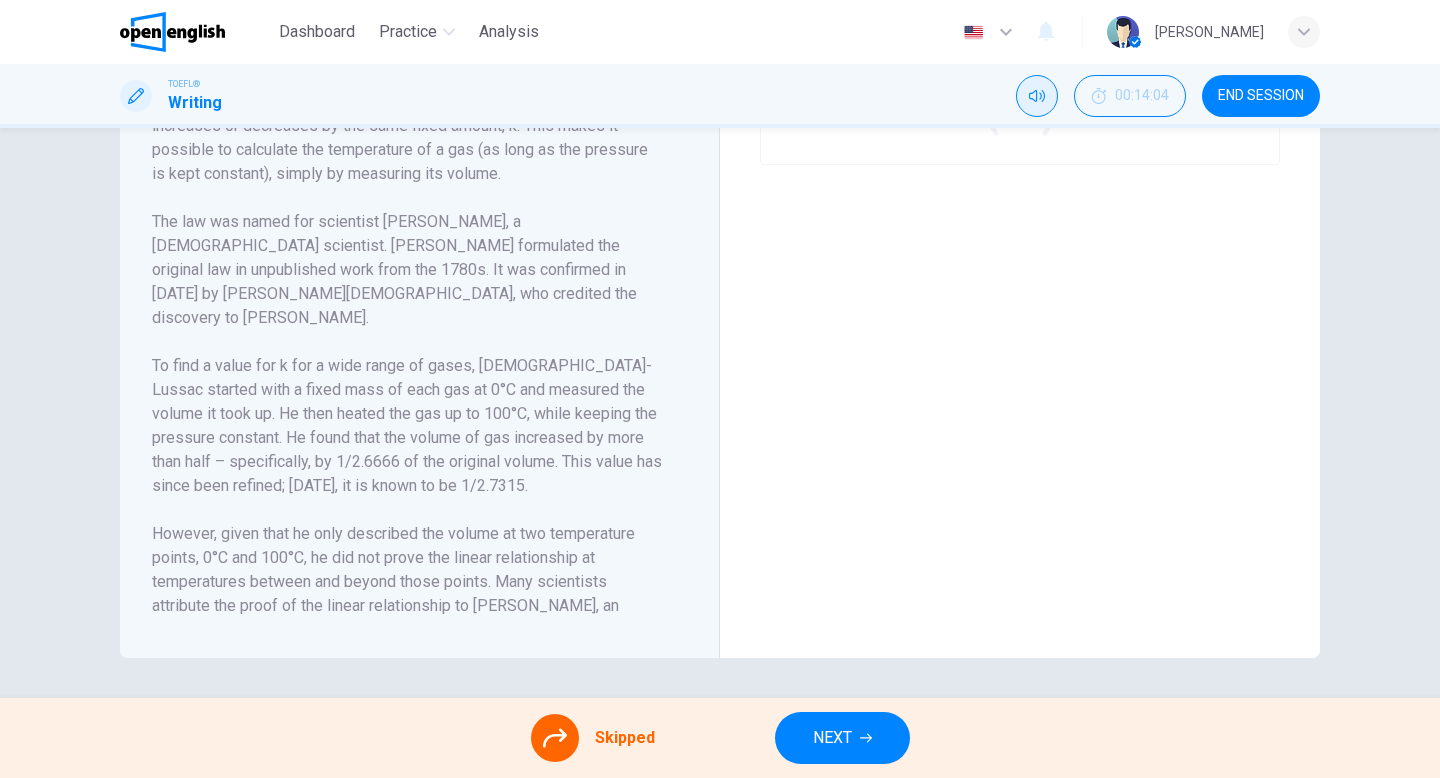 click on "NEXT" at bounding box center (832, 738) 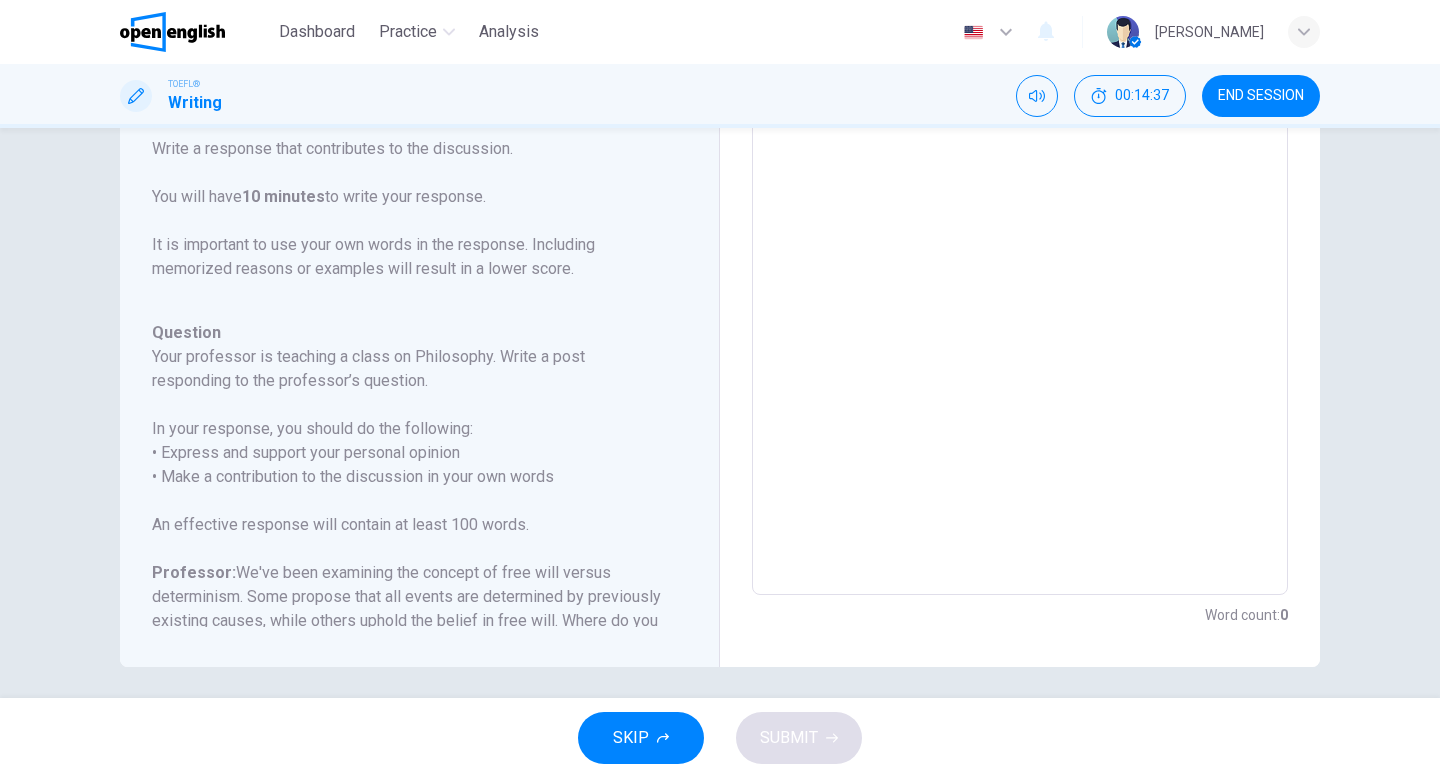scroll, scrollTop: 320, scrollLeft: 0, axis: vertical 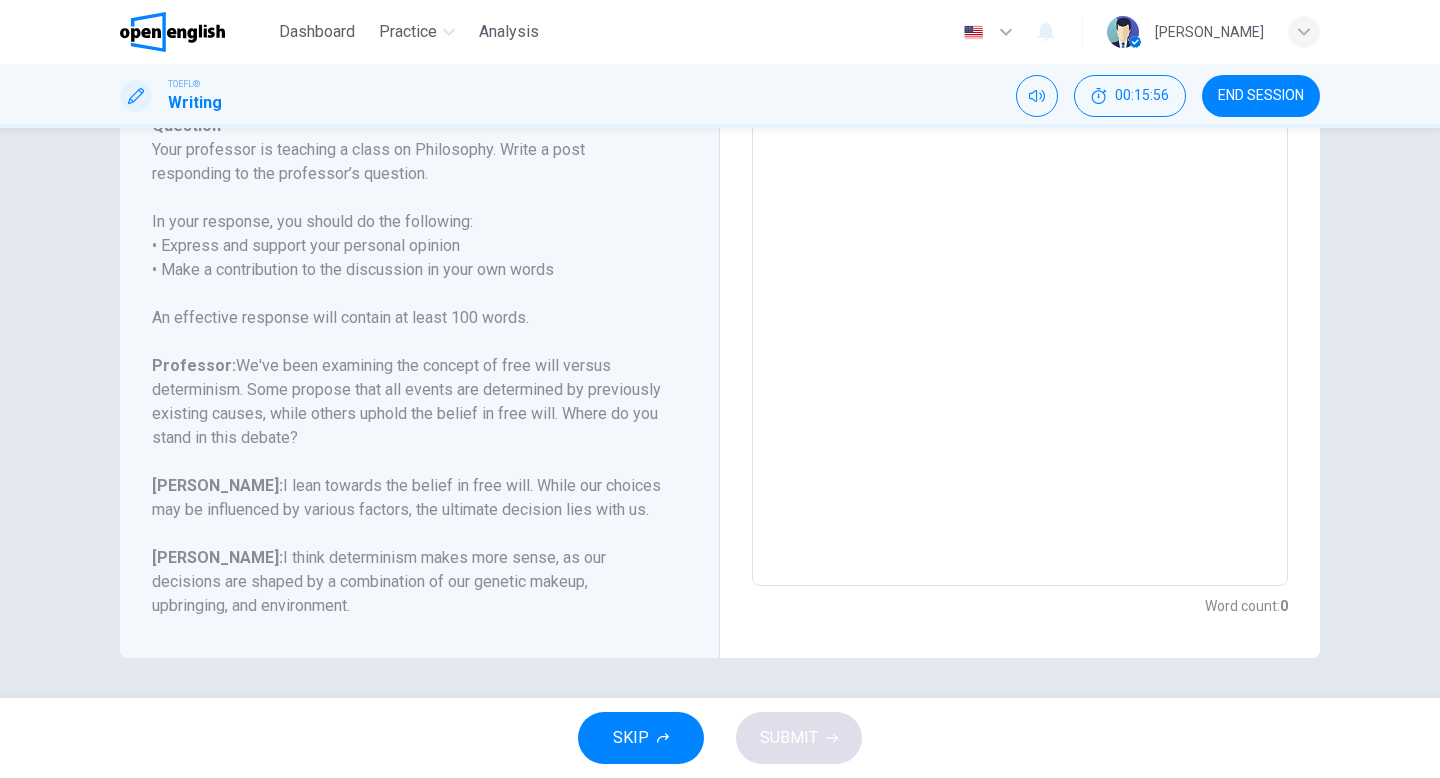 drag, startPoint x: 239, startPoint y: 604, endPoint x: 171, endPoint y: 501, distance: 123.42204 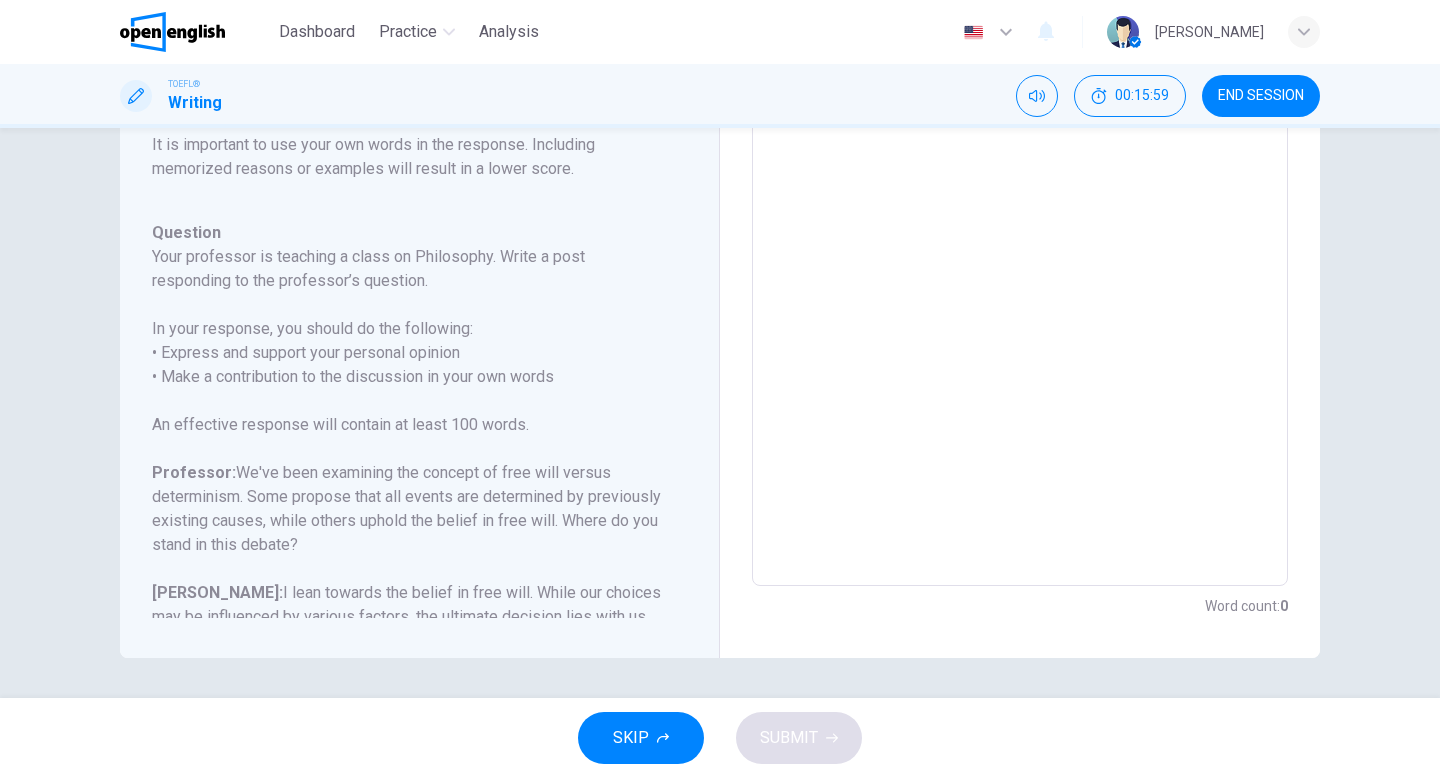 drag, startPoint x: 153, startPoint y: 233, endPoint x: 259, endPoint y: 433, distance: 226.3537 